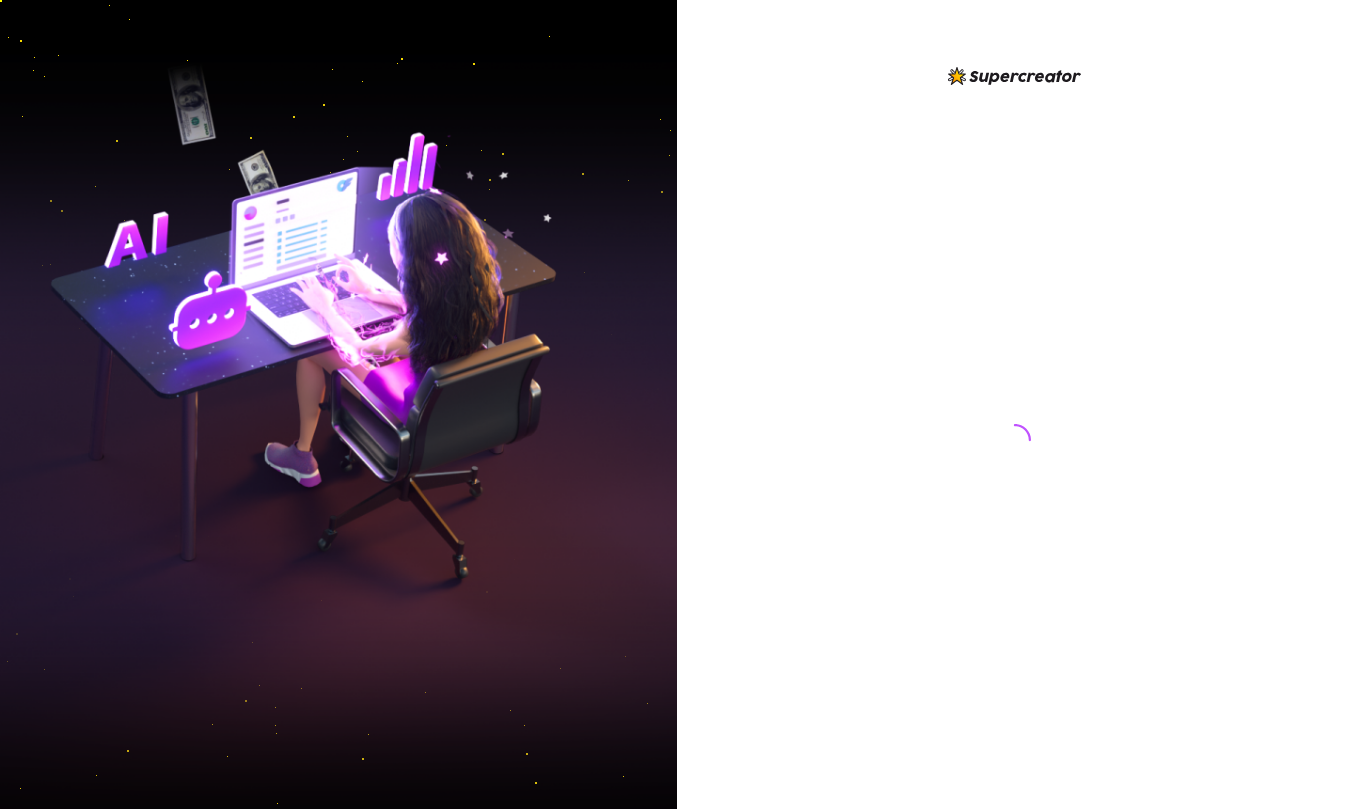 scroll, scrollTop: 0, scrollLeft: 0, axis: both 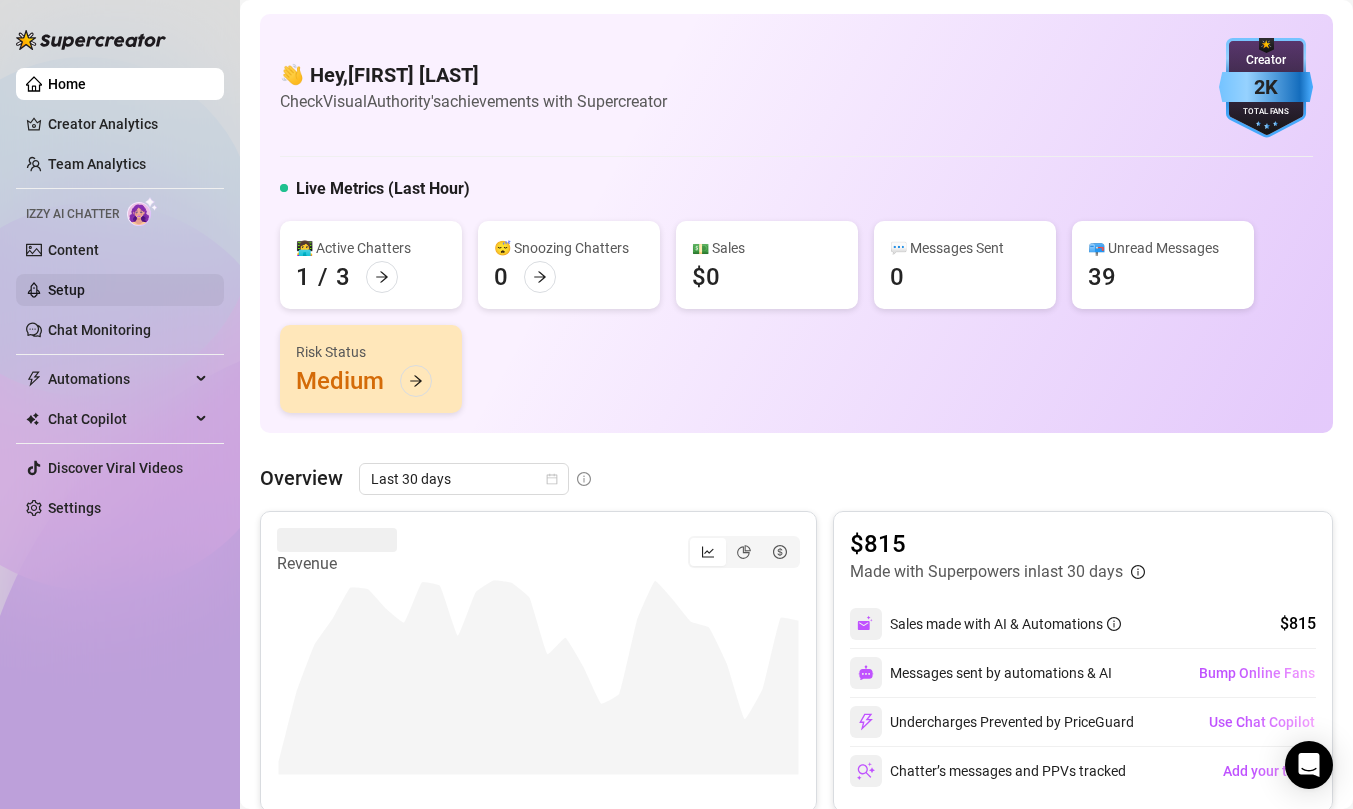 click on "Setup" at bounding box center [66, 290] 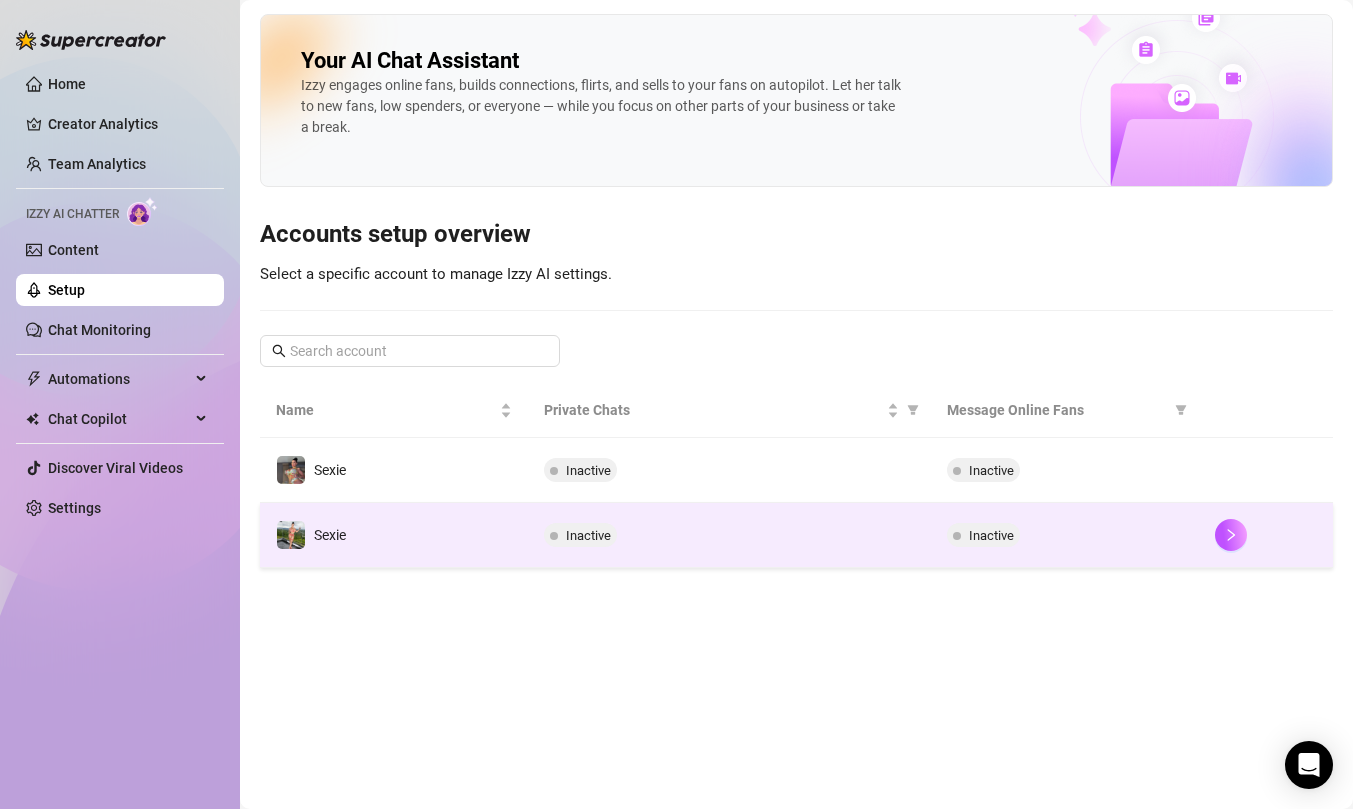 click on "Inactive" at bounding box center [729, 535] 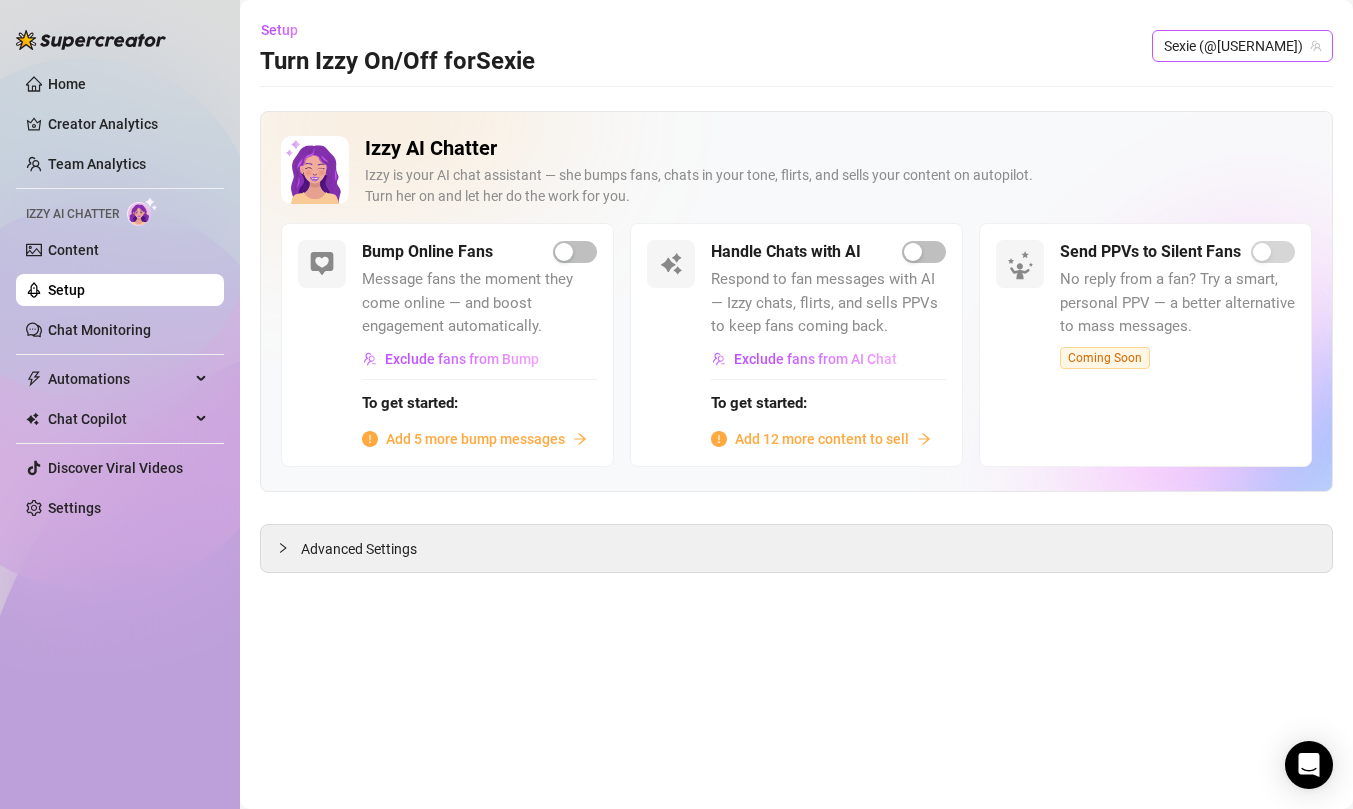 click on "Sexie (@[USERNAME])" at bounding box center (1242, 46) 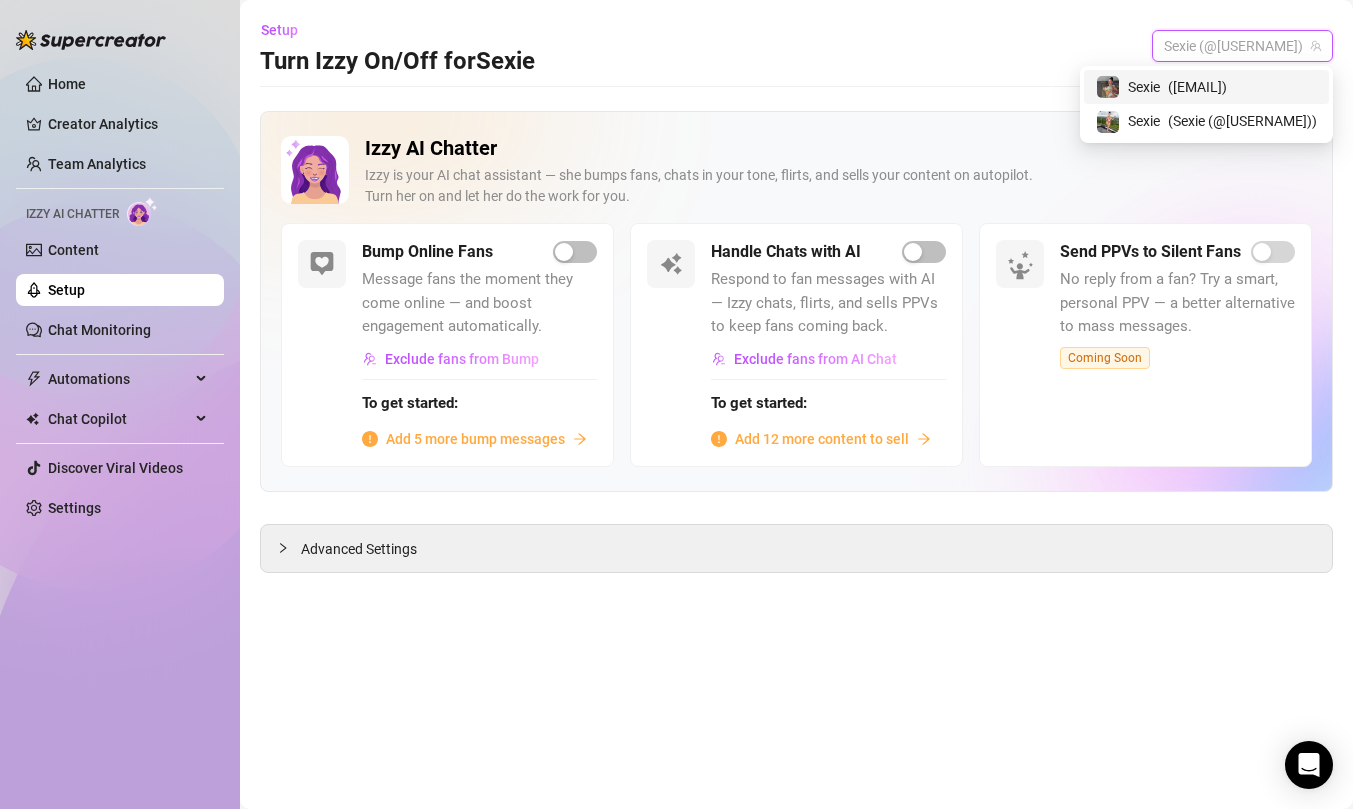 click on "( [EMAIL] )" at bounding box center (1197, 87) 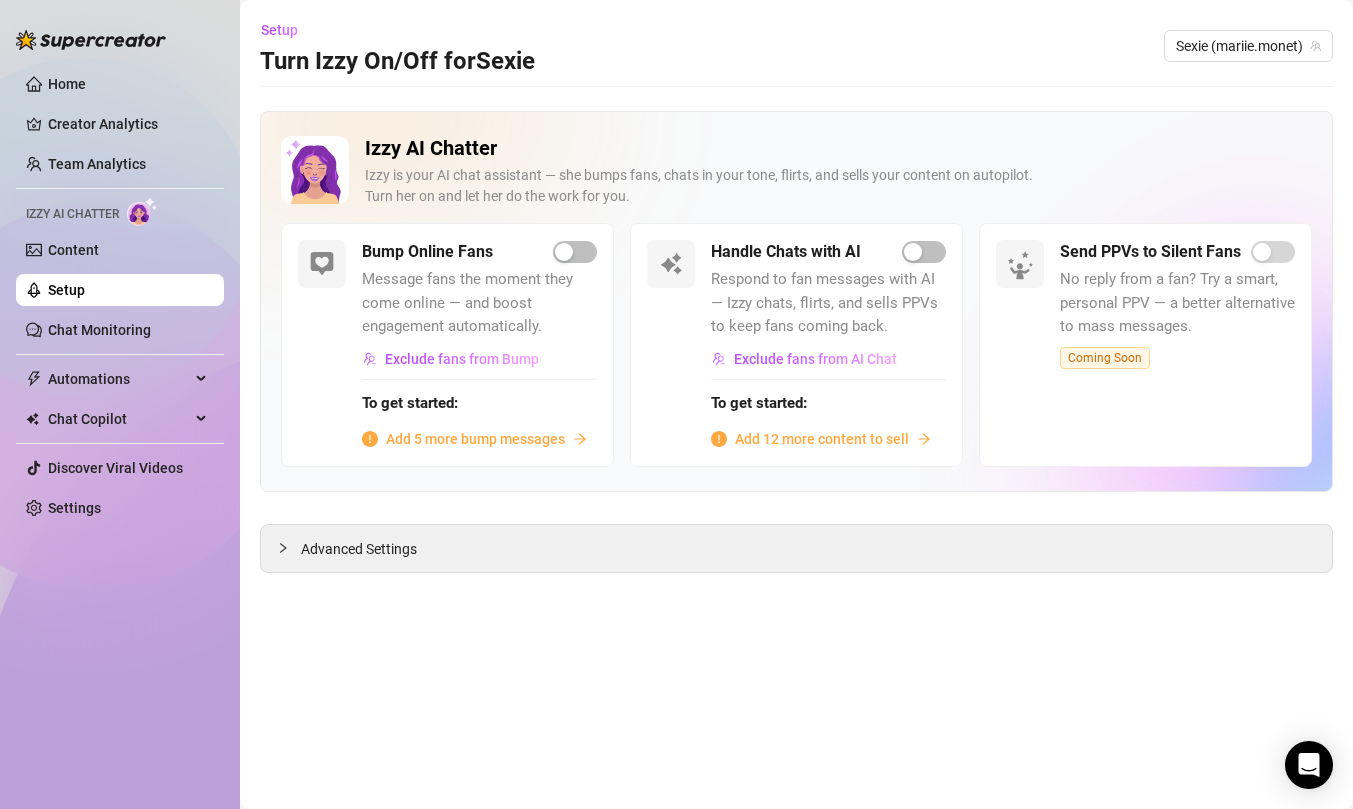 click on "Setup Turn Izzy On/Off for  Sexie Sexie (@[EMAIL]) Izzy AI Chatter Izzy is your AI chat assistant — she bumps fans, chats in your tone, flirts, and sells your content on autopilot. Turn her on and let her do the work for you. Bump Online Fans Message fans the moment they come online — and boost engagement automatically. Exclude fans from Bump To get started: Add 5 more bump messages Handle Chats with AI Respond to fan messages with AI — Izzy chats, flirts, and sells PPVs to keep fans coming back. Exclude fans from AI Chat To get started: Add 12 more content to sell Send PPVs to Silent Fans No reply from a fan? Try a smart, personal PPV — a better alternative to mass messages. Coming Soon Advanced Settings" at bounding box center [796, 404] 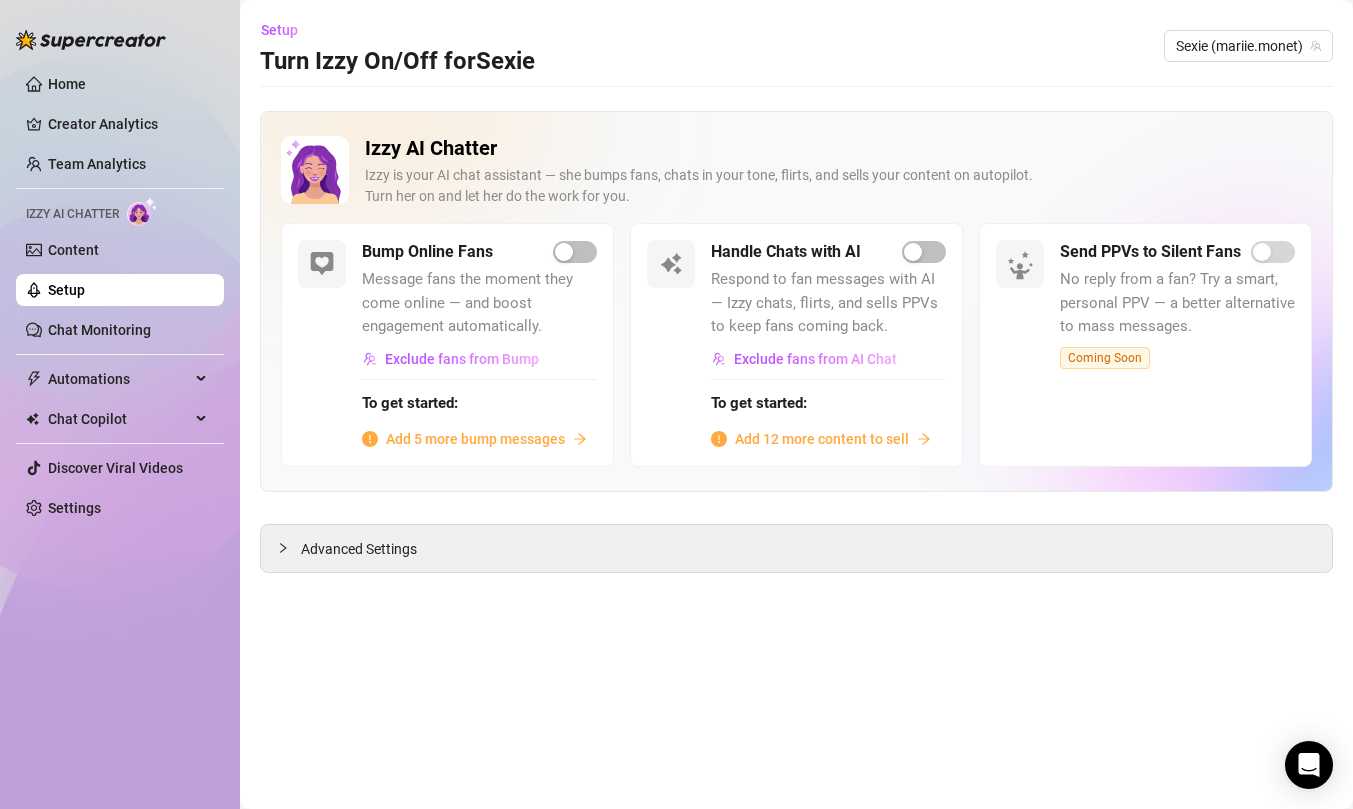 click on "Add 12 more content to sell" at bounding box center [822, 439] 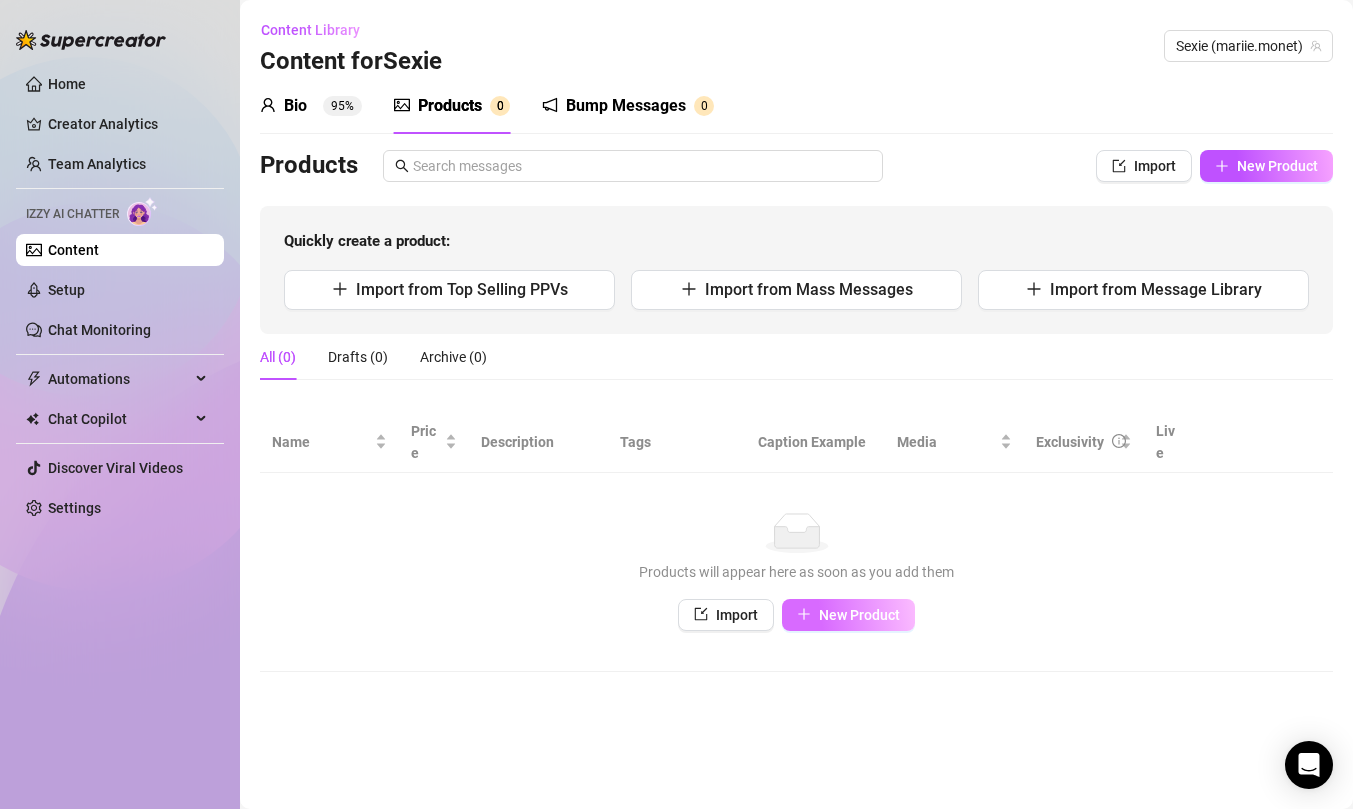 click on "New Product" at bounding box center [859, 615] 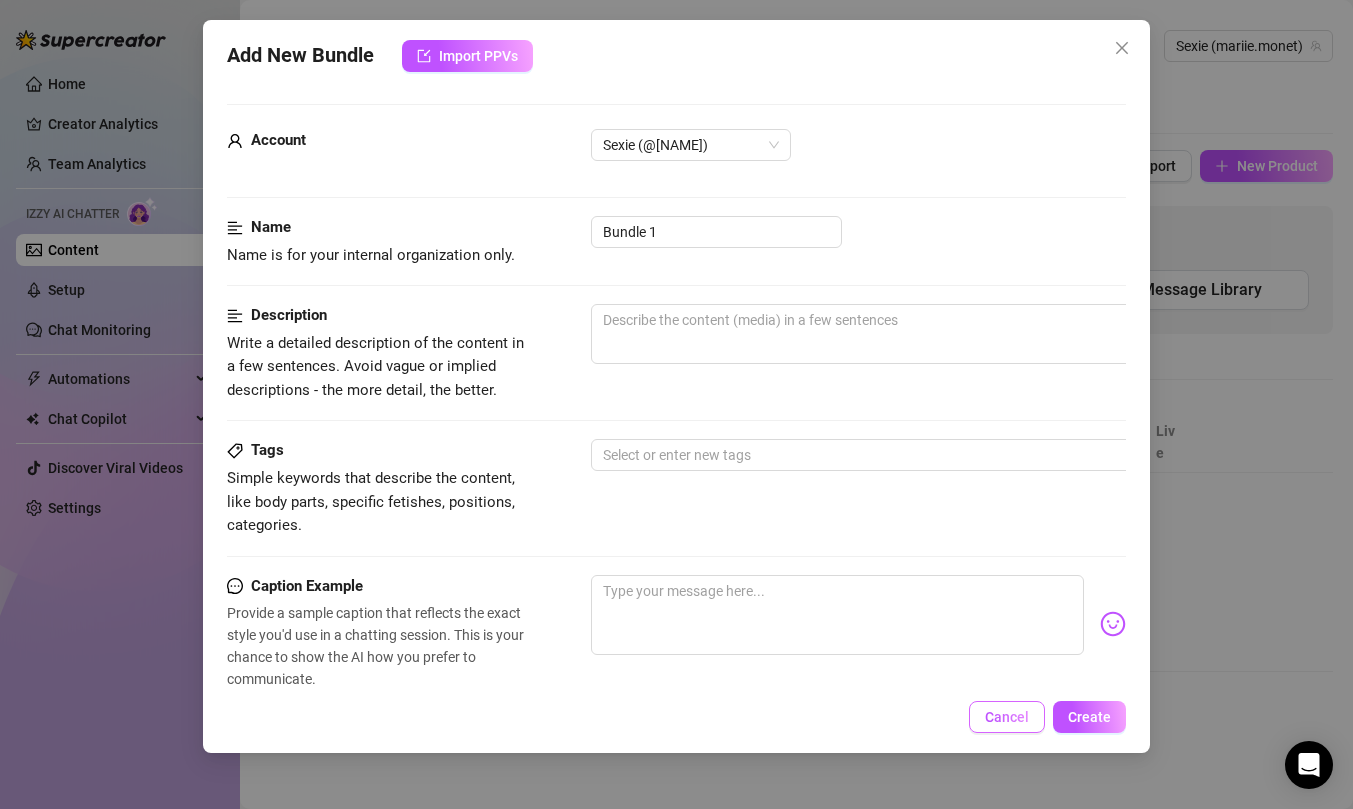 click on "Cancel" at bounding box center (1007, 717) 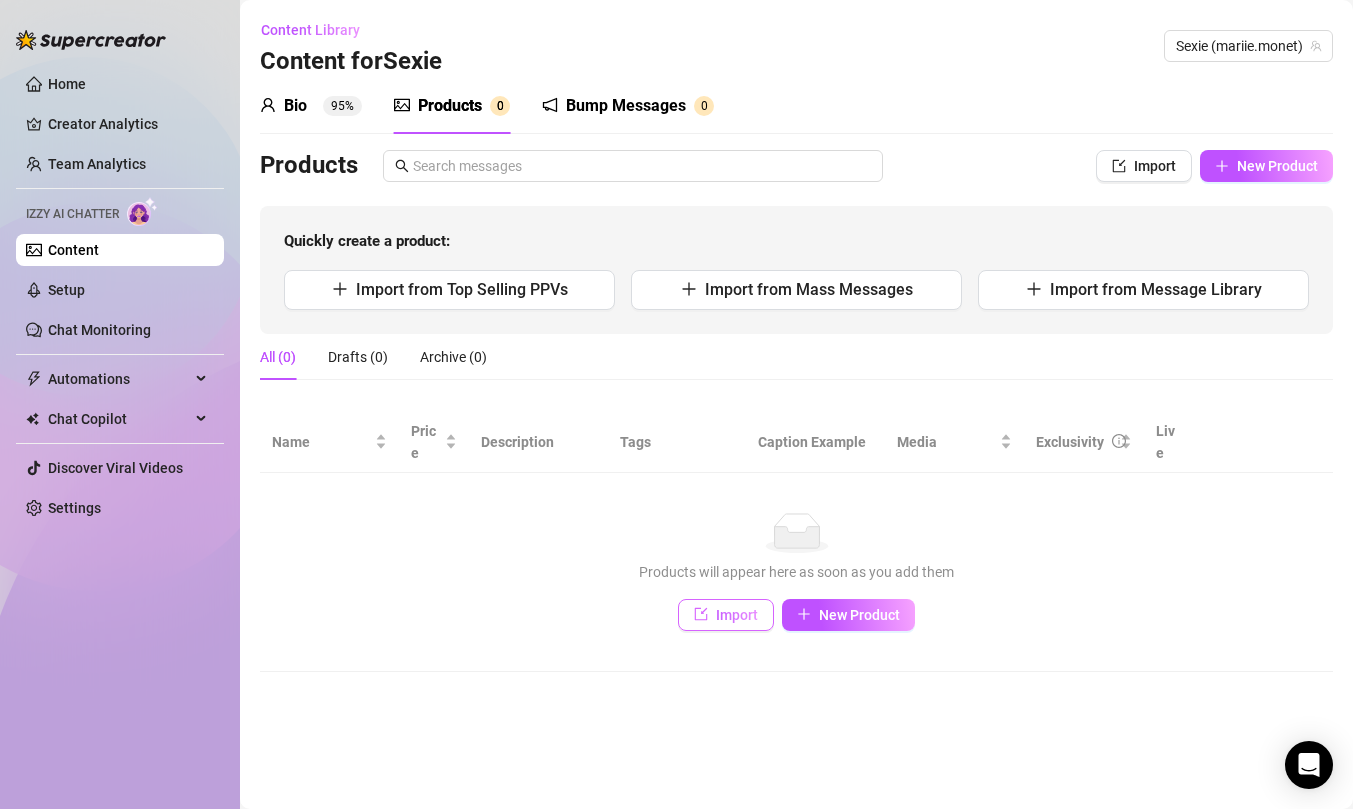 click on "Import" at bounding box center [737, 615] 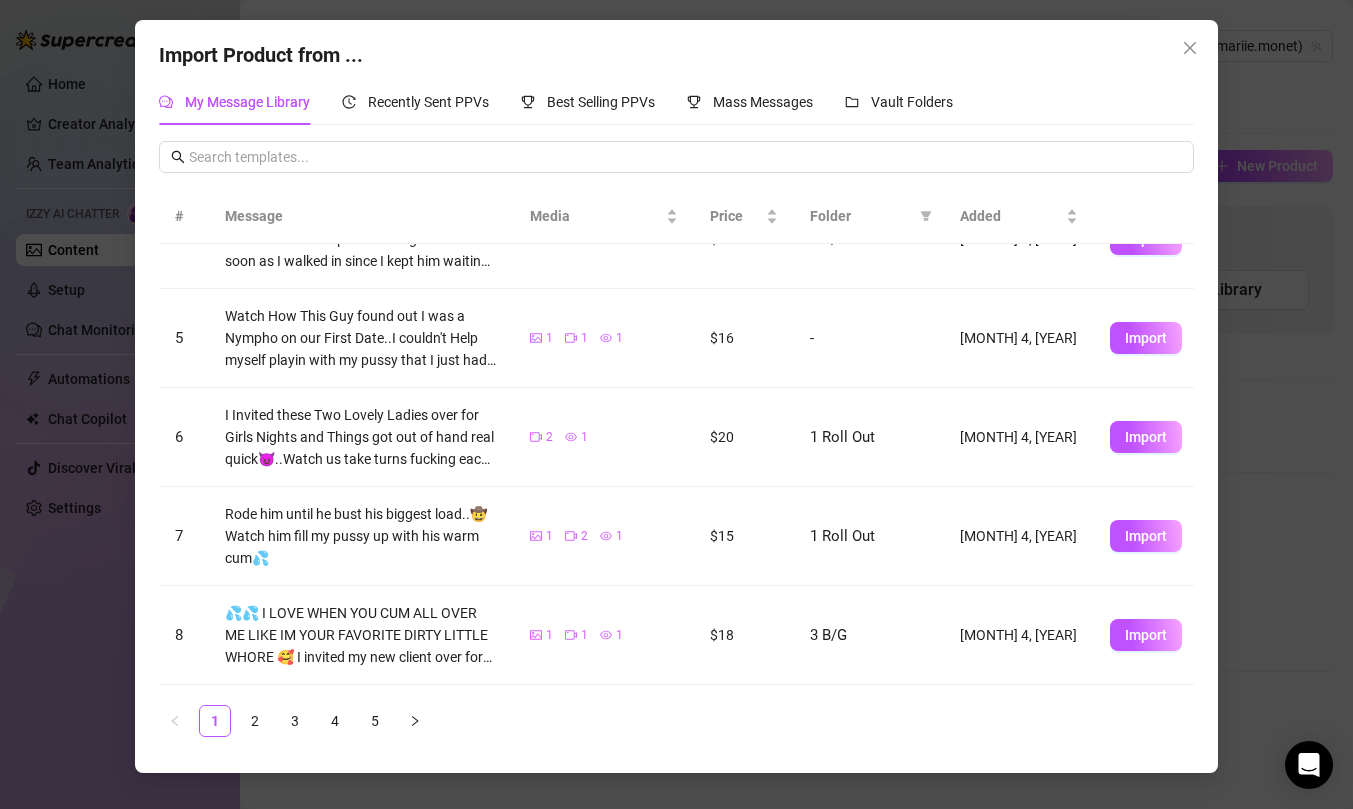 scroll, scrollTop: 0, scrollLeft: 0, axis: both 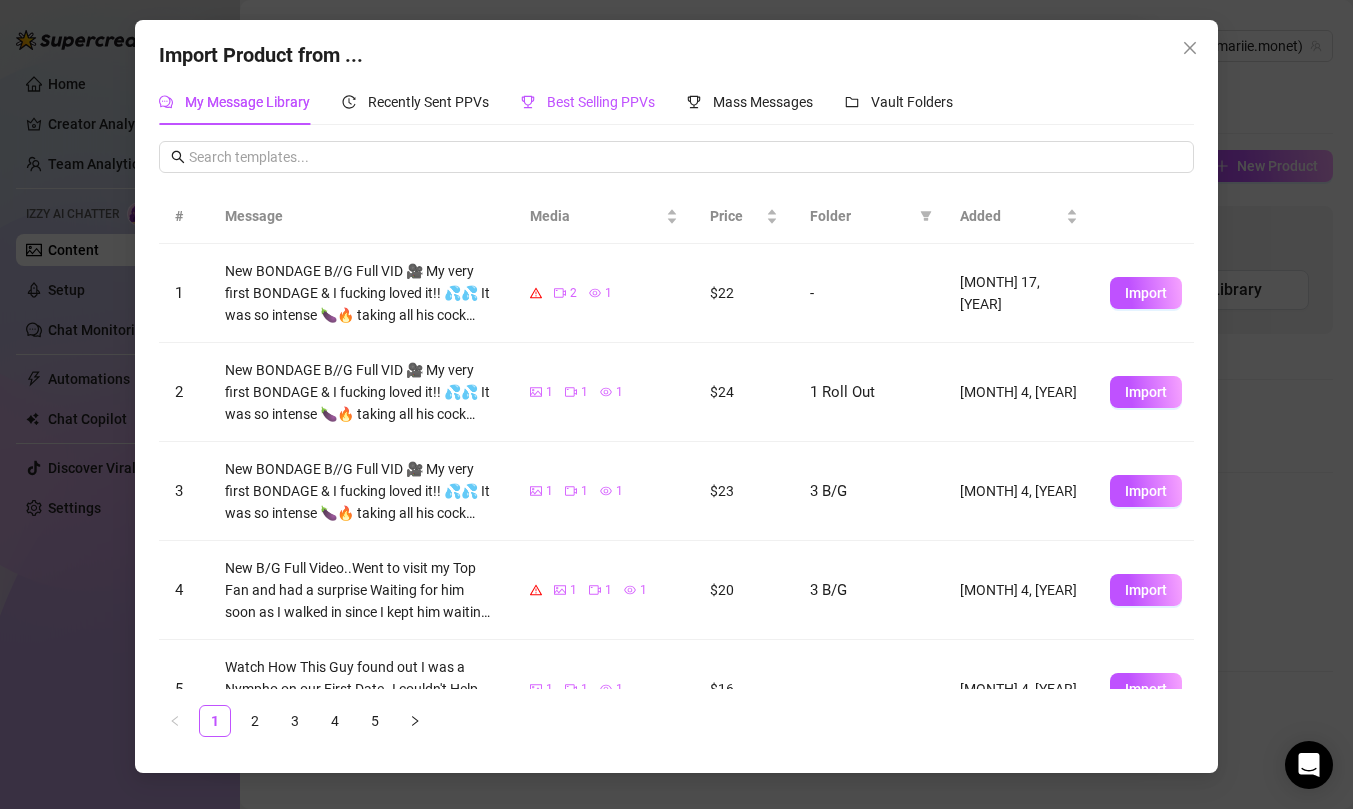 click on "Best Selling PPVs" at bounding box center (601, 102) 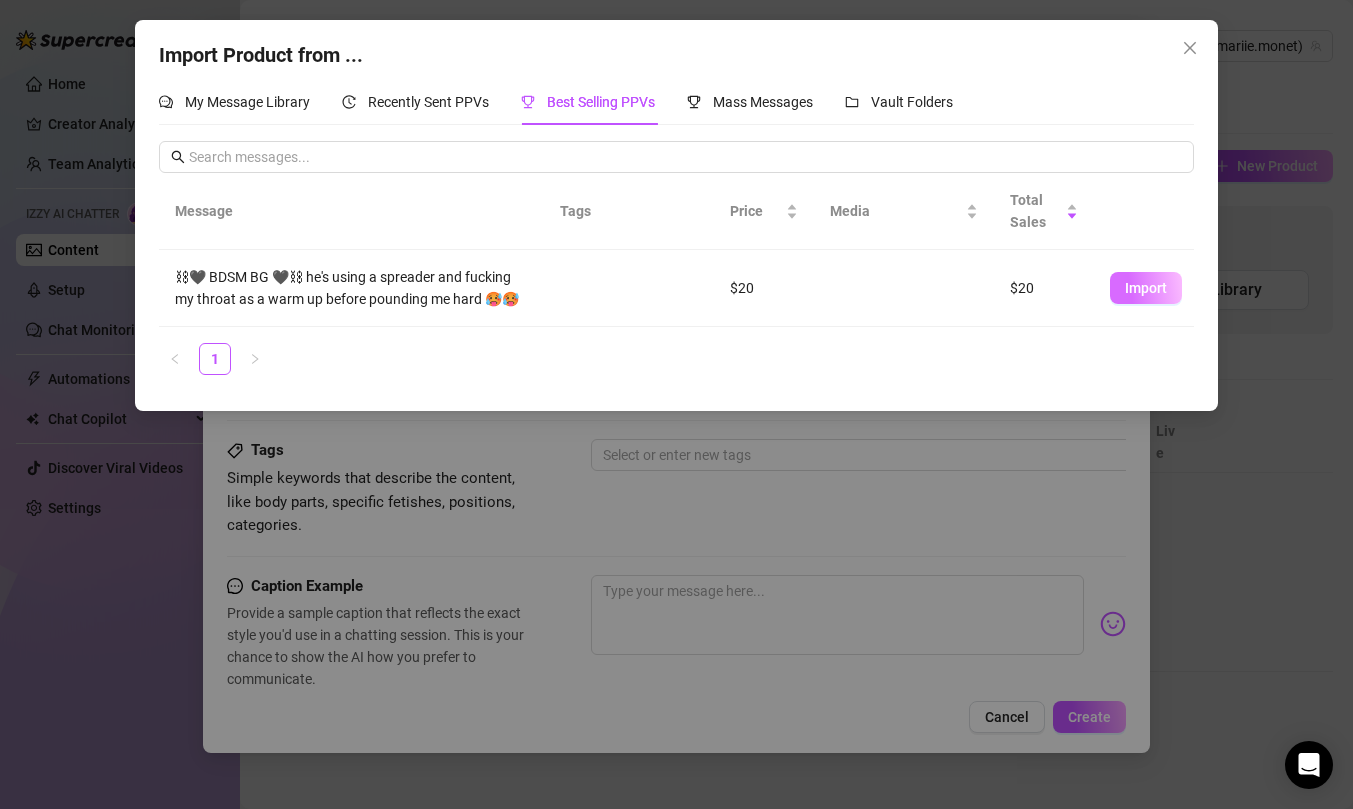 click on "Import" at bounding box center (1146, 288) 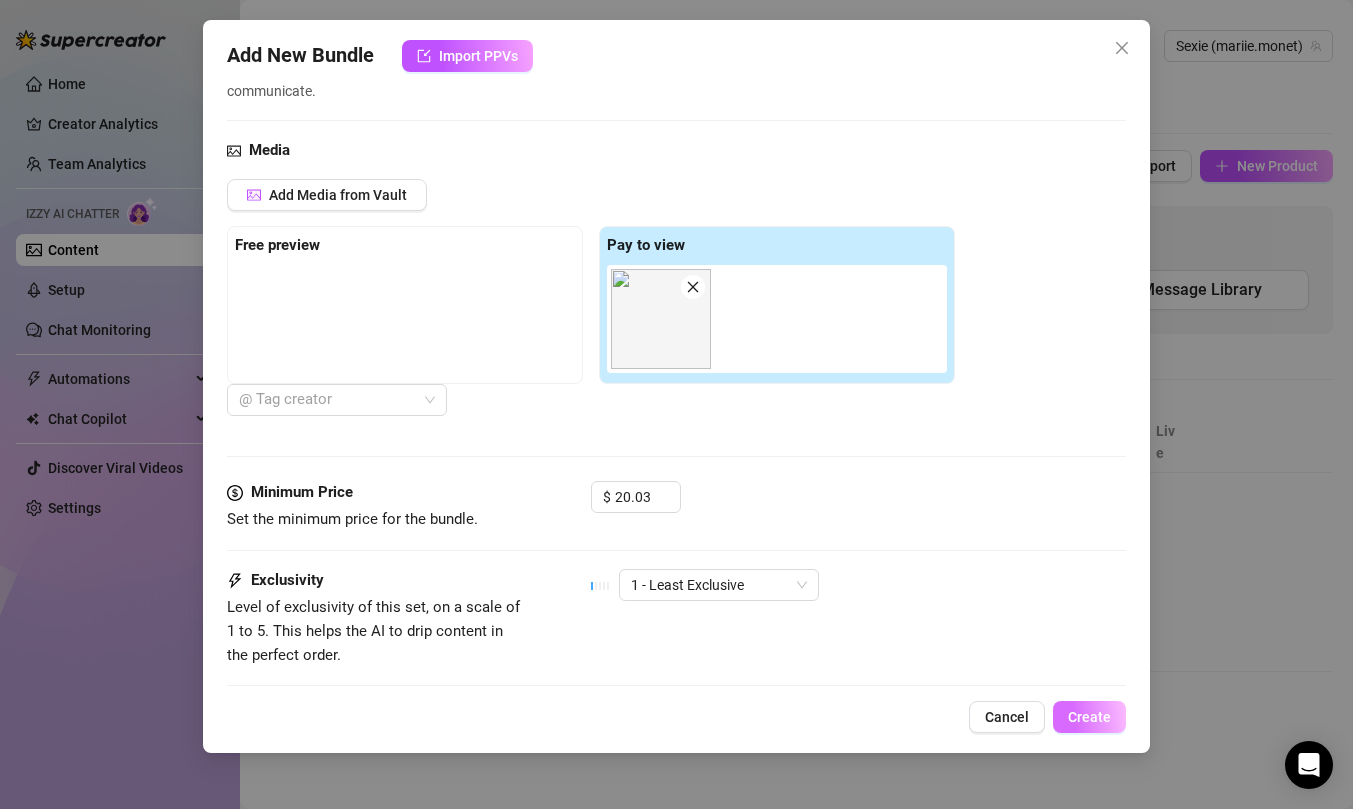 click on "Create" at bounding box center (1089, 717) 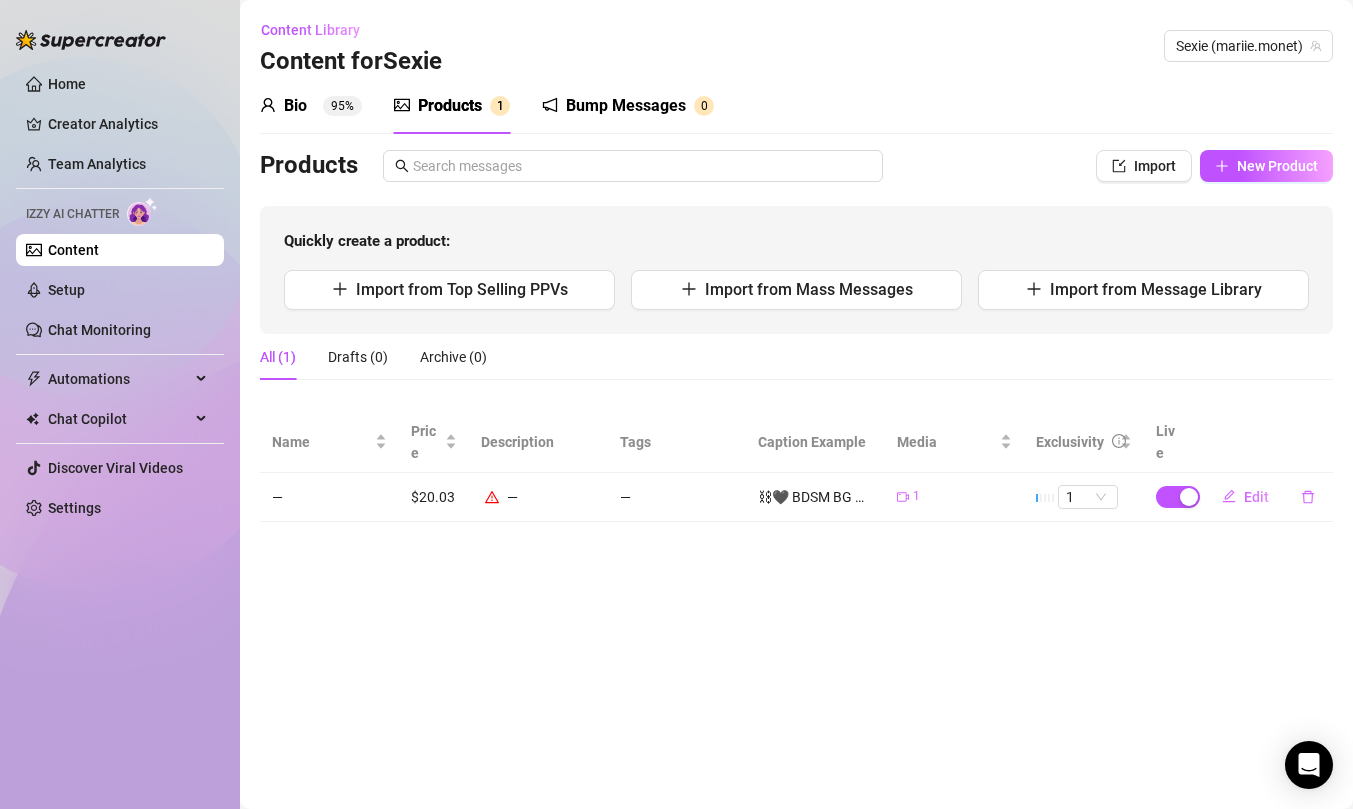 click 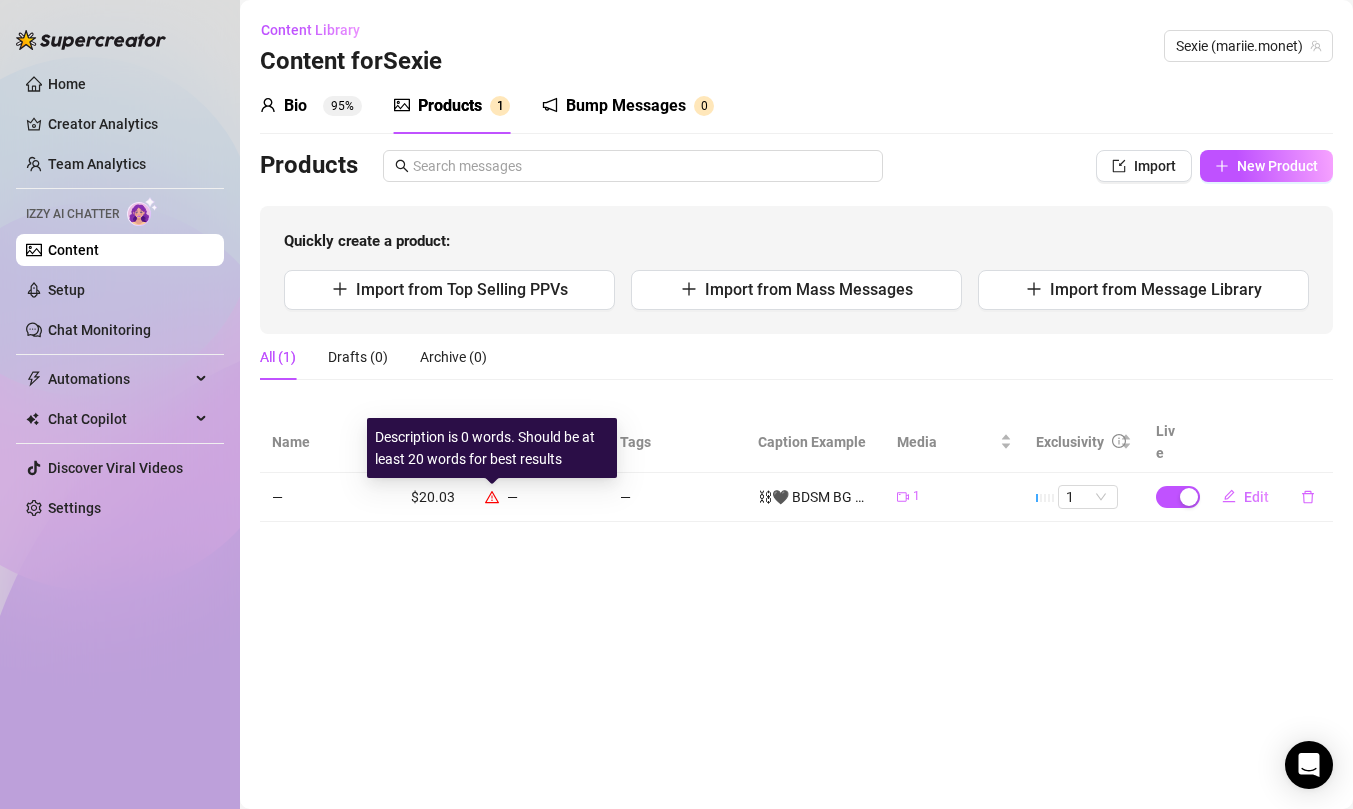 click 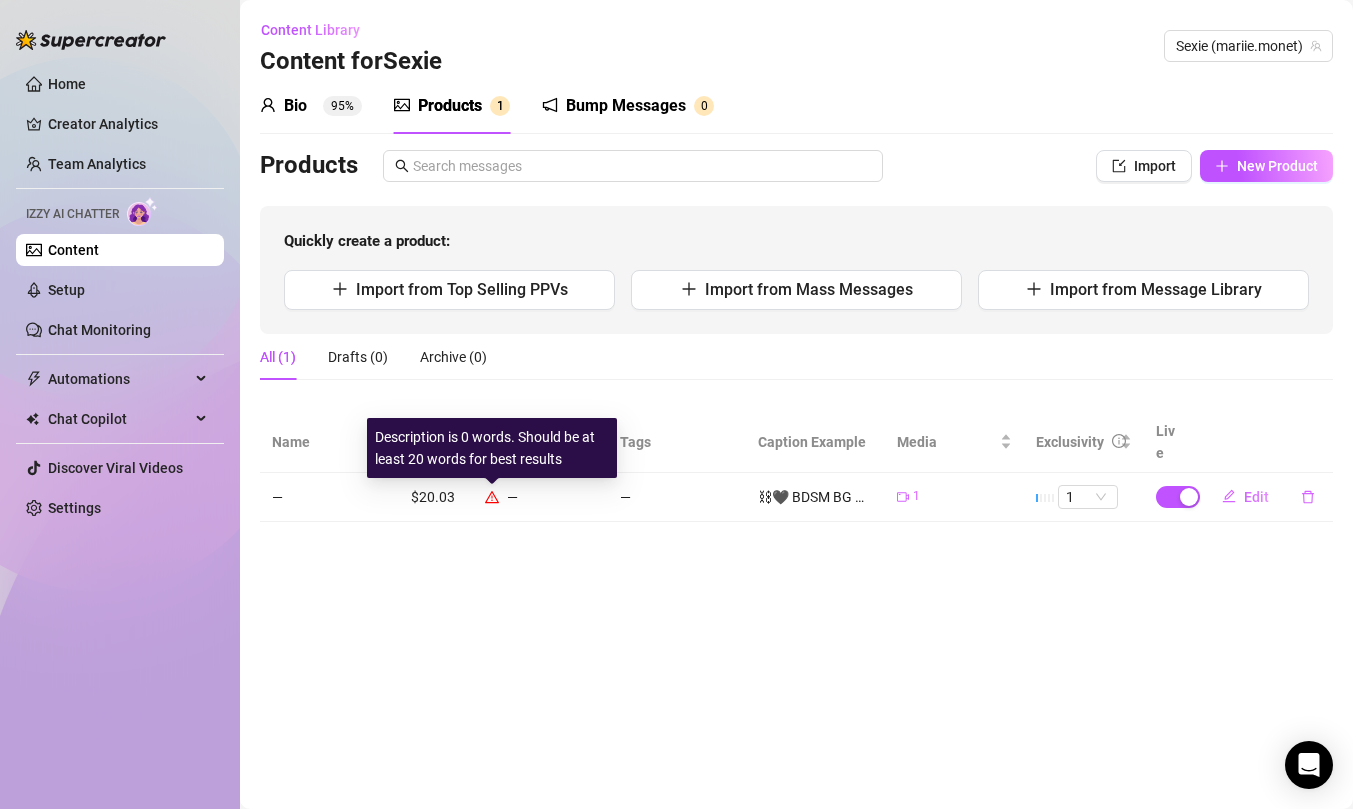click 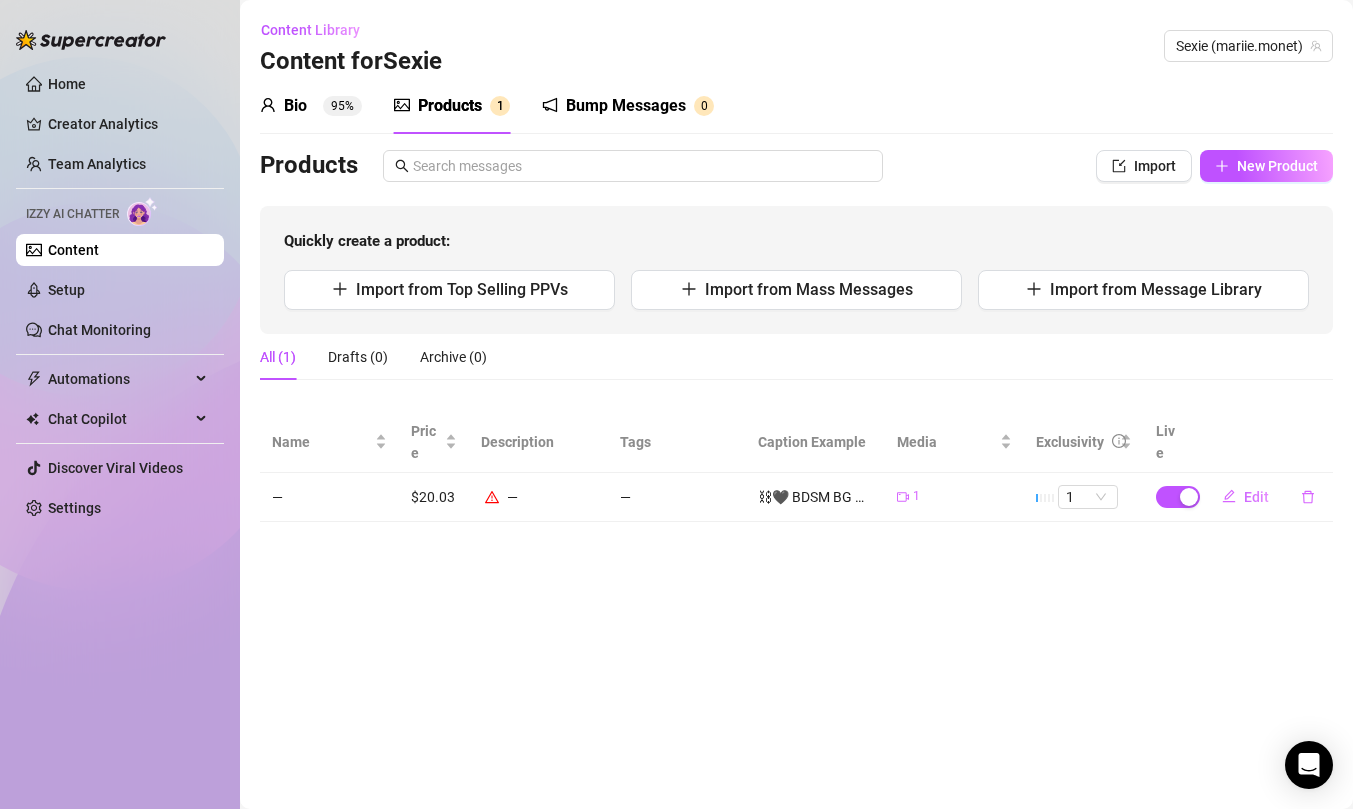 click on "Content Library Content for  Sexie Sexie ([NAME]) Bio   95% Products 1 Bump Messages 0 Bio Import Bio from other creator Personal Info Chatting Lifestyle Physiques Content Intimate Details Socials Train Izzy Name Required [FIRST] [LAST] Nickname(s) [FIRST] Gender Required Female Male Non-Binary / Genderqueer Agender Bigender Genderfluid Other Where did you grow up? Required [LOCATION] Where is your current homebase? (City/Area of your home) Required [LOCATION] What is your timezone of your current location? If you are currently traveling, choose your current location Required [TIMEZONE] Are you currently traveling? If so, where are you right now? what are you doing there? no Birth Date Required [MONTH] [DAY], [YEAR] Zodiac Sign Sagittarius Sexual Orientation Required bi sexual Relationship Status Required single Do you have any siblings? How many? 10 Do you have any children? How many? 0 Do you have any pets? 0 What do you do for work currently? bartender, hairstylist, entrepreneur  X" at bounding box center [796, 404] 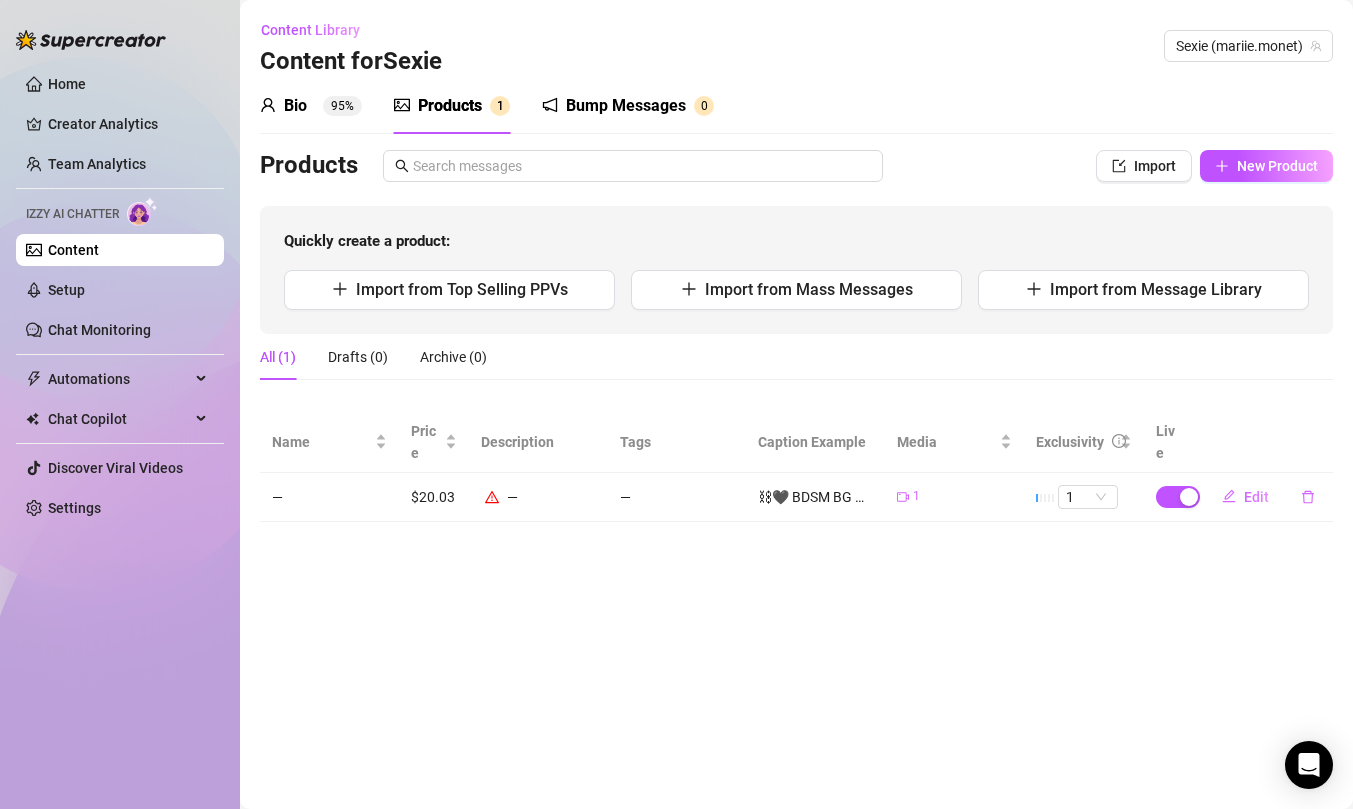 click on "—" at bounding box center [538, 497] 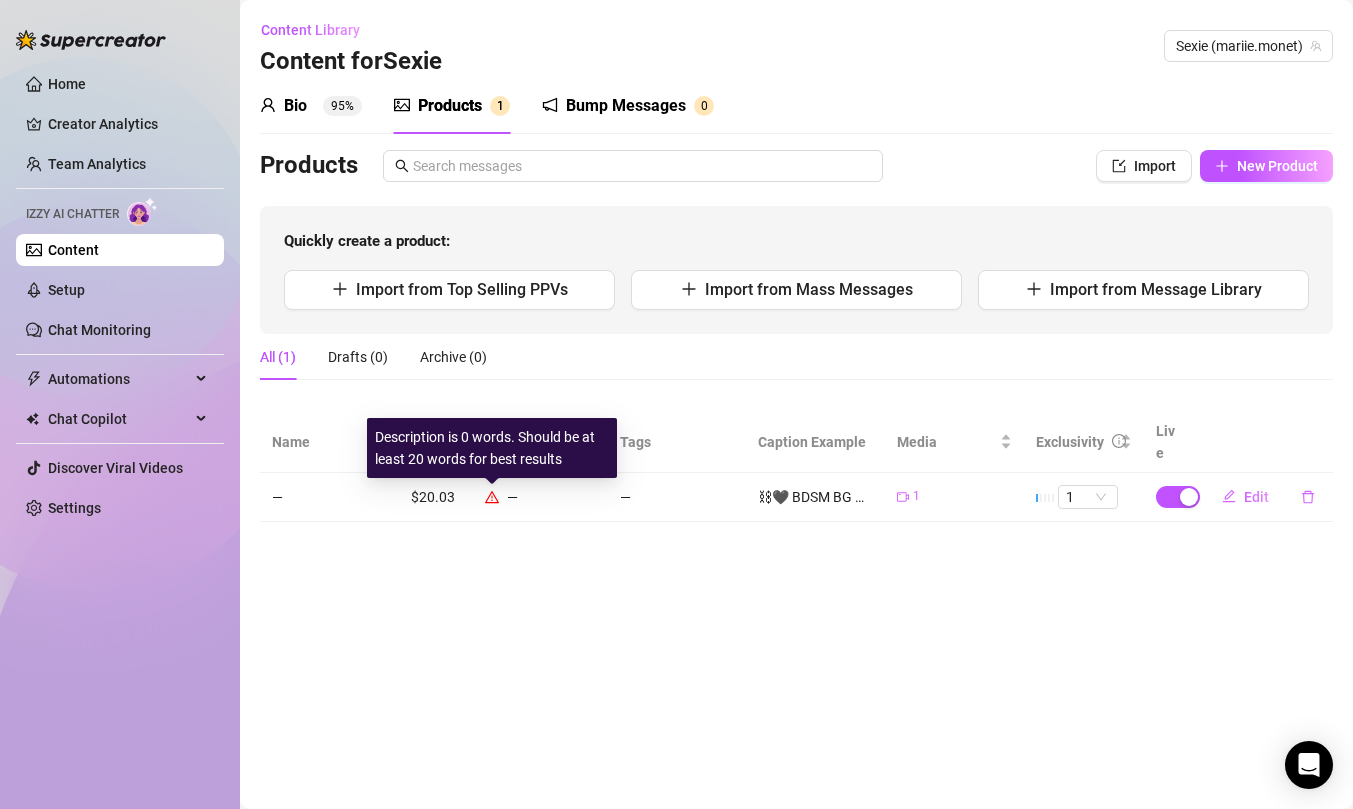 click 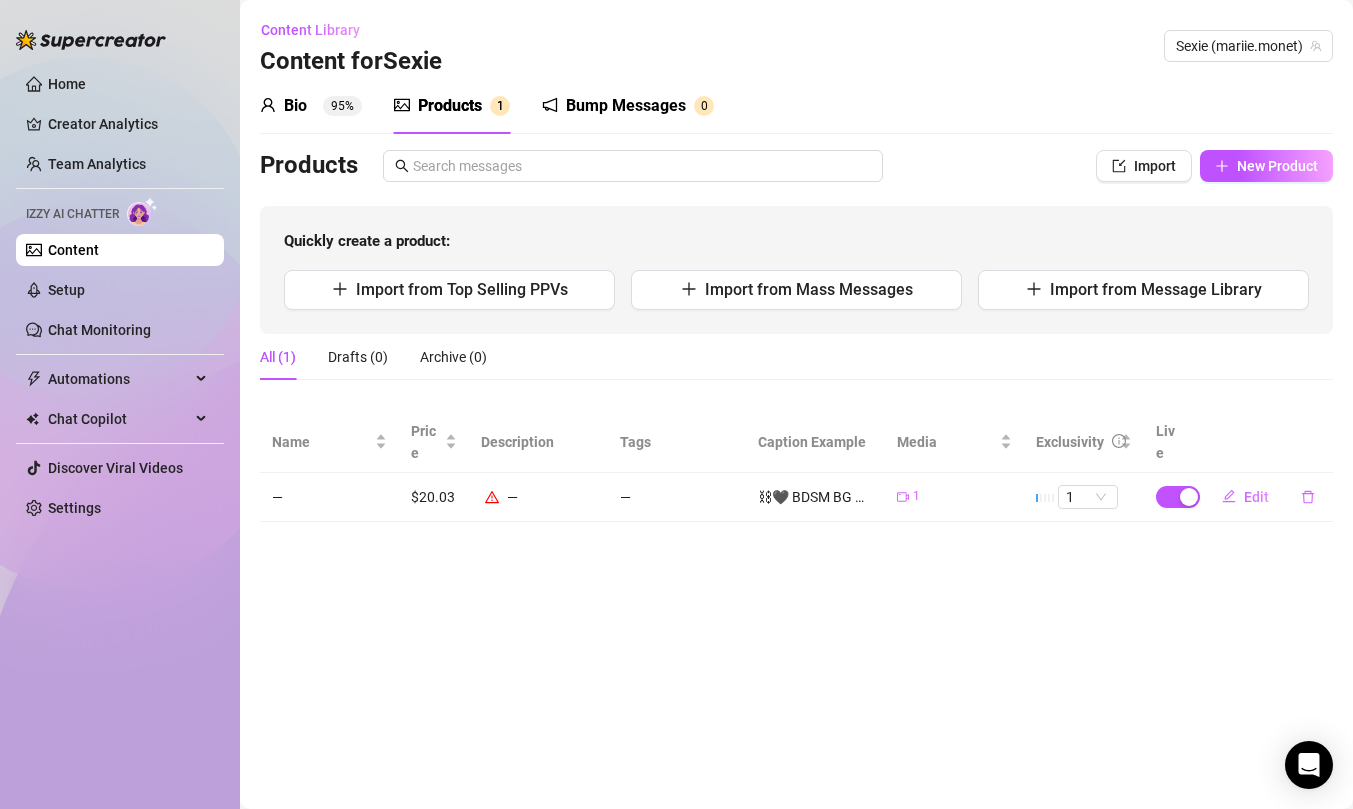 click on "Content Library Content for  Sexie Sexie ([NAME]) Bio   95% Products 1 Bump Messages 0 Bio Import Bio from other creator Personal Info Chatting Lifestyle Physiques Content Intimate Details Socials Train Izzy Name Required [FIRST] [LAST] Nickname(s) [FIRST] Gender Required Female Male Non-Binary / Genderqueer Agender Bigender Genderfluid Other Where did you grow up? Required [LOCATION] Where is your current homebase? (City/Area of your home) Required [LOCATION] What is your timezone of your current location? If you are currently traveling, choose your current location Required [TIMEZONE] Are you currently traveling? If so, where are you right now? what are you doing there? no Birth Date Required [MONTH] [DAY], [YEAR] Zodiac Sign Sagittarius Sexual Orientation Required bi sexual Relationship Status Required single Do you have any siblings? How many? 10 Do you have any children? How many? 0 Do you have any pets? 0 What do you do for work currently? bartender, hairstylist, entrepreneur  X" at bounding box center [796, 404] 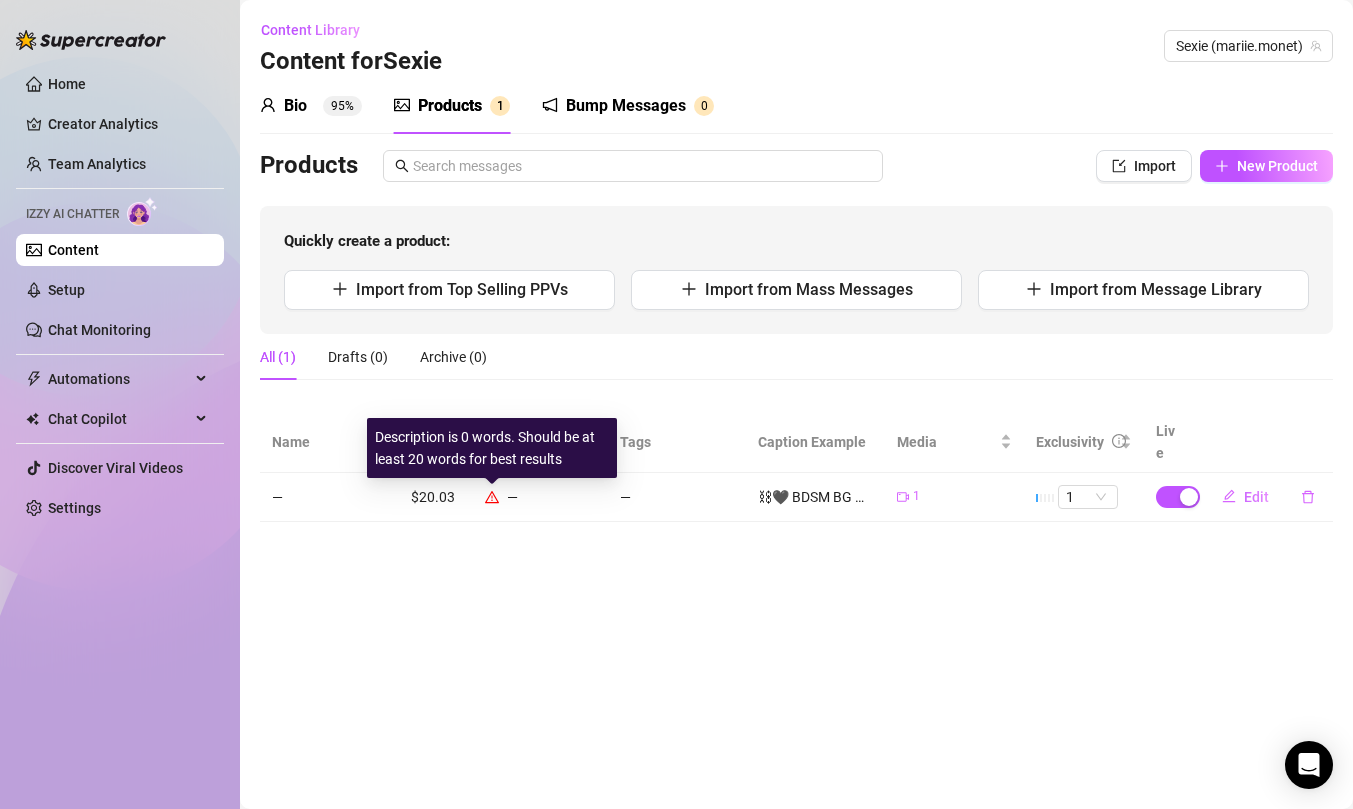 click 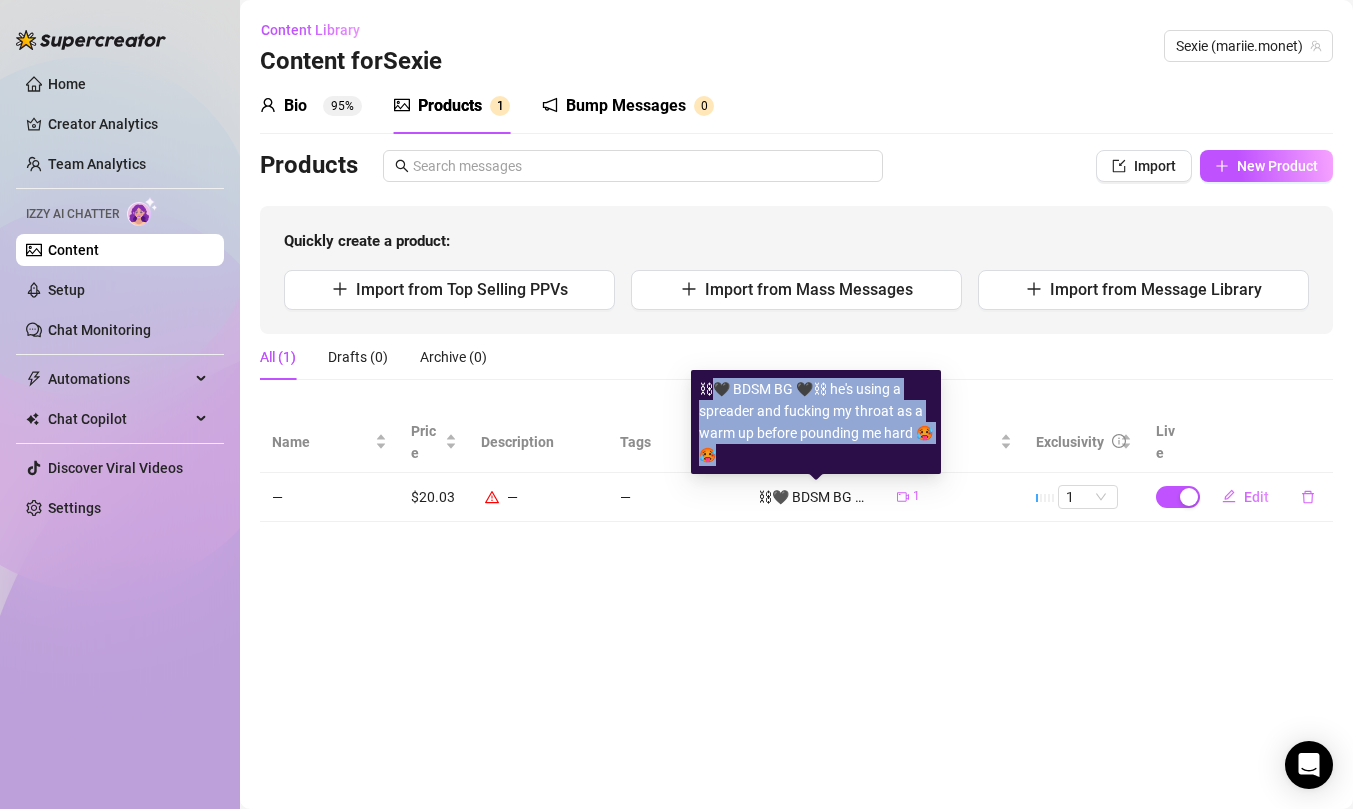 drag, startPoint x: 779, startPoint y: 451, endPoint x: 707, endPoint y: 389, distance: 95.015785 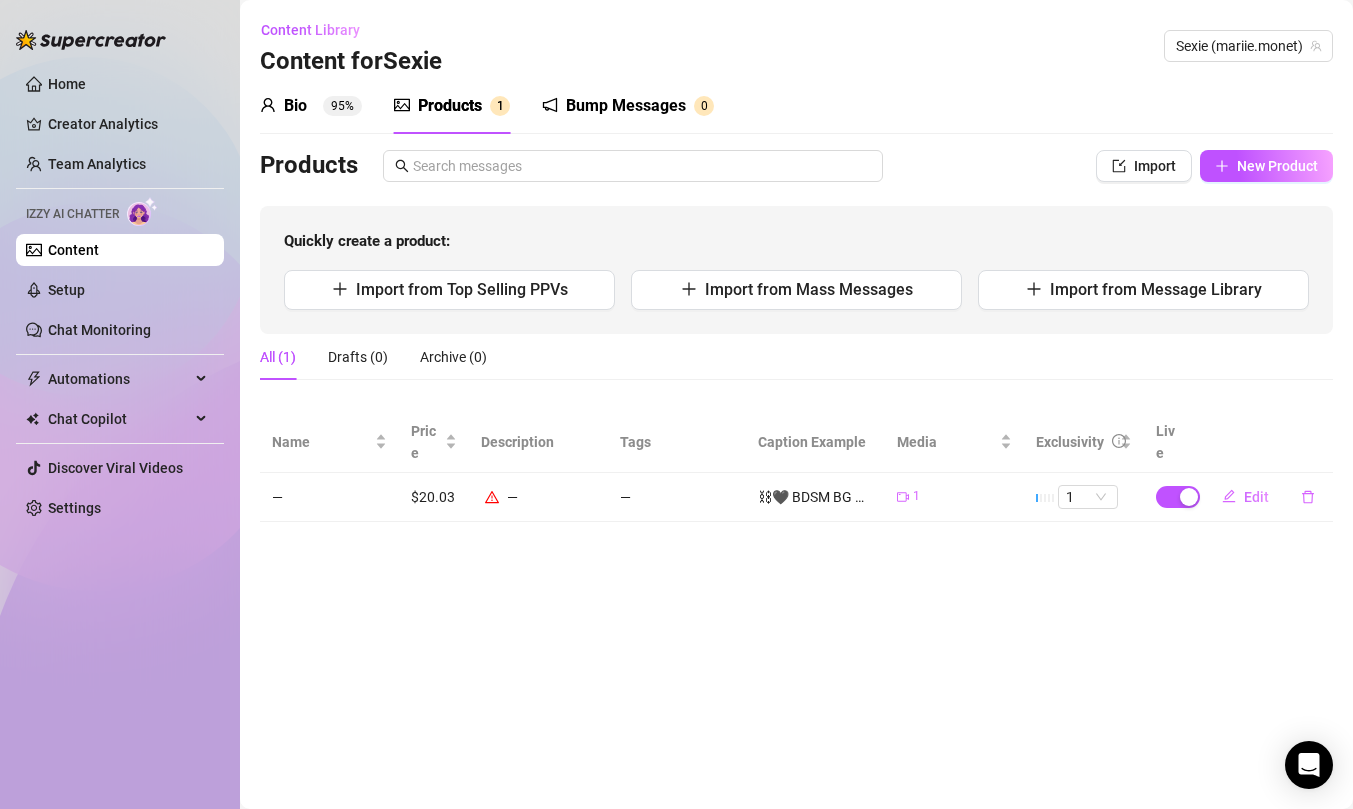 click 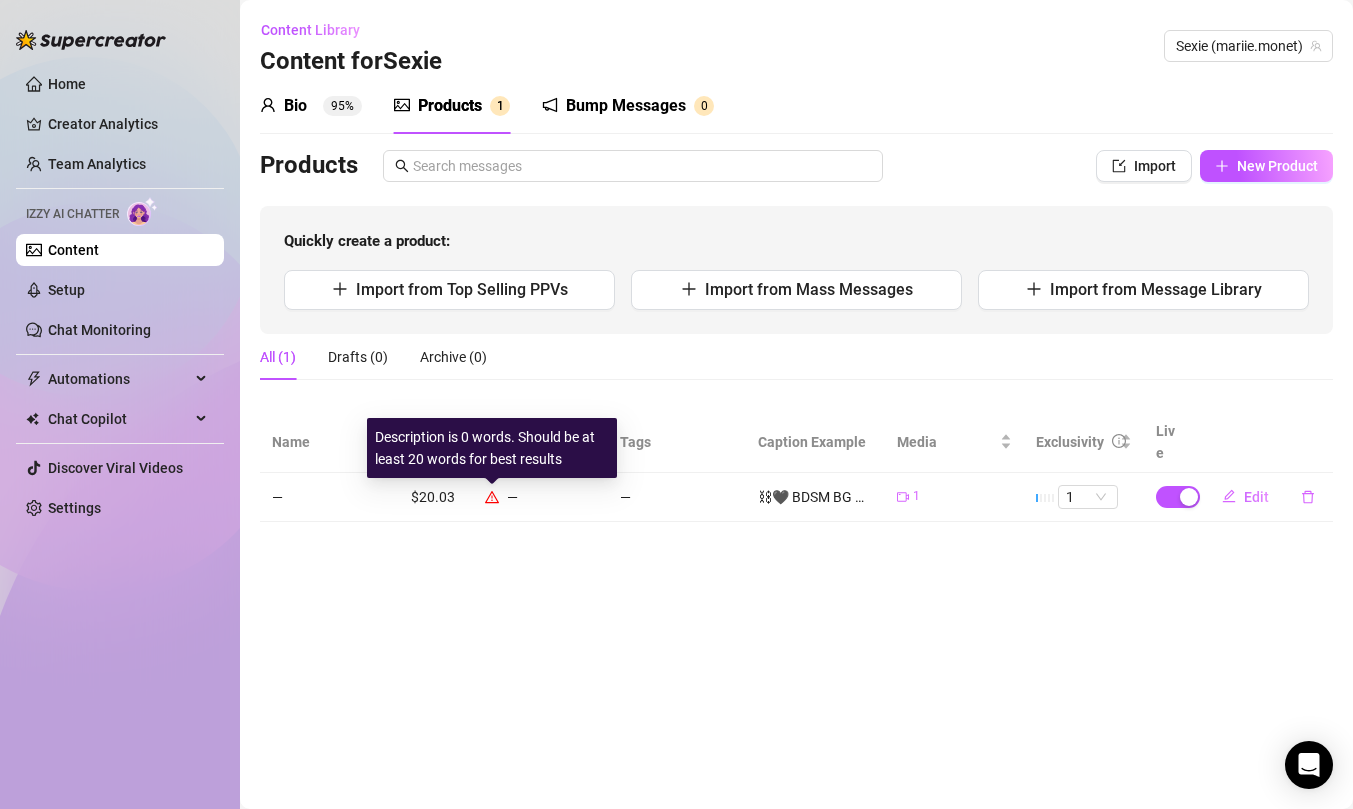 click on "—" at bounding box center (538, 497) 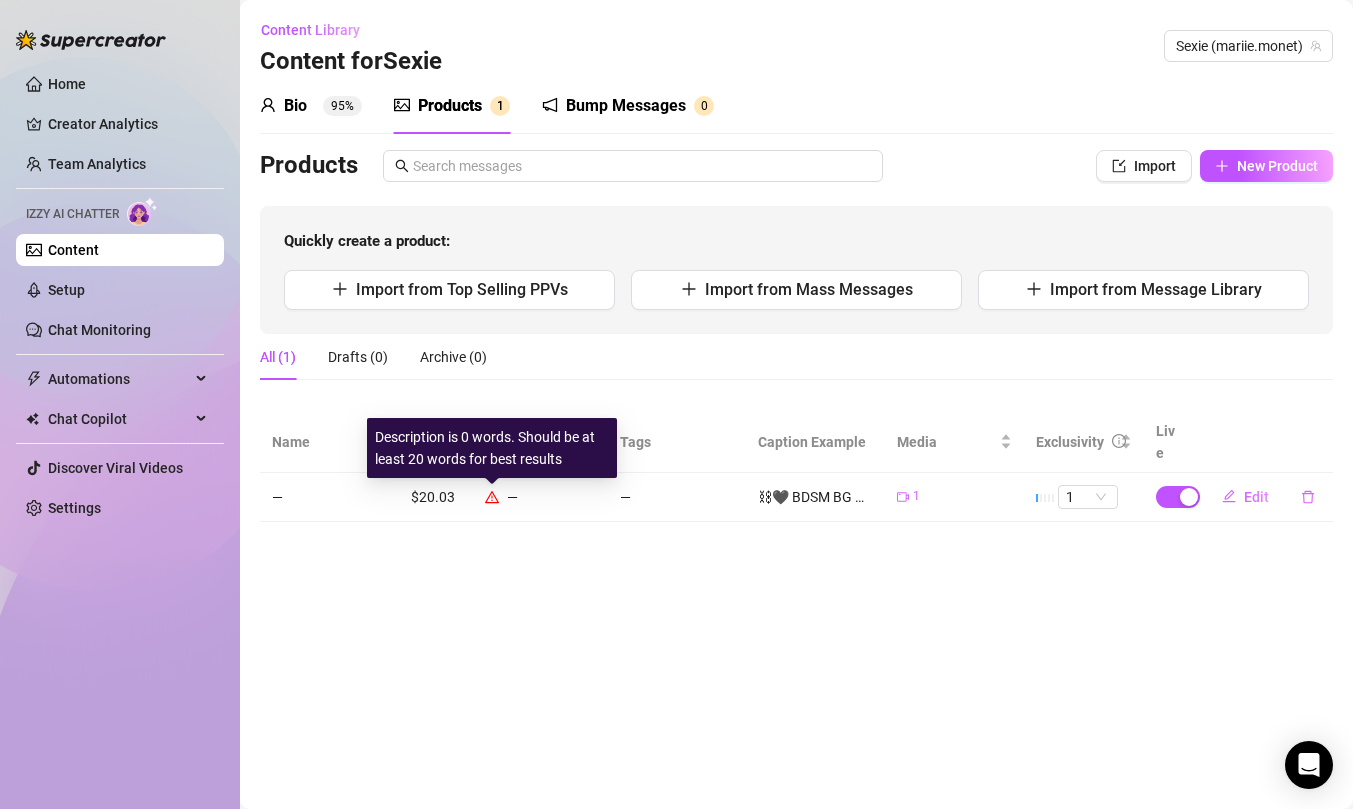 click 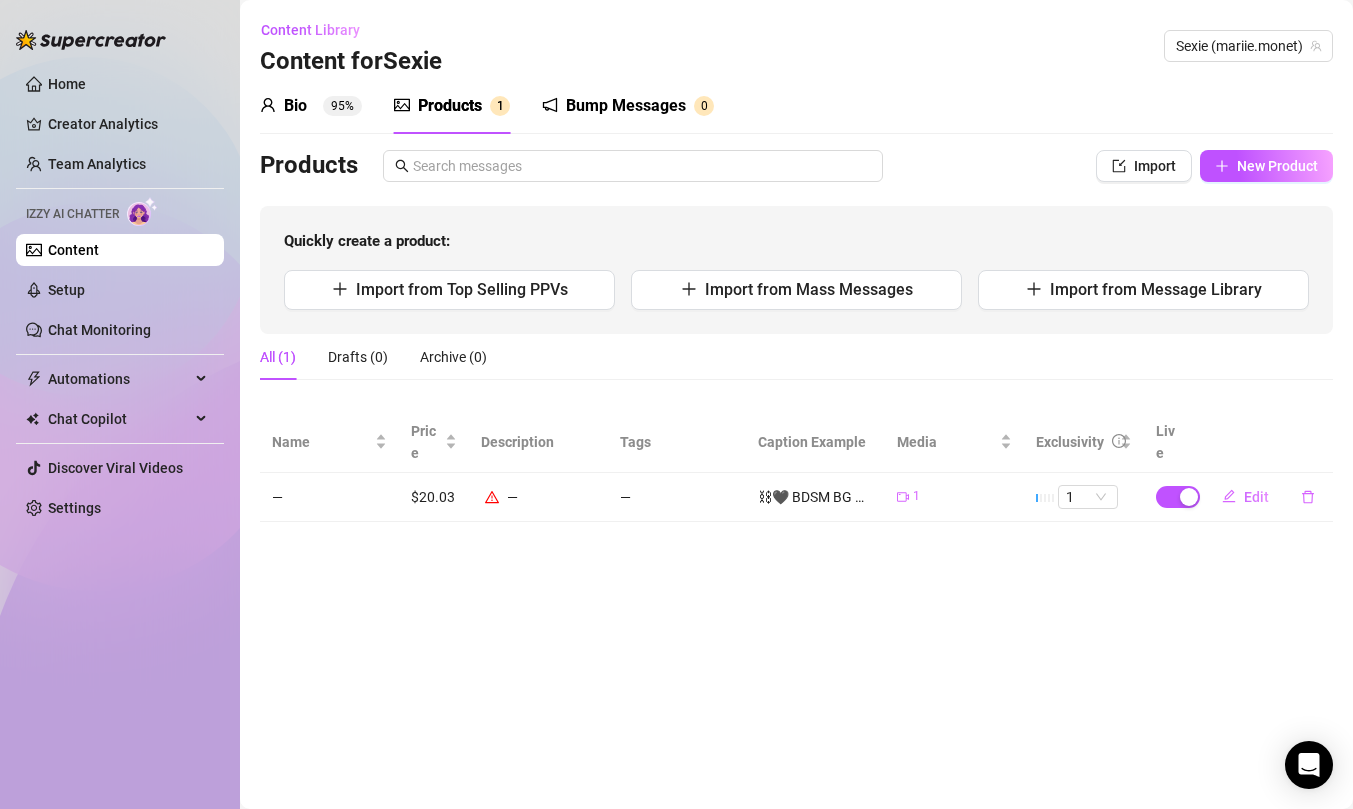 click on "—" at bounding box center [329, 497] 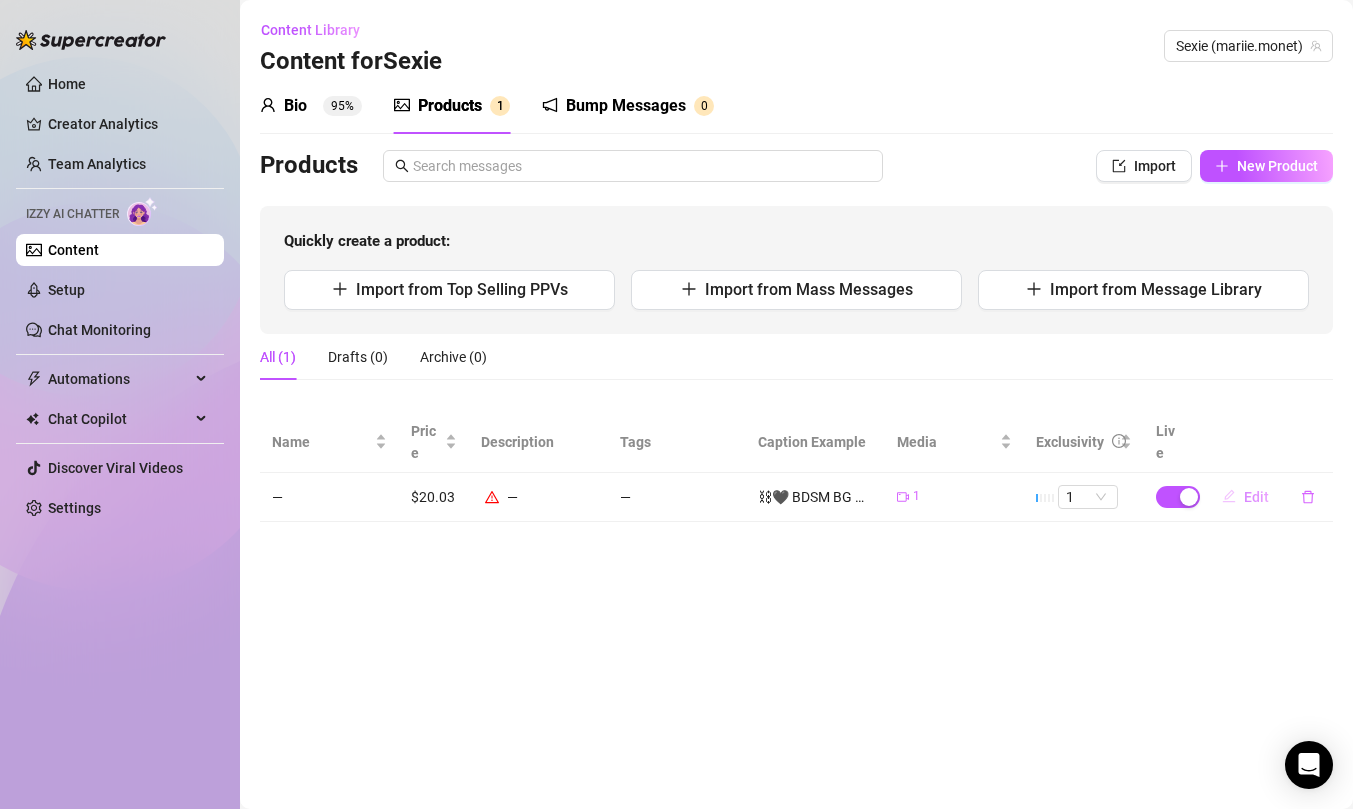click on "Edit" at bounding box center [1256, 497] 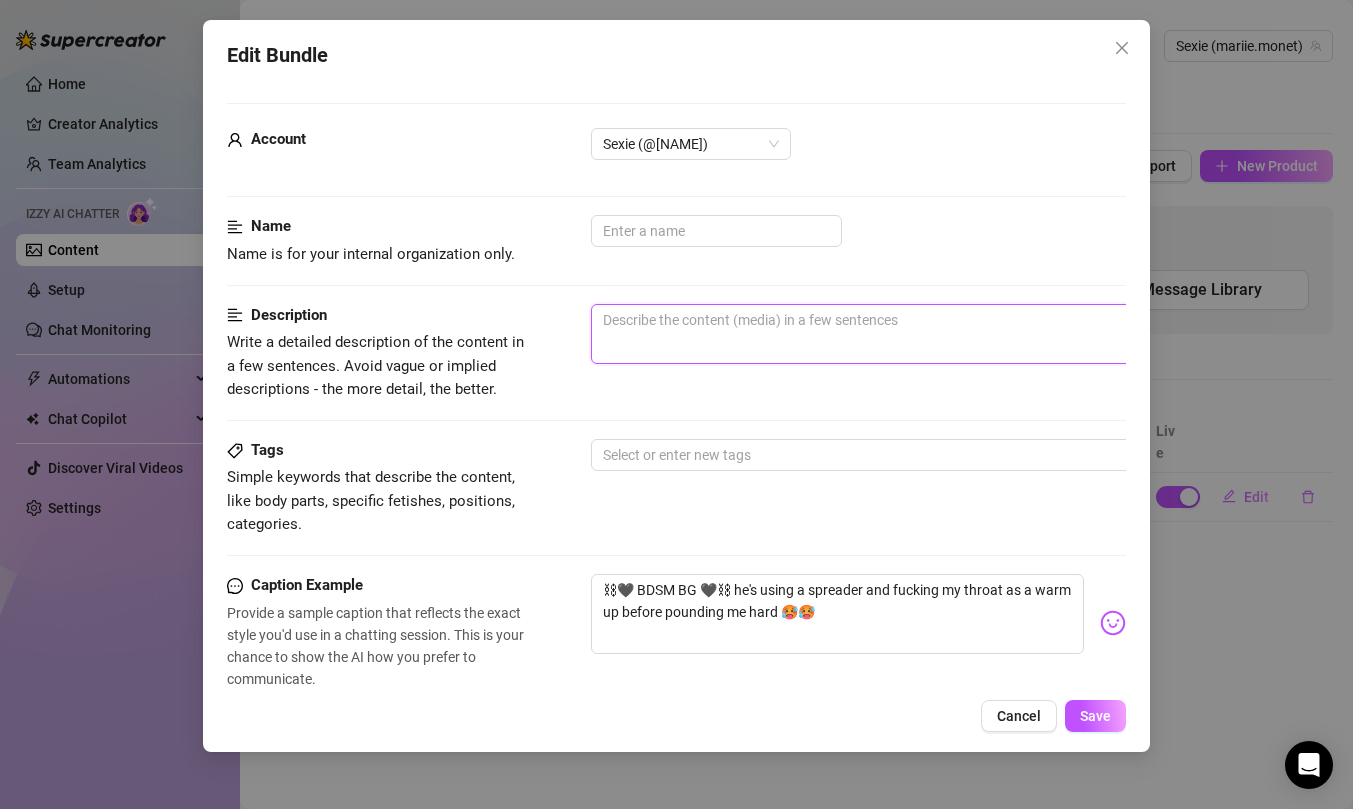 click at bounding box center [941, 334] 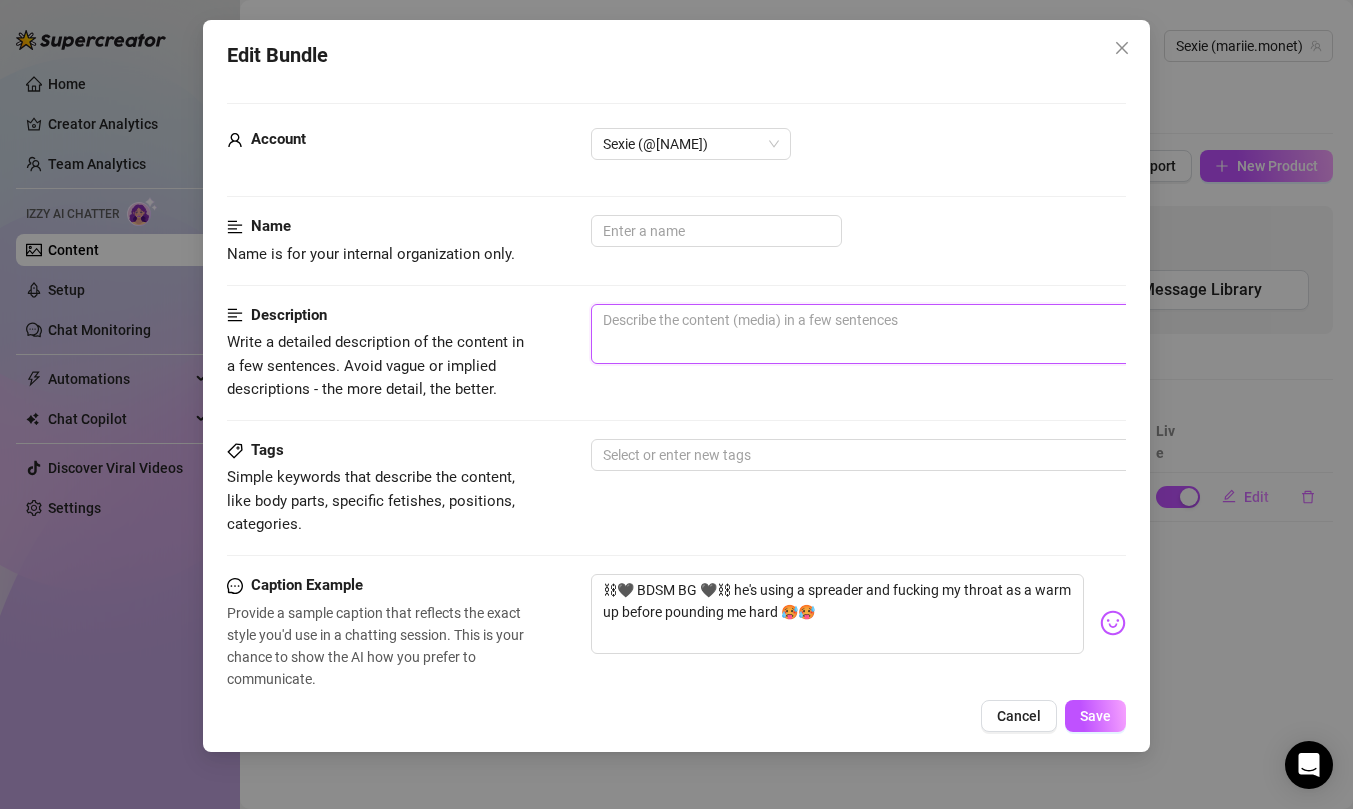 click at bounding box center (941, 334) 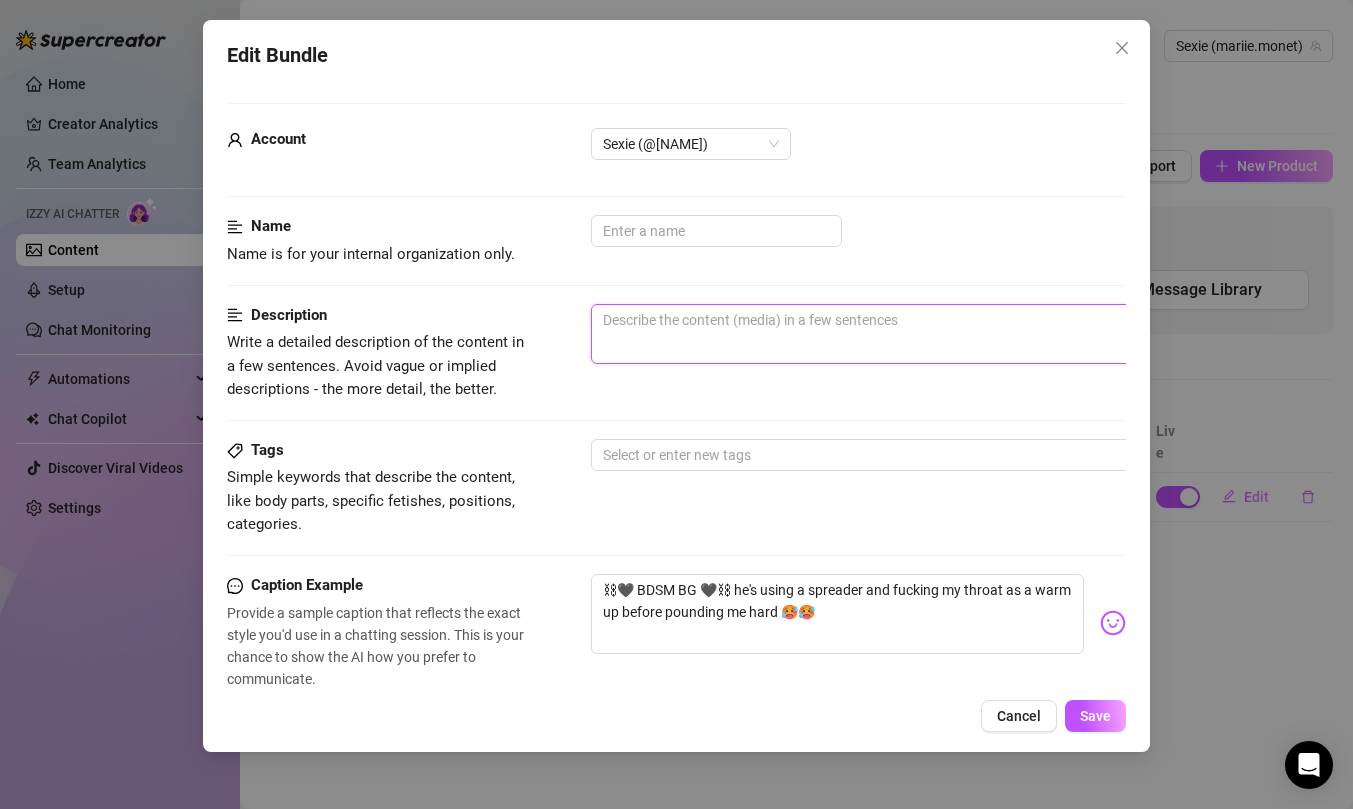 type on "m" 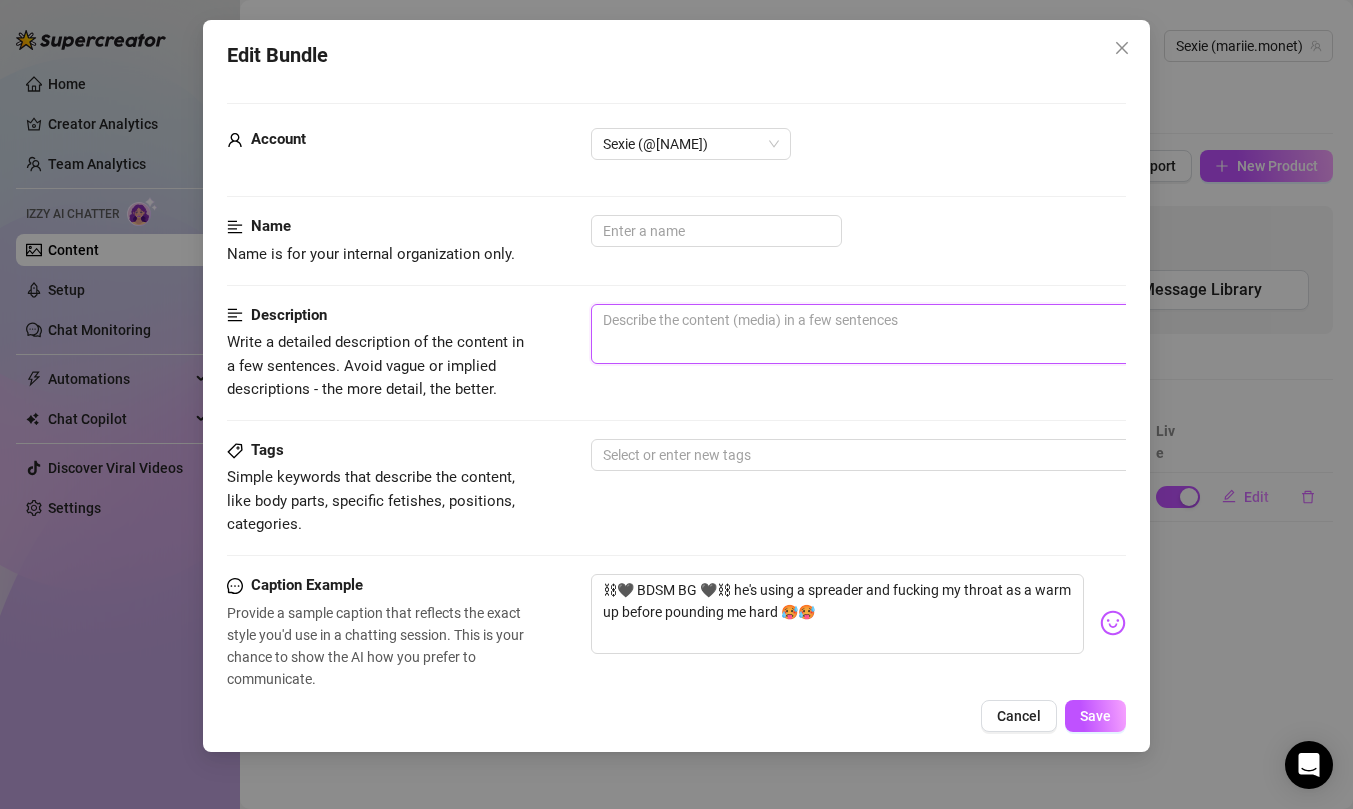type on "m" 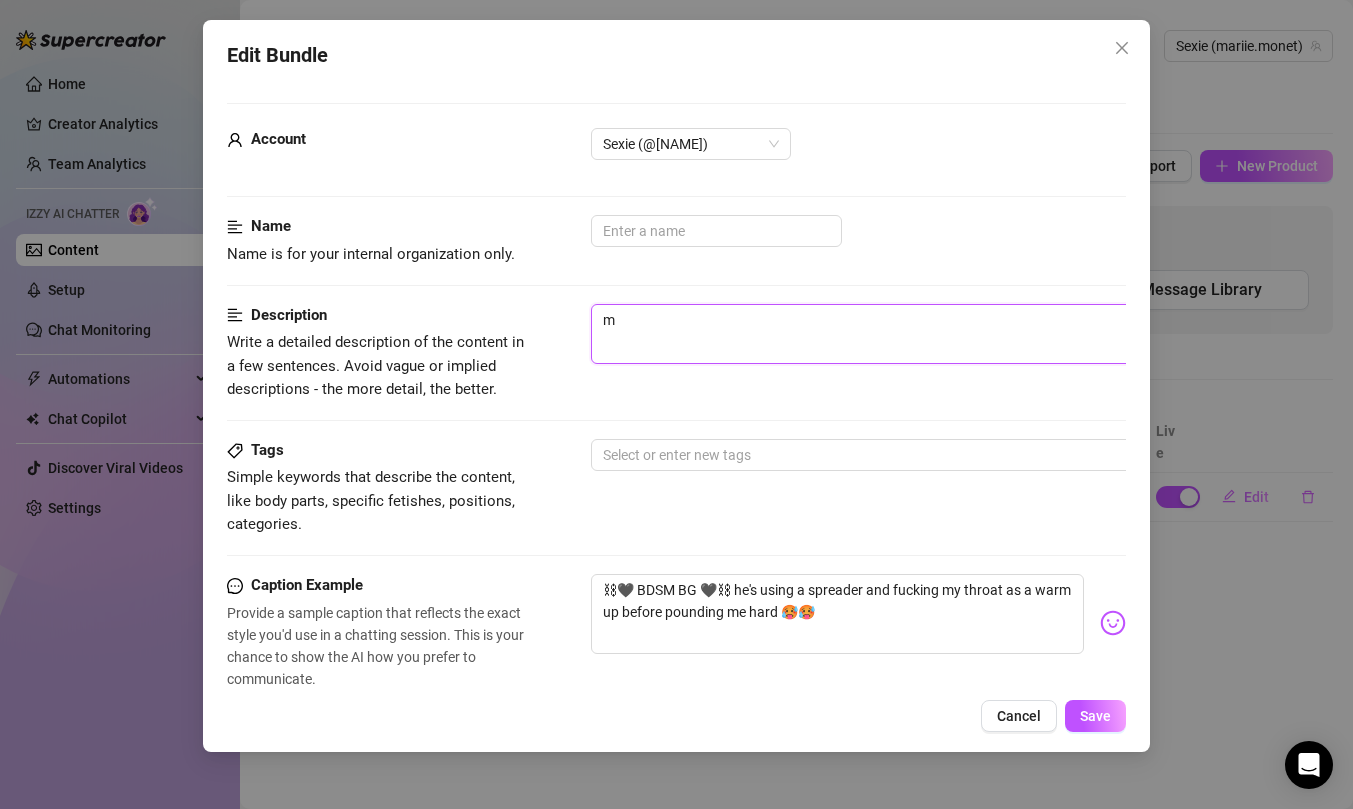 type on "Describe the content (media) in a few sentences" 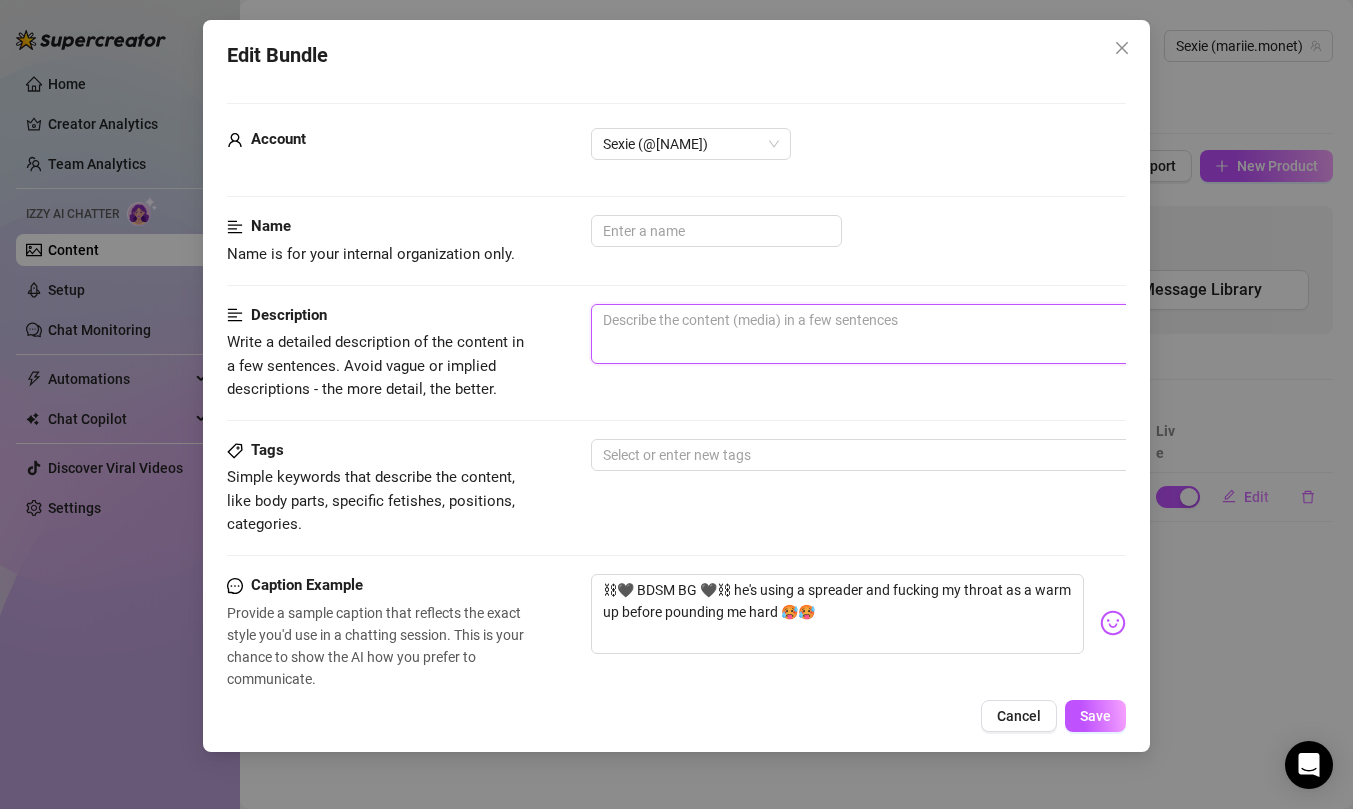 type on "i" 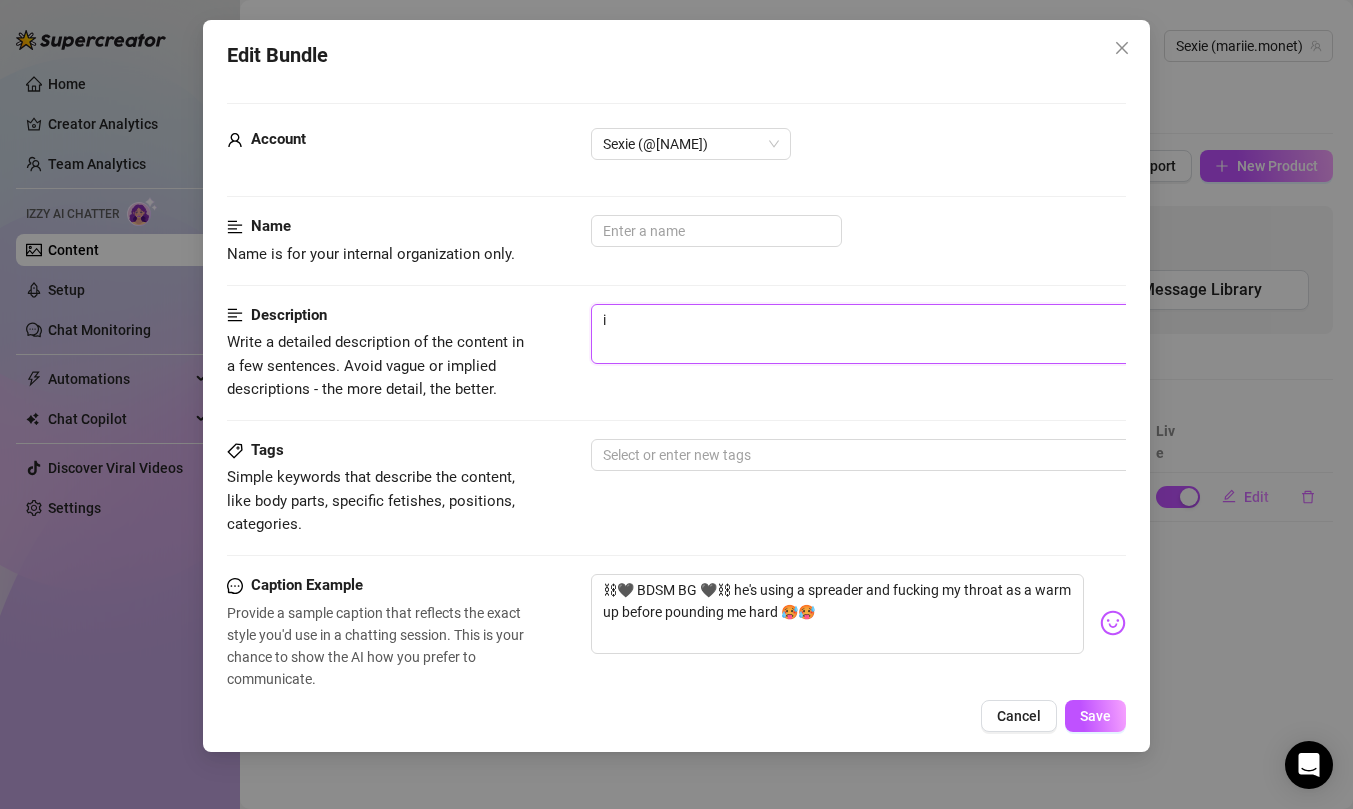 type on "im" 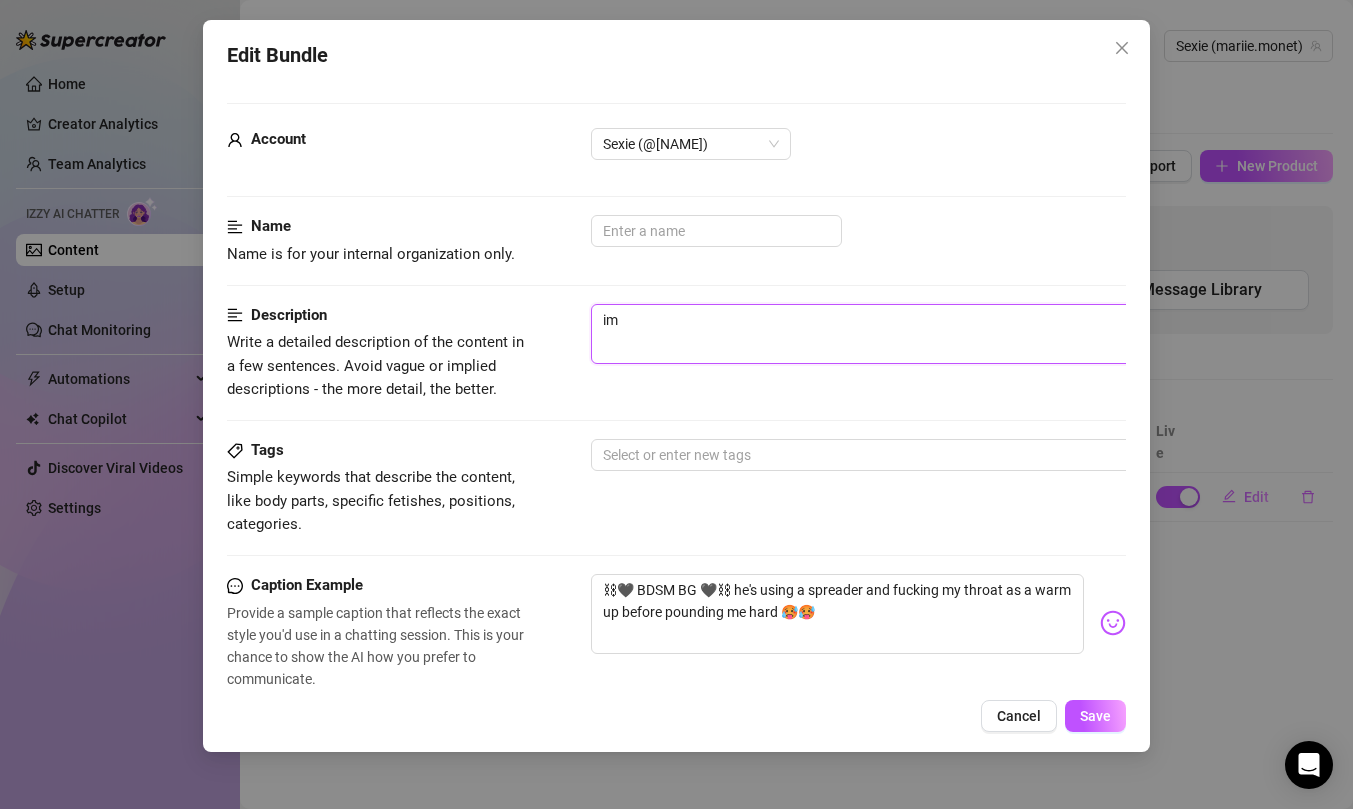 type on "im" 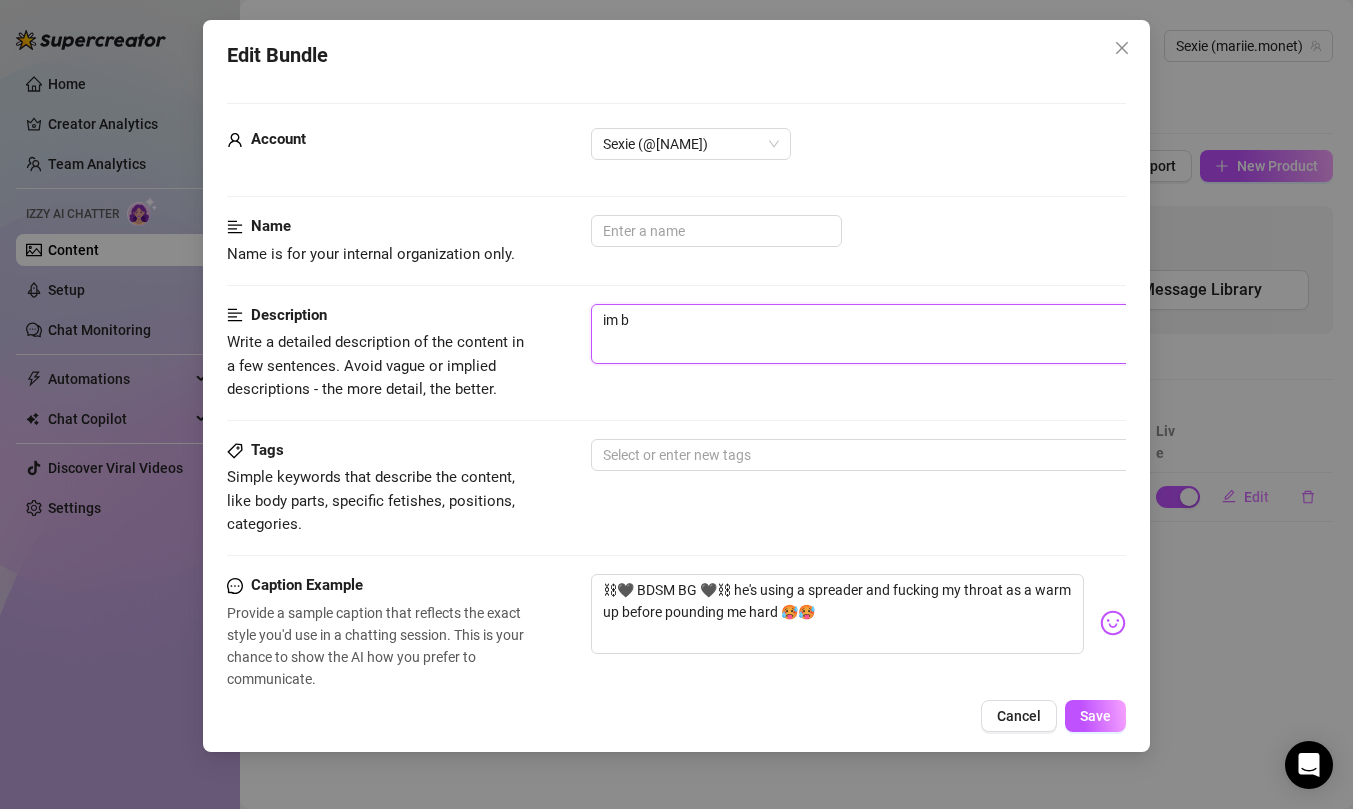 type on "im bl" 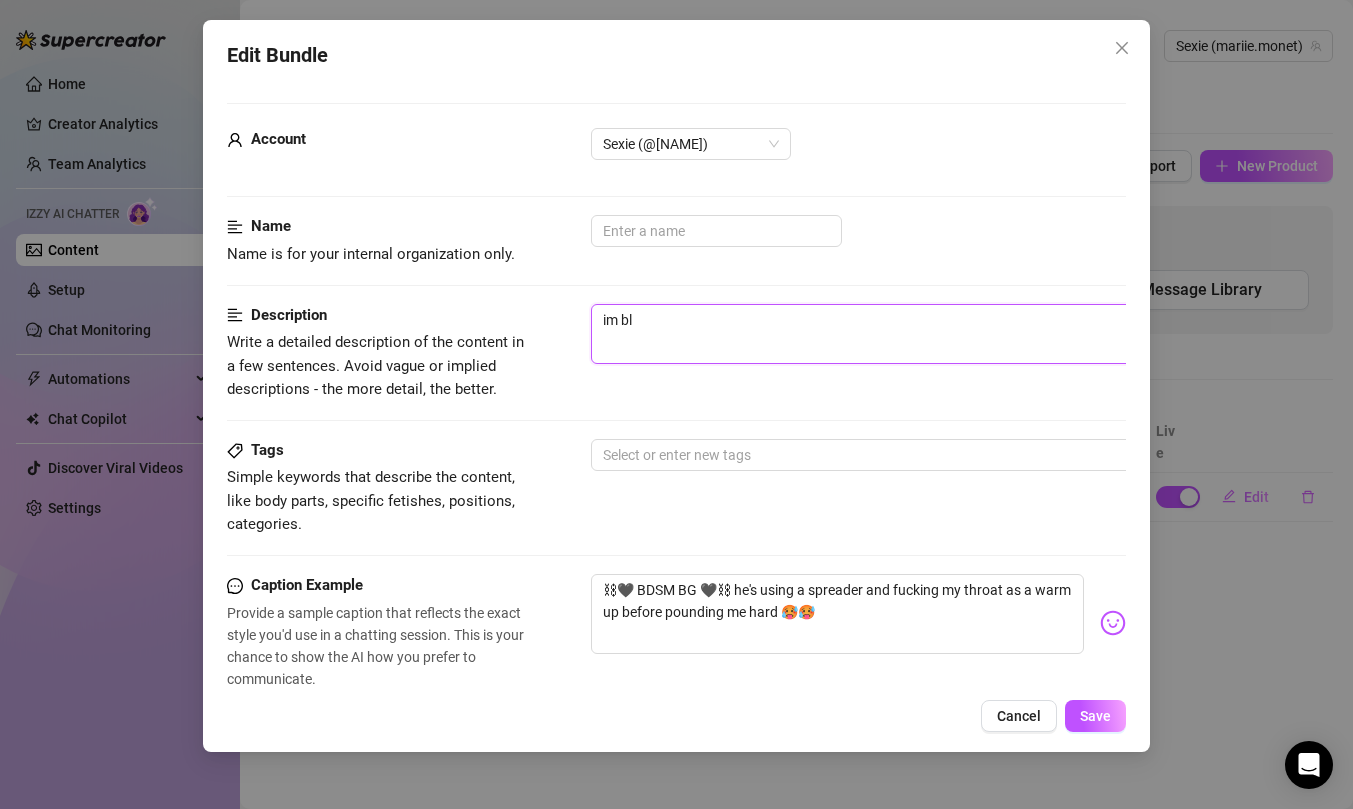 type on "im bli" 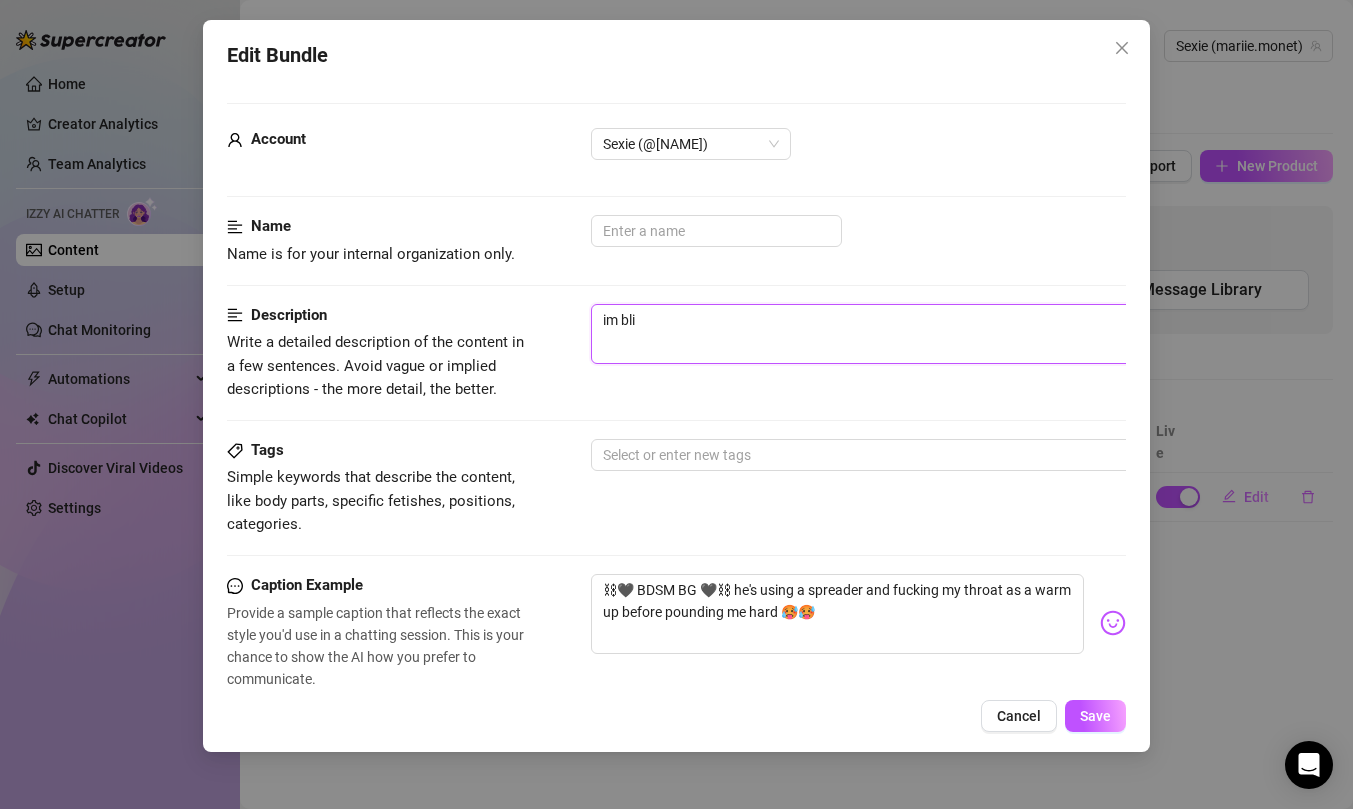 type on "im blin" 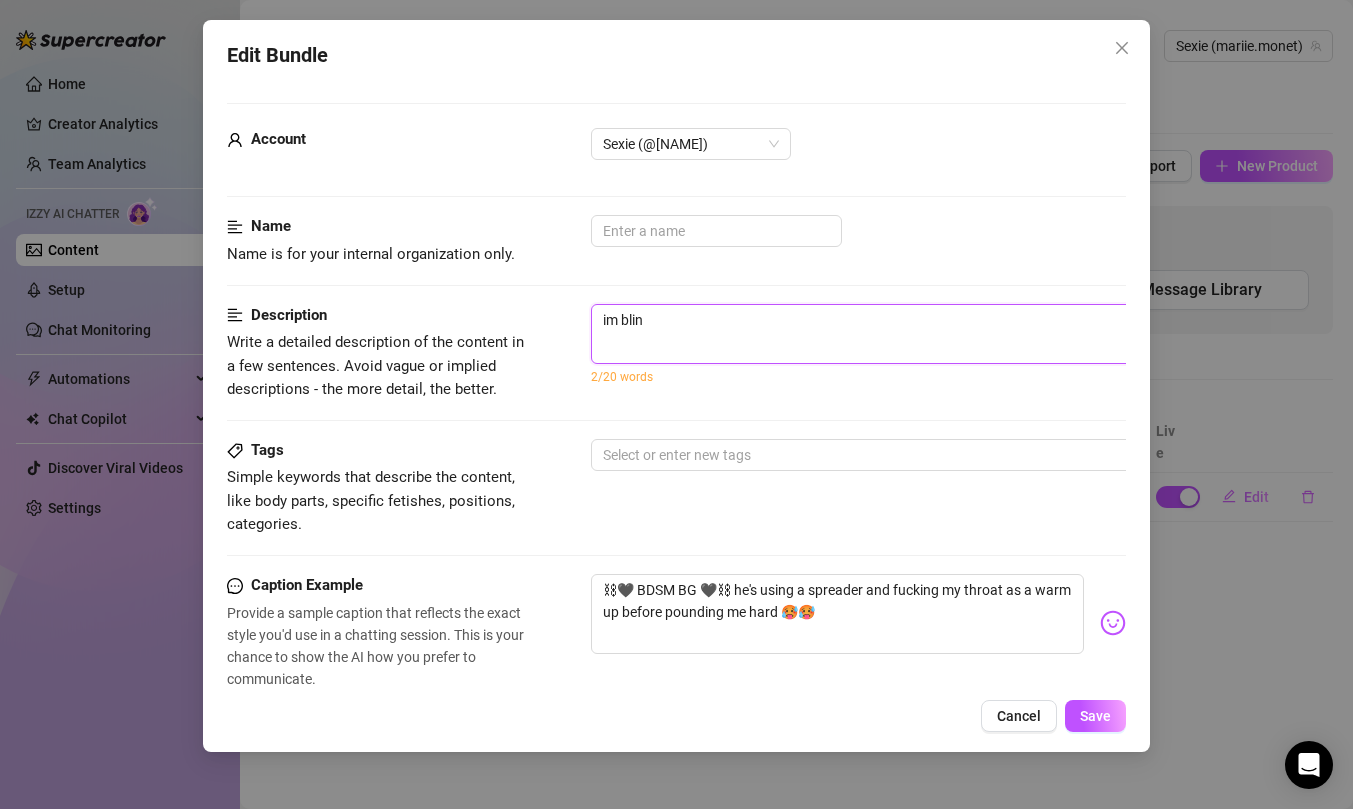 type on "im blind" 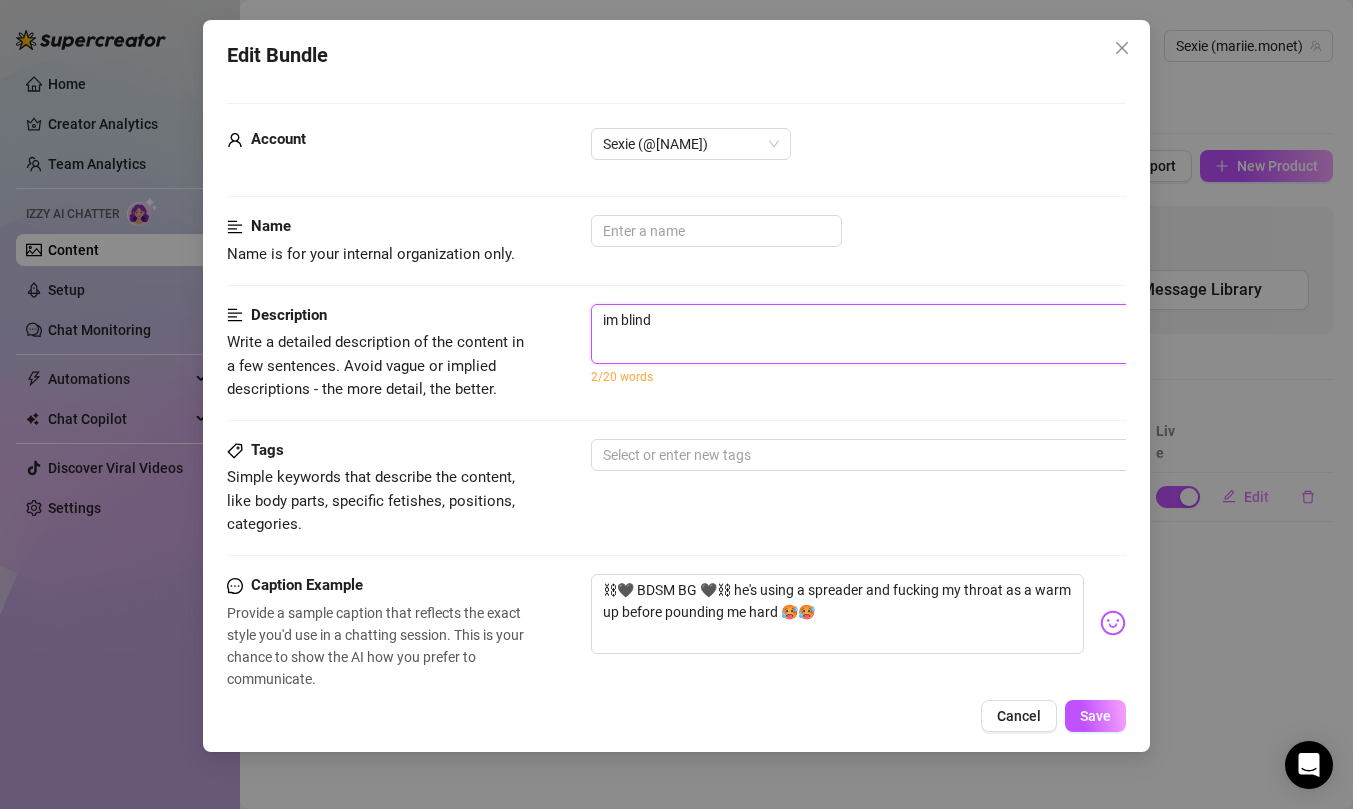 type on "im blind" 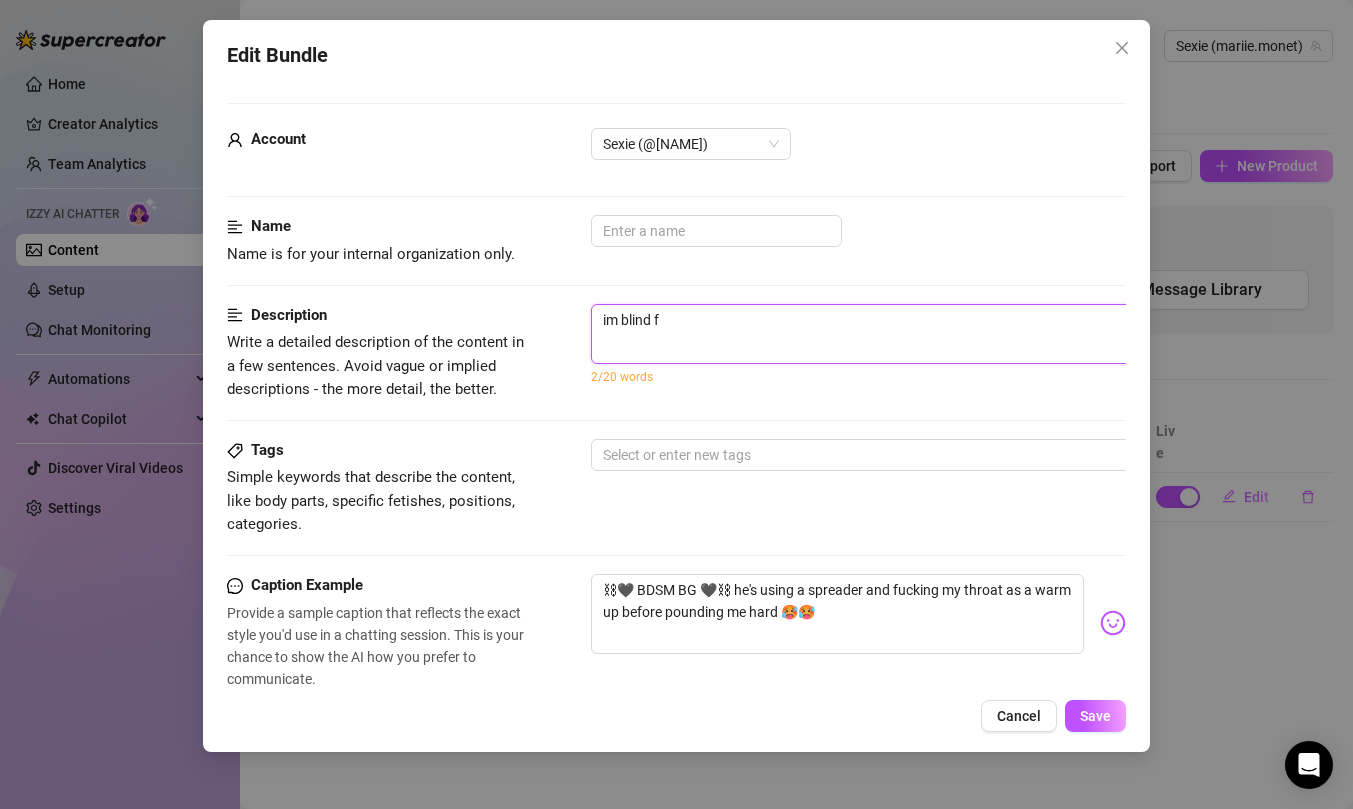type on "im blind fo" 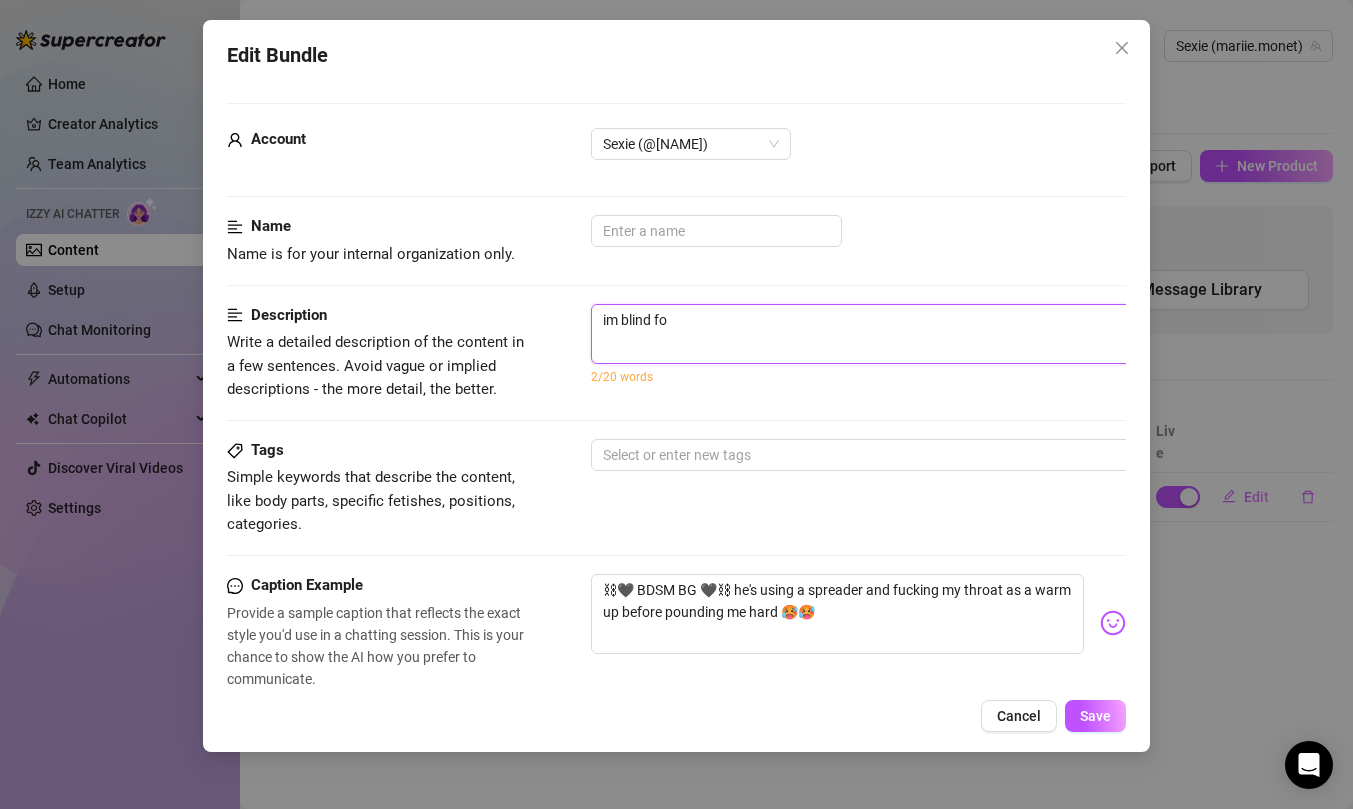 type on "im blind fof" 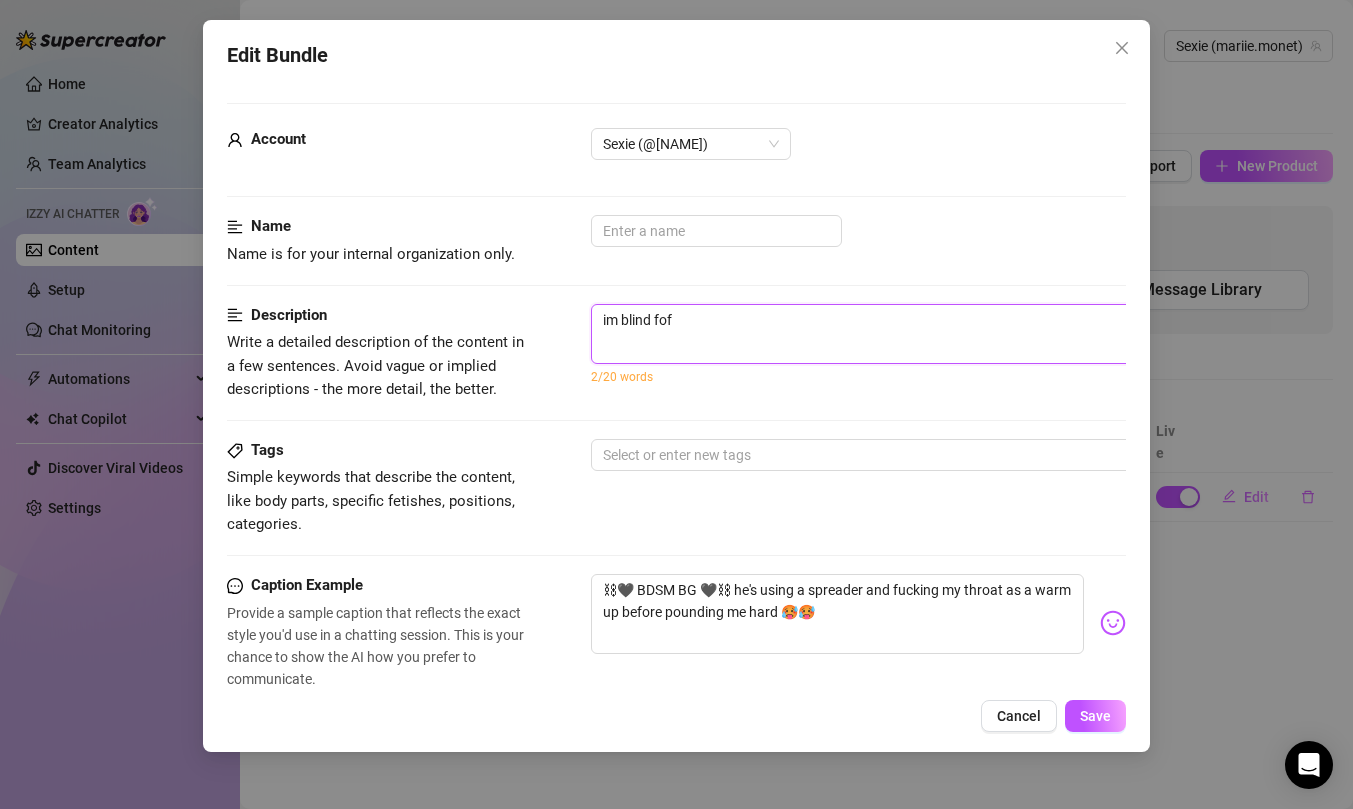 type on "im blind fofl" 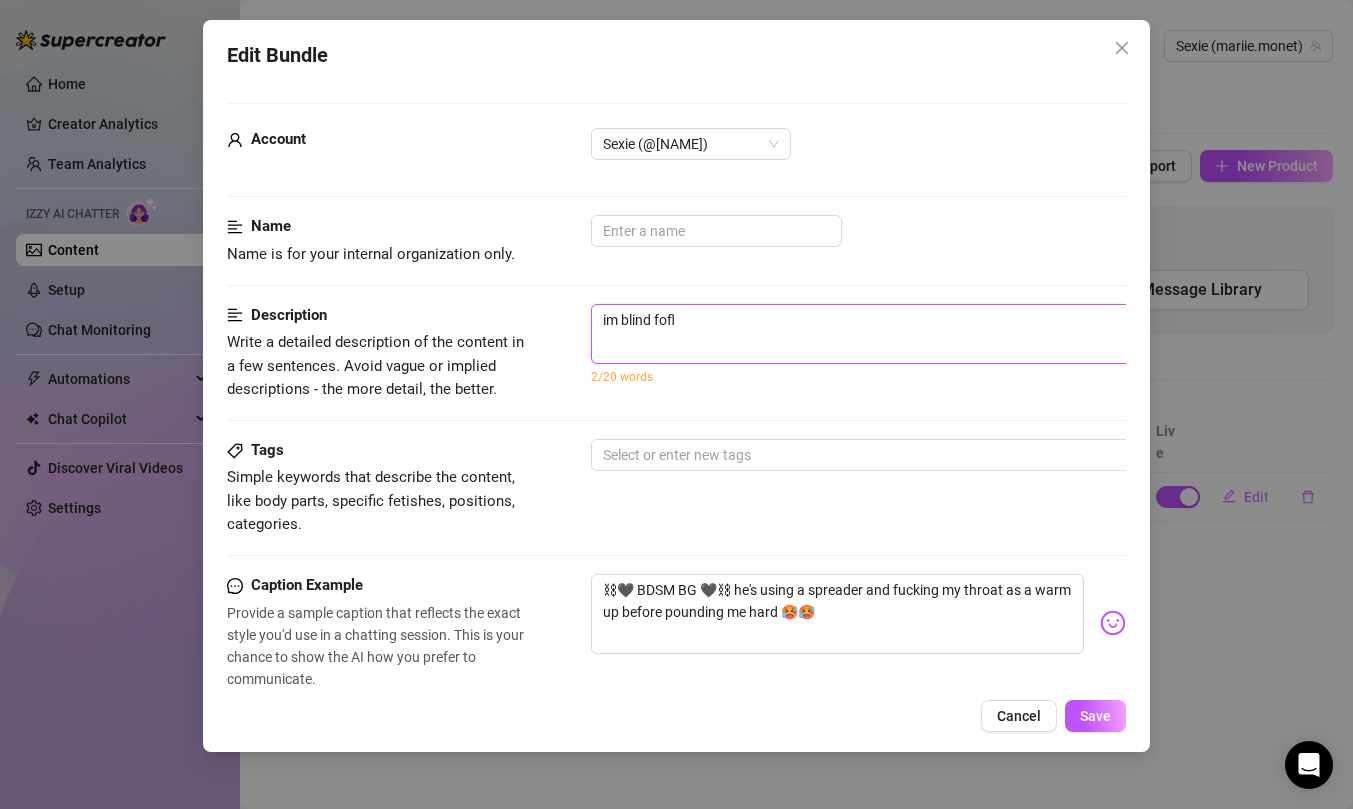 type on "im blind fof" 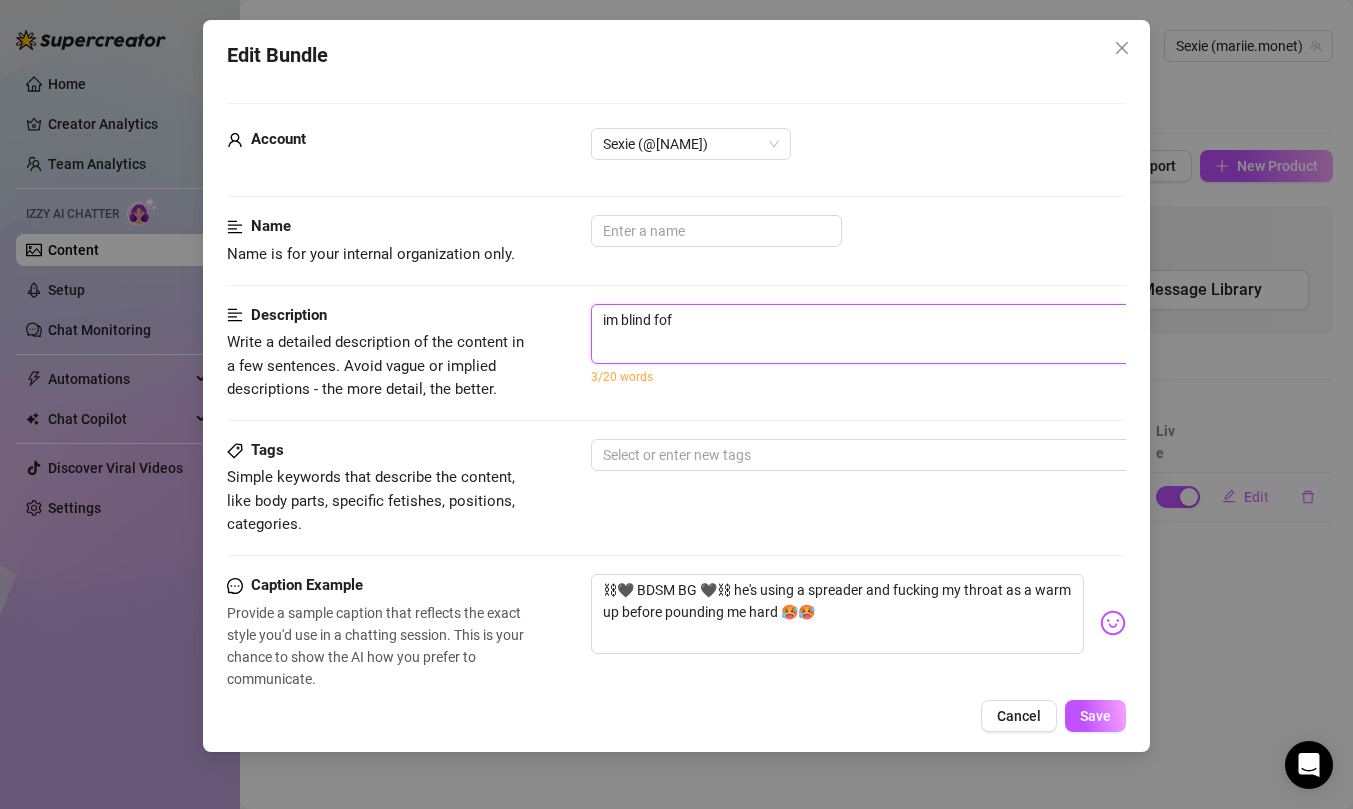 type on "im blind fo" 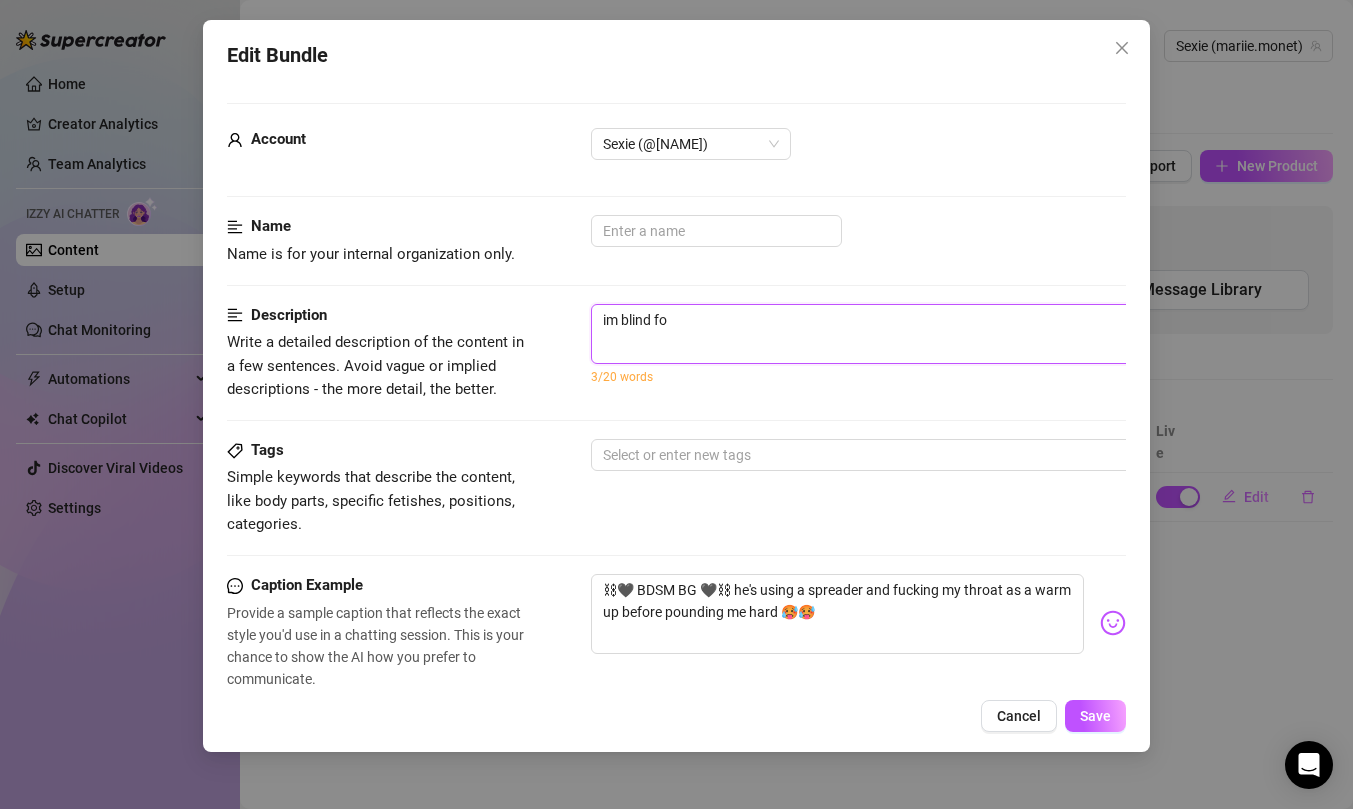 type on "im blind foo" 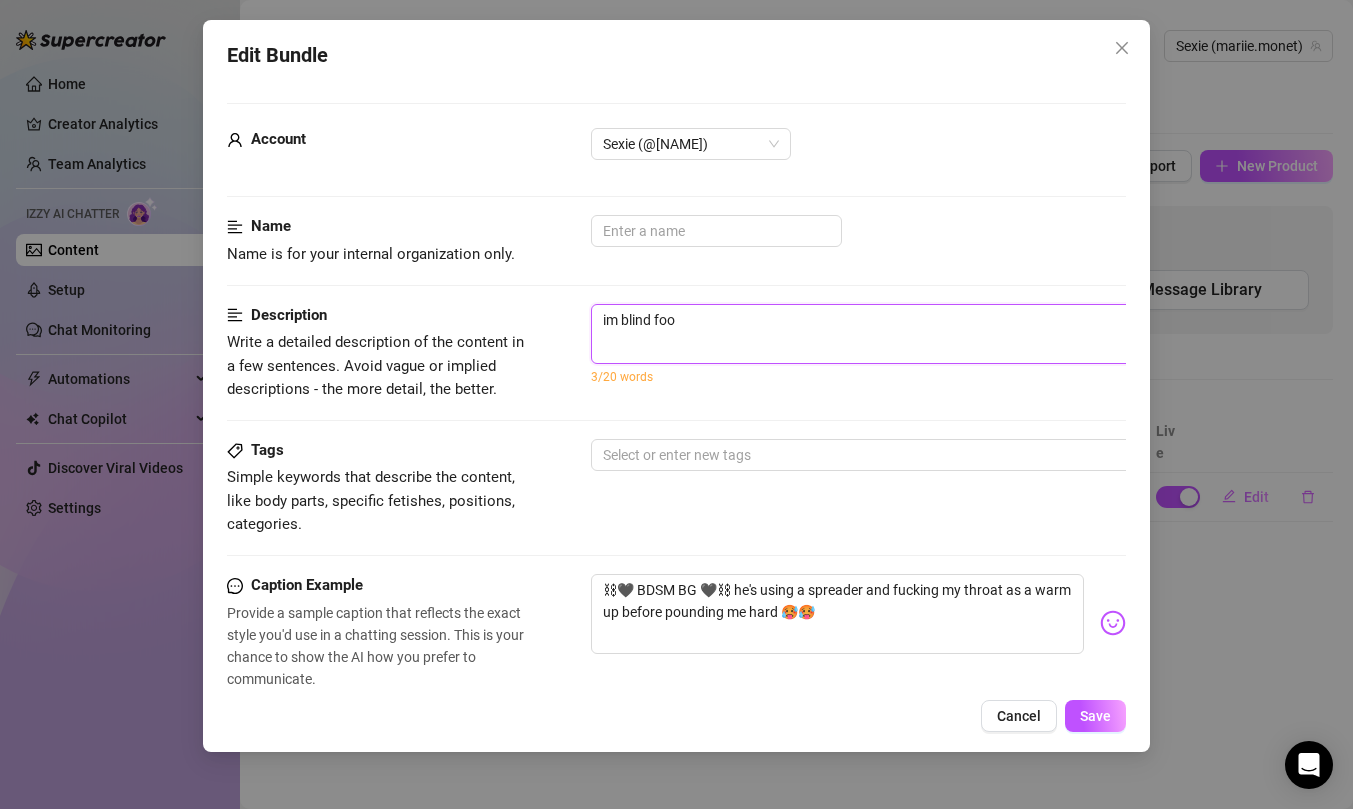 type on "im blind fo" 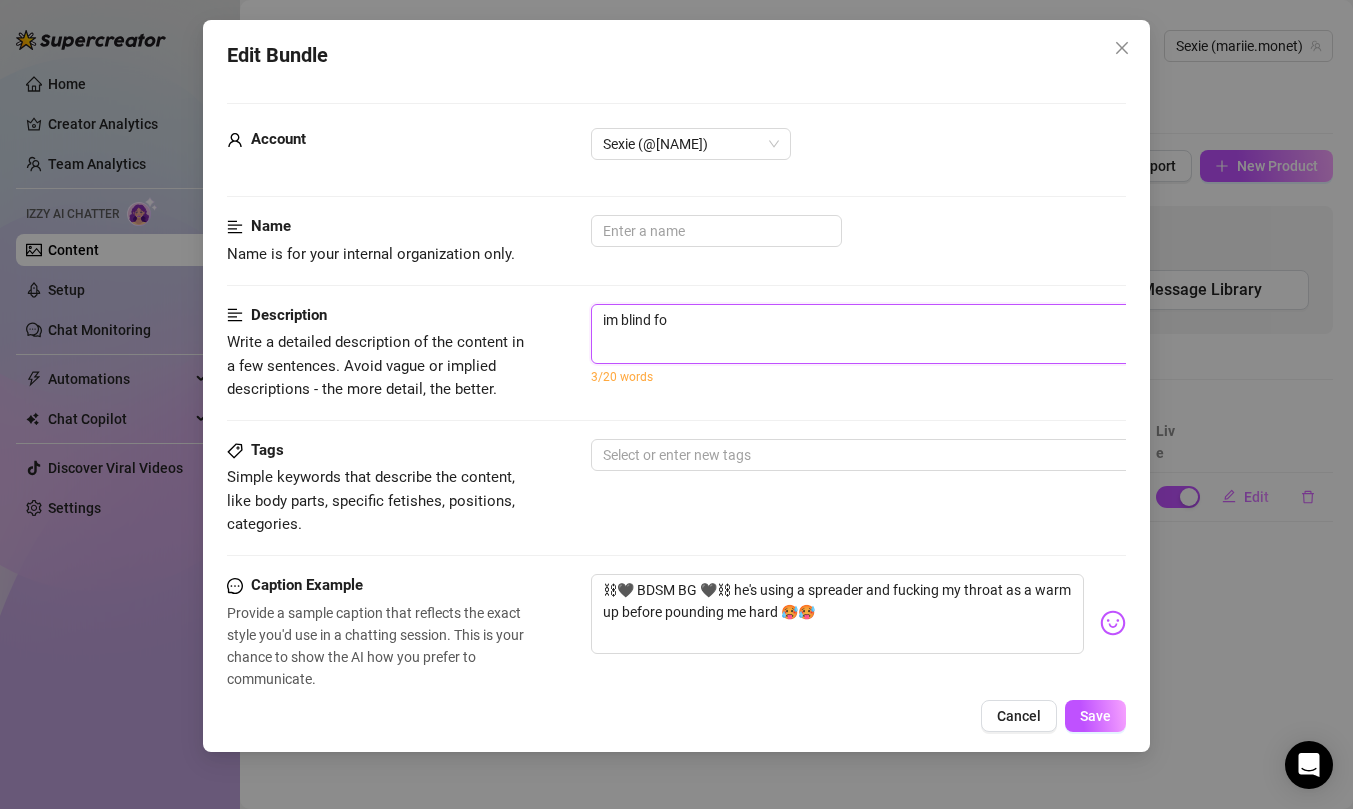 type on "im blind fol" 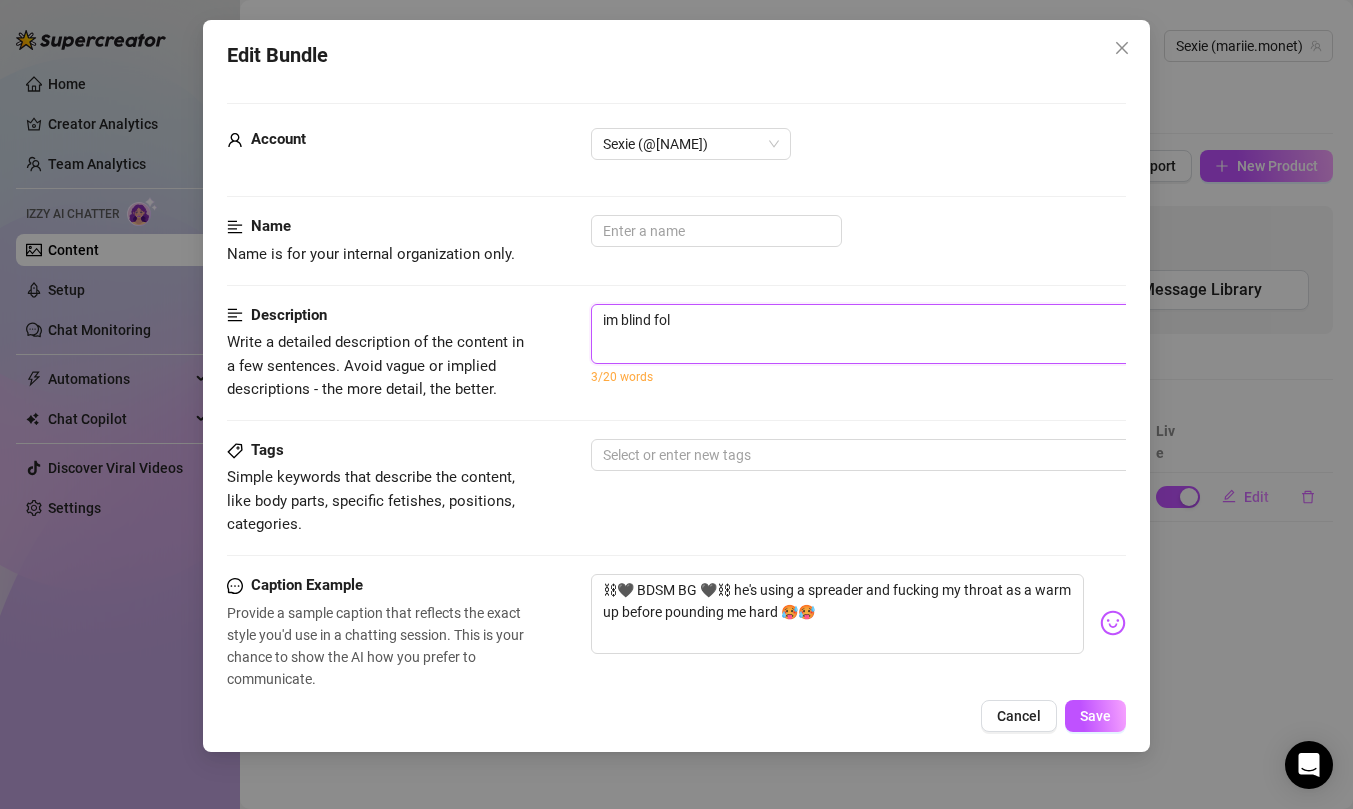 type on "im blind fold" 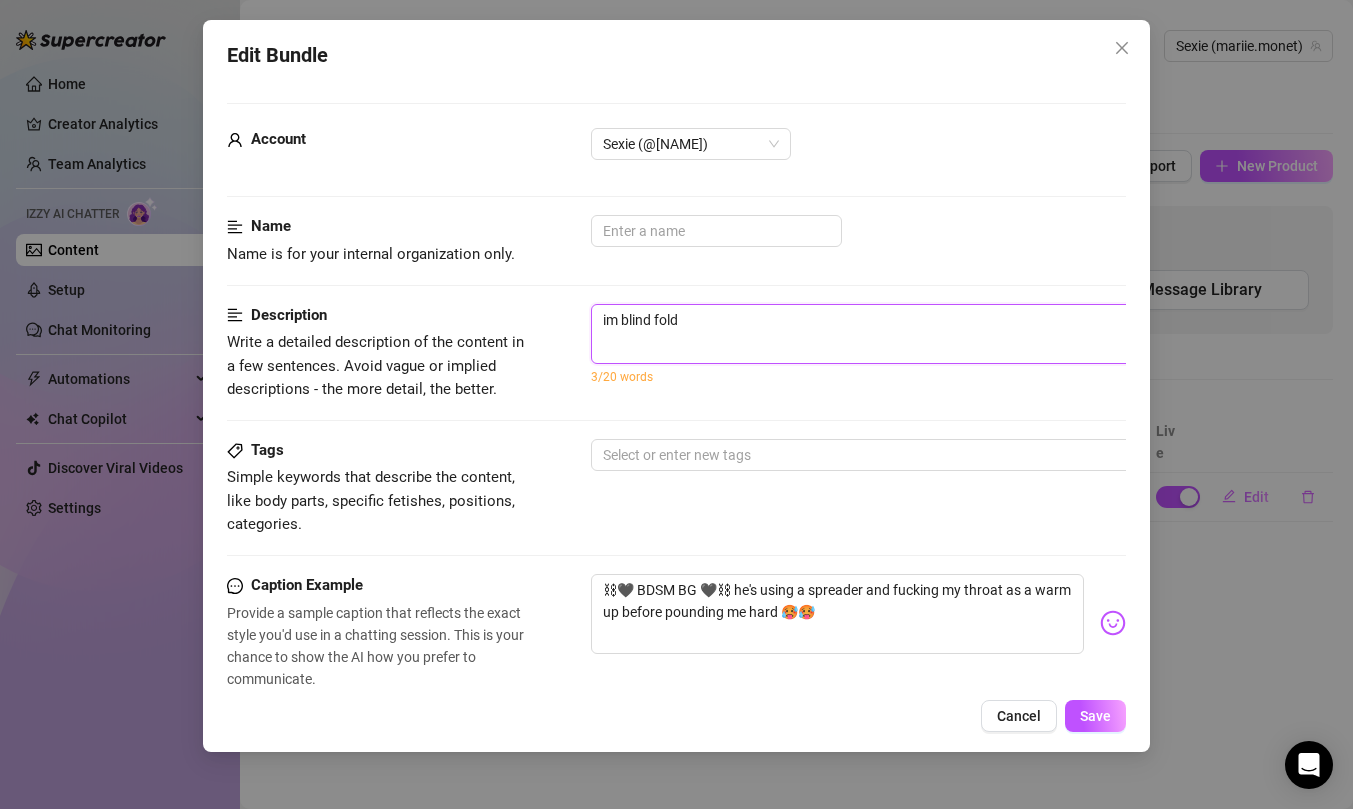 type on "im blind folde" 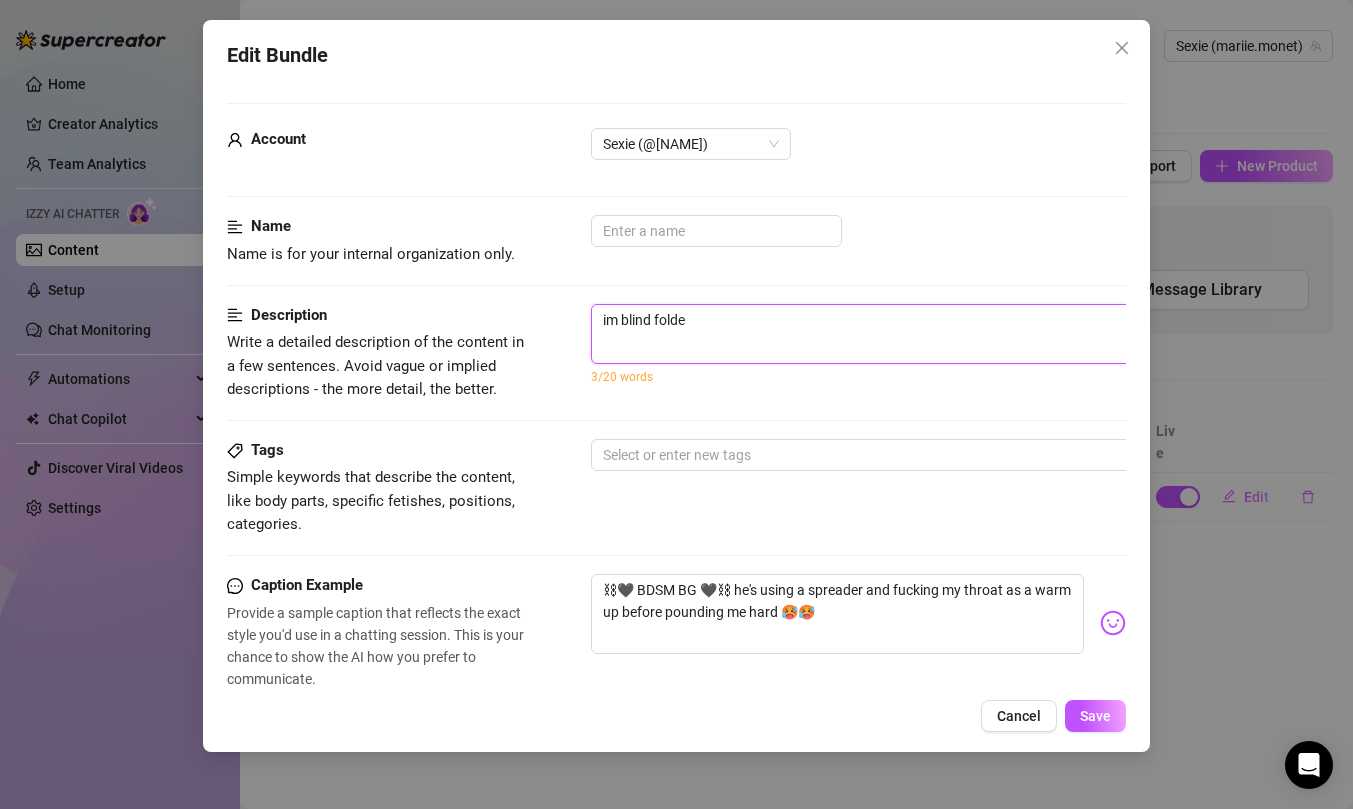 type on "im blind folded" 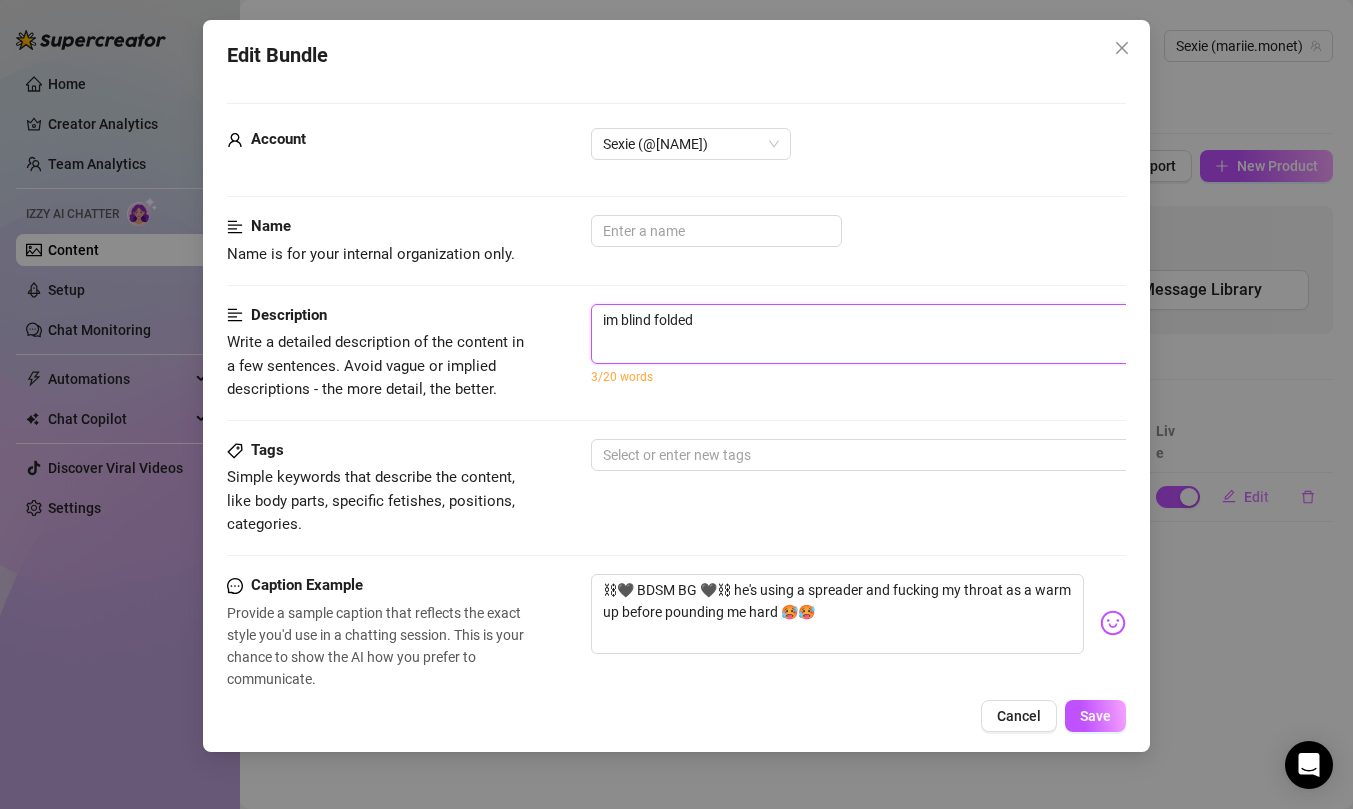 type on "im blind folded" 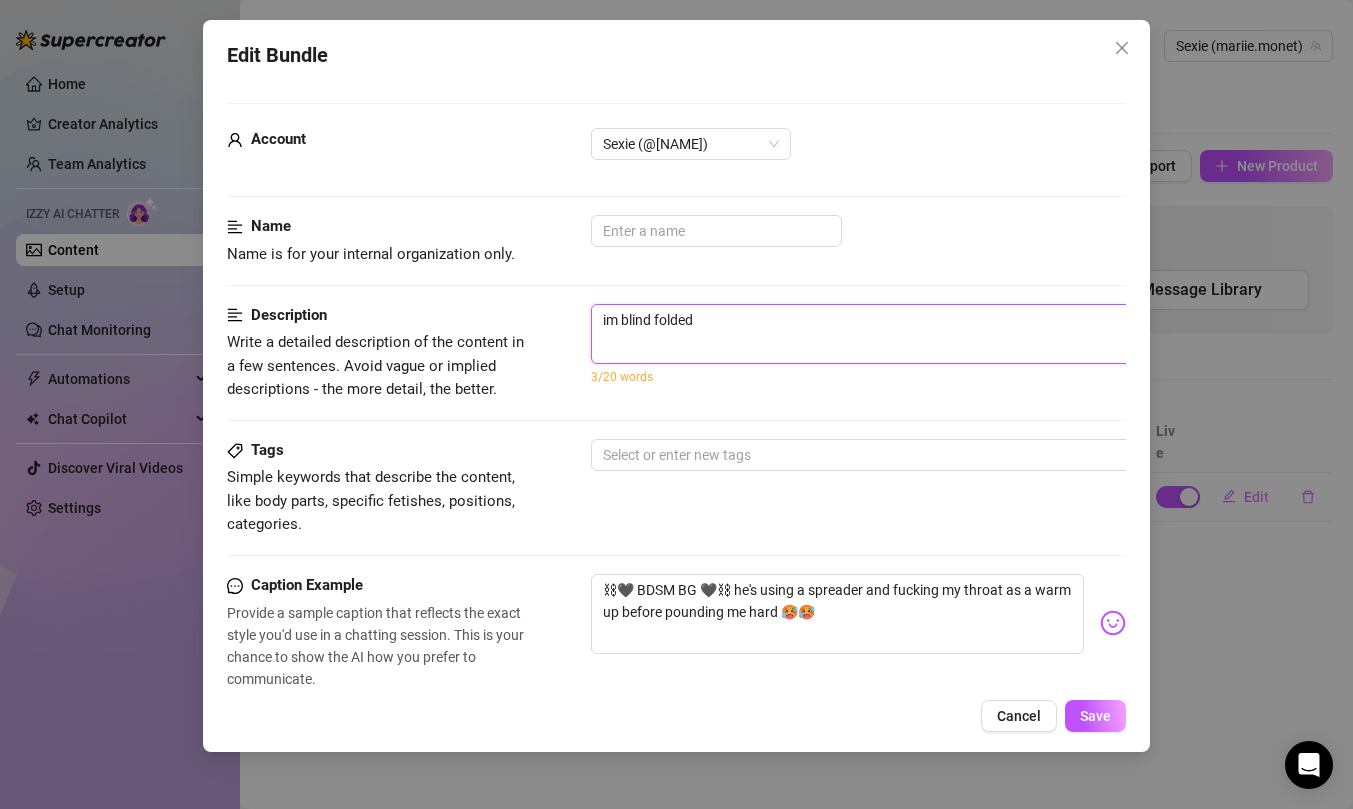 type on "im blind folded h" 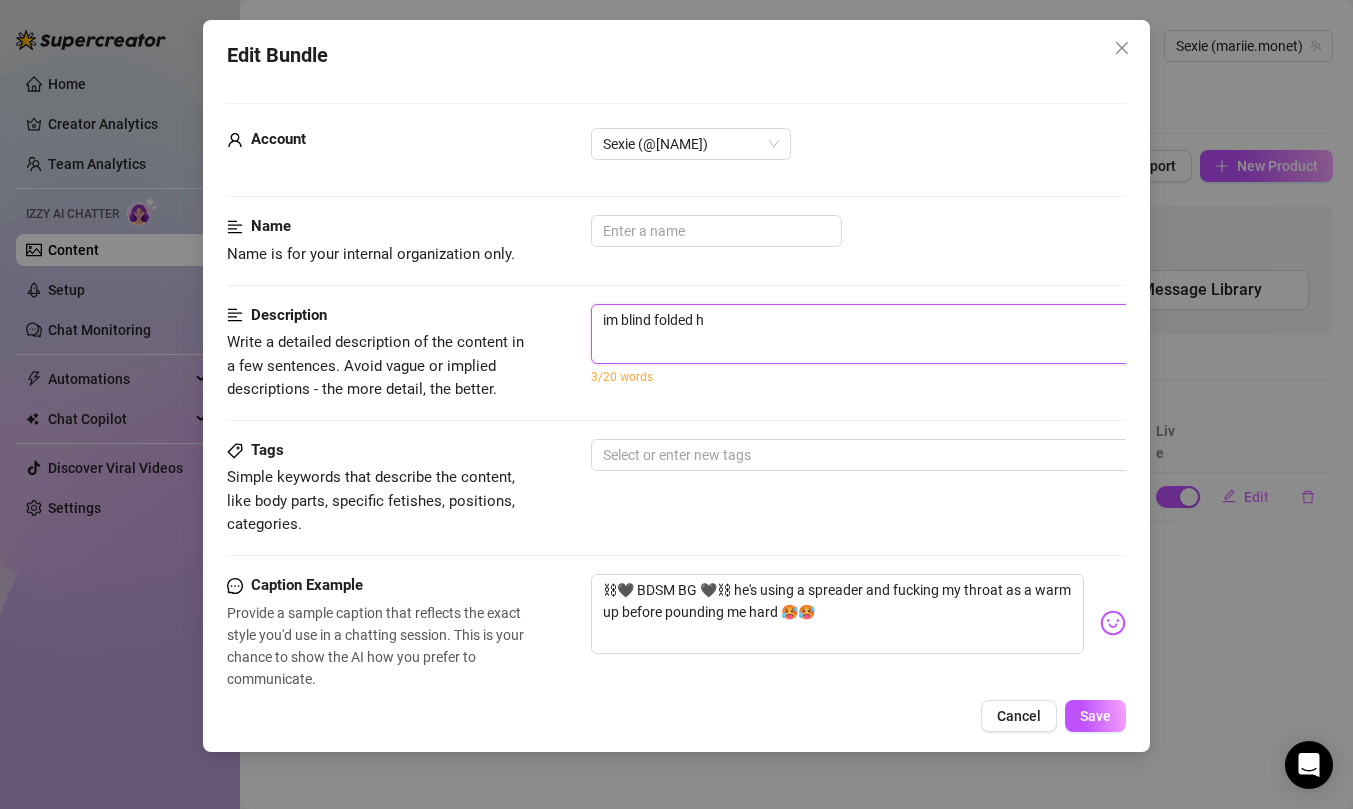 type on "im blind folded ha" 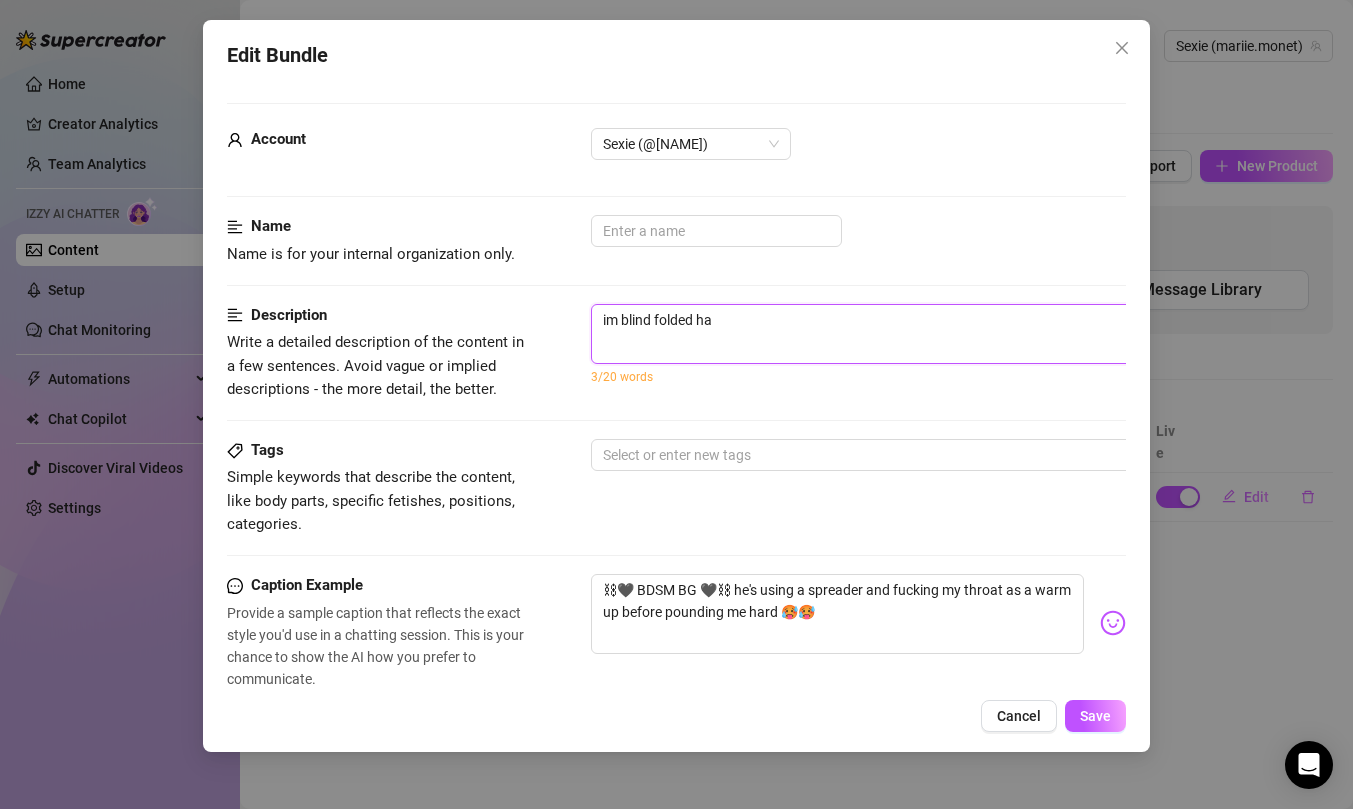 type on "im blind folded hav" 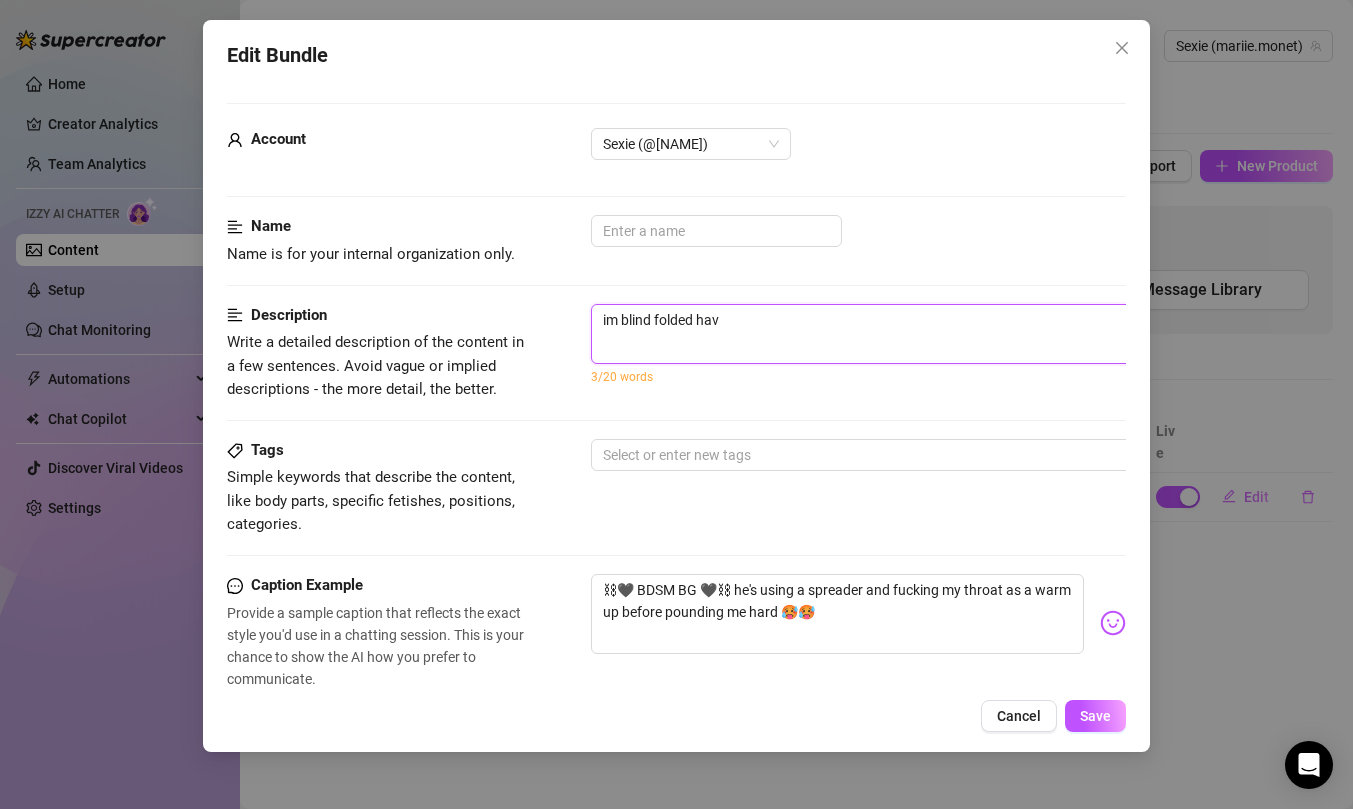 type on "im blind folded have" 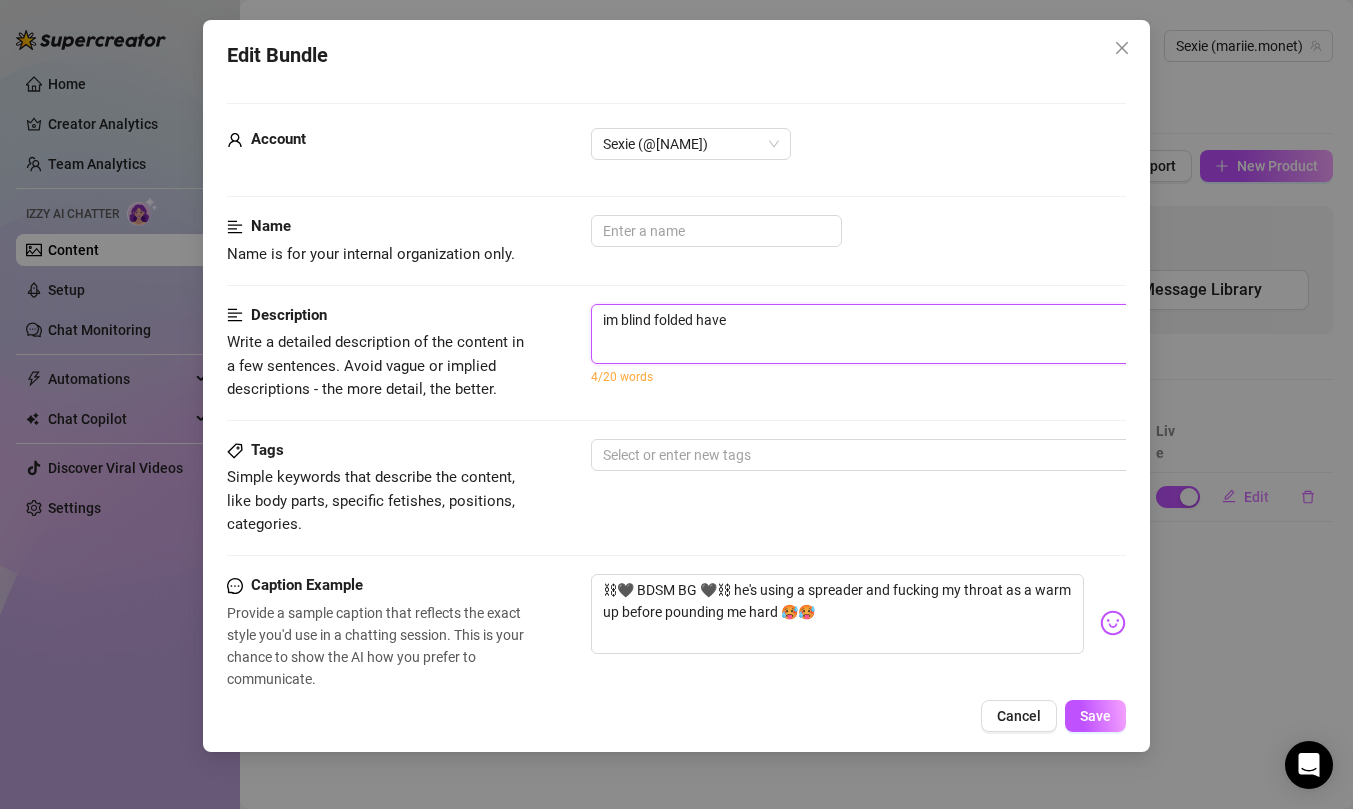 type on "im blind folded hav" 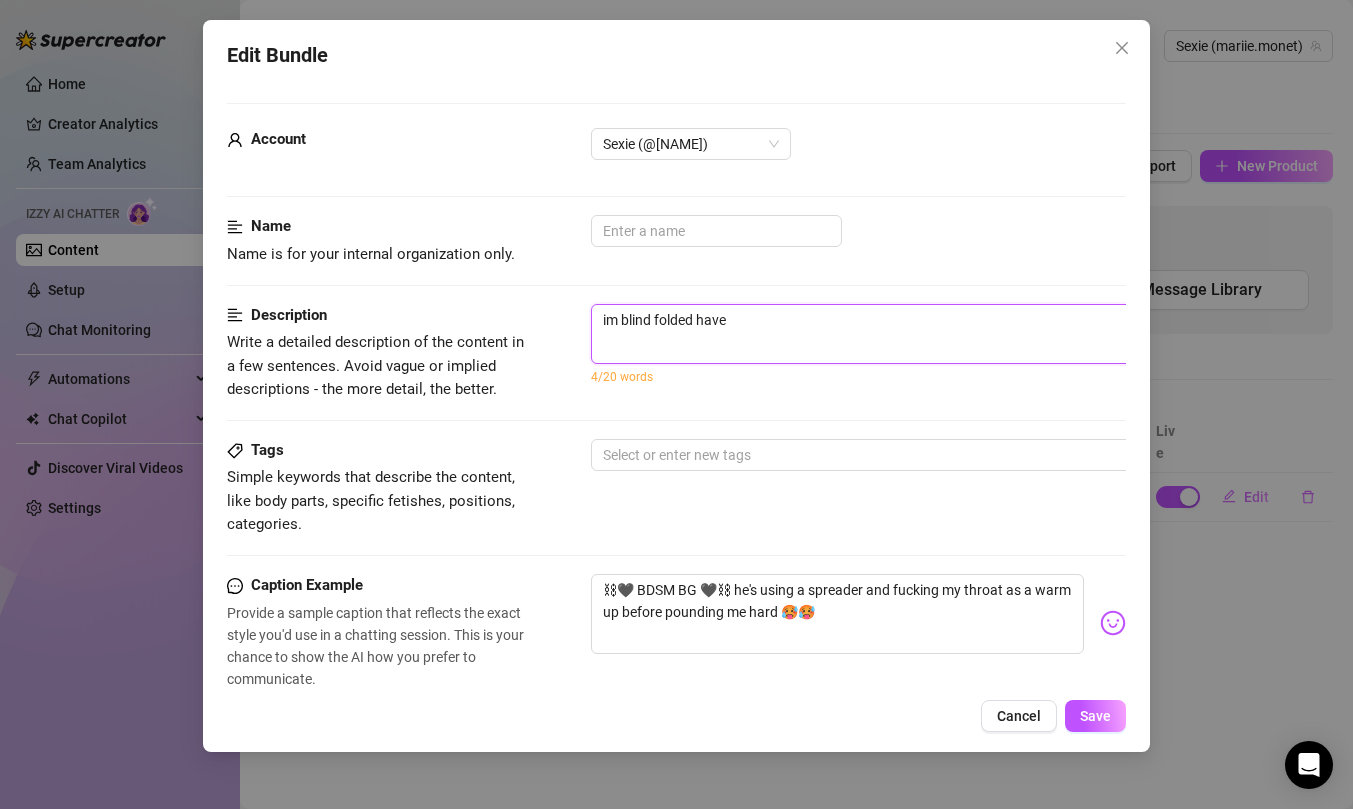 type on "im blind folded hav" 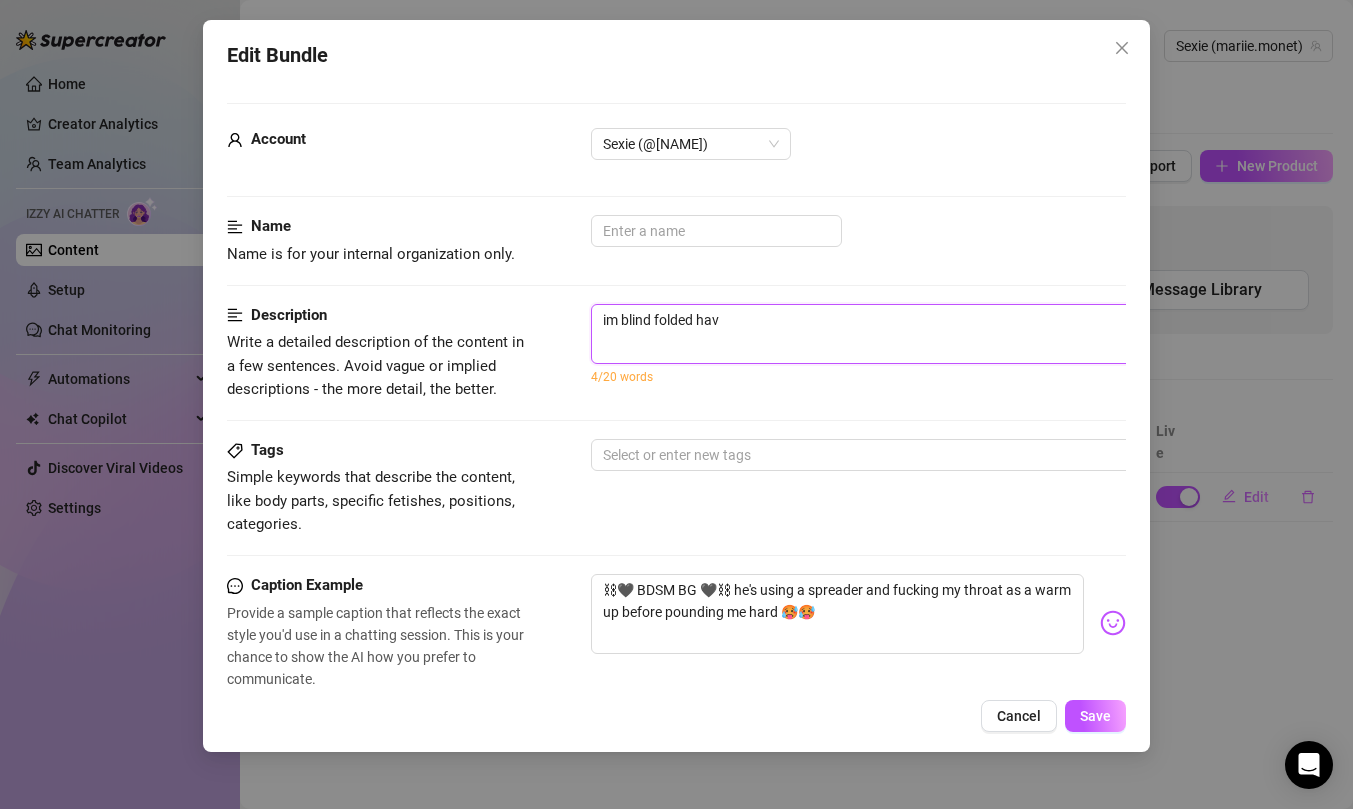 type on "im blind folded havi" 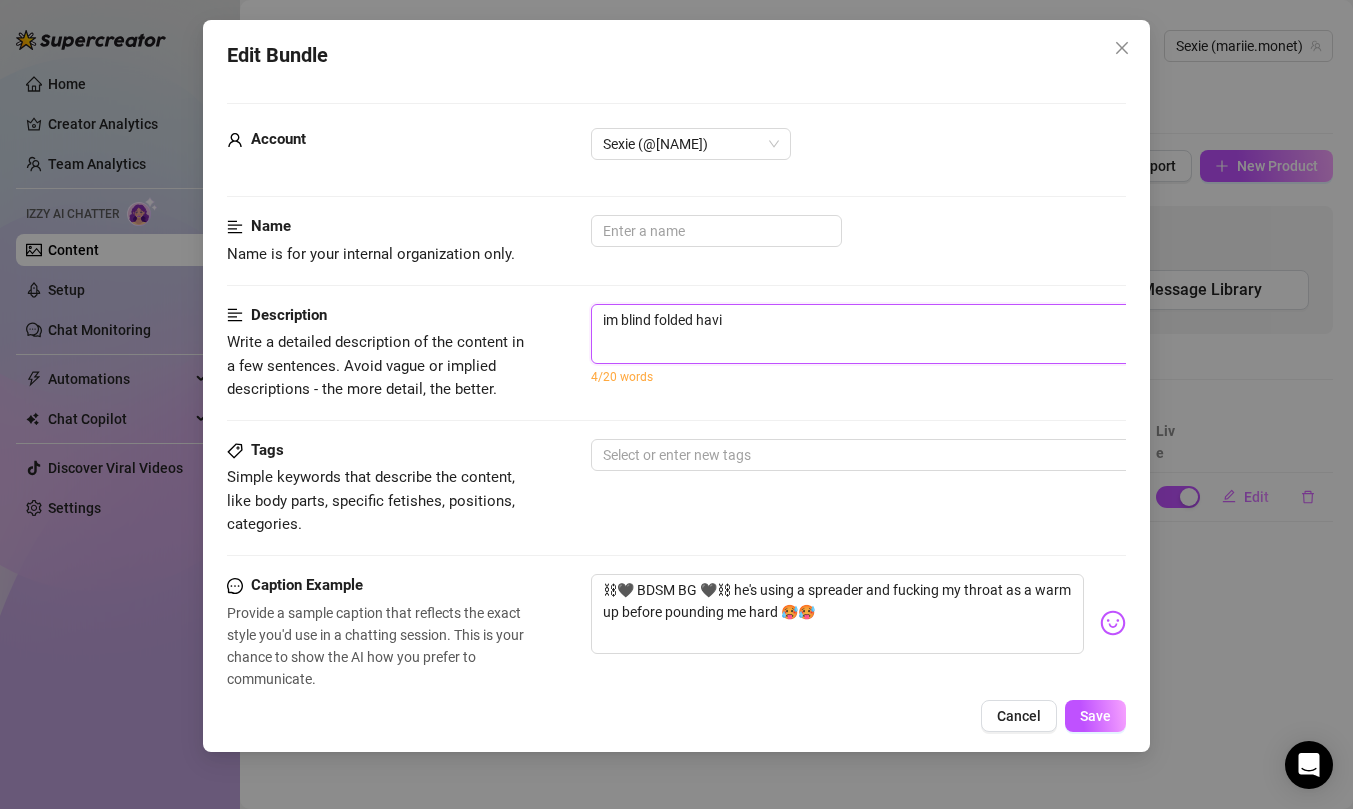 type on "im blind folded havin" 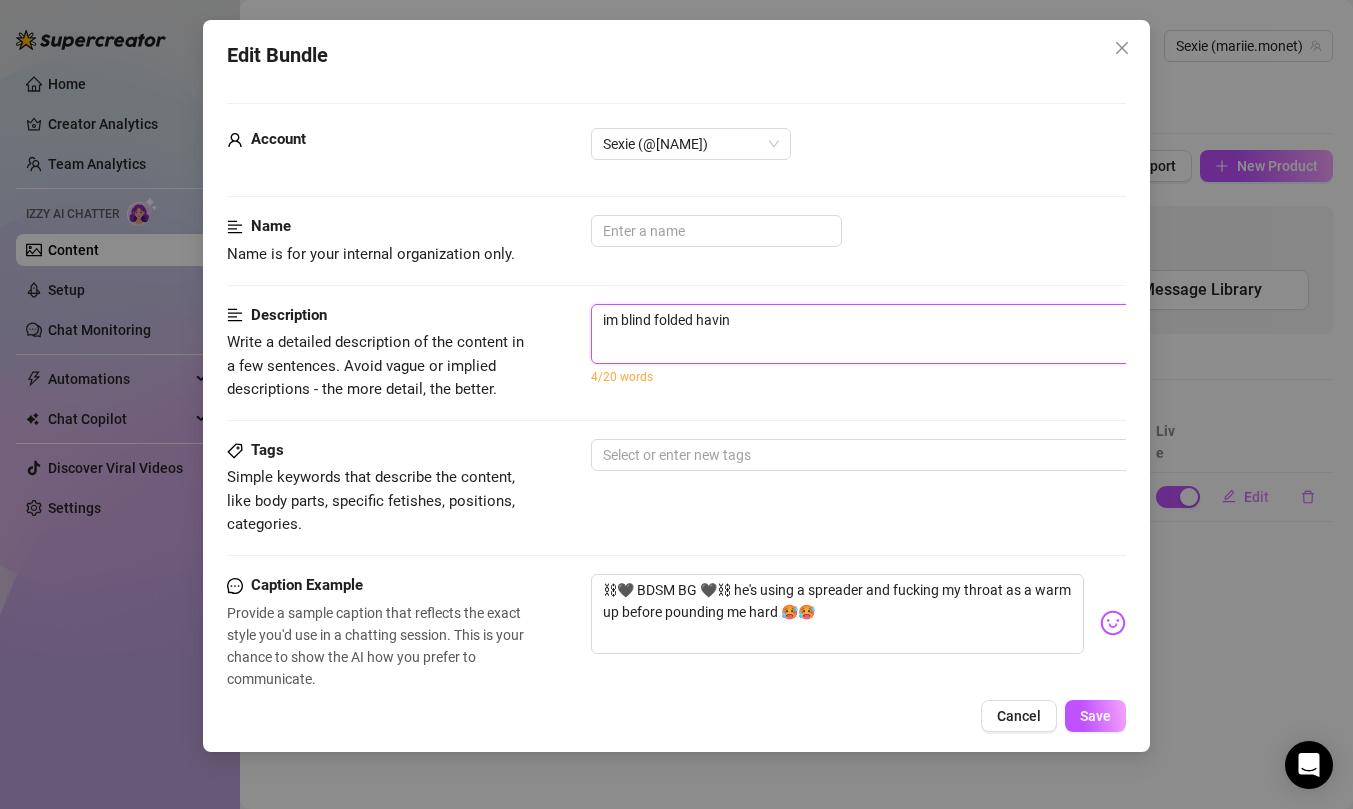 type on "im blind folded having" 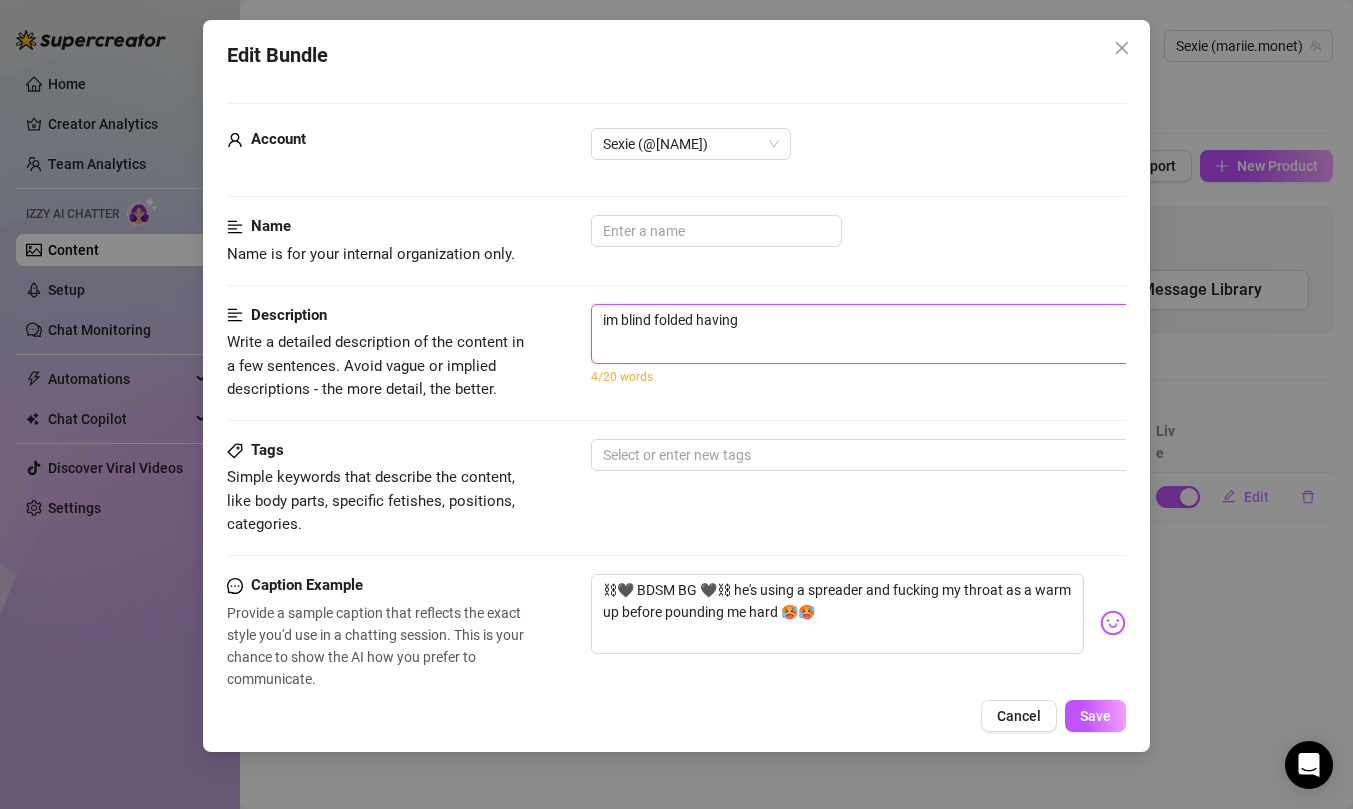 type on "im blind folded having" 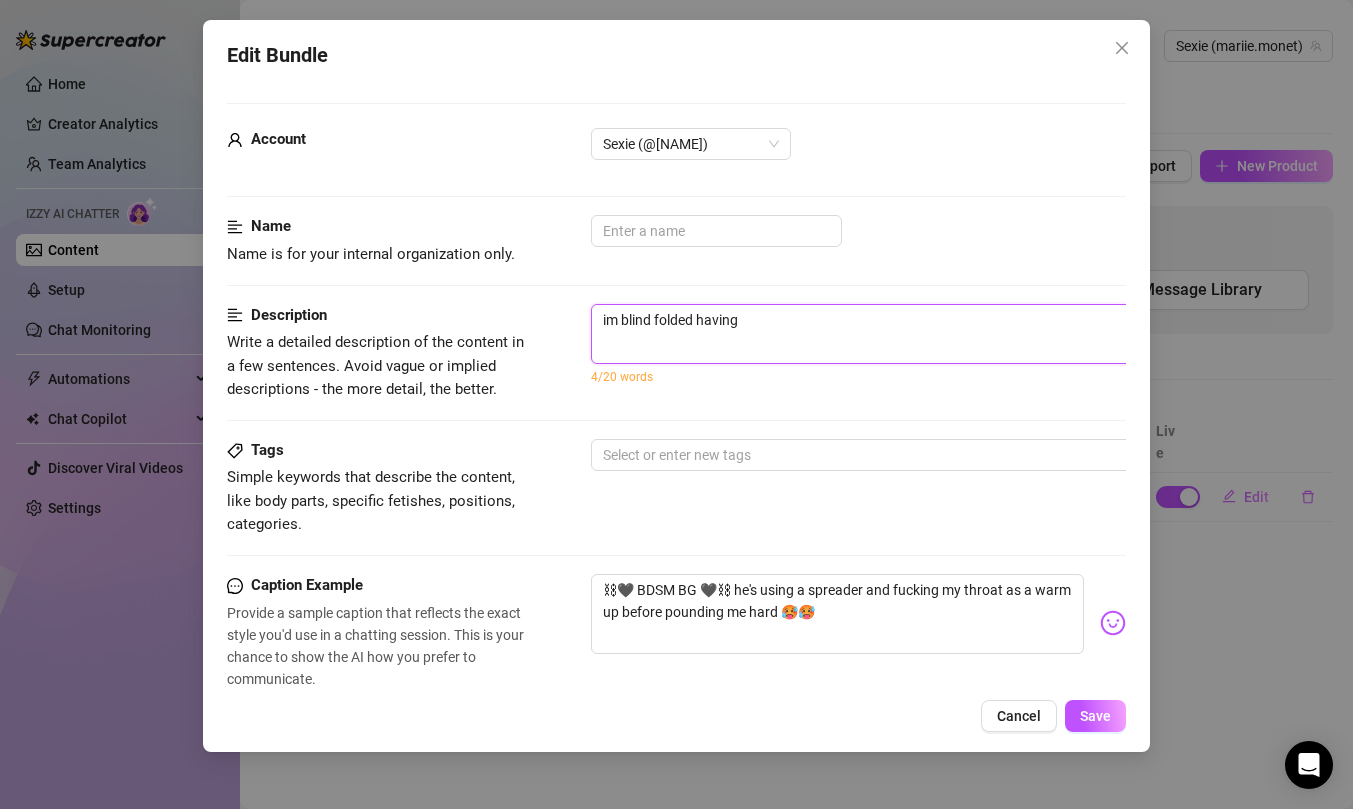 type on "im blind folded having s" 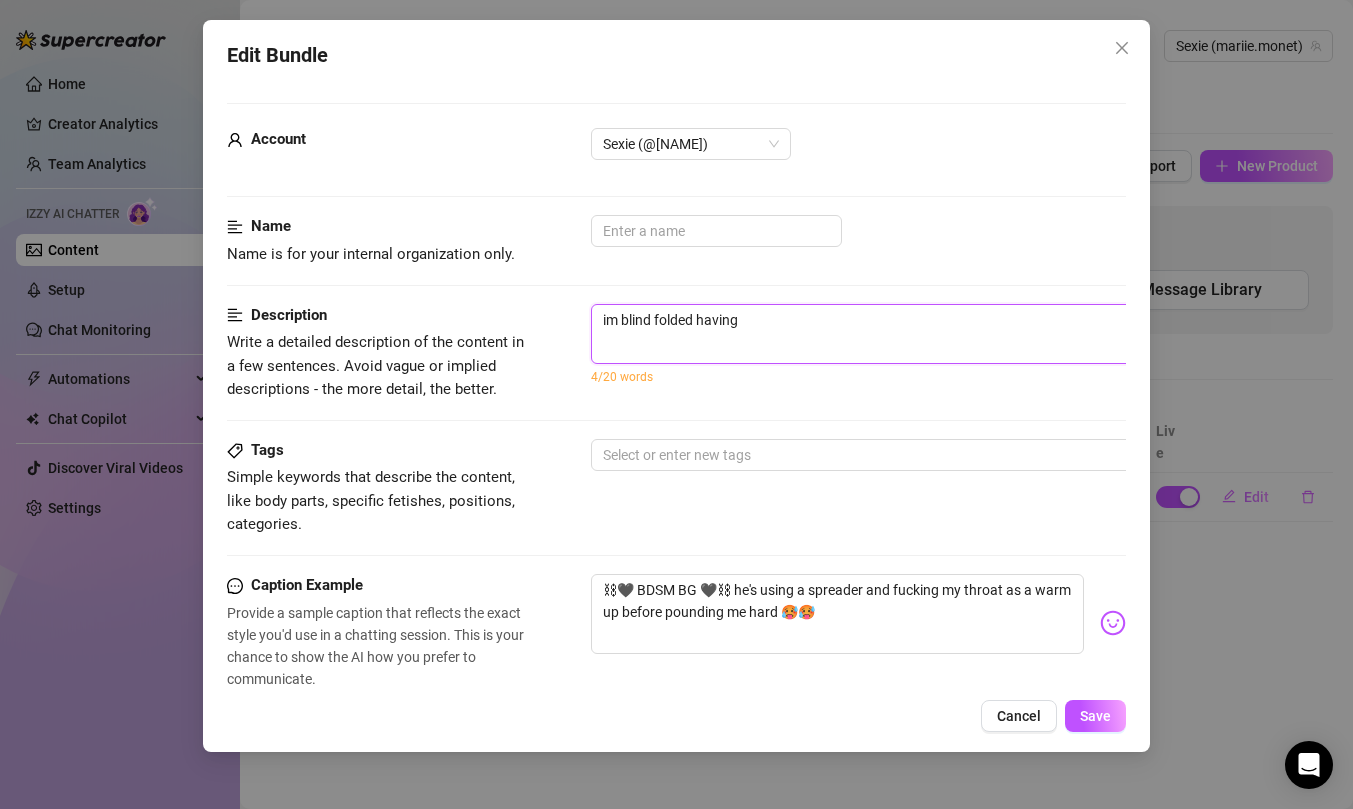type on "im blind folded having s" 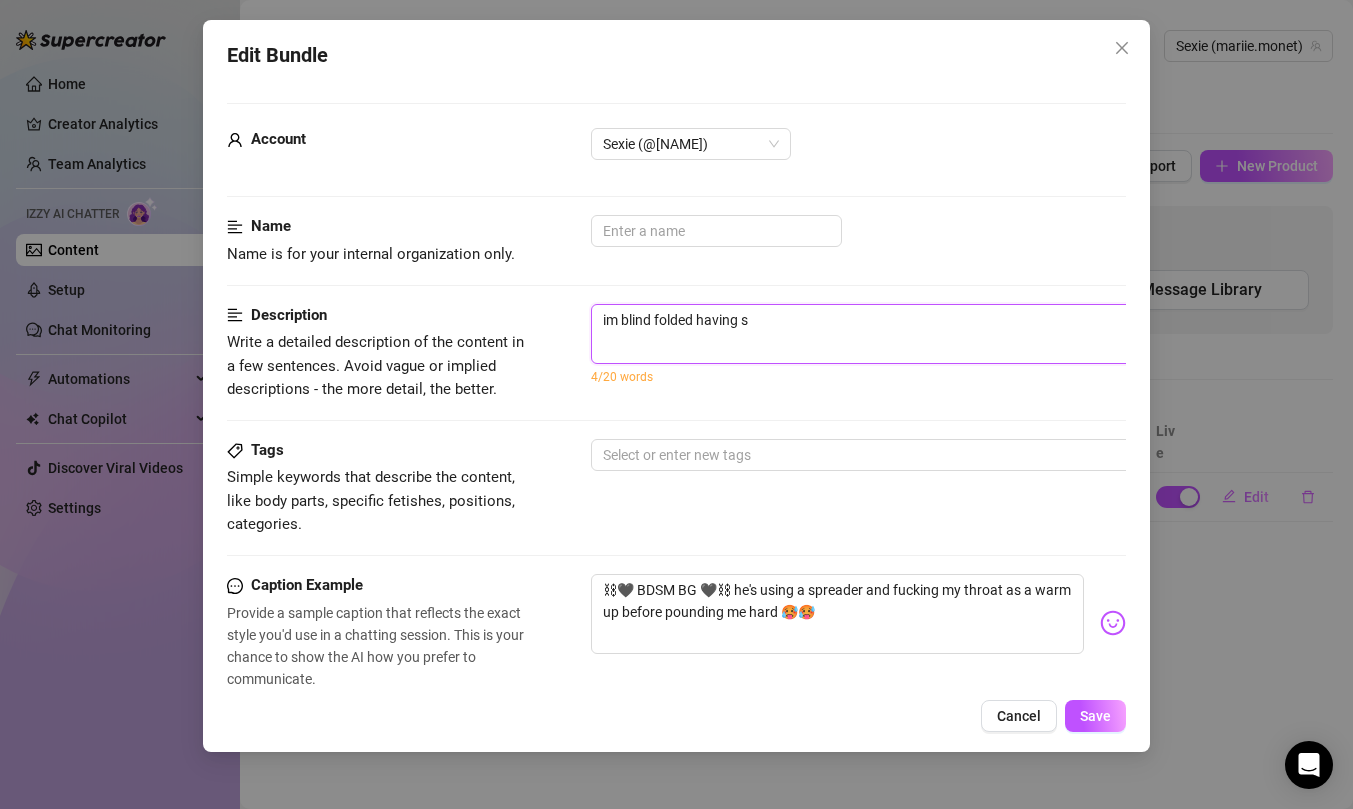 type on "im blind folded having se" 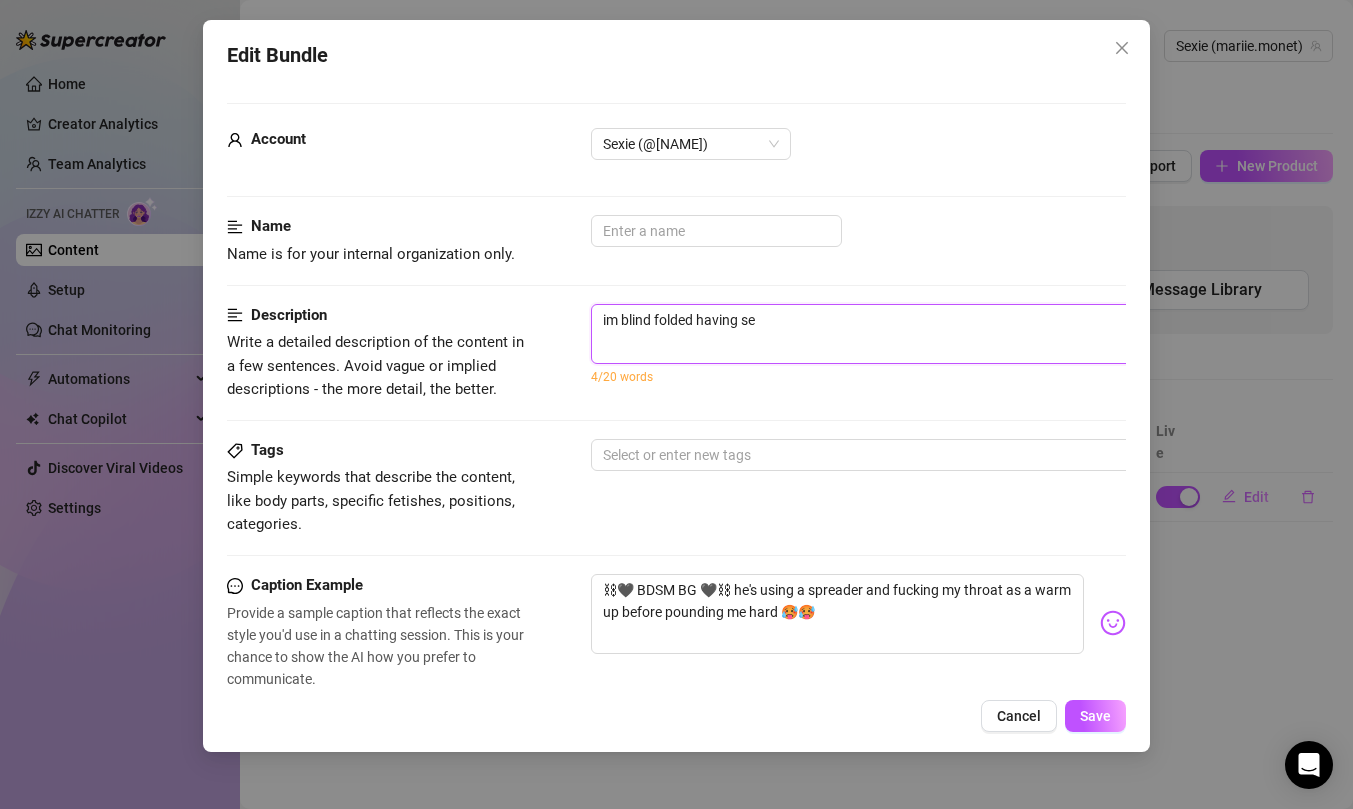 type on "im blind folded having sex" 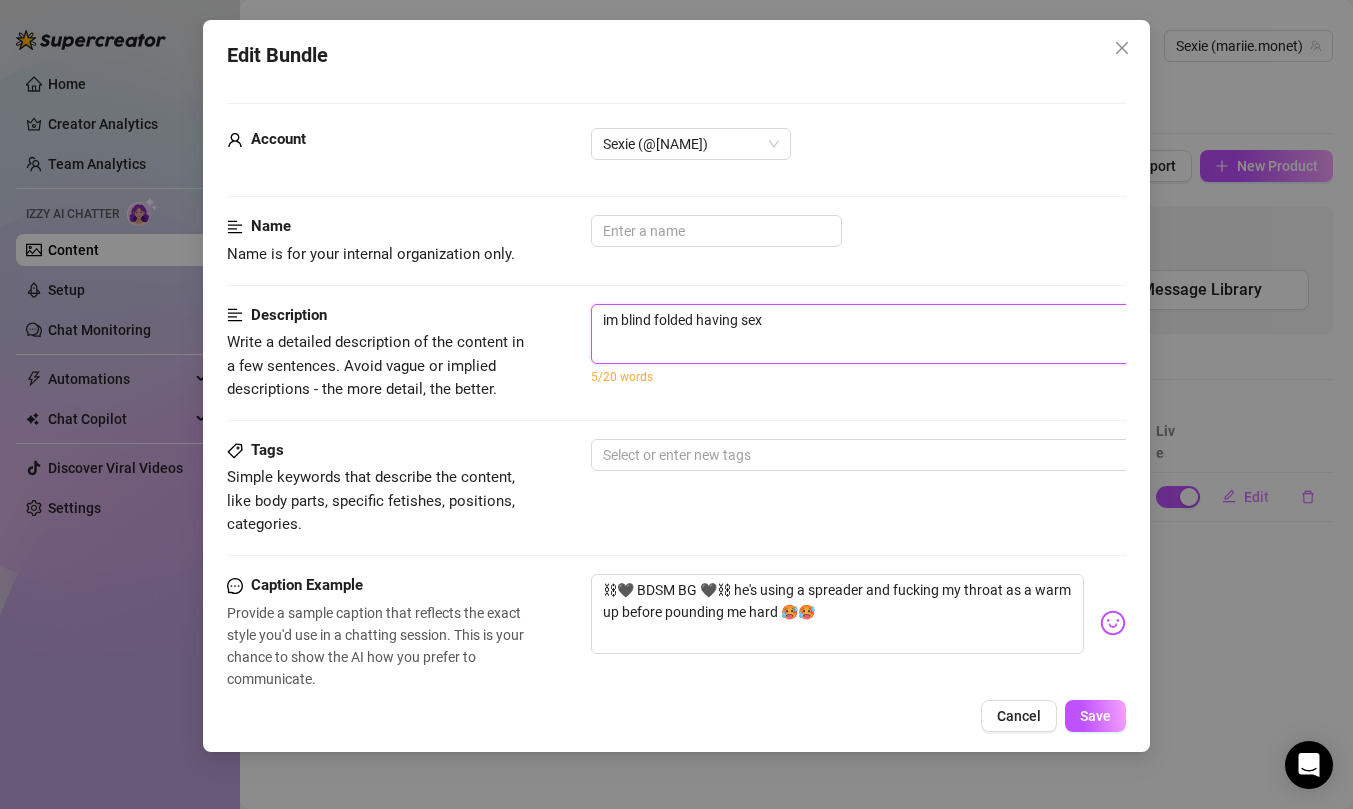 type on "im blind folded having sex" 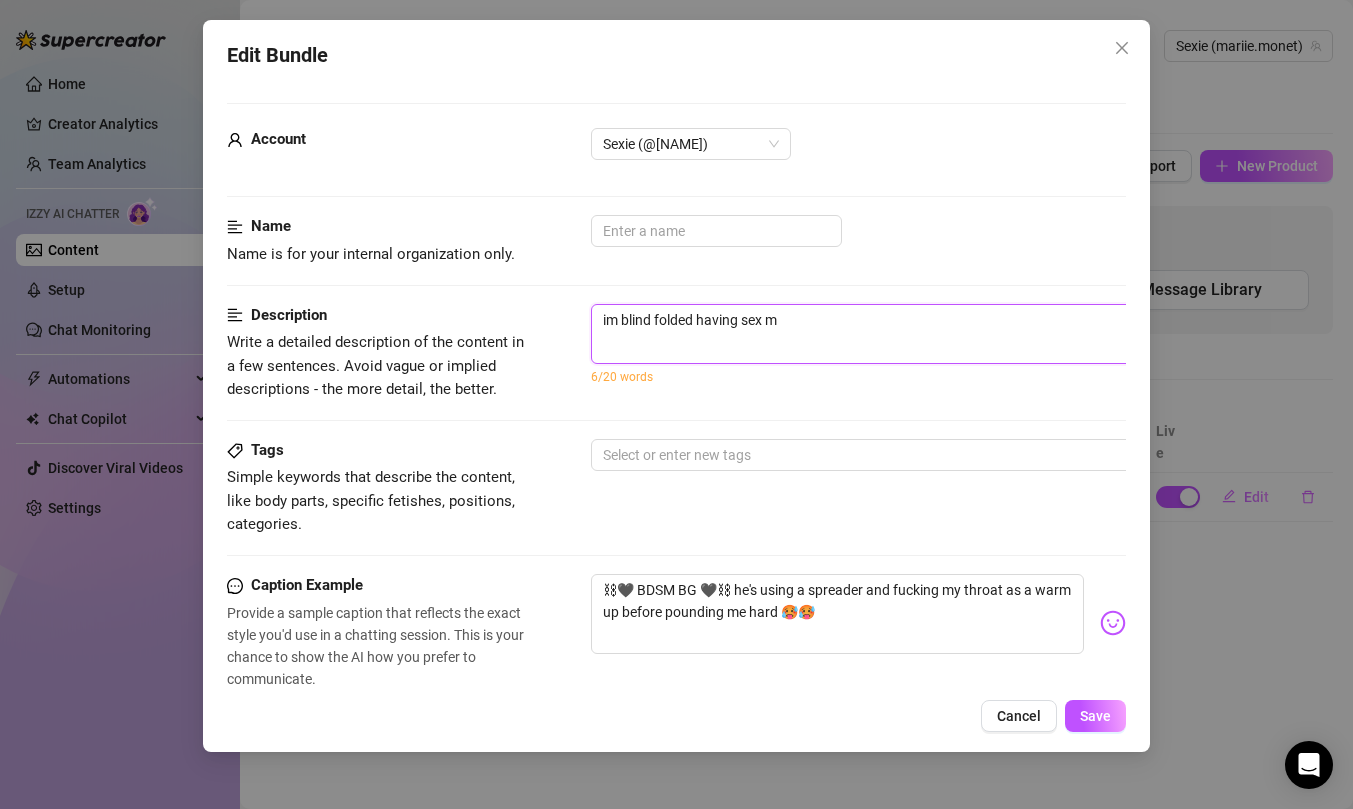 type on "im blind folded having sex mi" 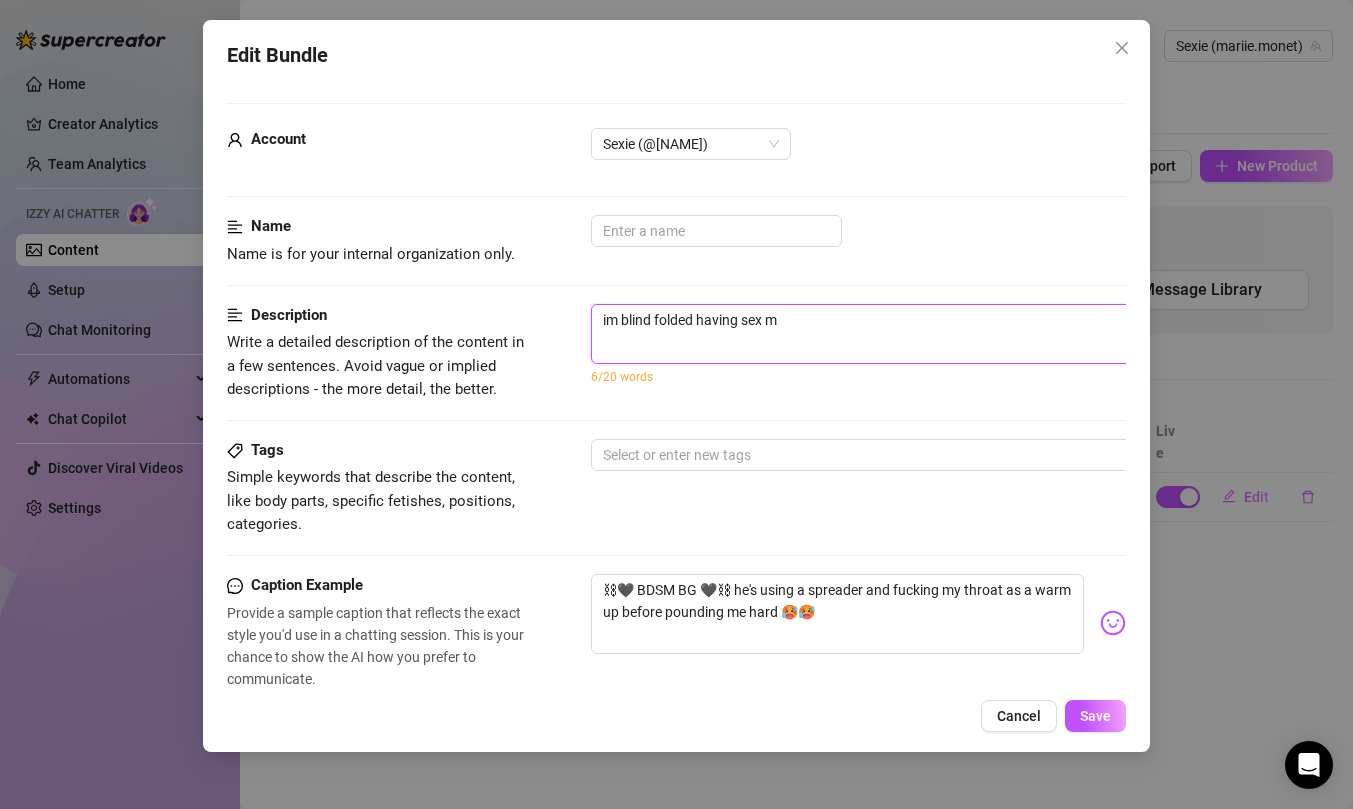 type on "im blind folded having sex mi" 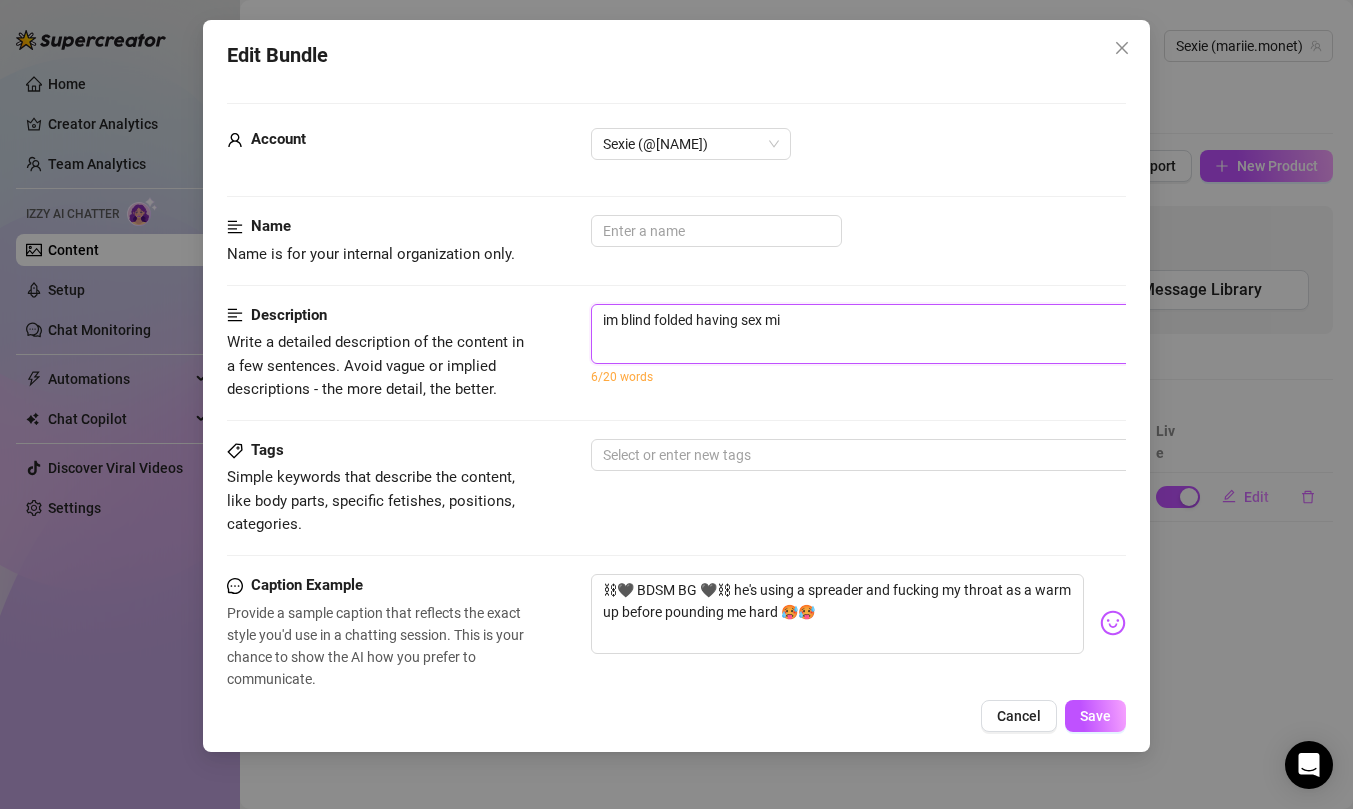 type on "im blind folded having sex mis" 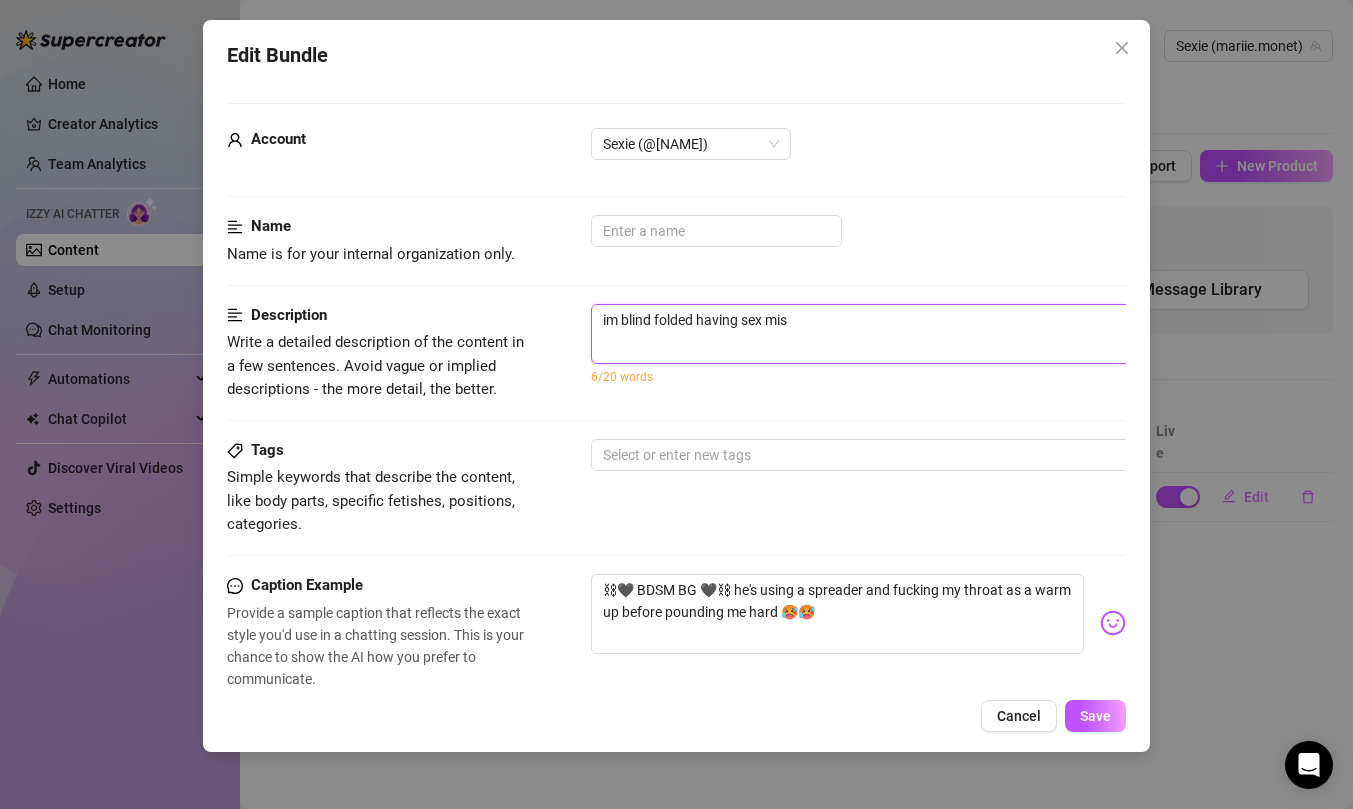 type on "im blind folded having sex miss" 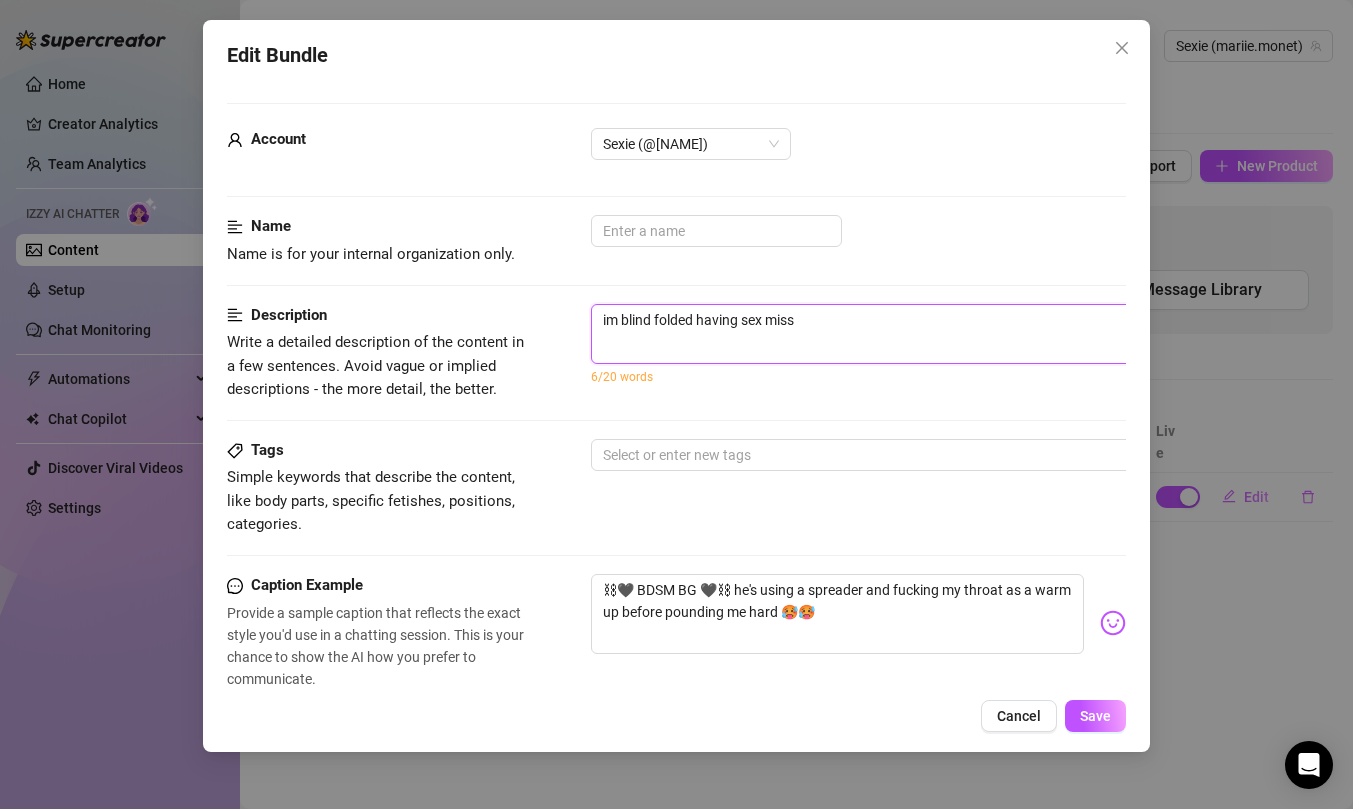 type on "im blind folded having sex missi" 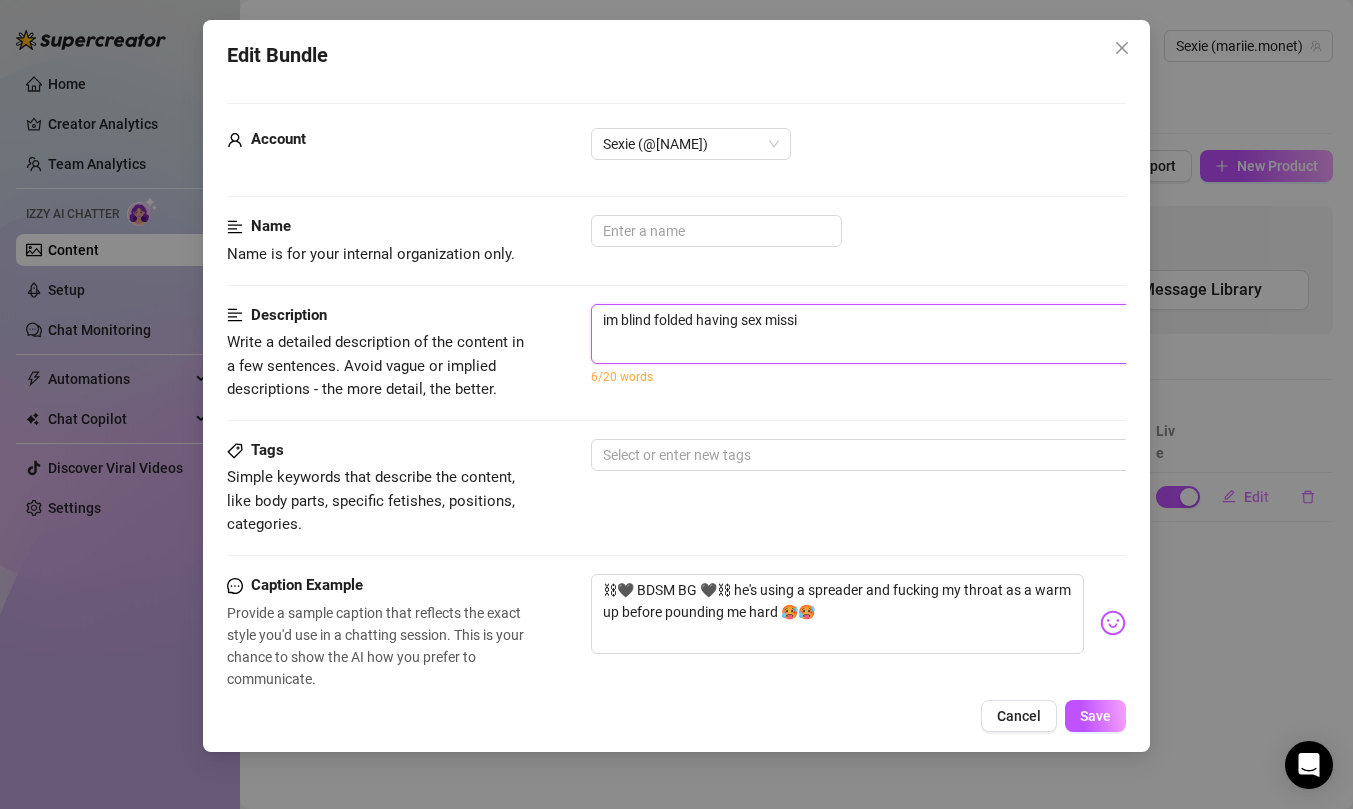 type on "im blind folded having sex missio" 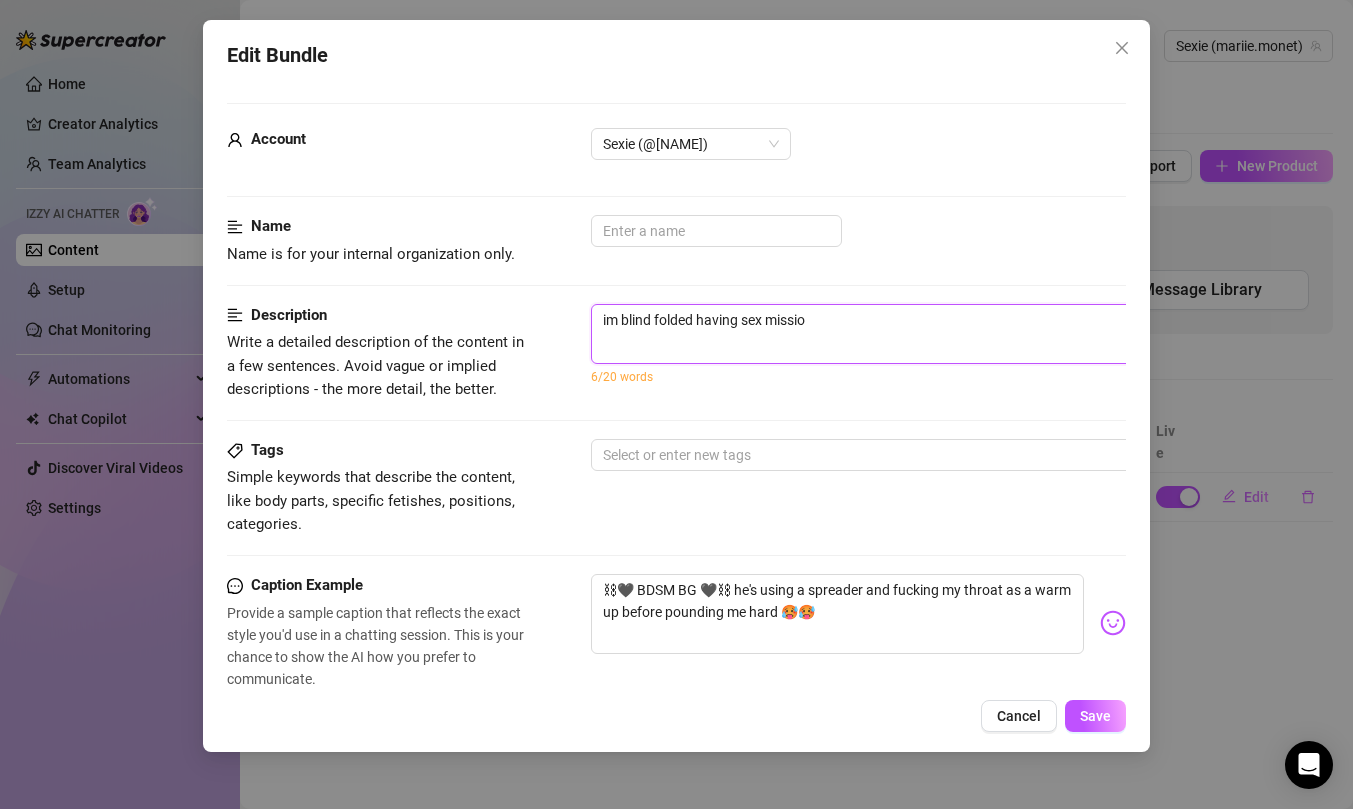 type on "im blind folded having sex mission" 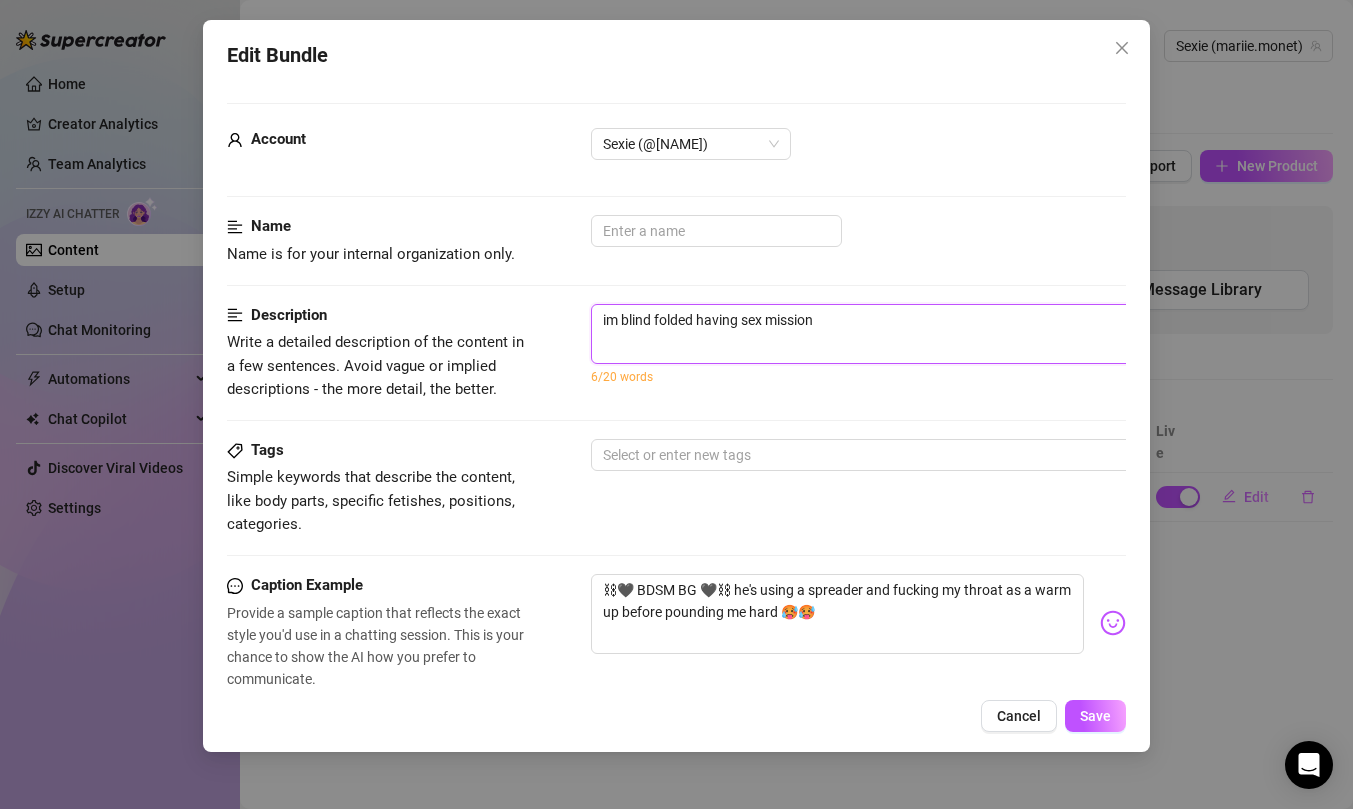 type on "im blind folded having sex missiona" 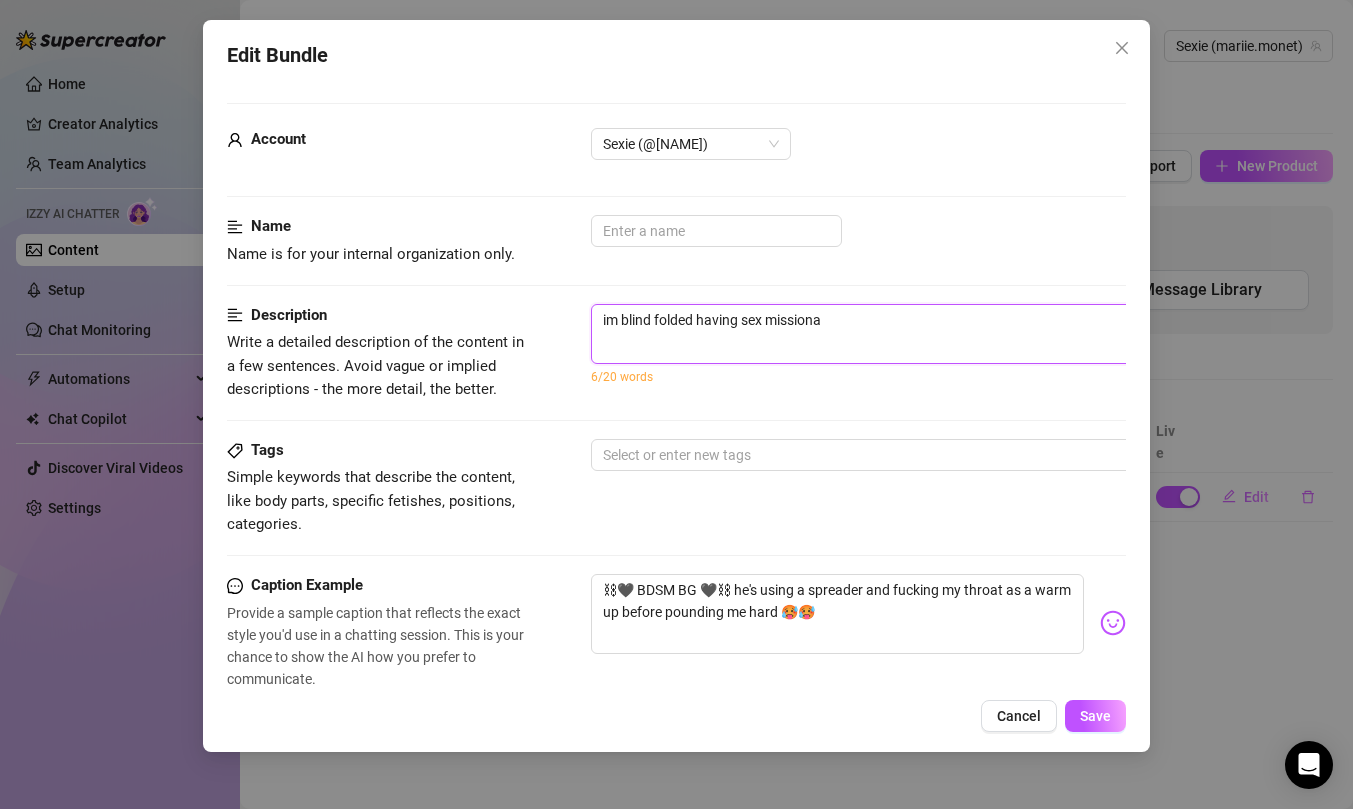 type on "im blind folded having sex missionar" 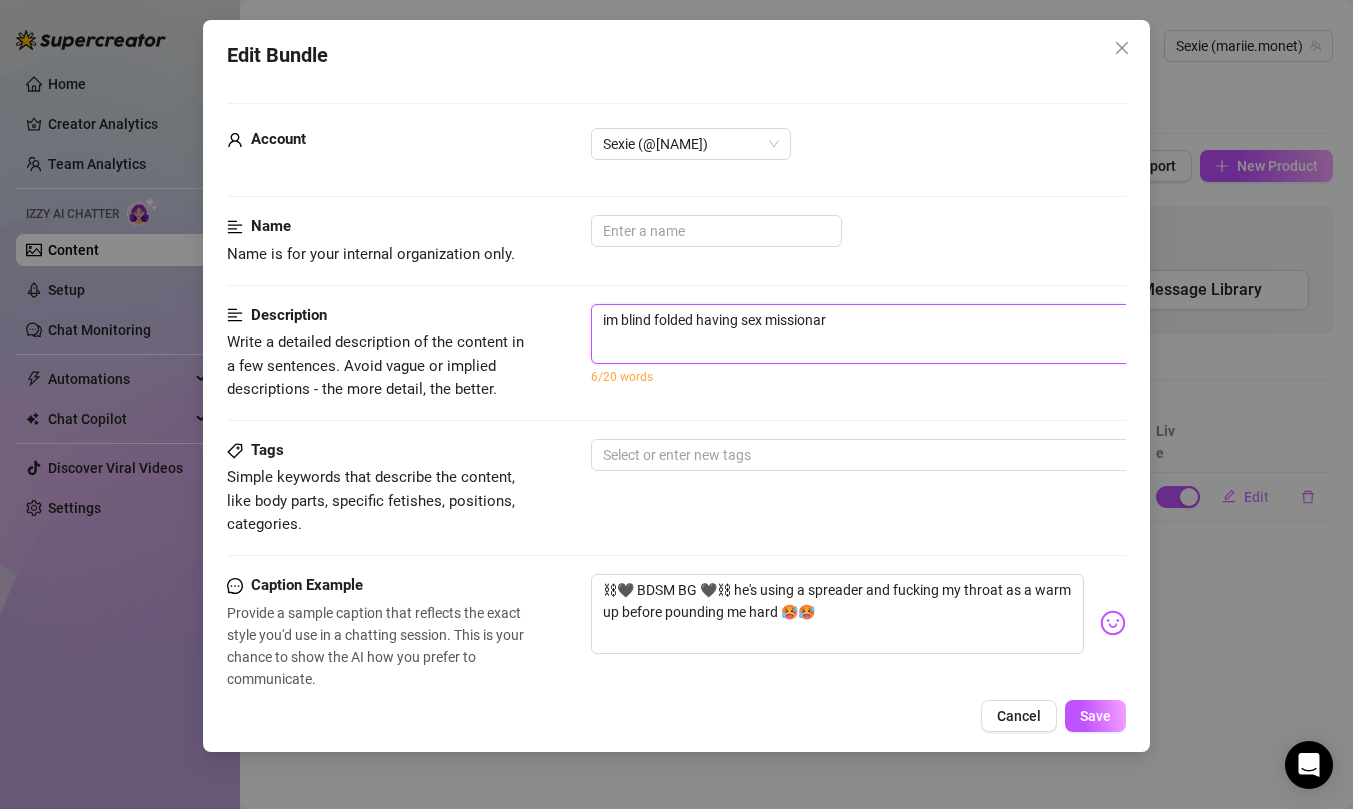 type on "im blind folded having sex missionary" 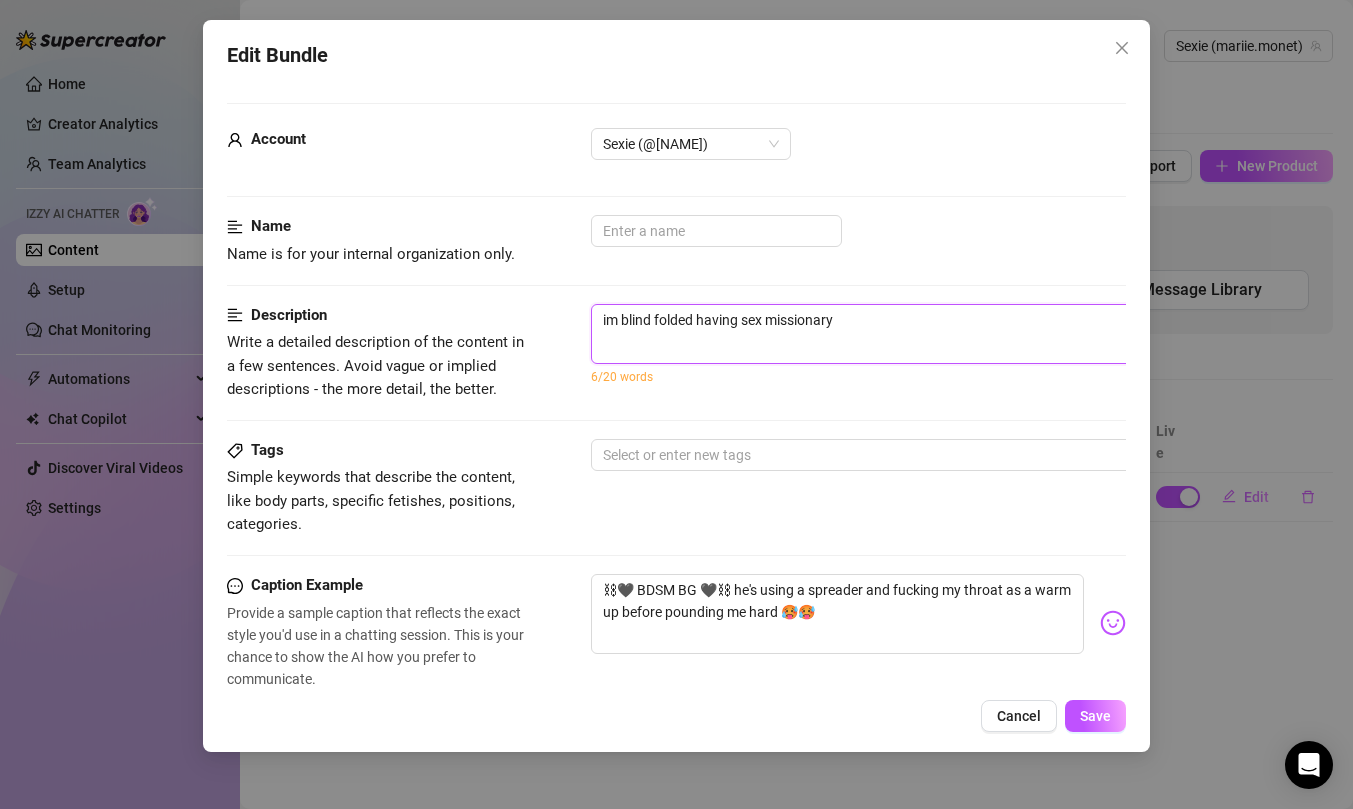 type on "im blind folded having sex missionary" 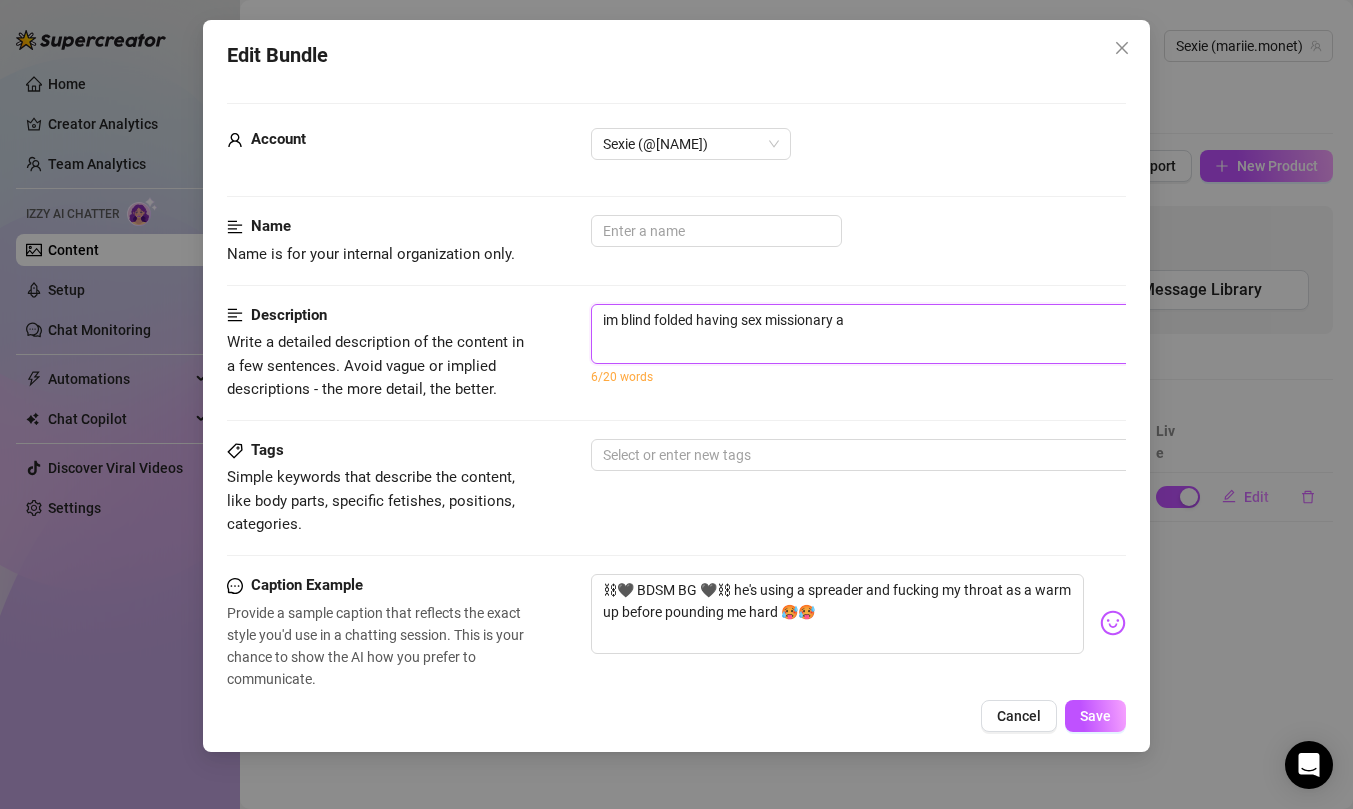 type on "im blind folded having sex missionary an" 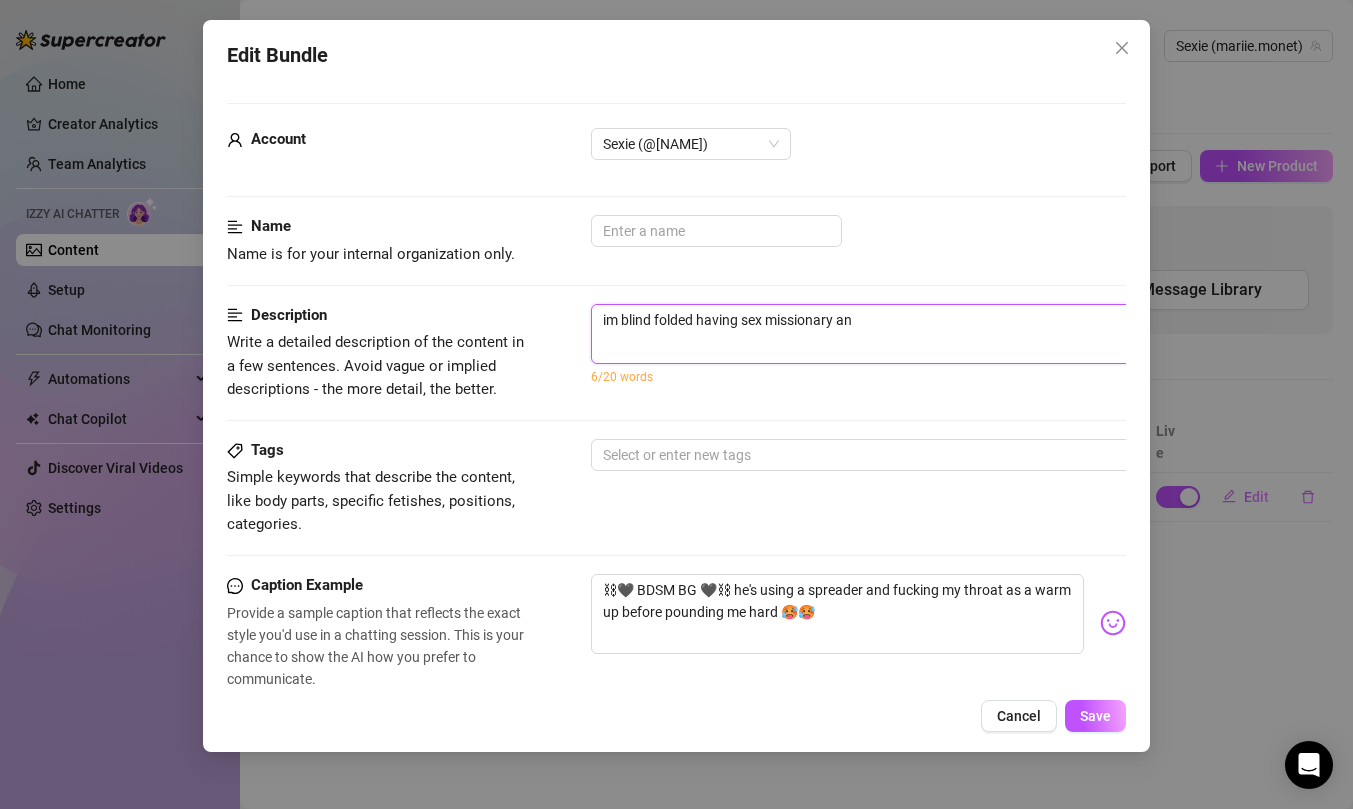 type on "im blind folded having sex missionary and" 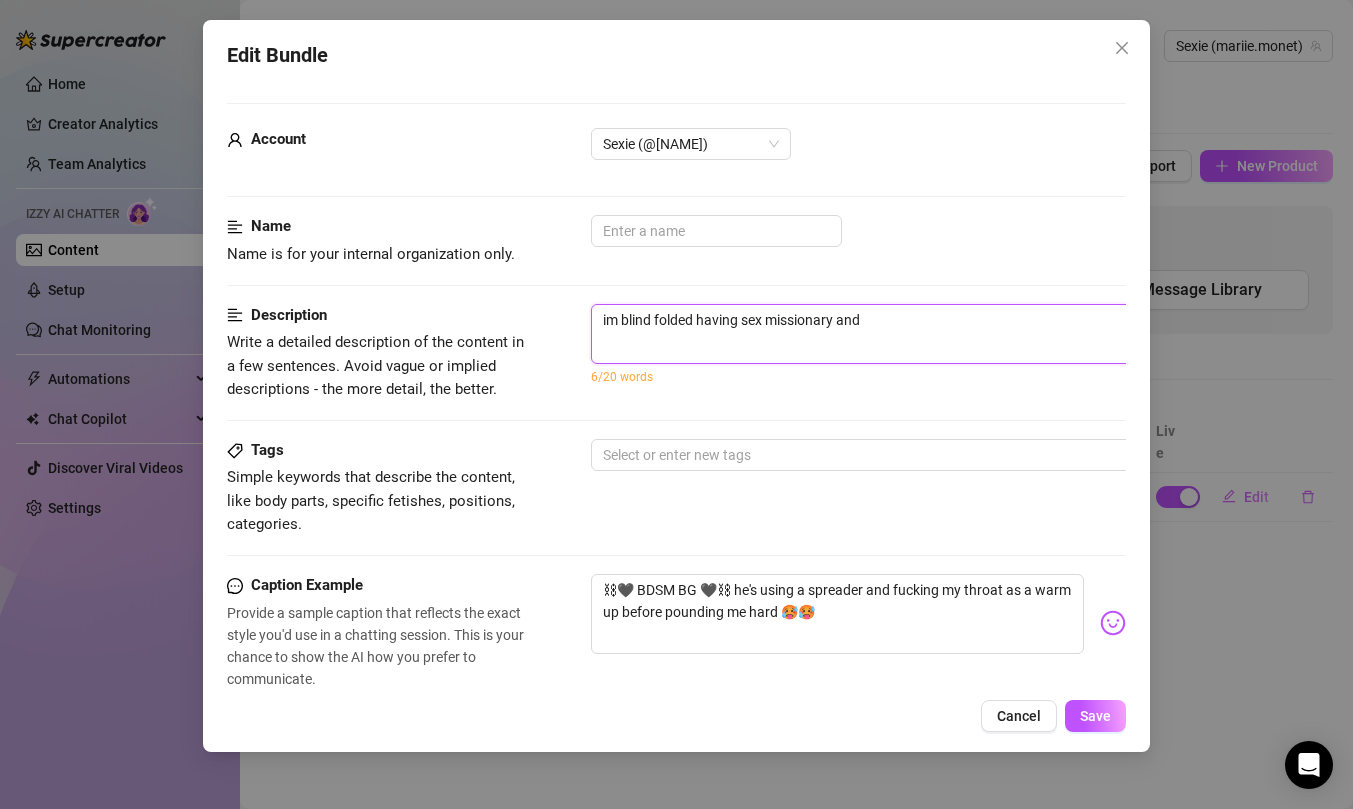 type on "im blind folded having sex missionary and" 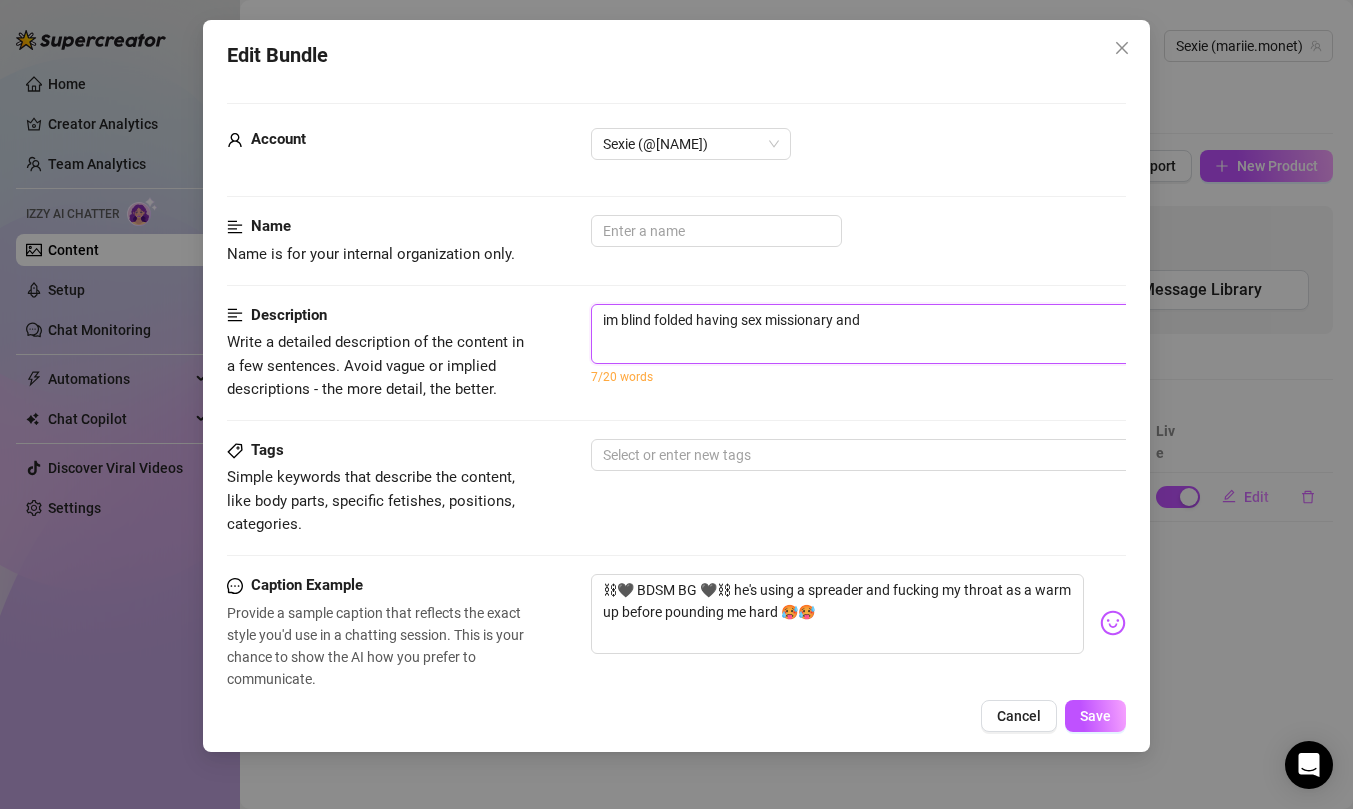 type on "im blind folded having sex missionary and 6" 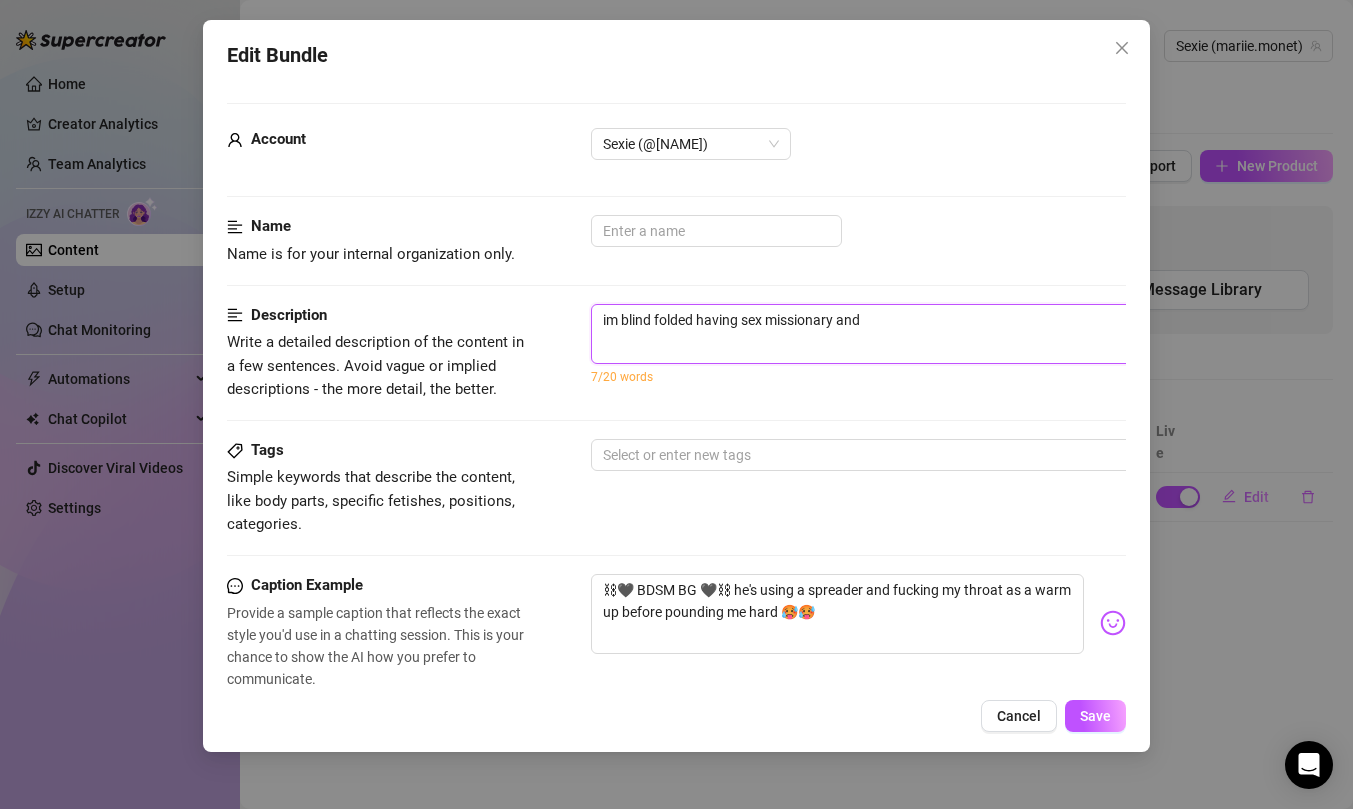 type on "im blind folded having sex missionary and 6" 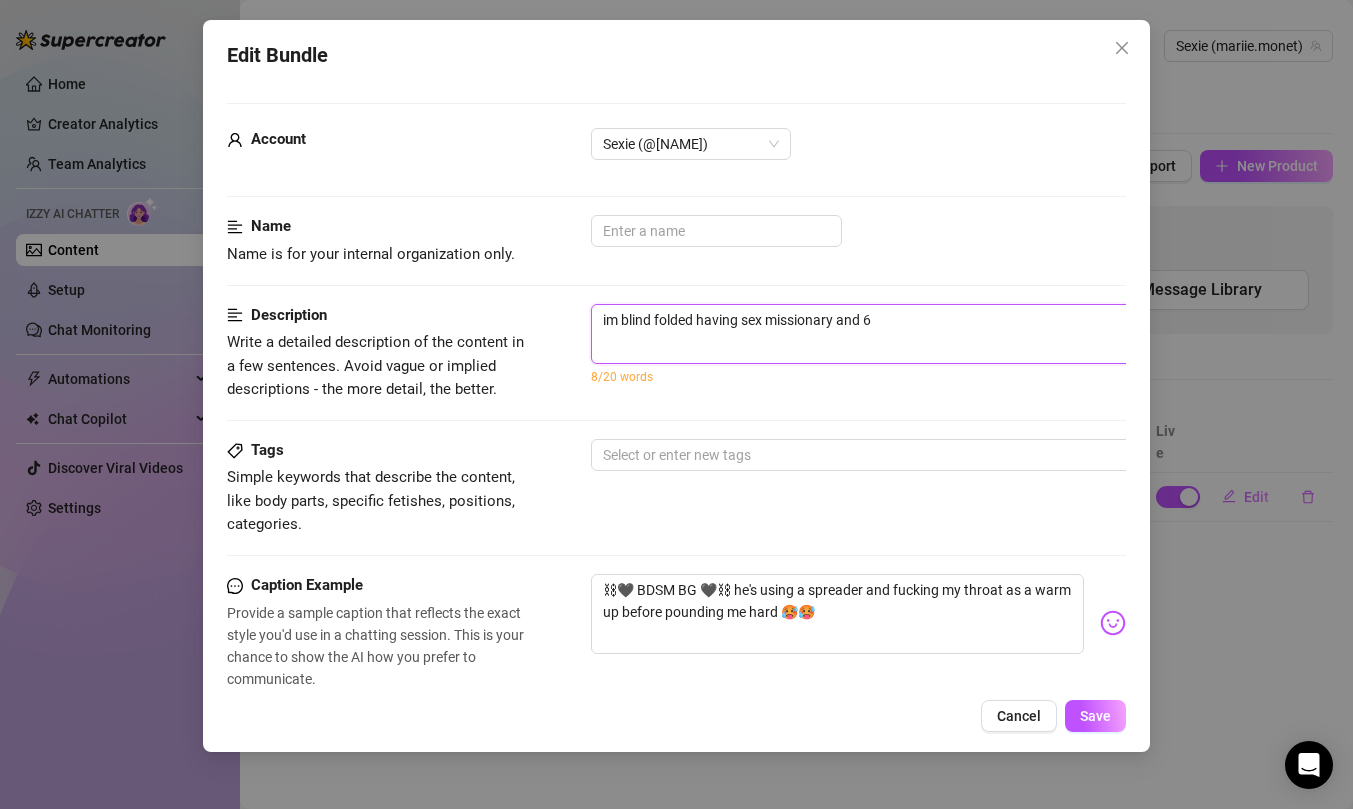 type on "im blind folded having sex missionary and 69" 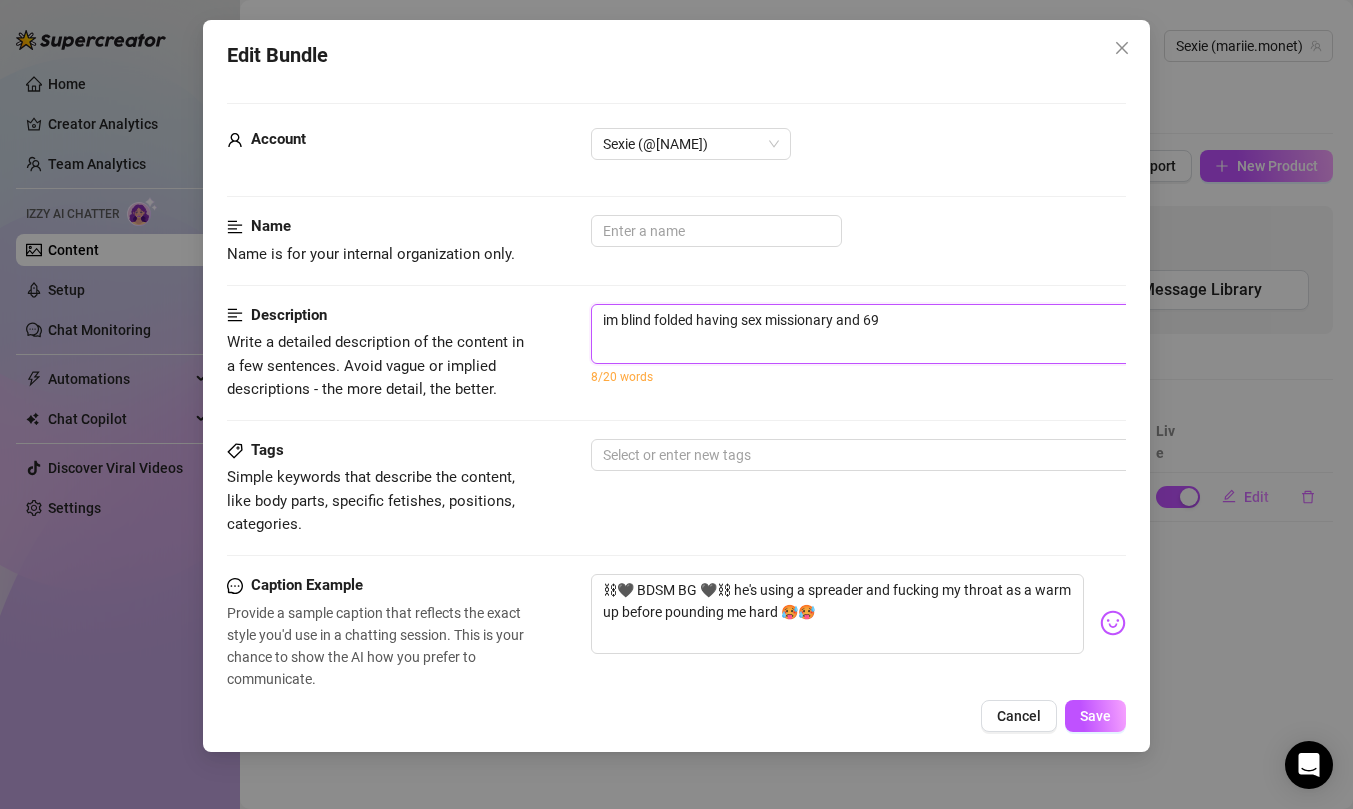 type on "im blind folded having sex missionary and 69" 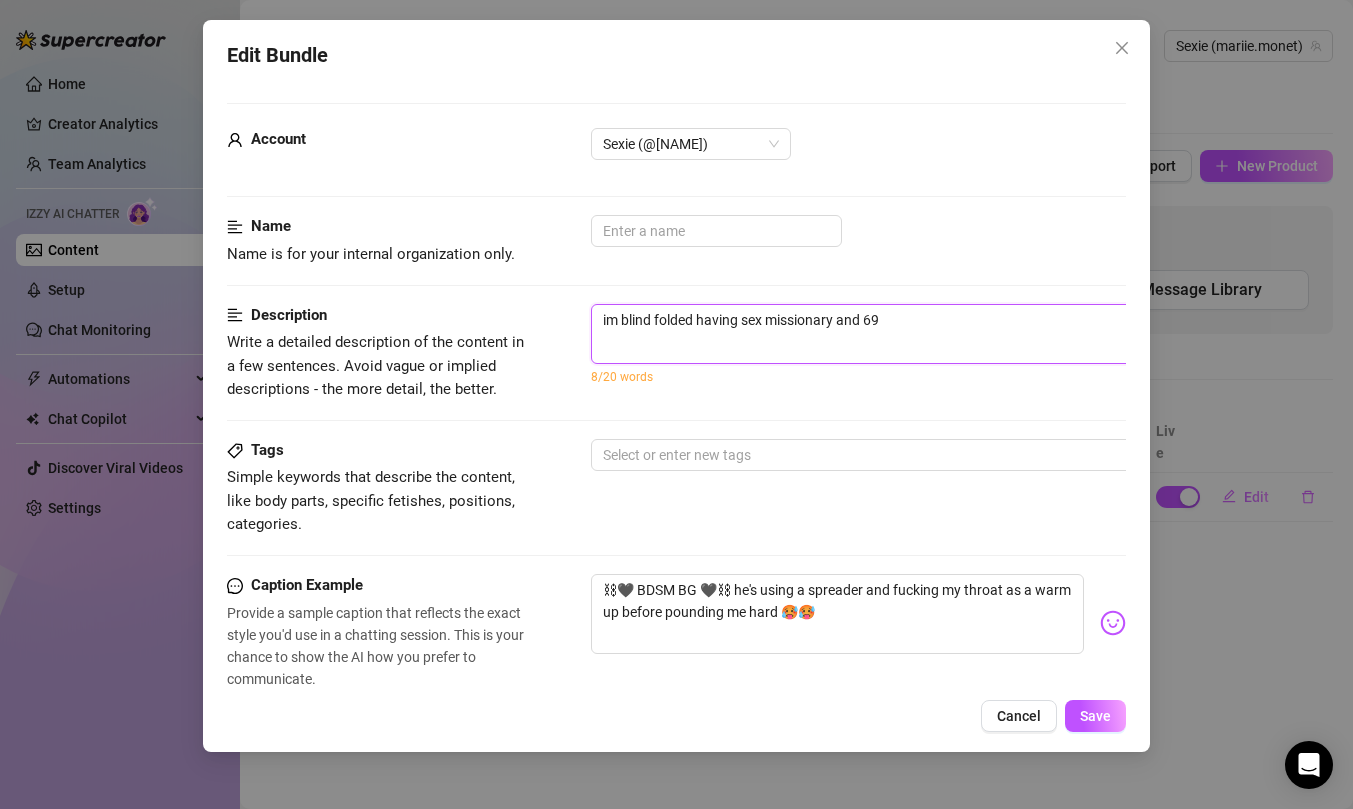 type on "im blind folded having sex missionary and 69 p" 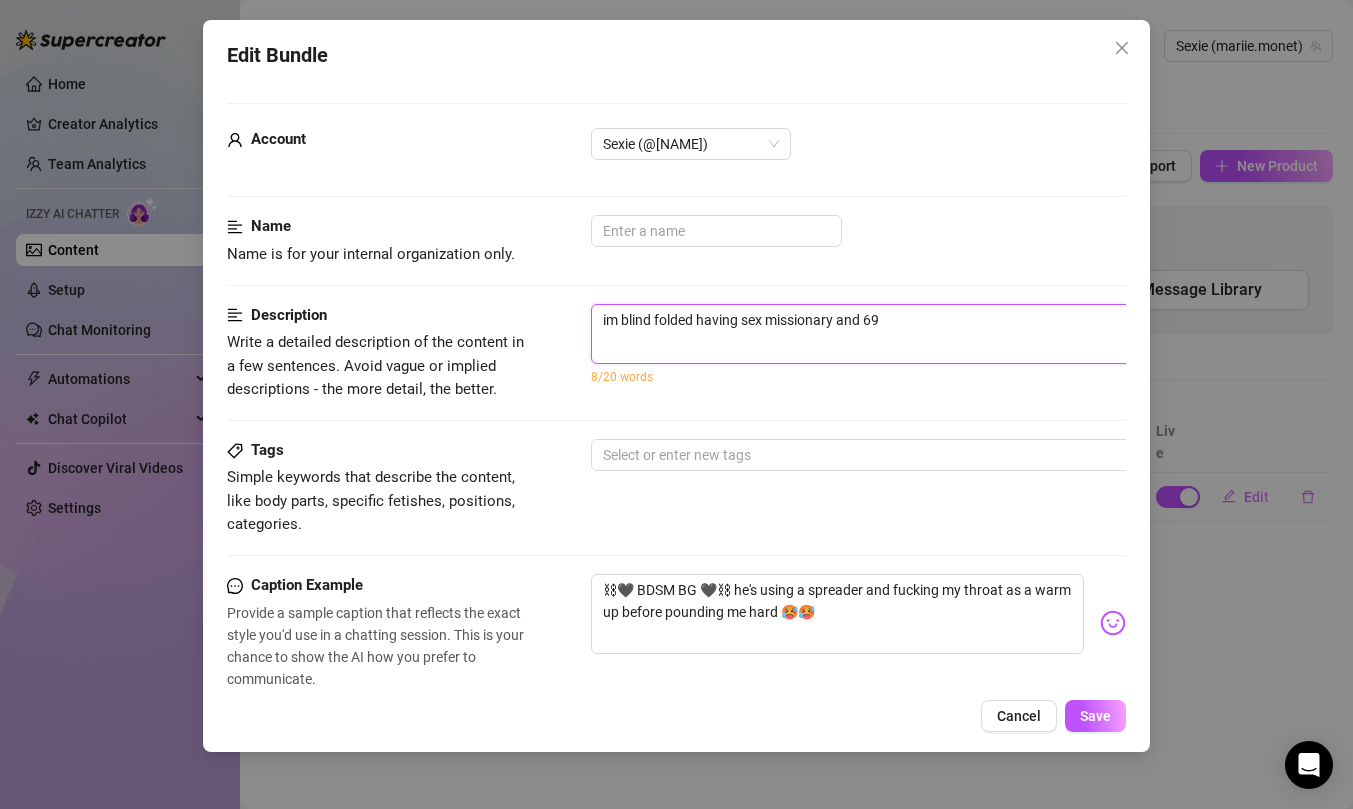 type on "im blind folded having sex missionary and 69 p" 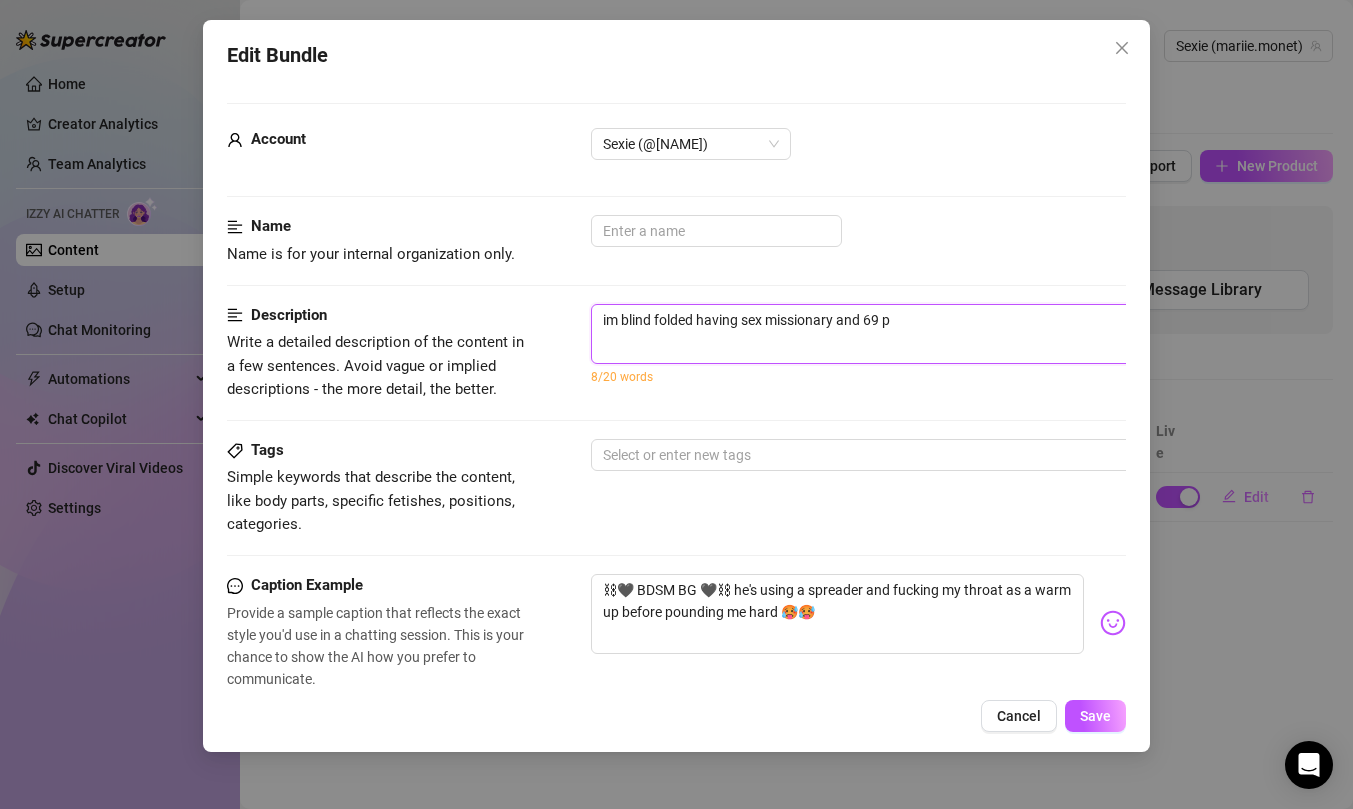 type on "im blind folded having sex missionary and 69 po" 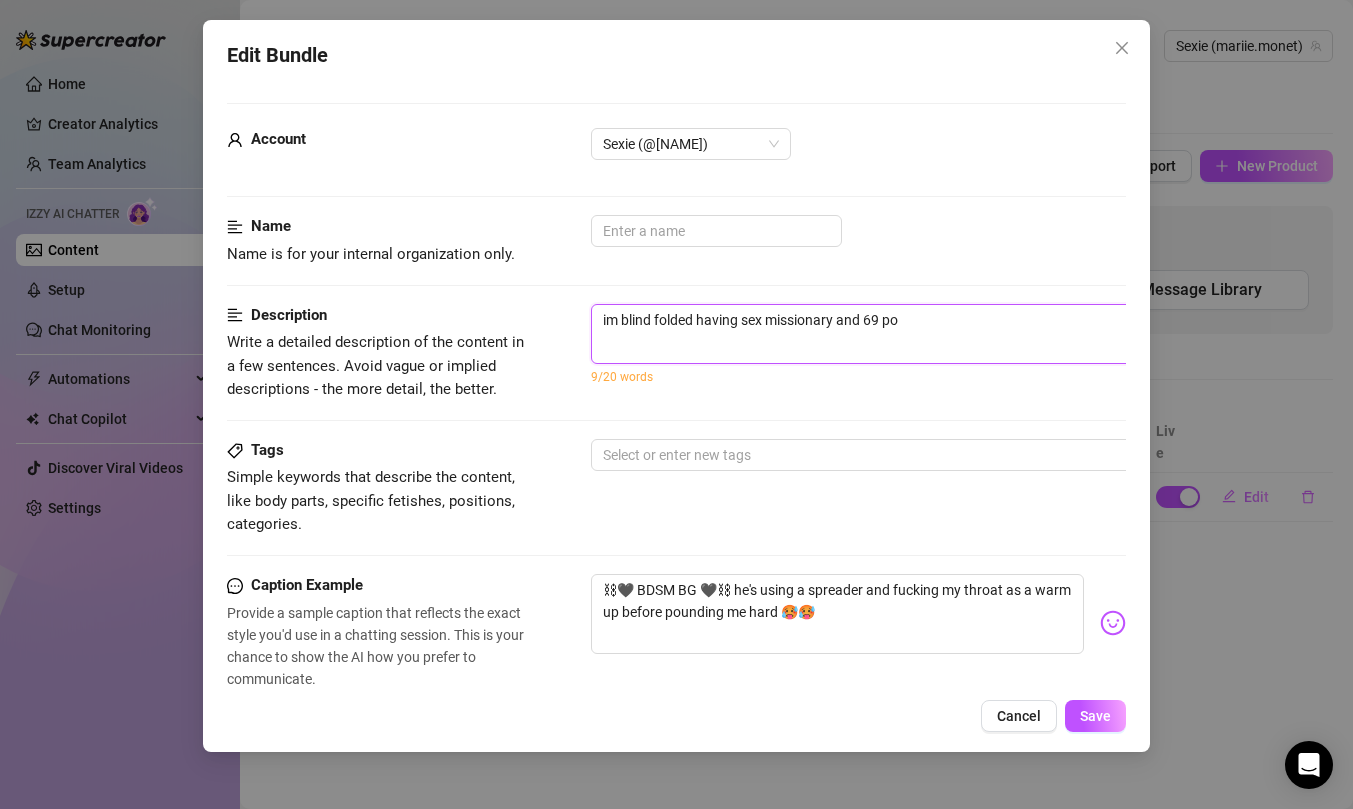 type on "im blind folded having sex missionary and 69 pos" 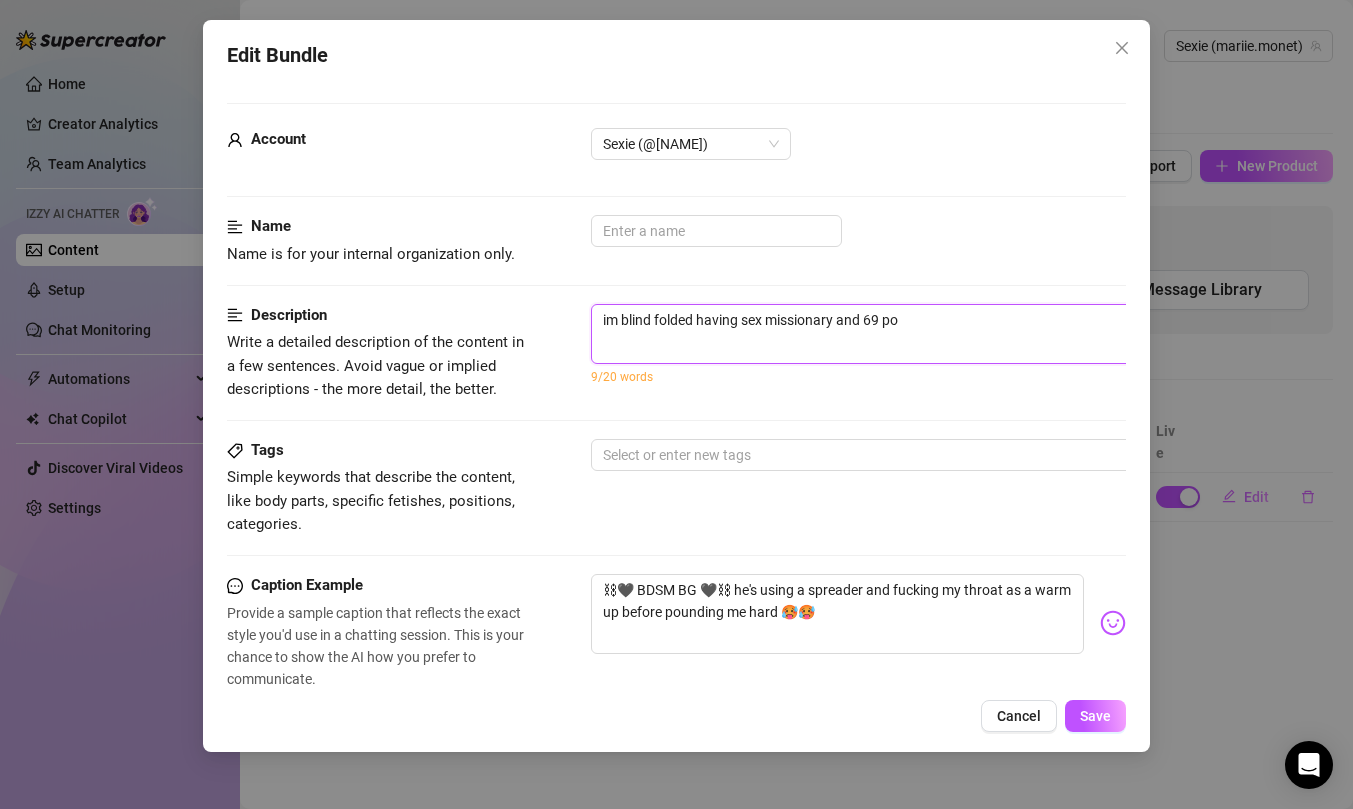 type on "im blind folded having sex missionary and 69 pos" 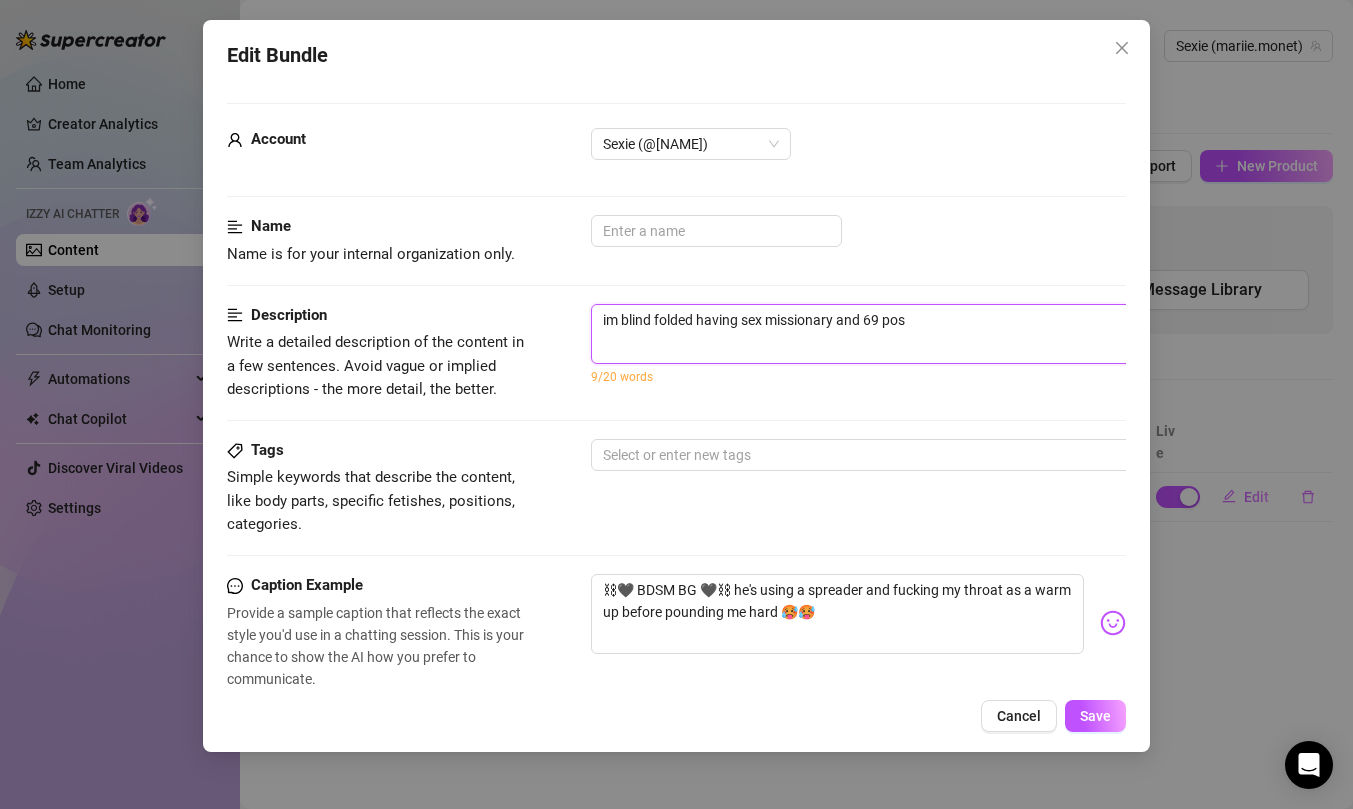 type on "im blind folded having sex missionary and 69 posi" 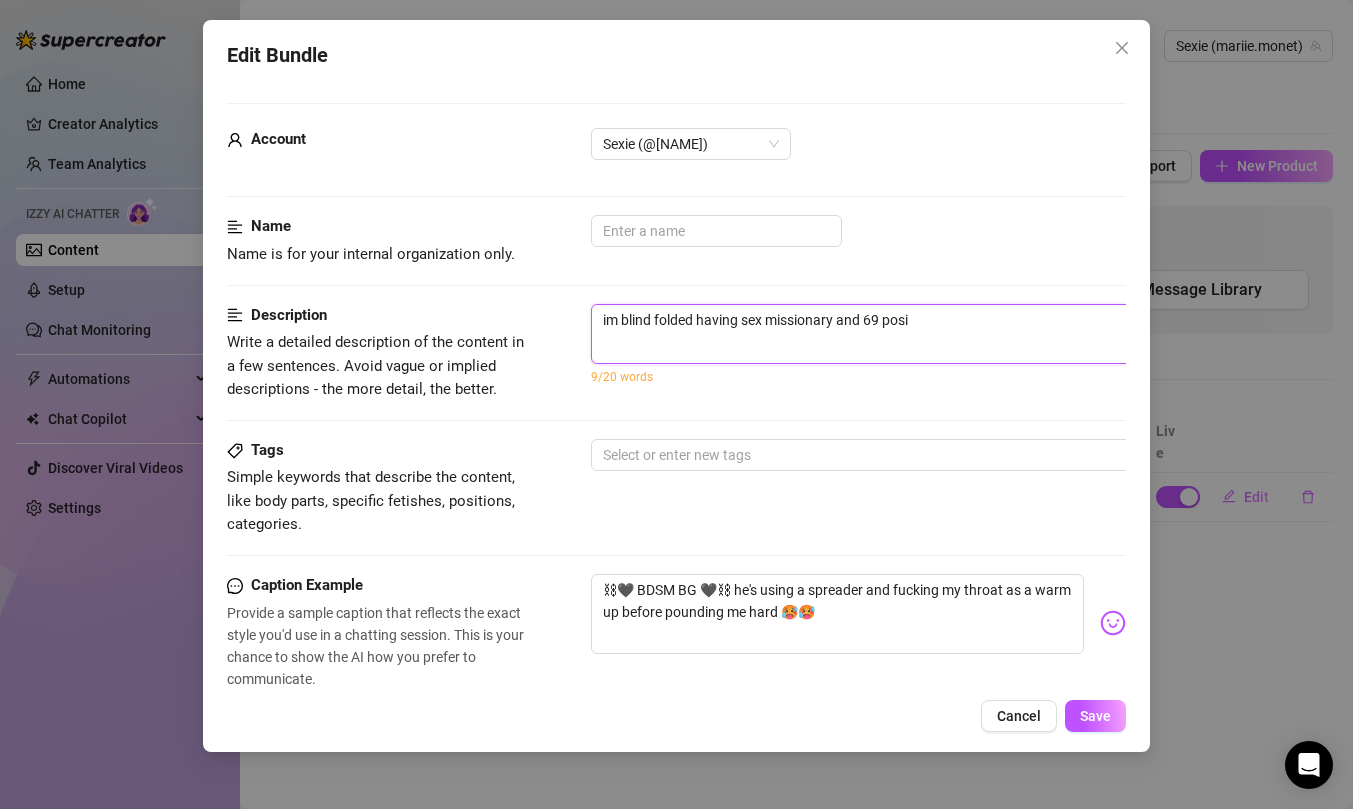 type on "im blind folded having sex missionary and 69 posit" 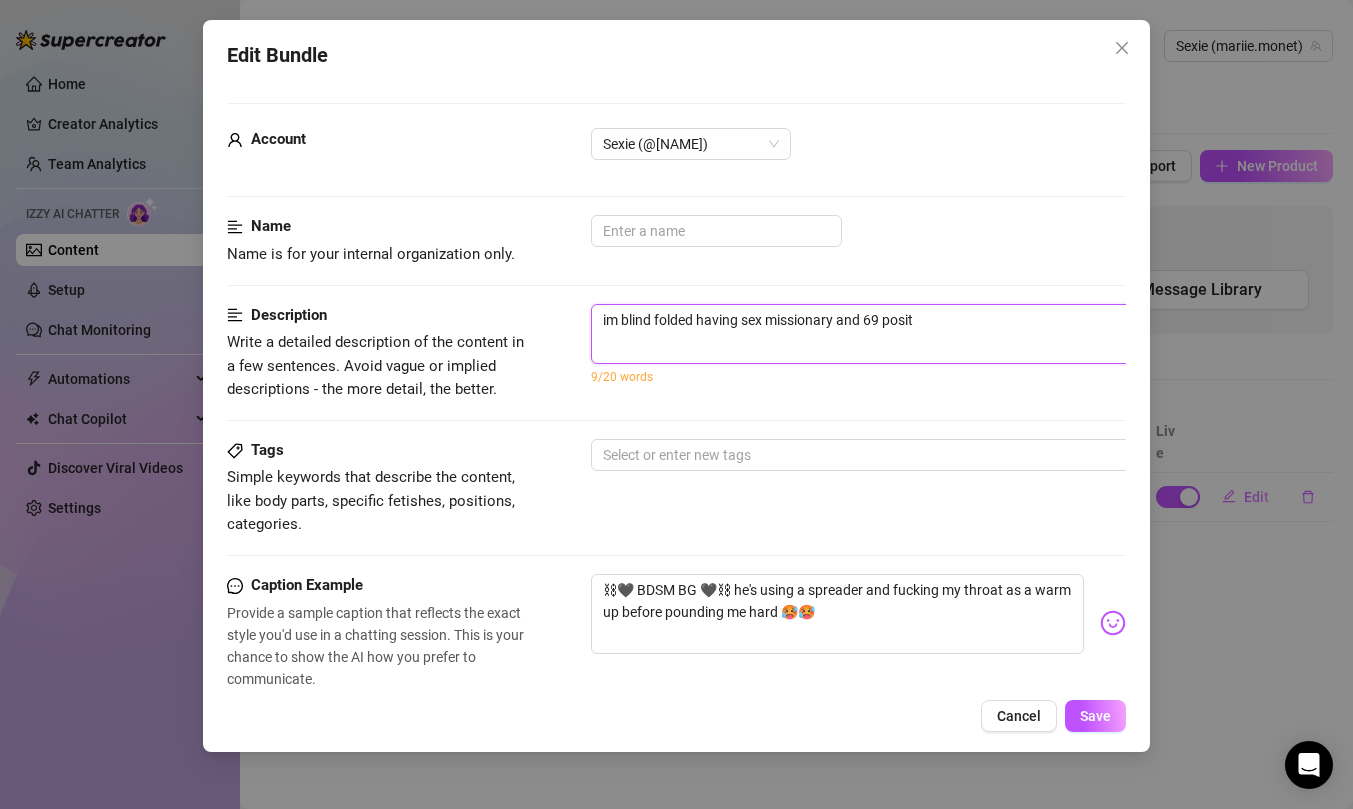 type on "im blind folded having sex missionary and 69 posito" 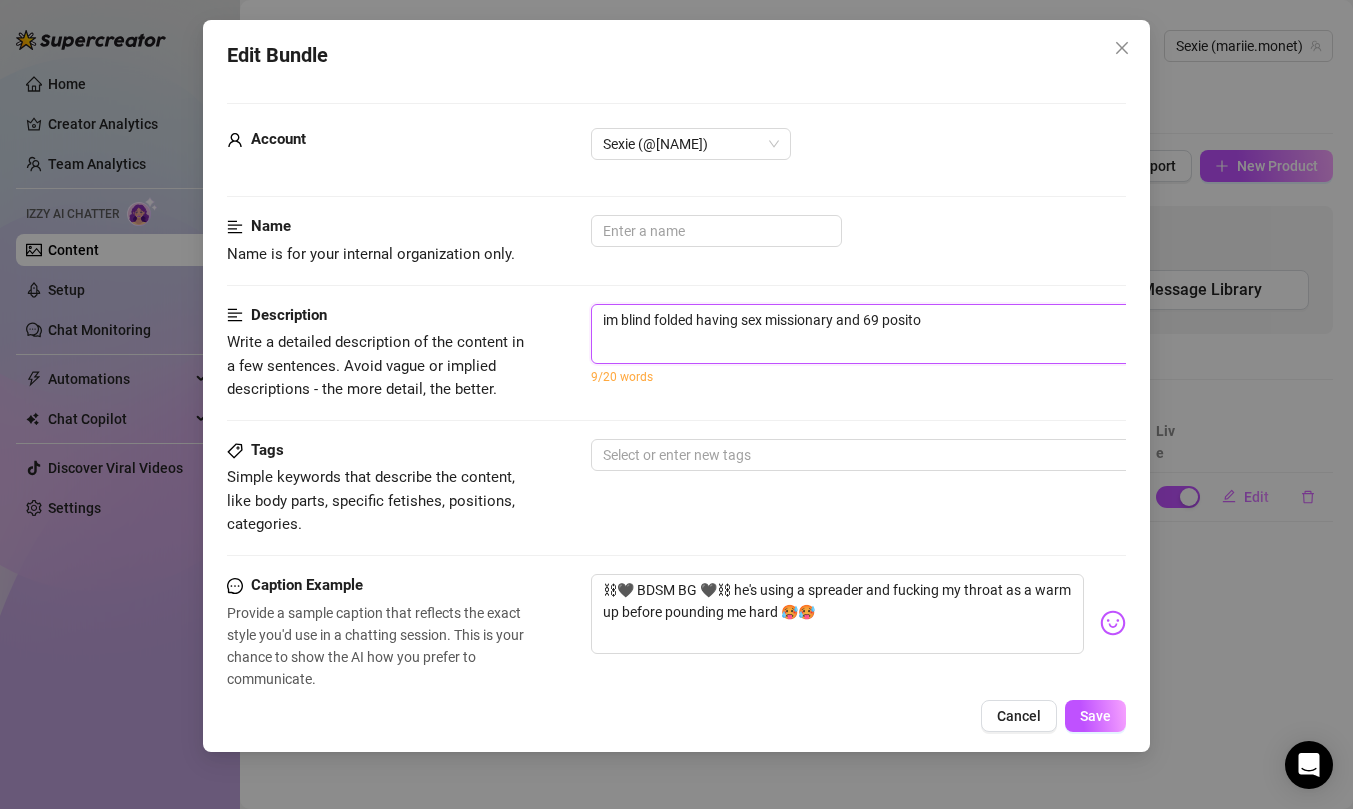 type on "im blind folded having sex missionary and 69 positon" 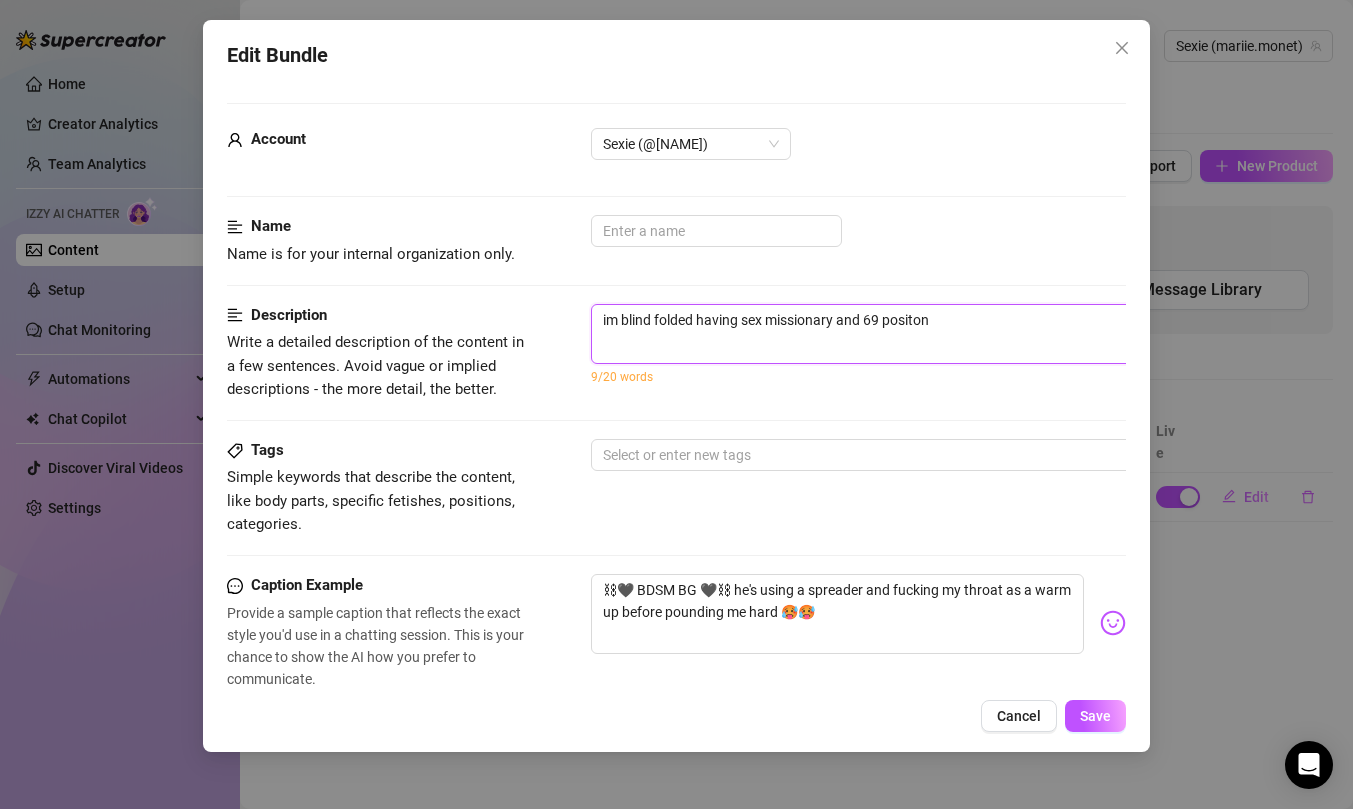 type on "im blind folded having sex missionary and 69 positon" 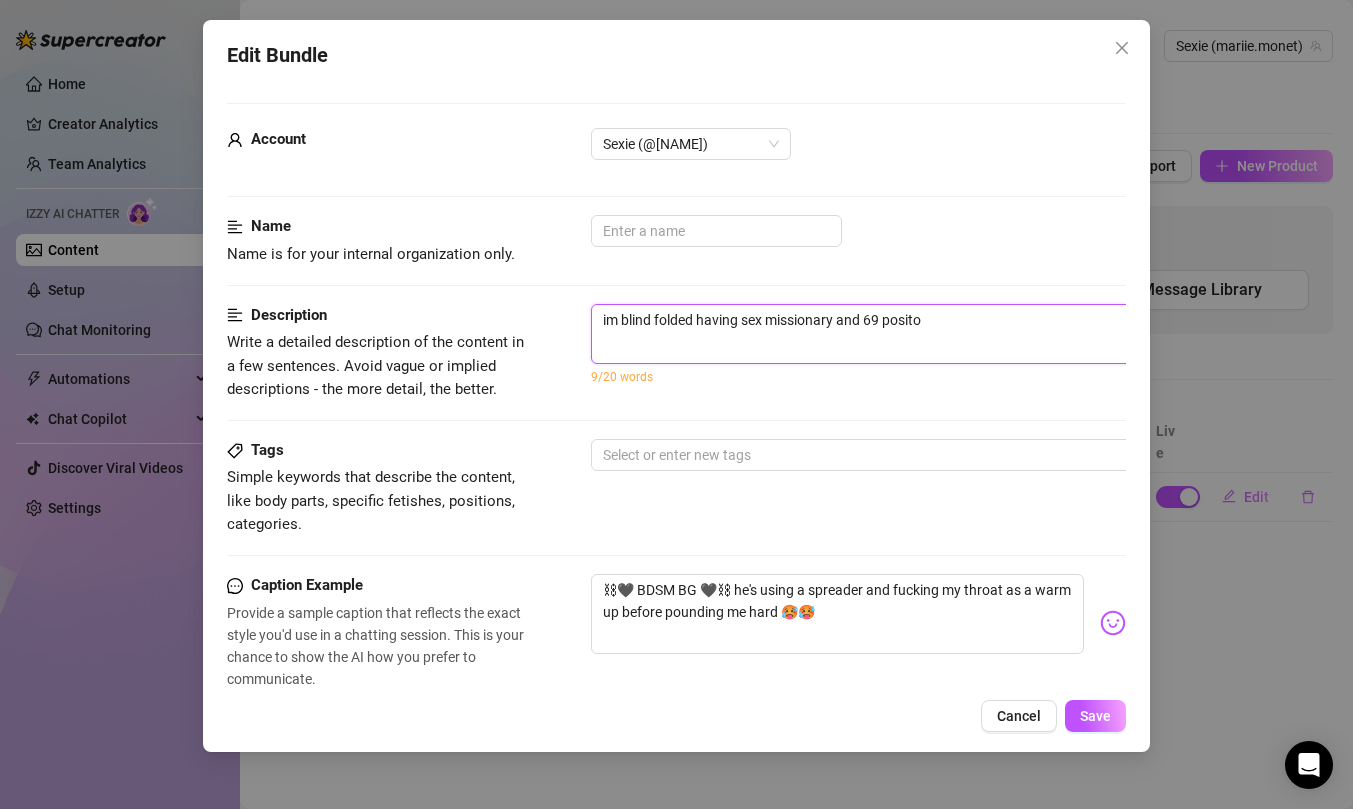 type on "im blind folded having sex missionary and 69 posit" 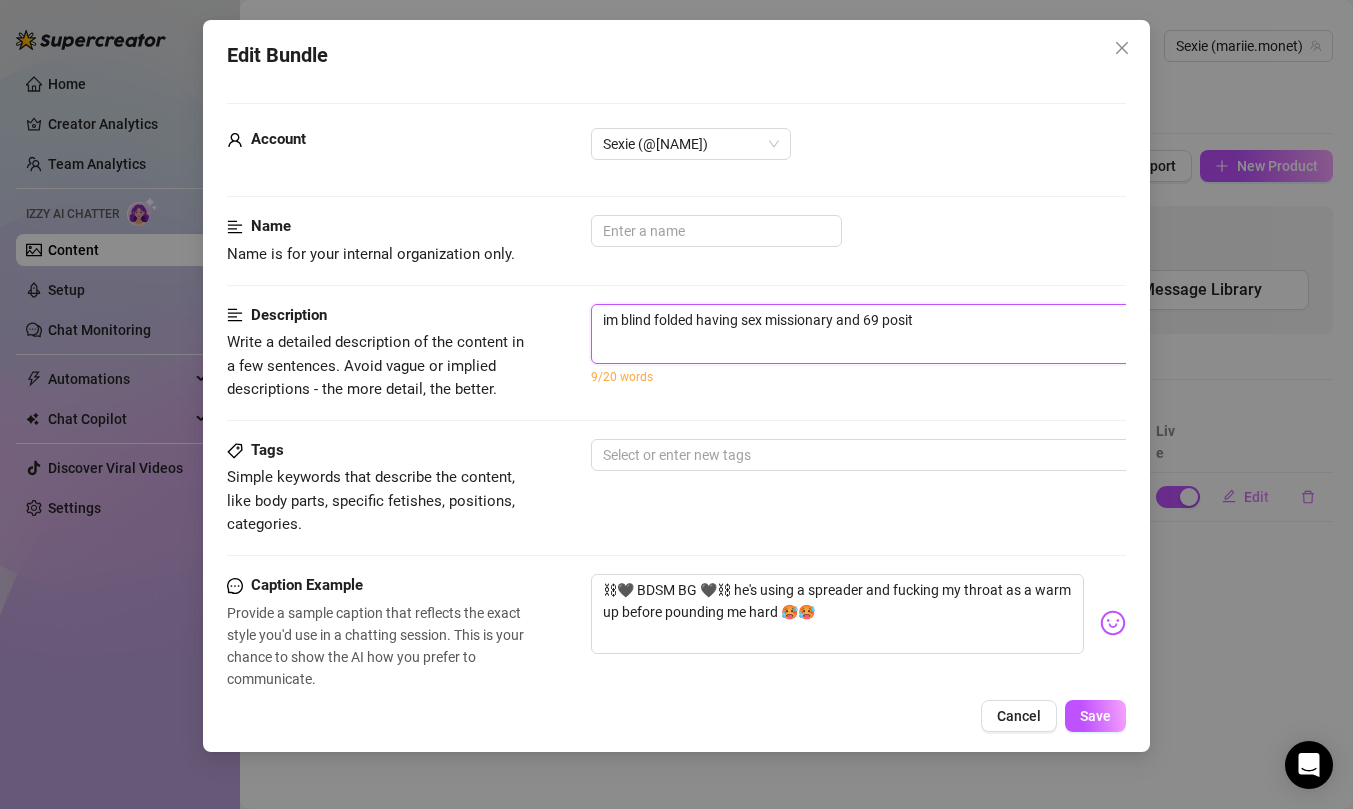 type on "im blind folded having sex missionary and 69 positi" 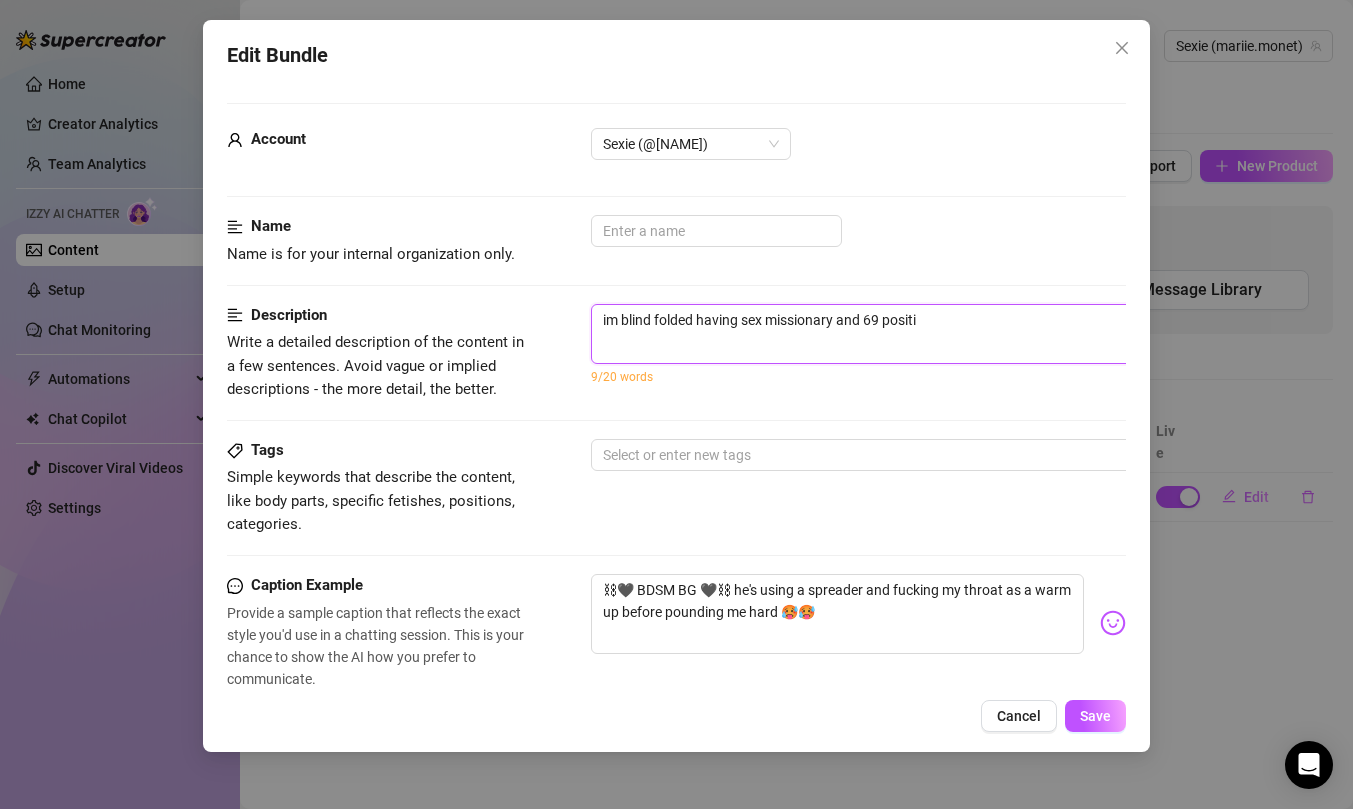 type on "im blind folded having sex missionary and 69 positio" 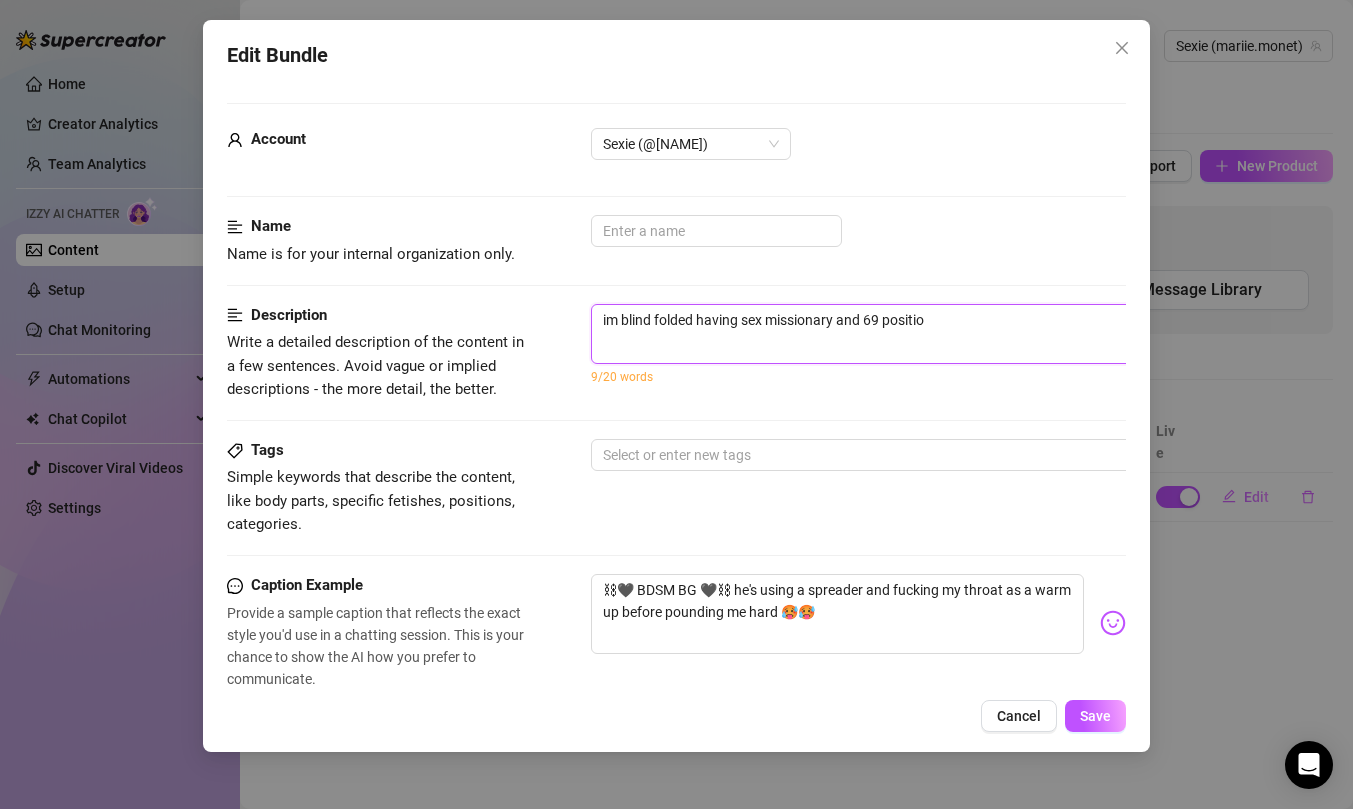 type on "im blind folded having sex missionary and 69 position" 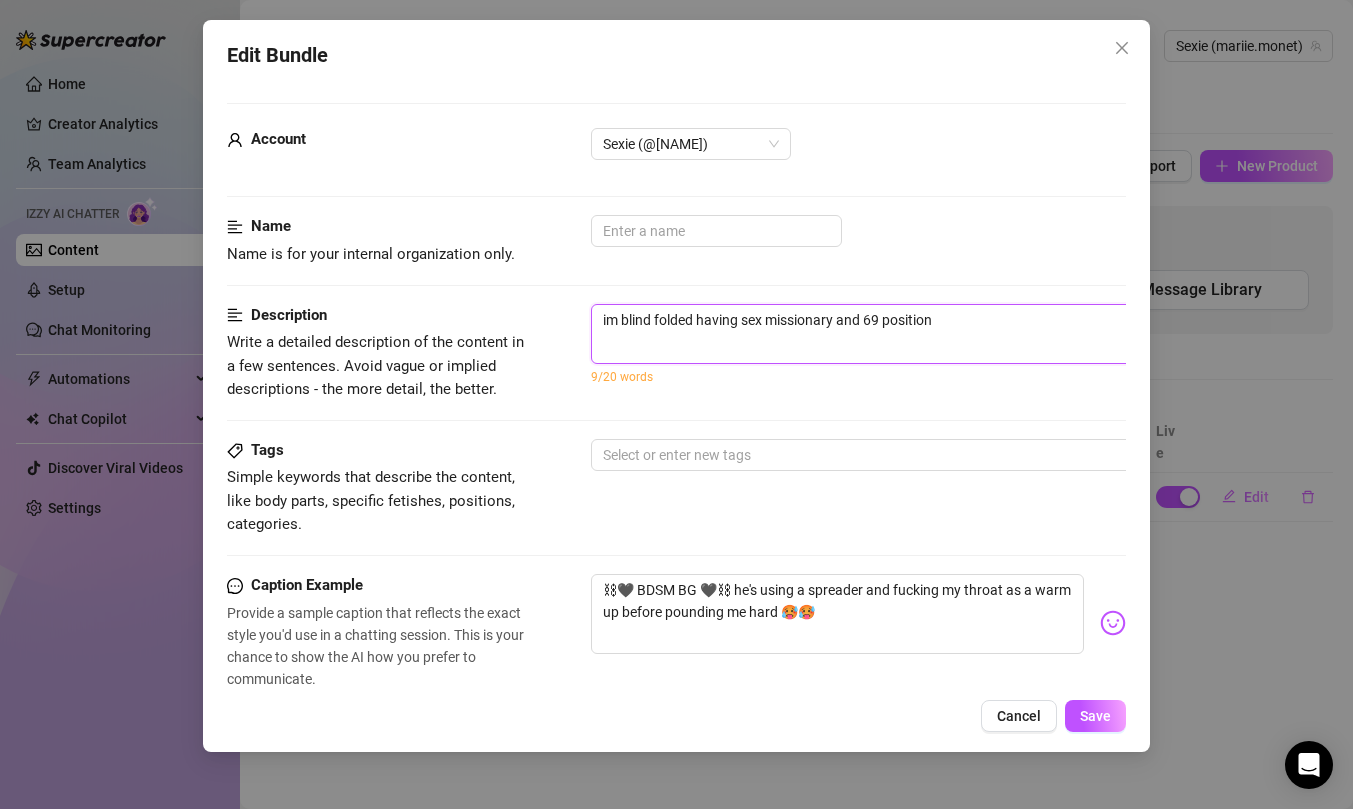 type on "im blind folded having sex missionary and 69 position" 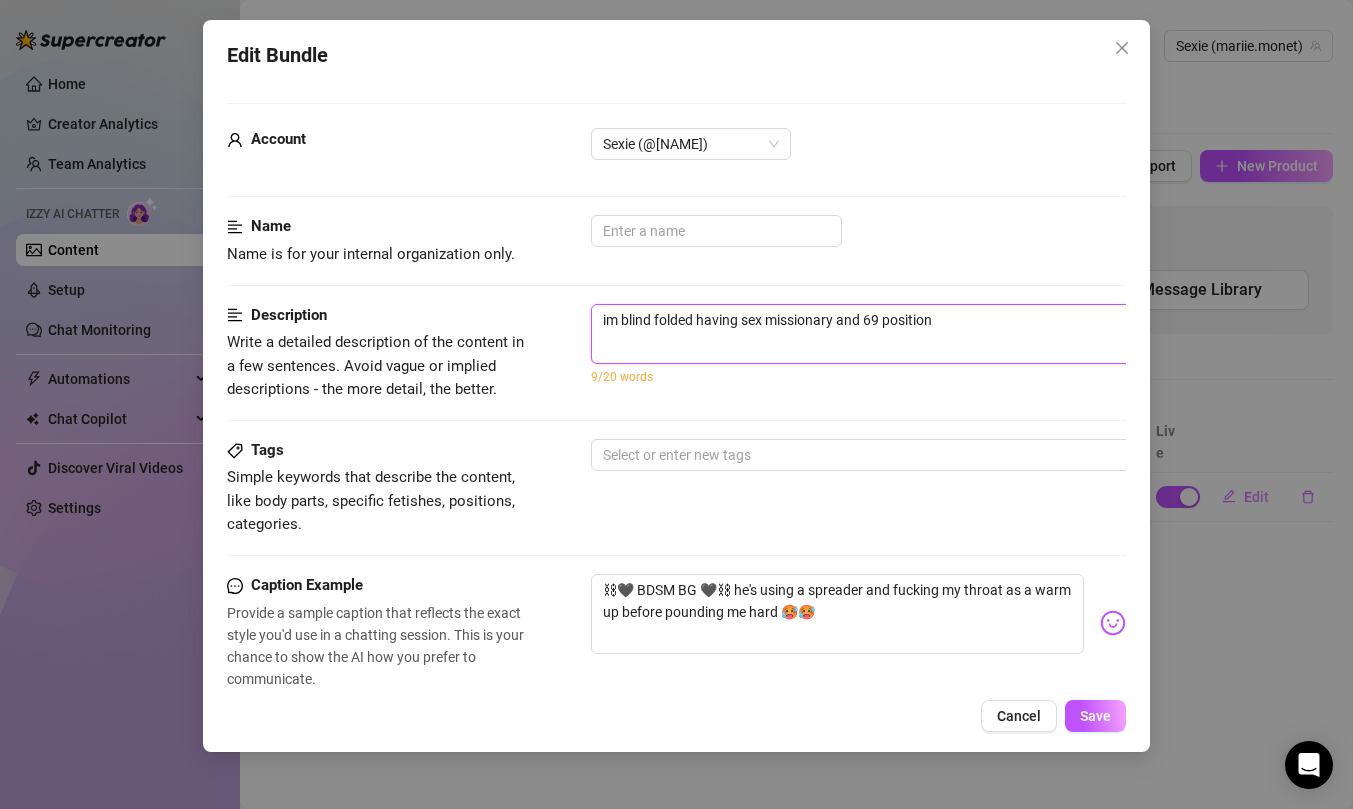 type on "im blind folded having sex missionary and 69 position" 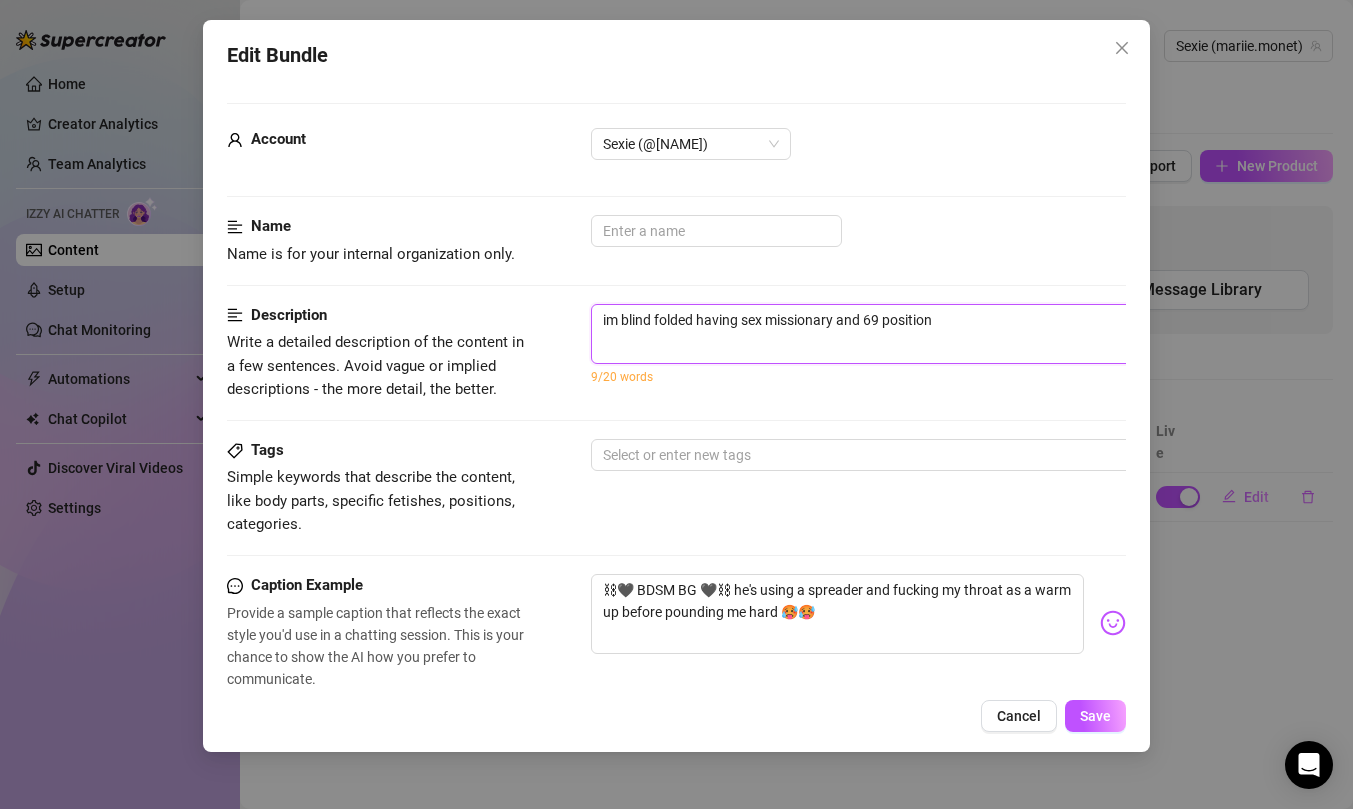 type on "im blind folded having sex missionary and 69 position" 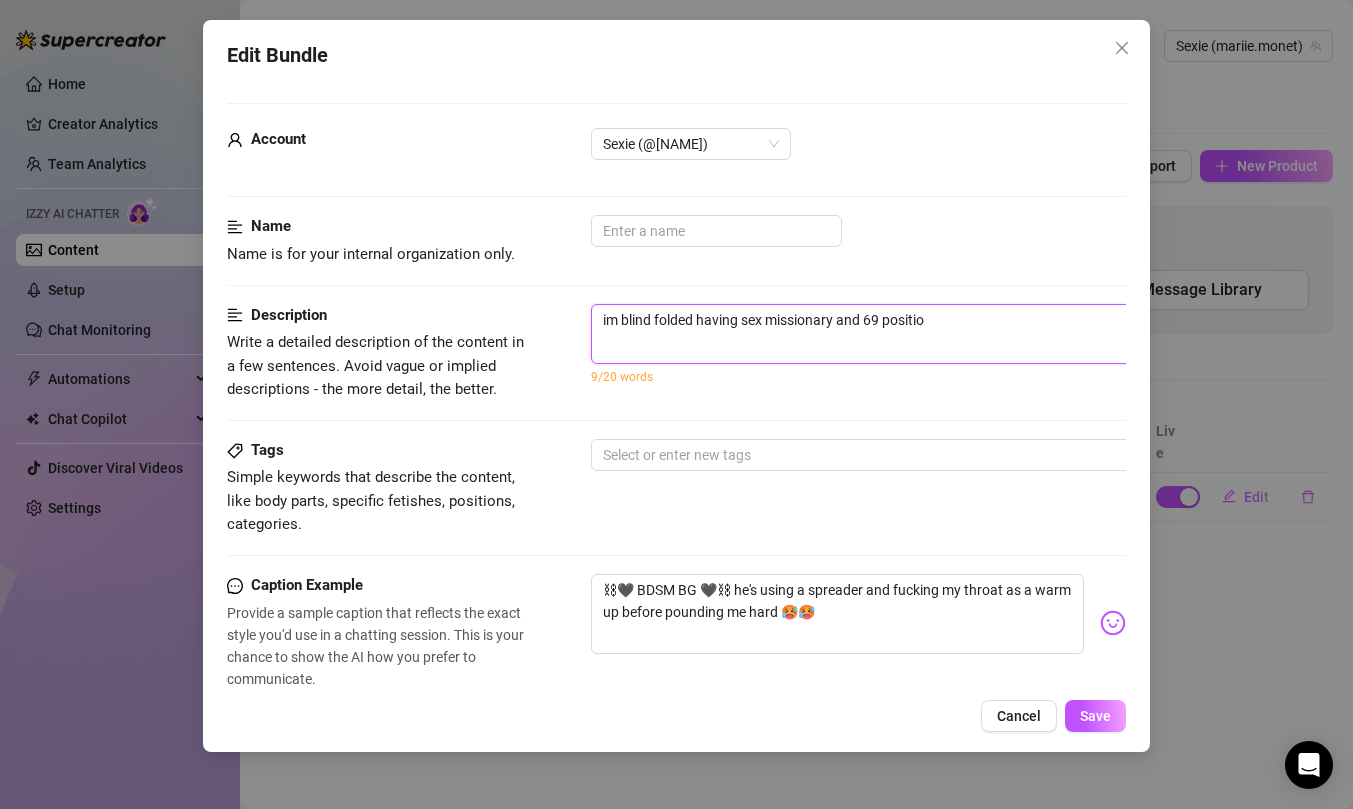 type on "im blind folded having sex missionary and 69 positi" 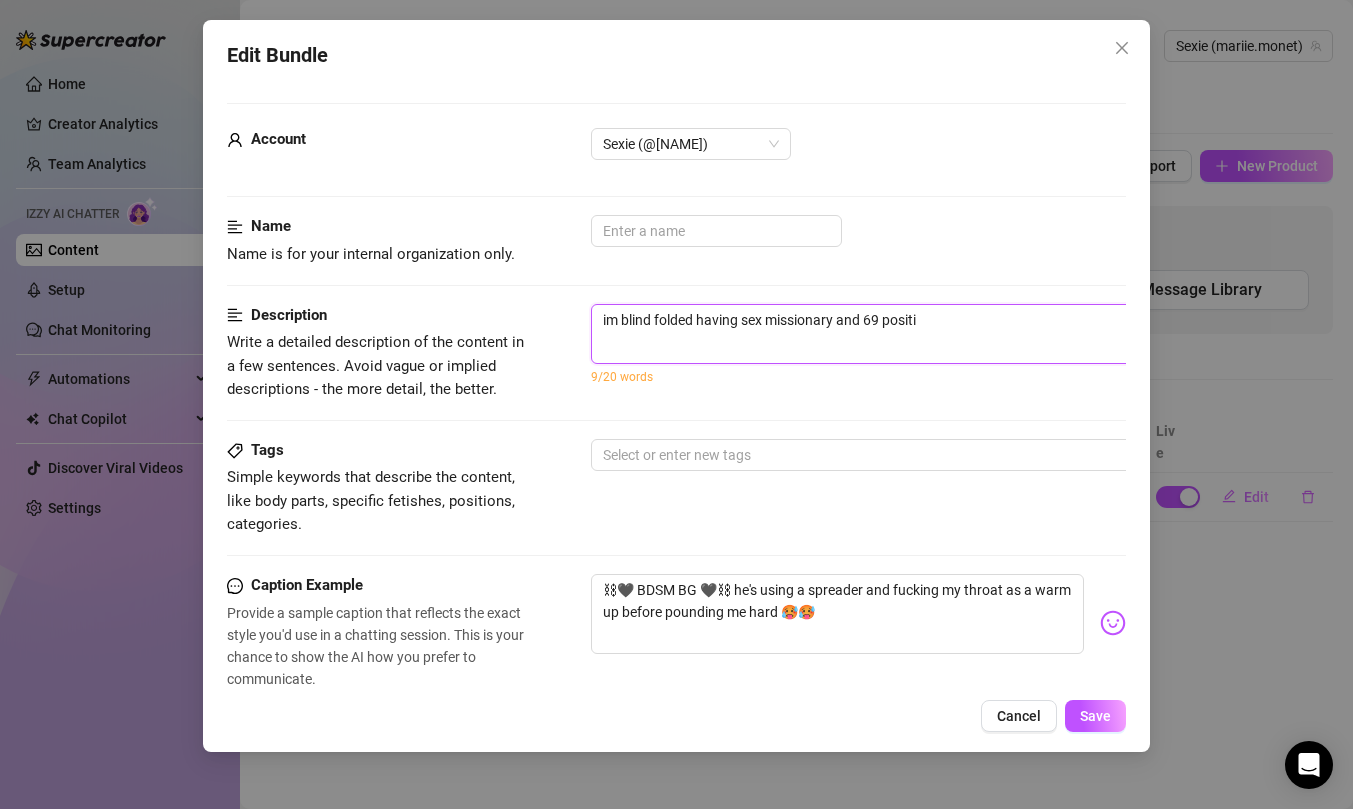 type on "im blind folded having sex missionary and 69 posit" 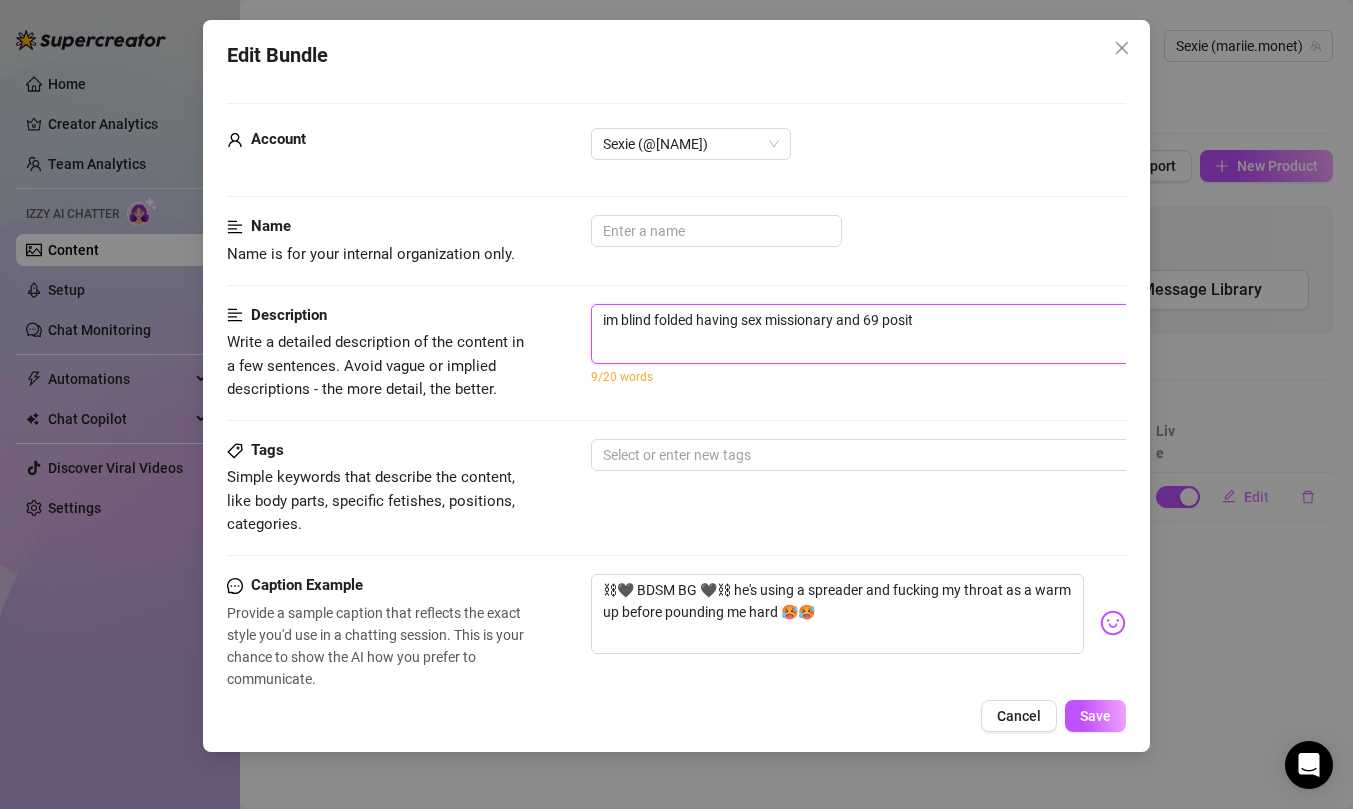 type on "im blind folded having sex missionary and 69 posi" 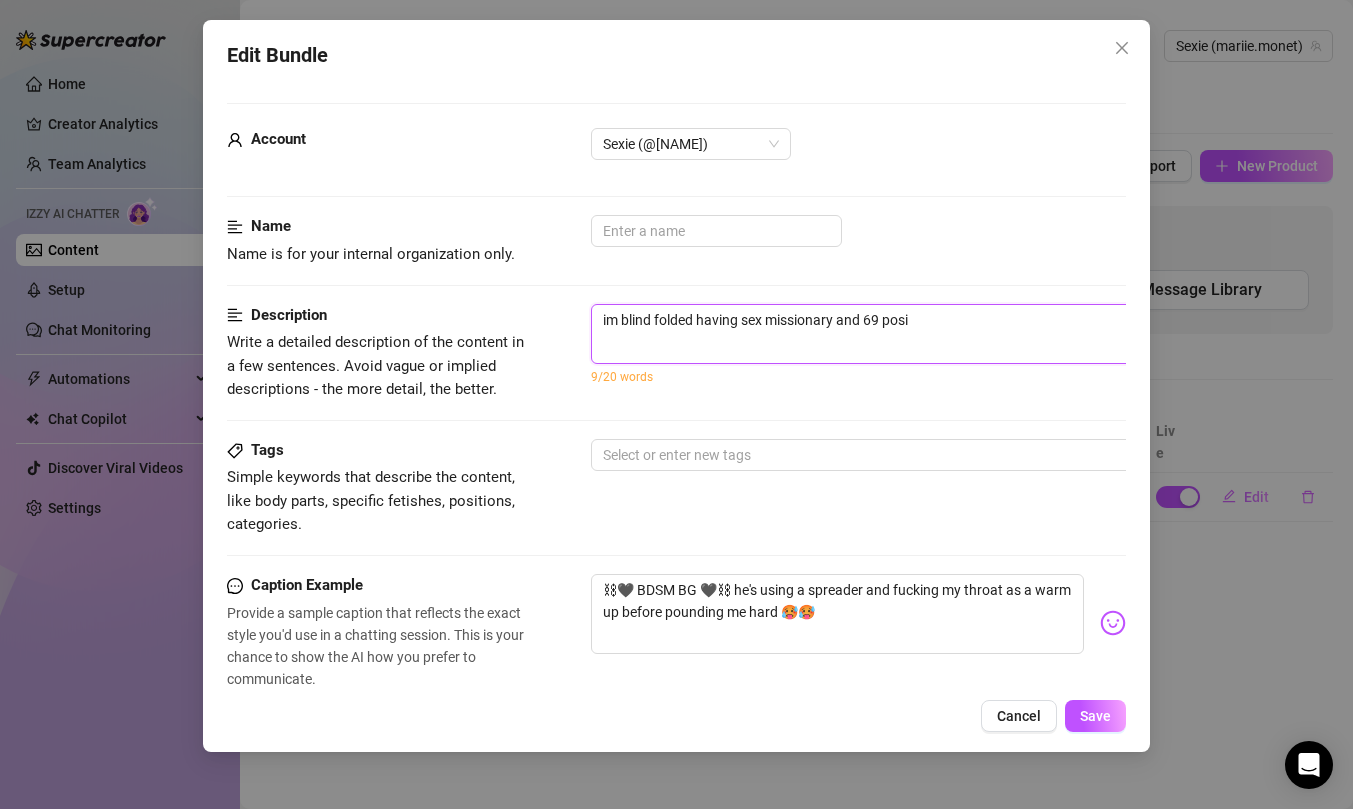 type on "im blind folded having sex missionary and 69 pos" 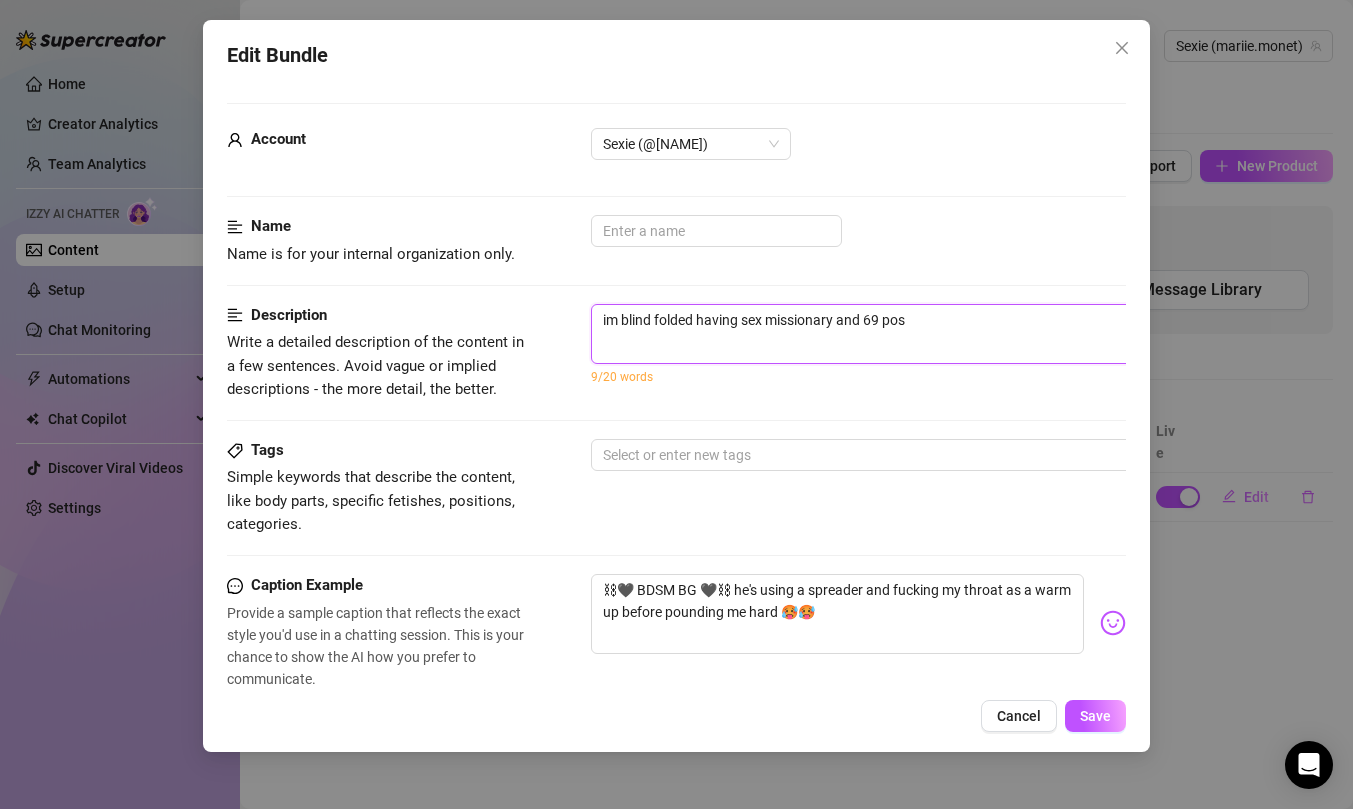 type on "im blind folded having sex missionary and 69 po" 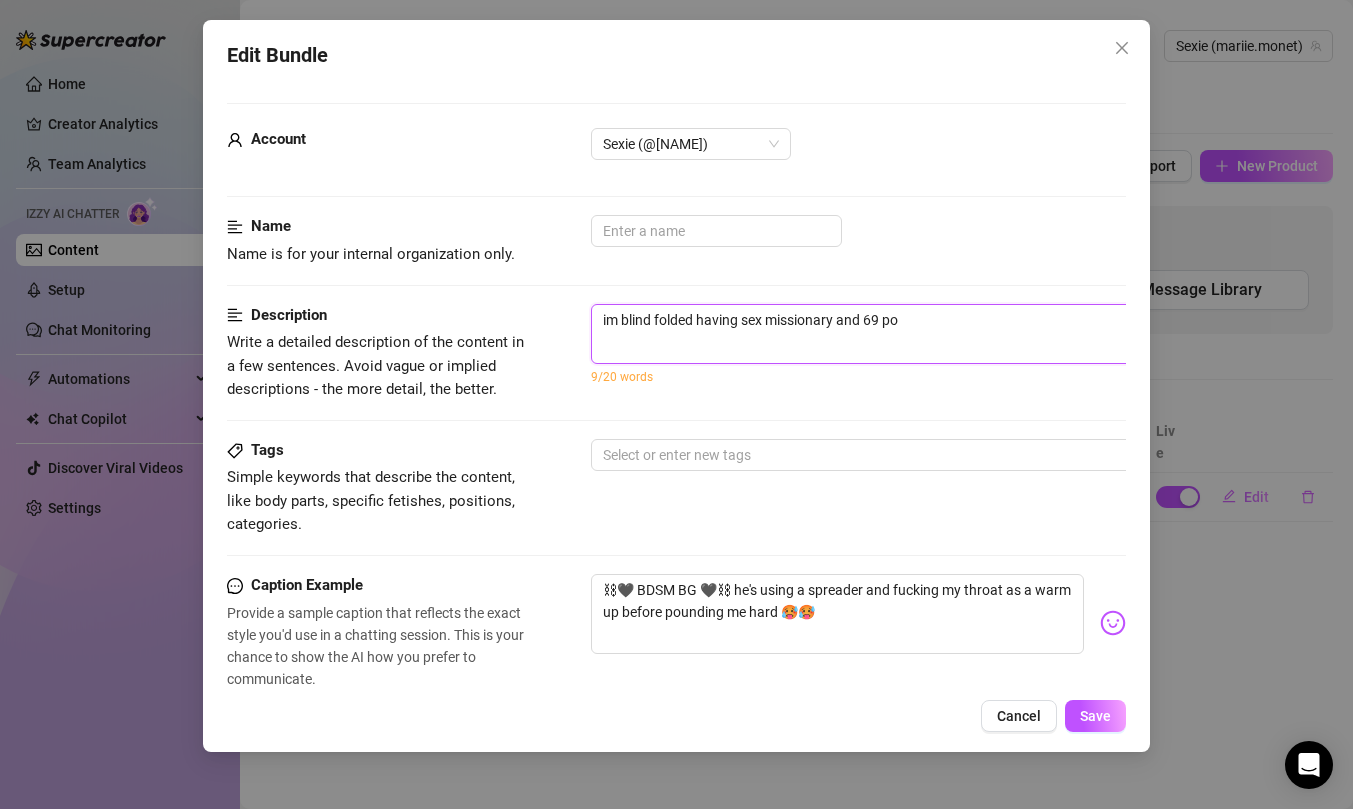 type on "im blind folded having sex missionary and 69 p" 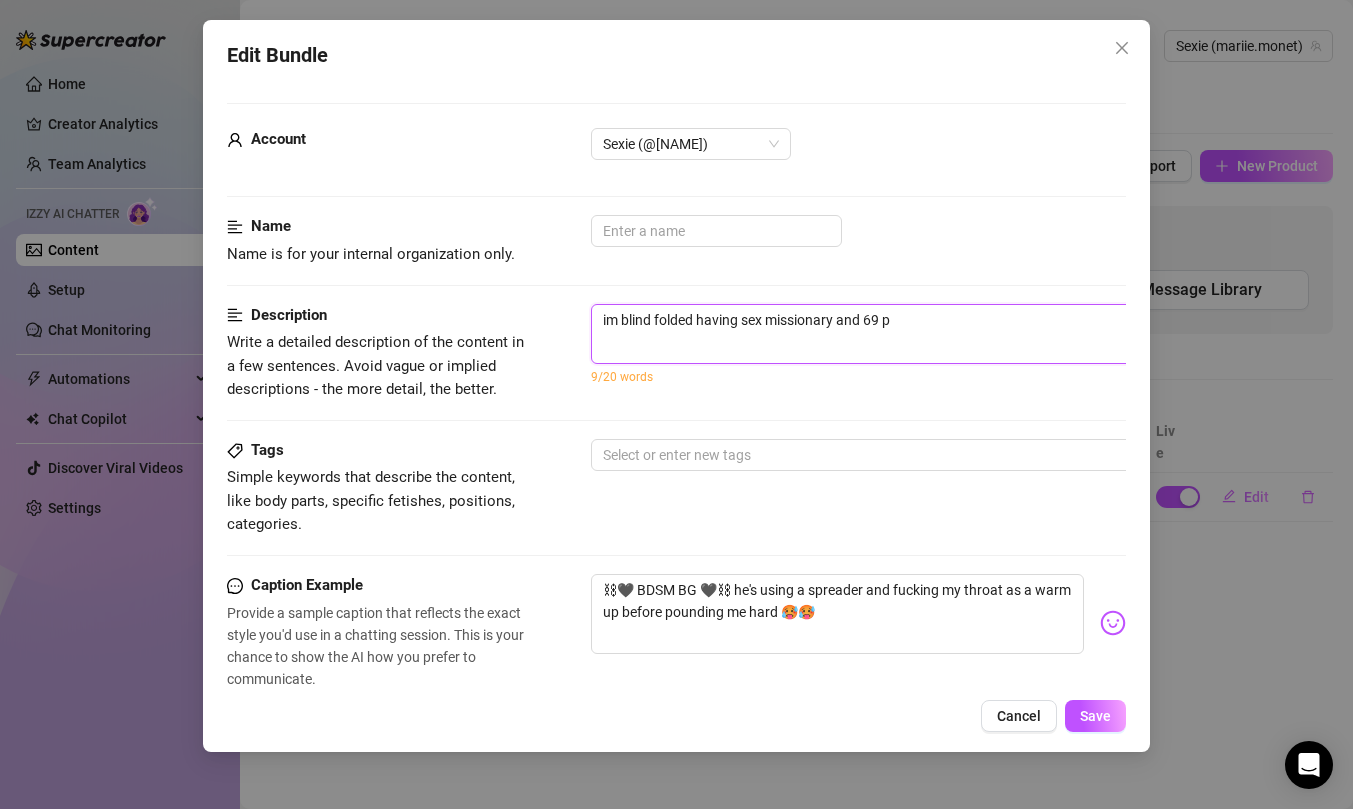 type on "im blind folded having sex missionary and 69" 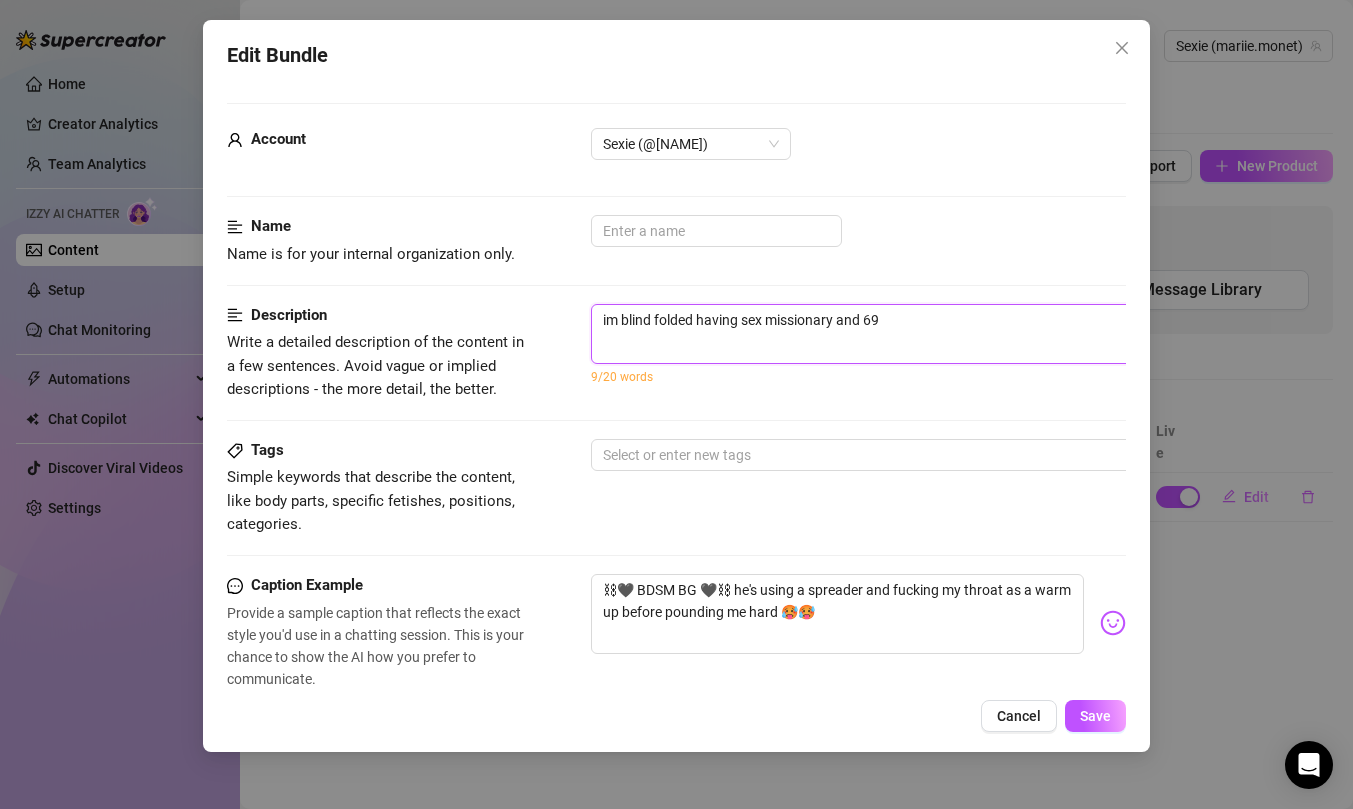 type on "im blind folded having sex missionary and 69" 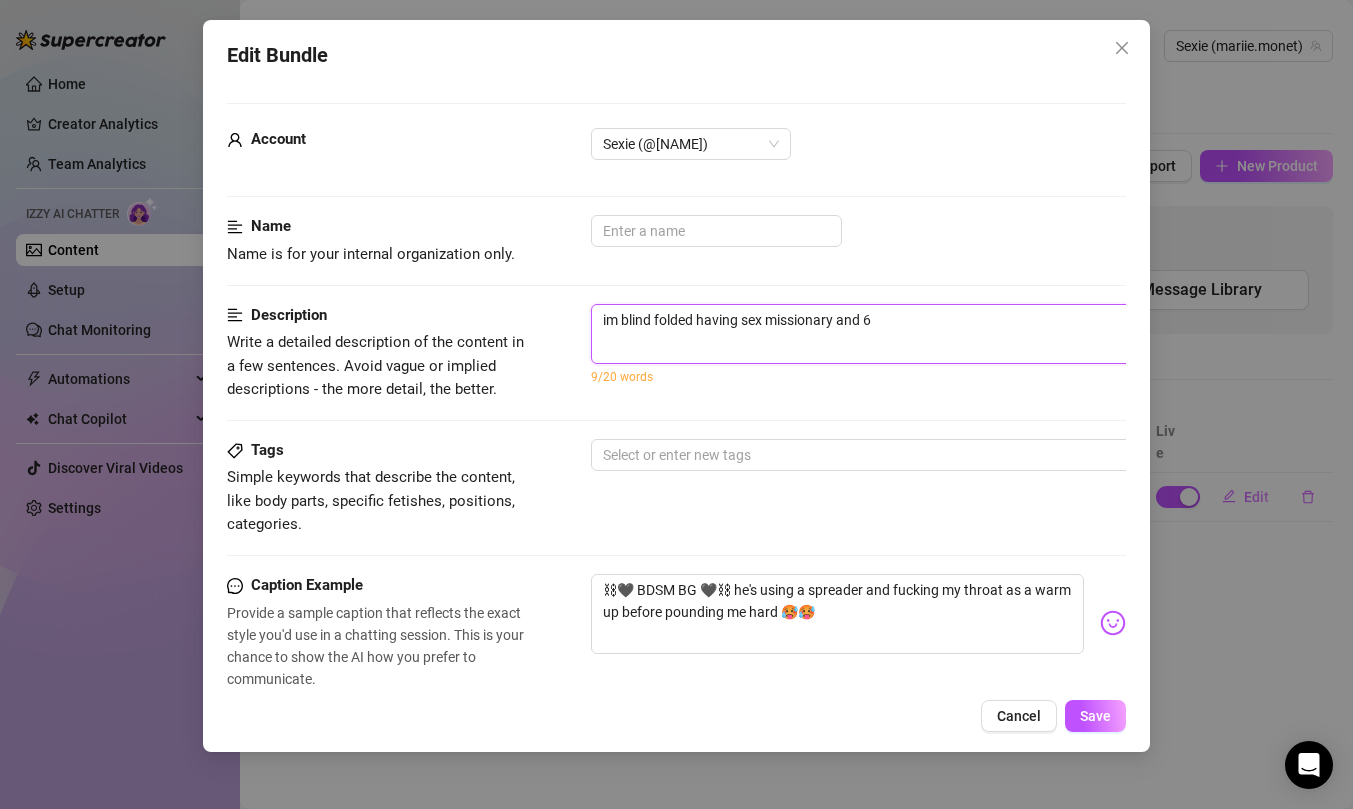 type on "im blind folded having sex missionary and" 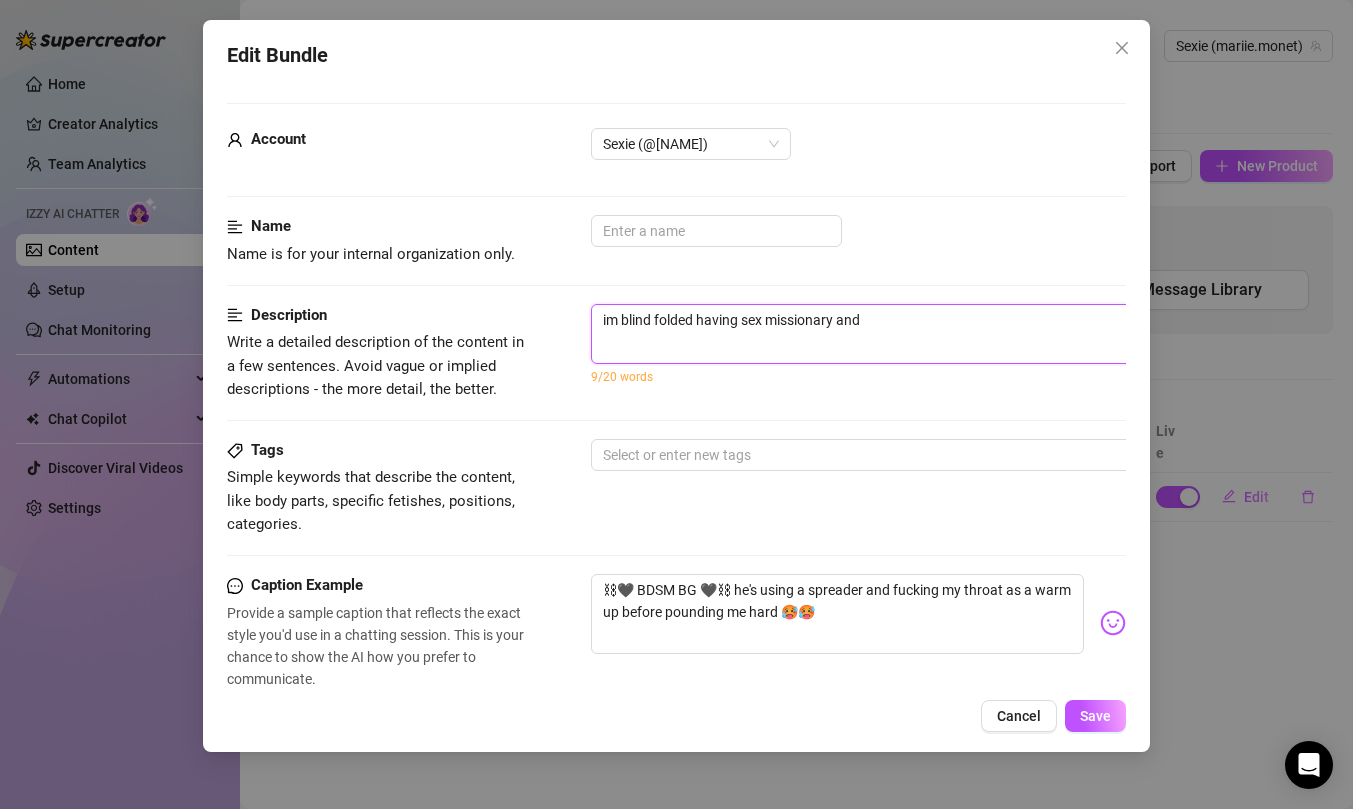 type on "im blind folded having sex missionary and" 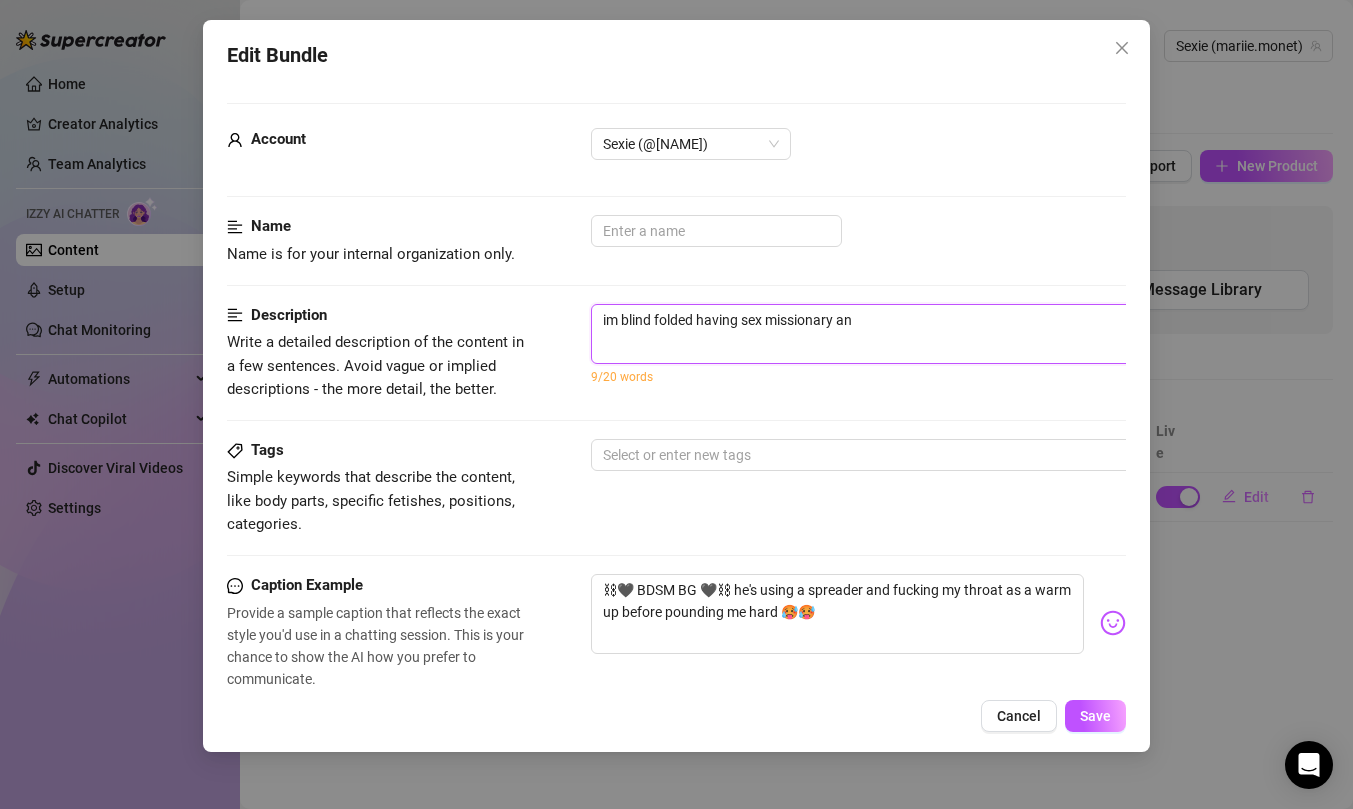 type on "im blind folded having sex missionary a" 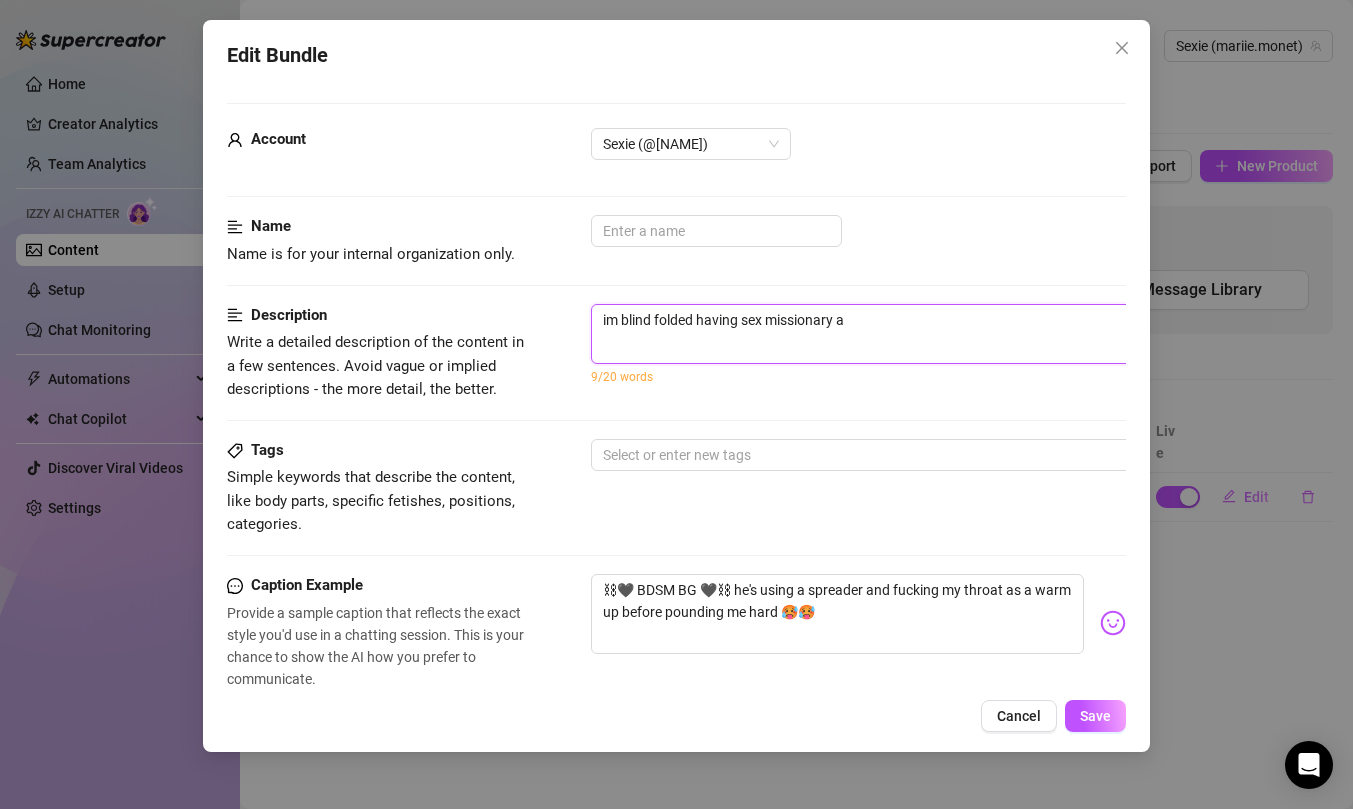 type on "im blind folded having sex missionary" 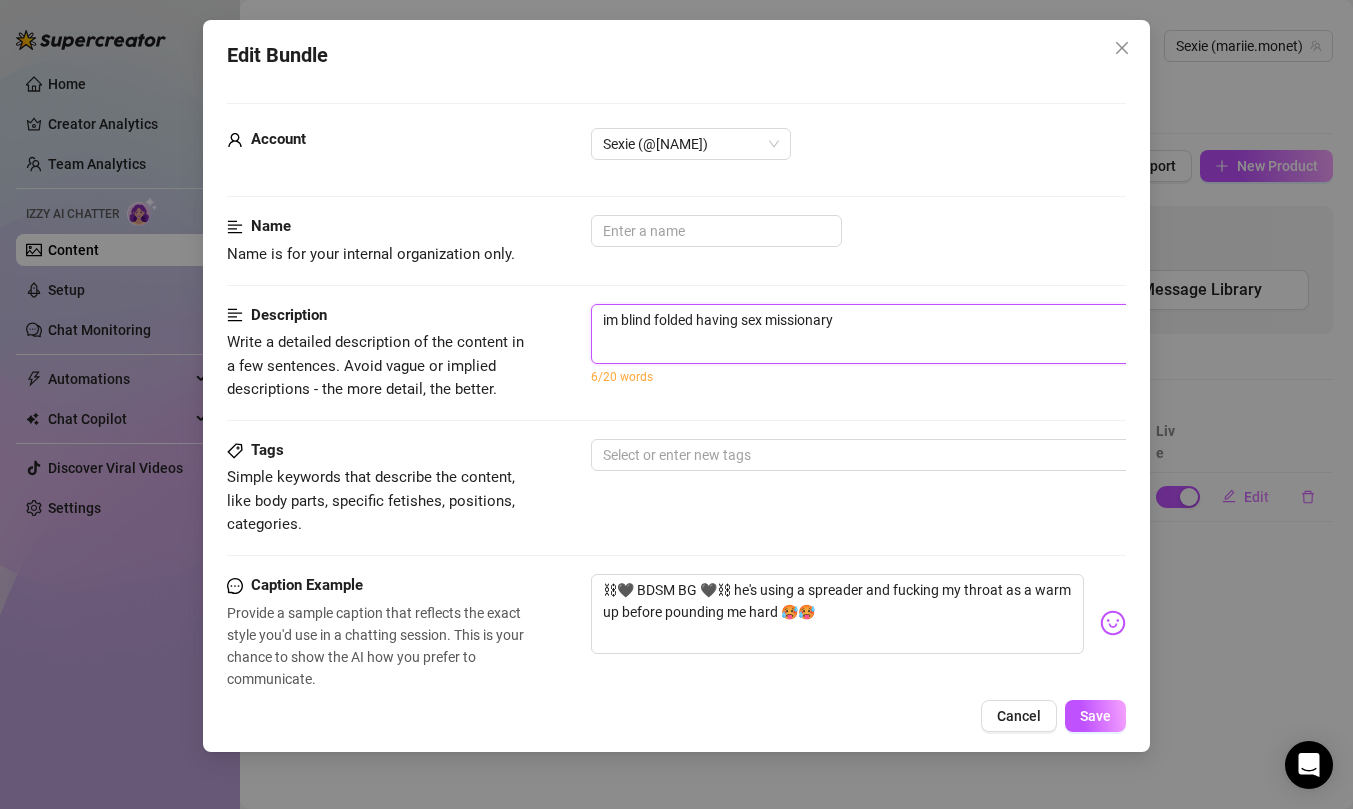type on "im blind folded having sex missionary s" 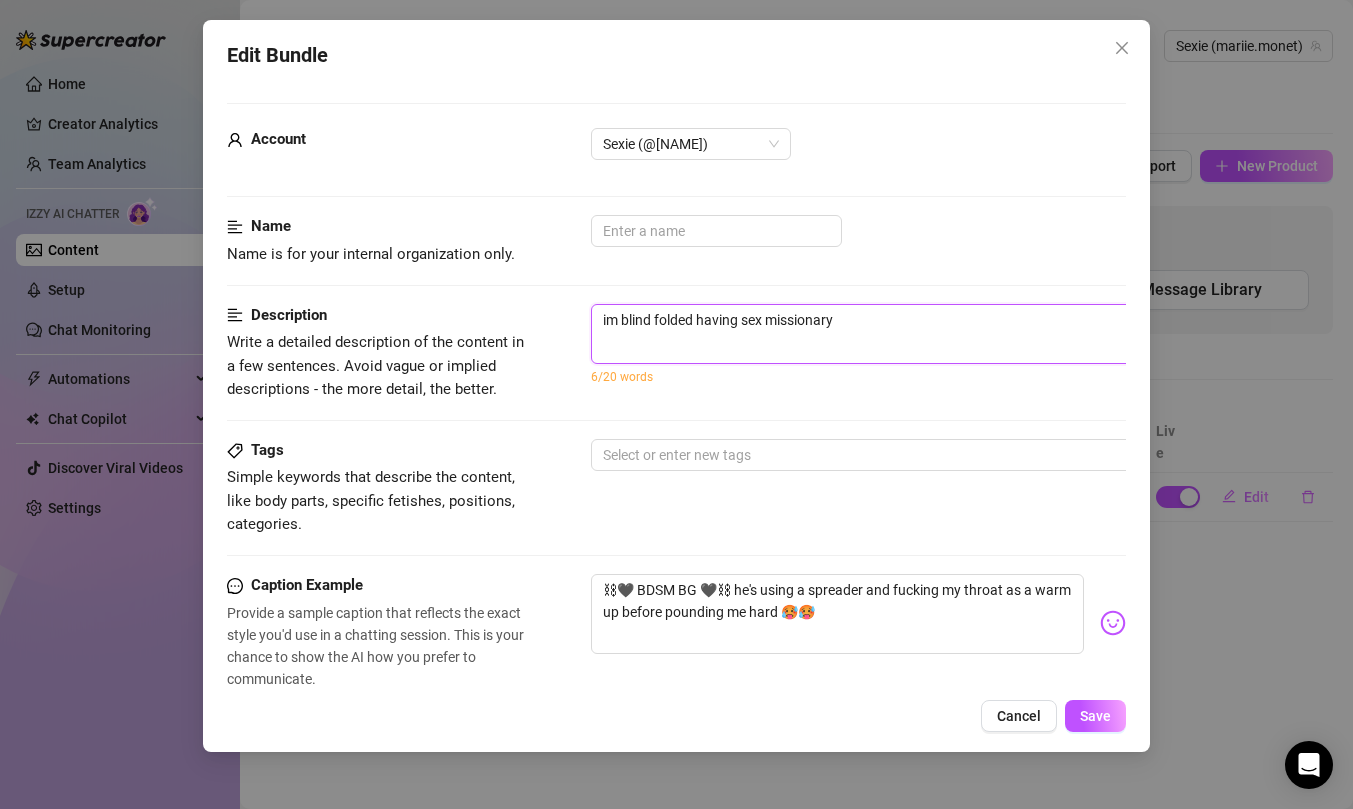type on "im blind folded having sex missionary s" 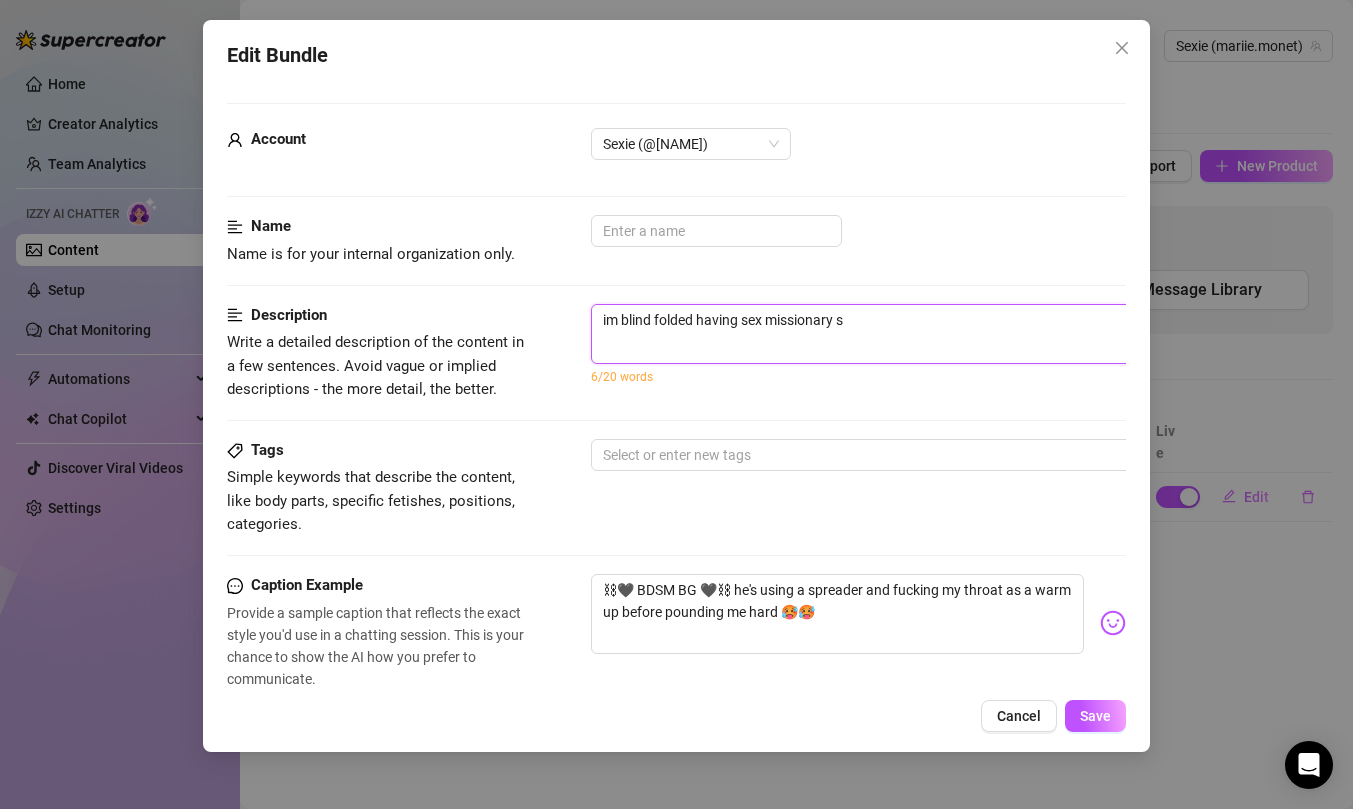 type on "im blind folded having sex missionary se" 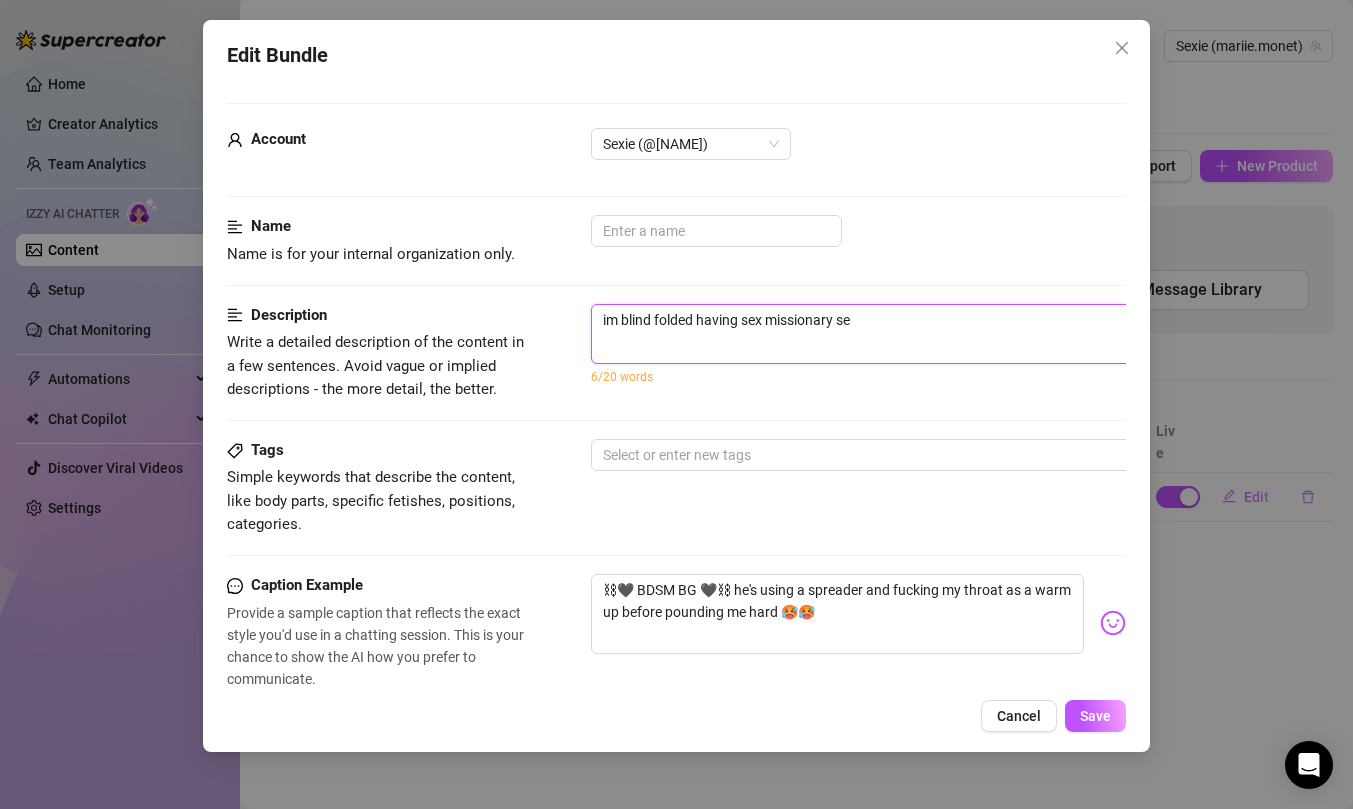 type on "im blind folded having sex missionary sex" 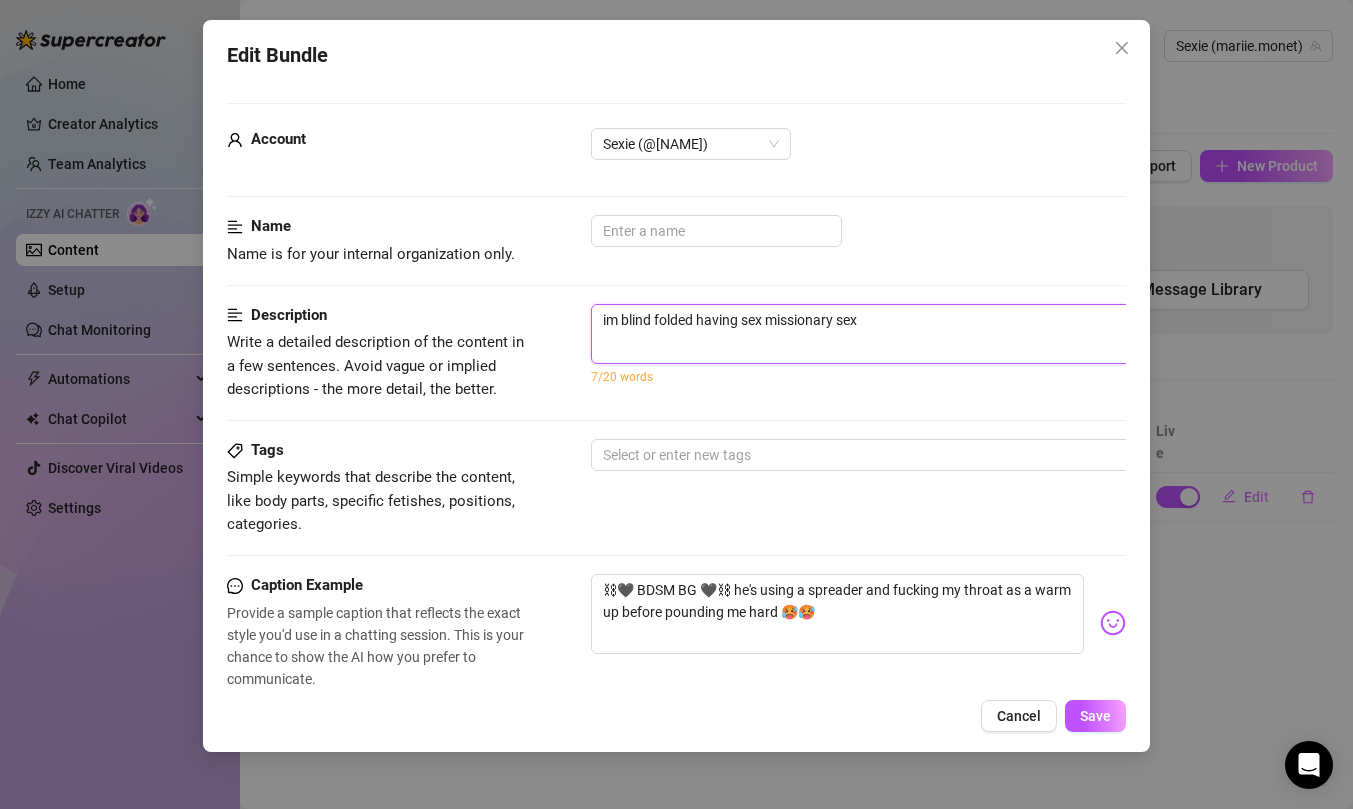 click on "im blind folded having sex missionary sex" at bounding box center (941, 334) 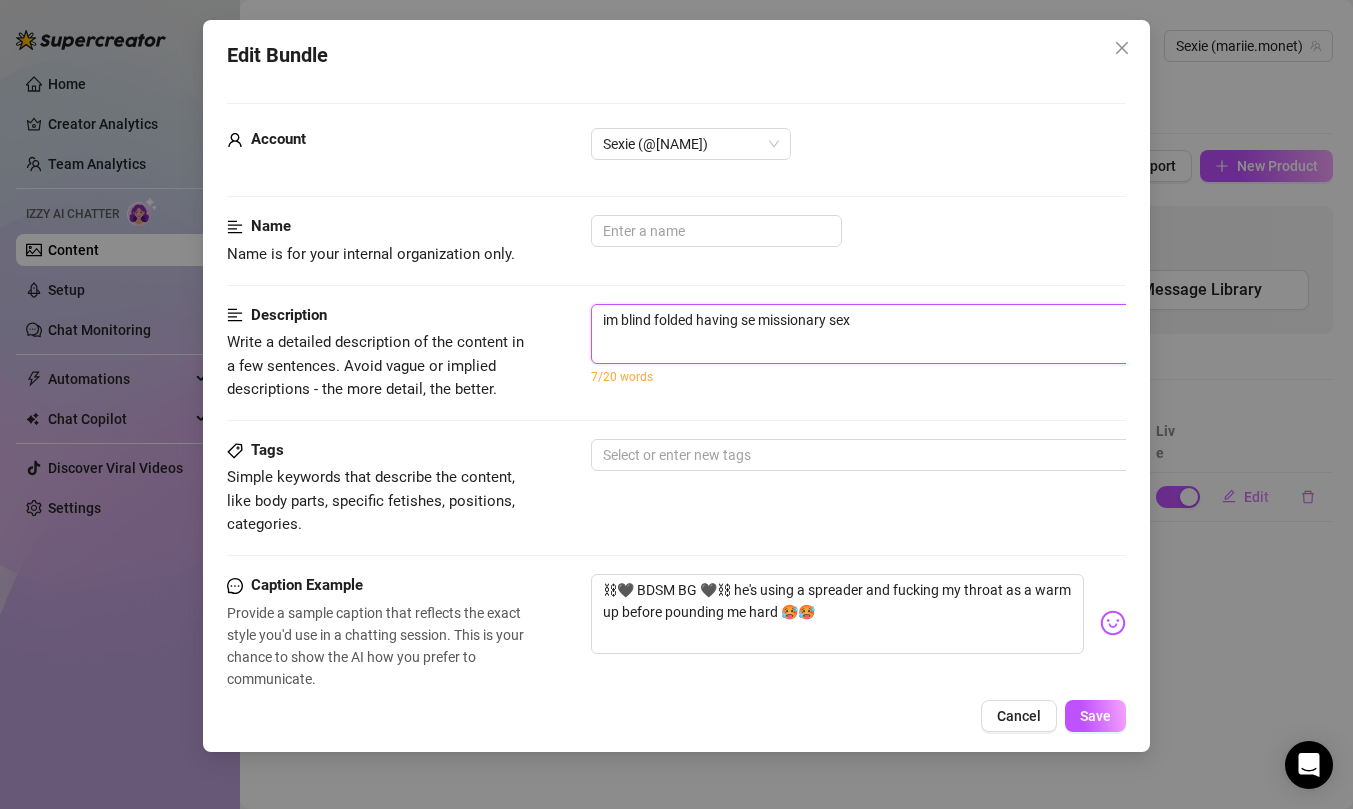 type on "im blind folded having s missionary sex" 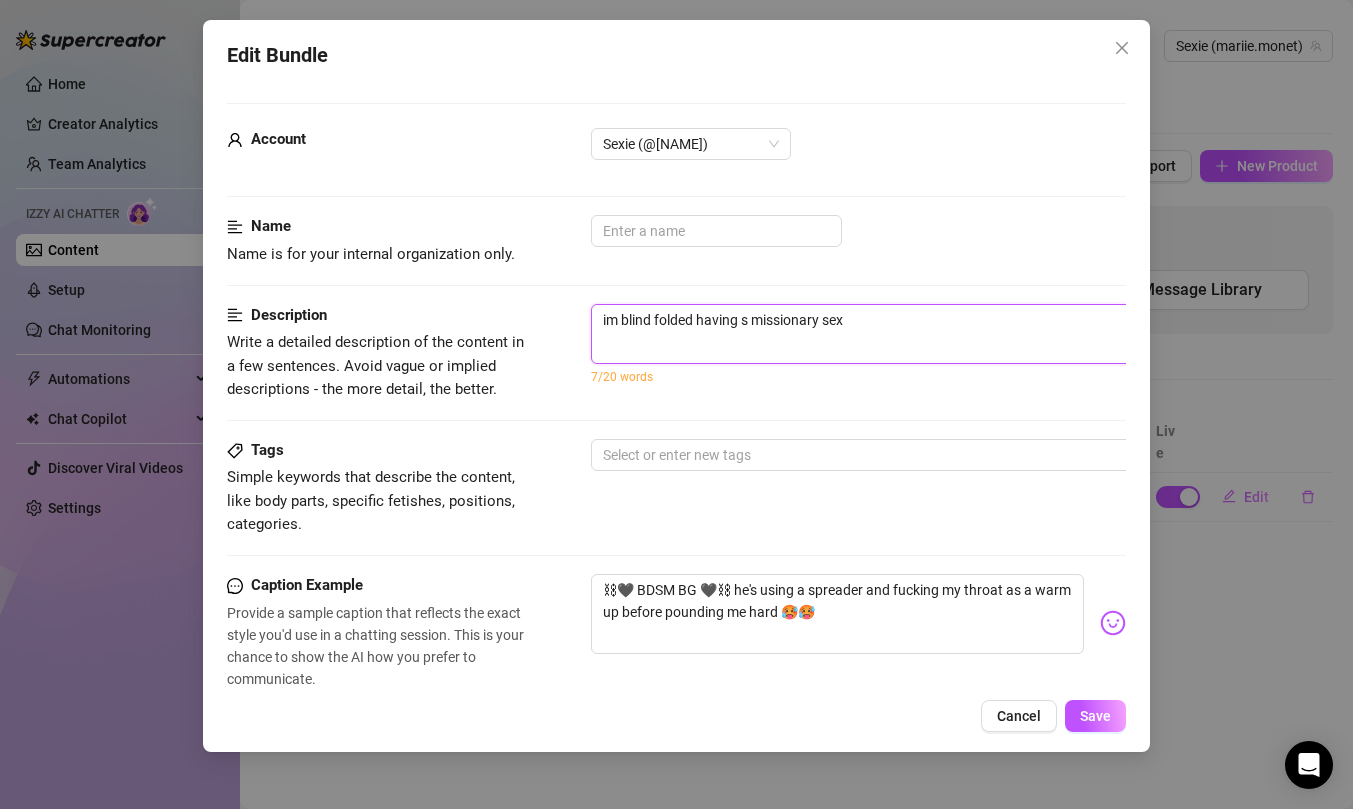 type on "im blind folded having  missionary sex" 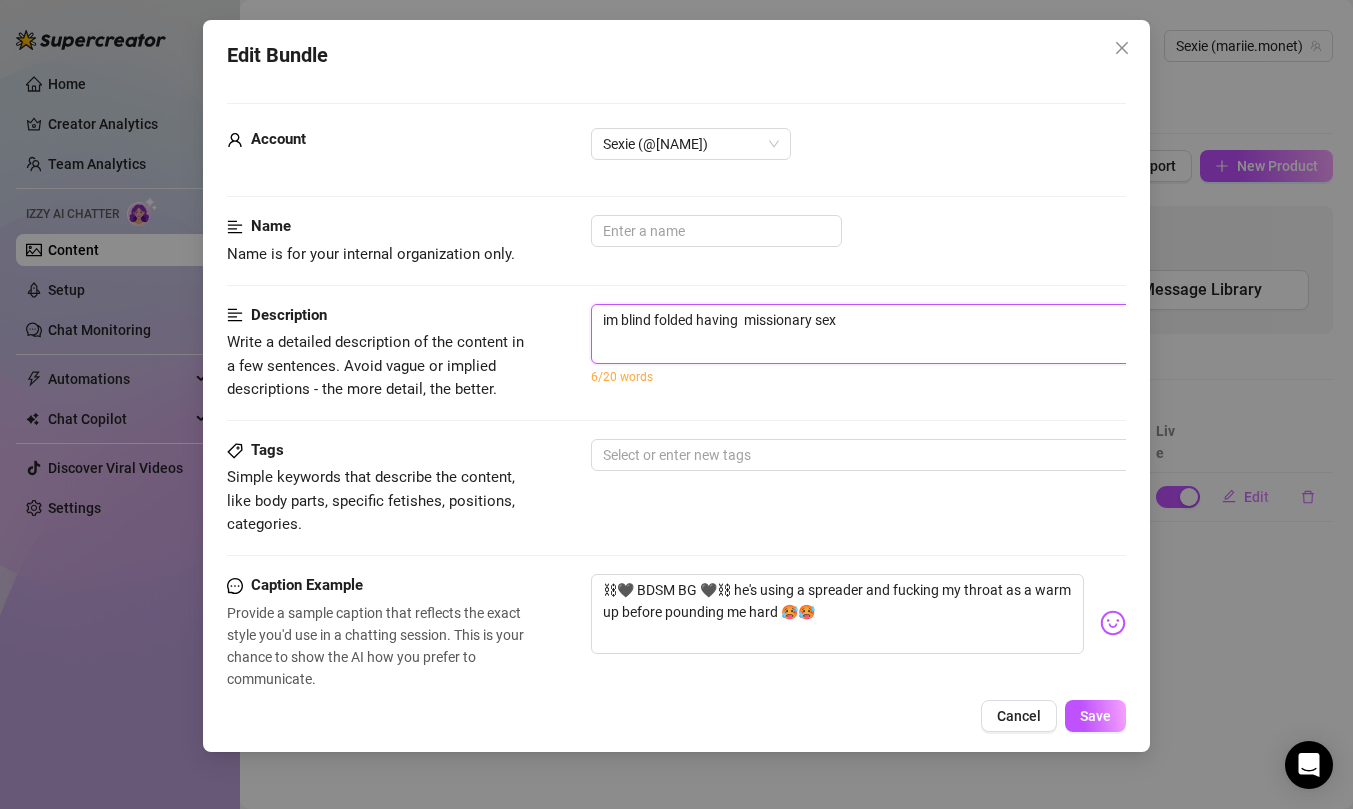 type on "im blind folded having missionary sex" 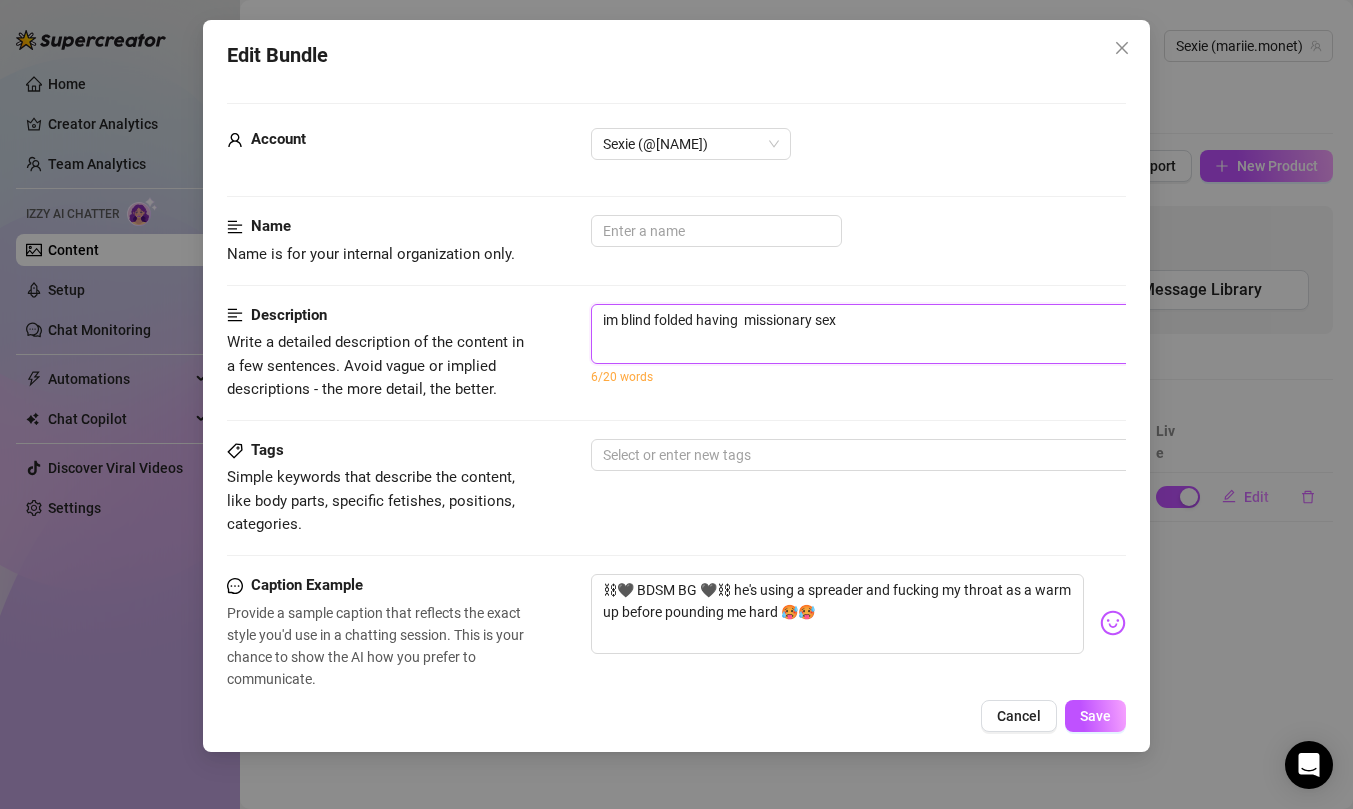 type on "im blind folded having missionary sex" 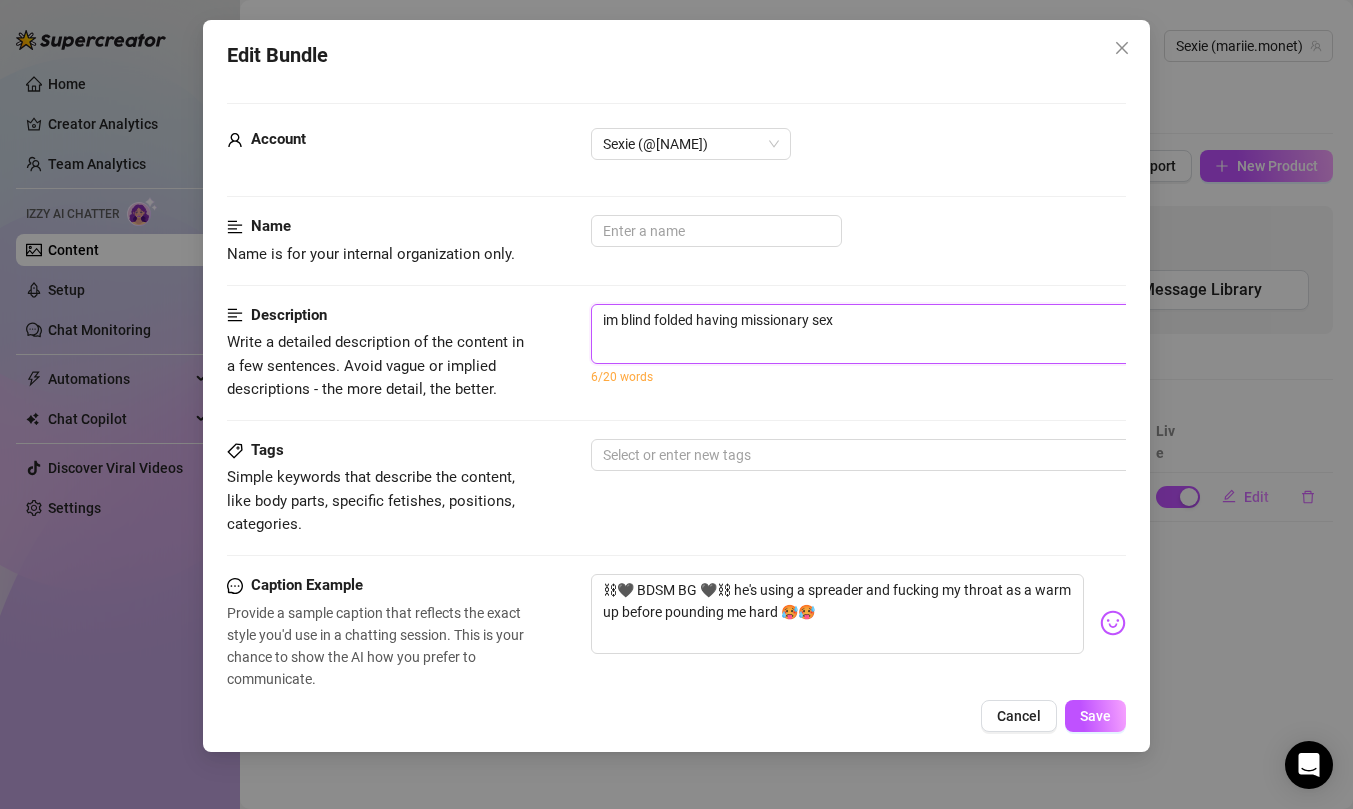 click on "im blind folded having missionary sex" at bounding box center [941, 334] 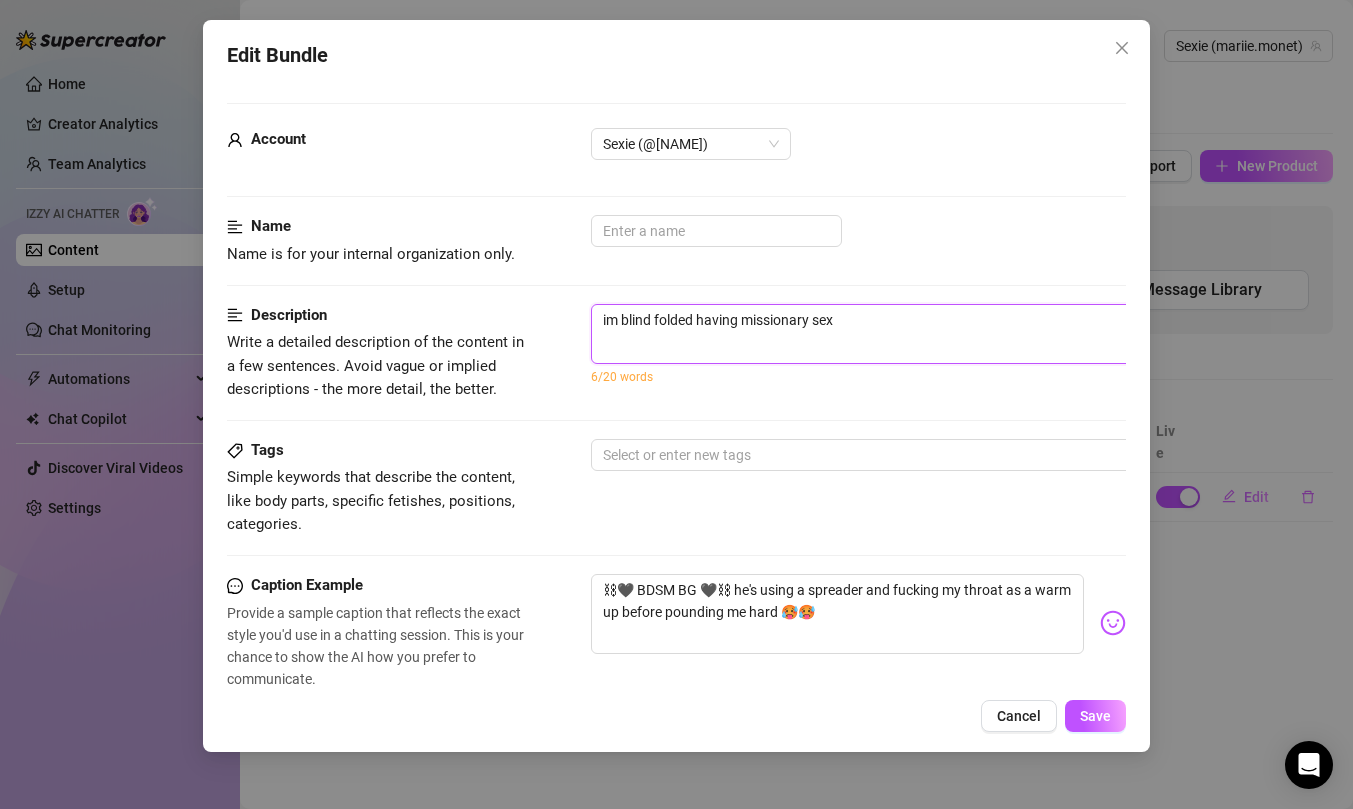 type on "im blind folded having missionary sex h" 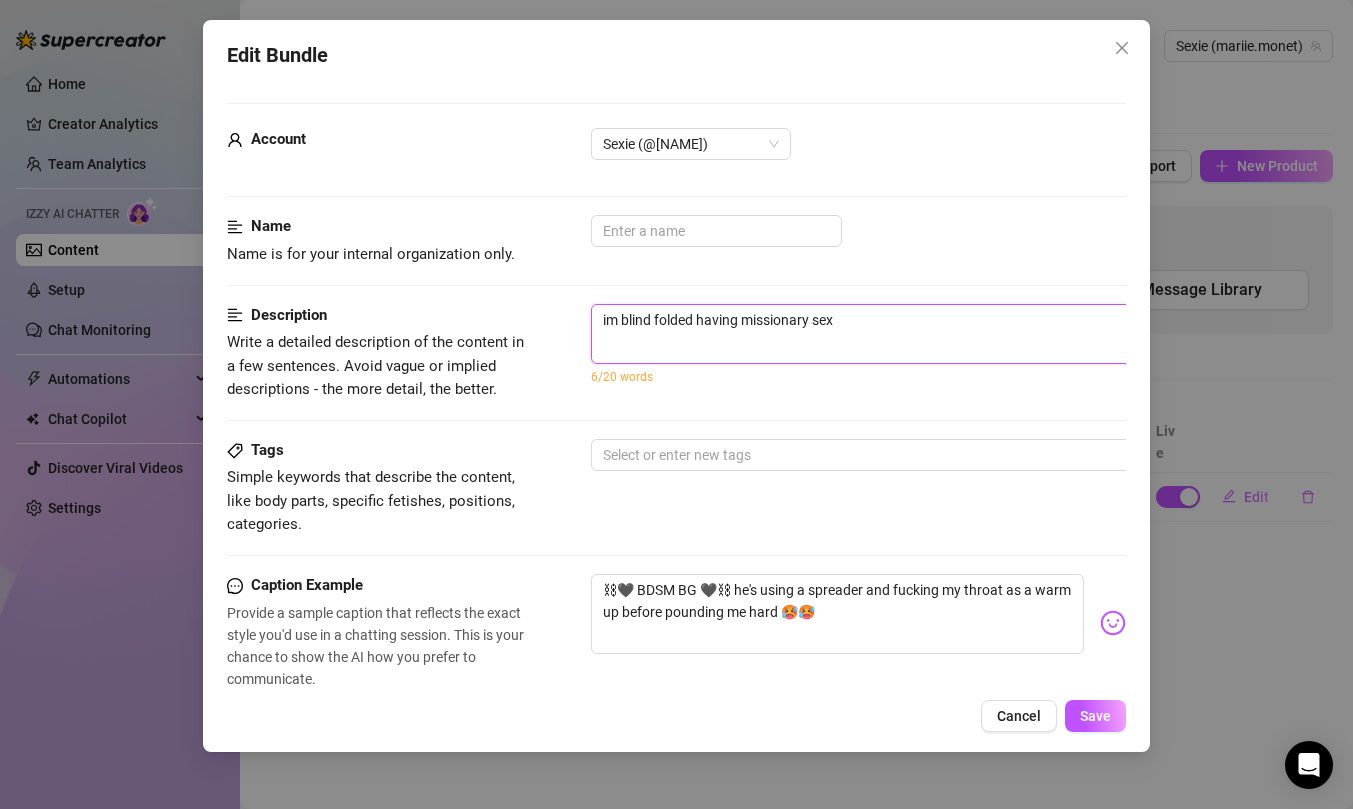 type on "im blind folded having missionary sex h" 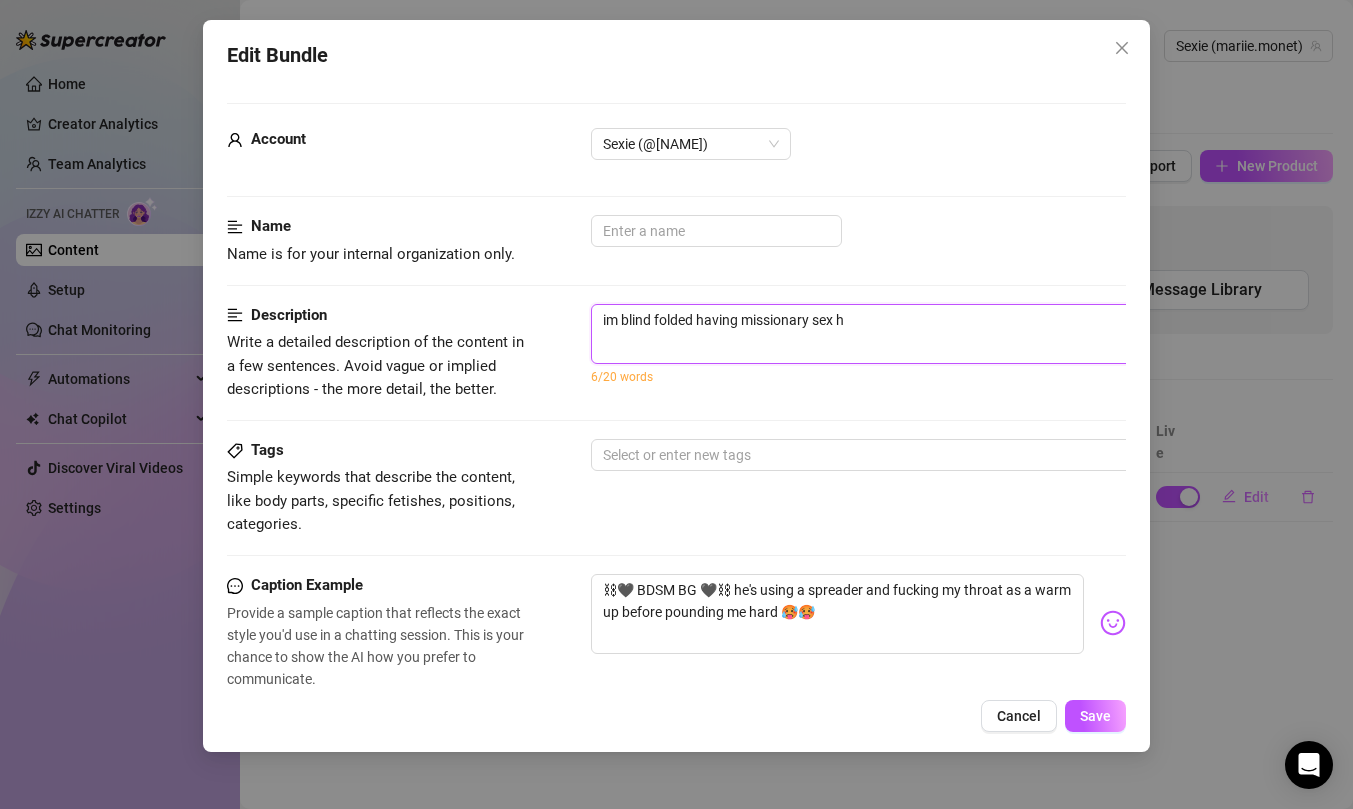 type on "im blind folded having missionary sex ho" 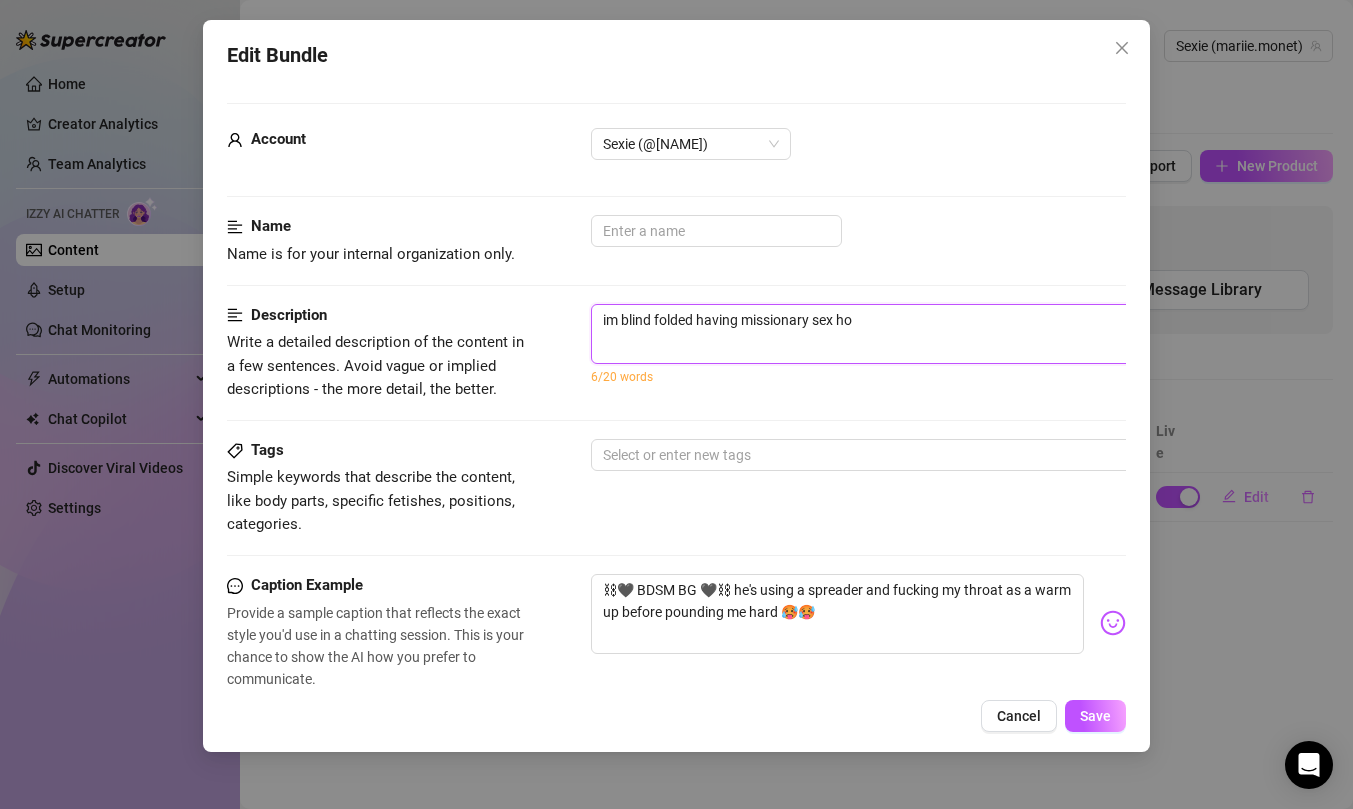 type on "im blind folded having missionary sex hol" 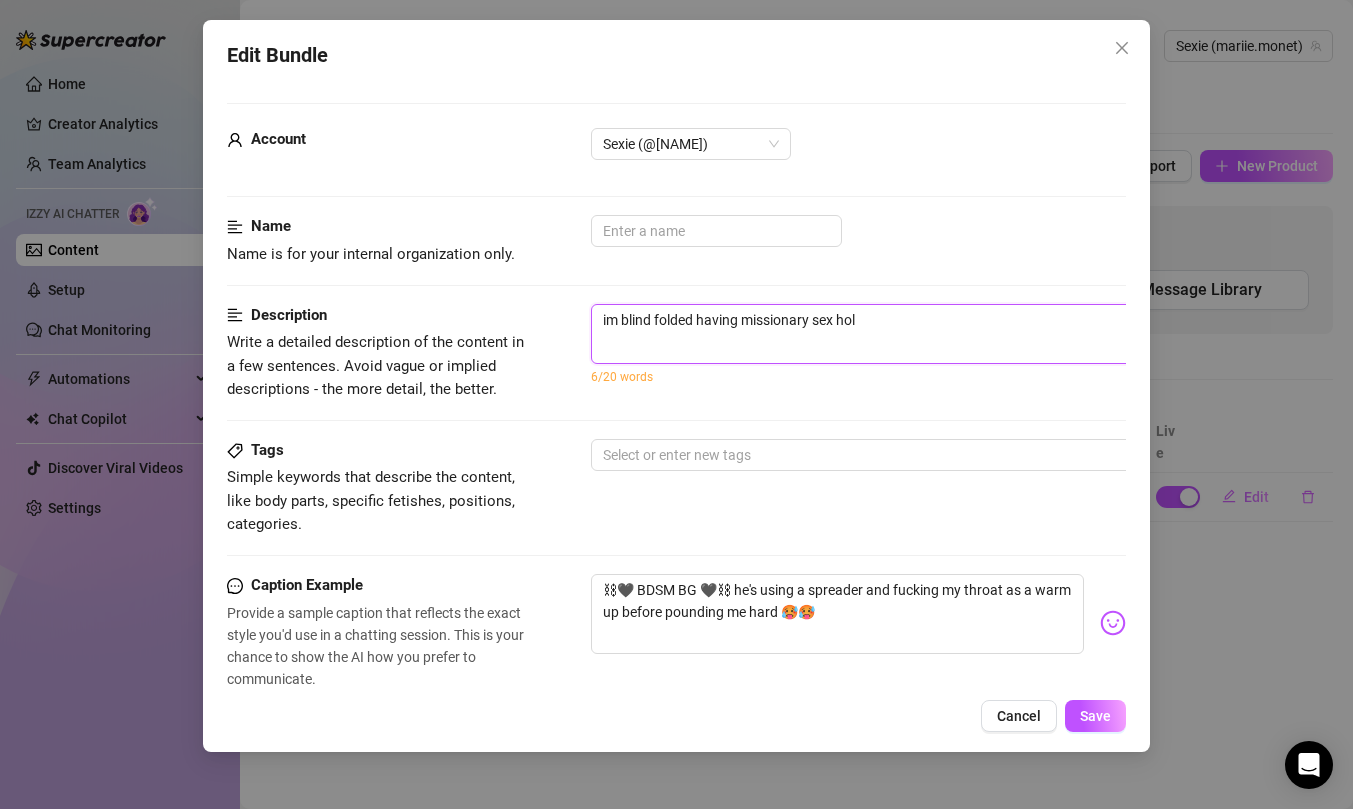 type on "im blind folded having missionary sex hold" 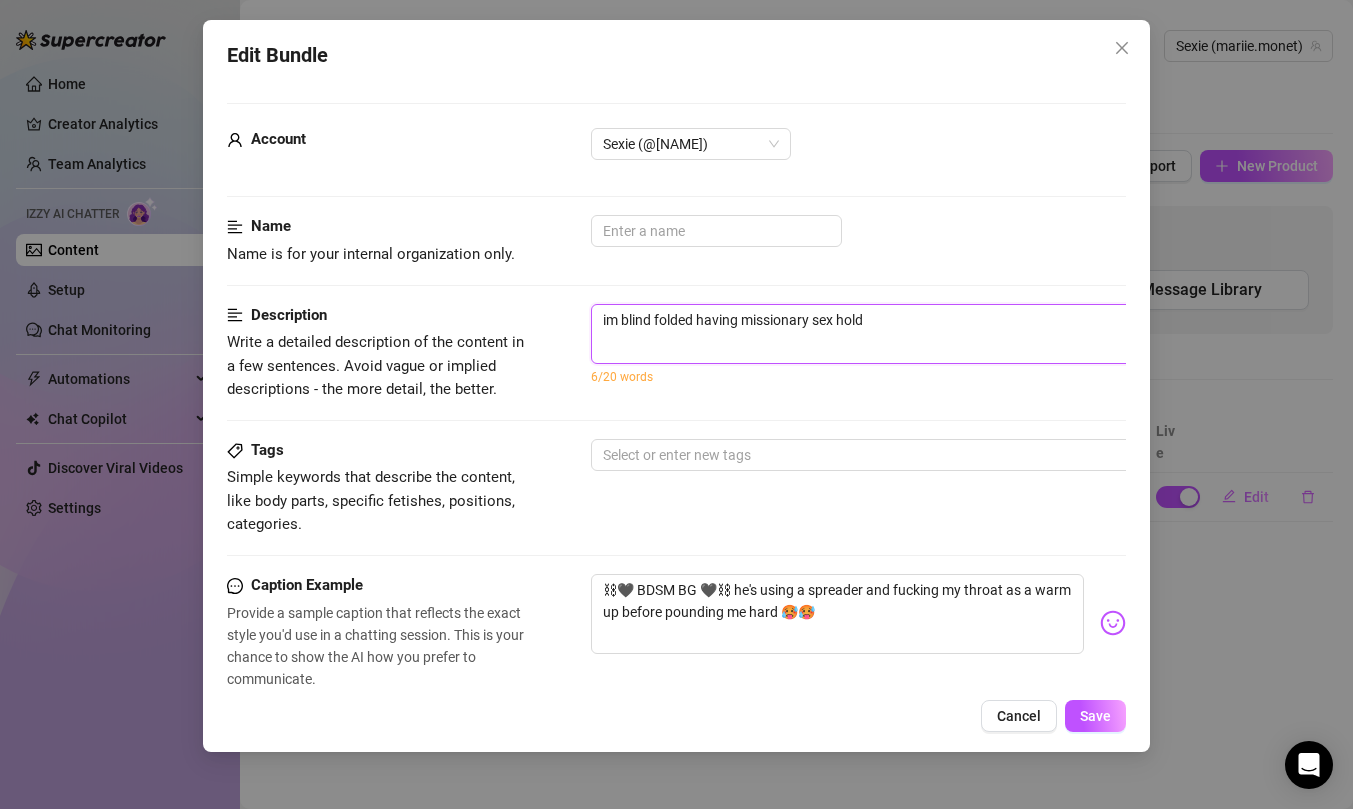 type on "im blind folded having missionary sex holdi" 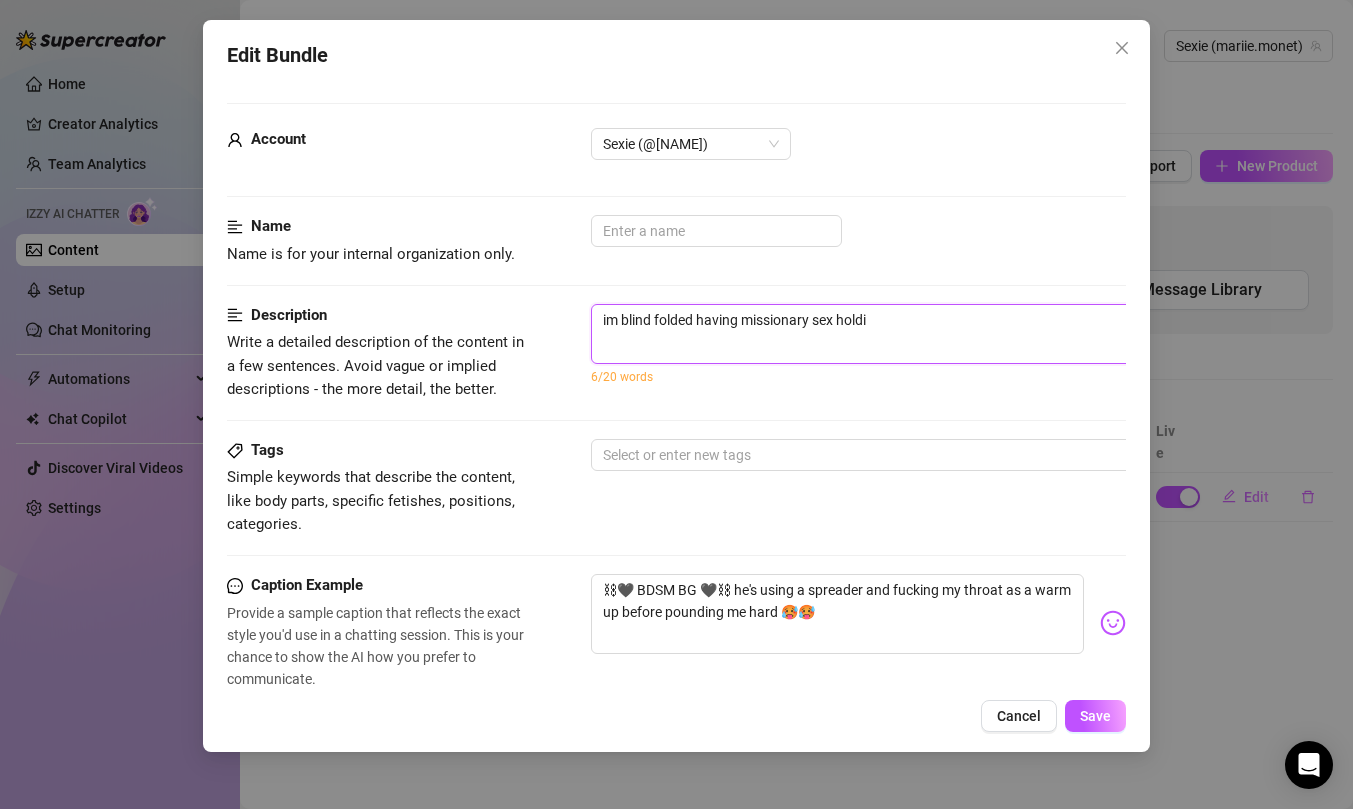 type on "im blind folded having missionary sex holdin" 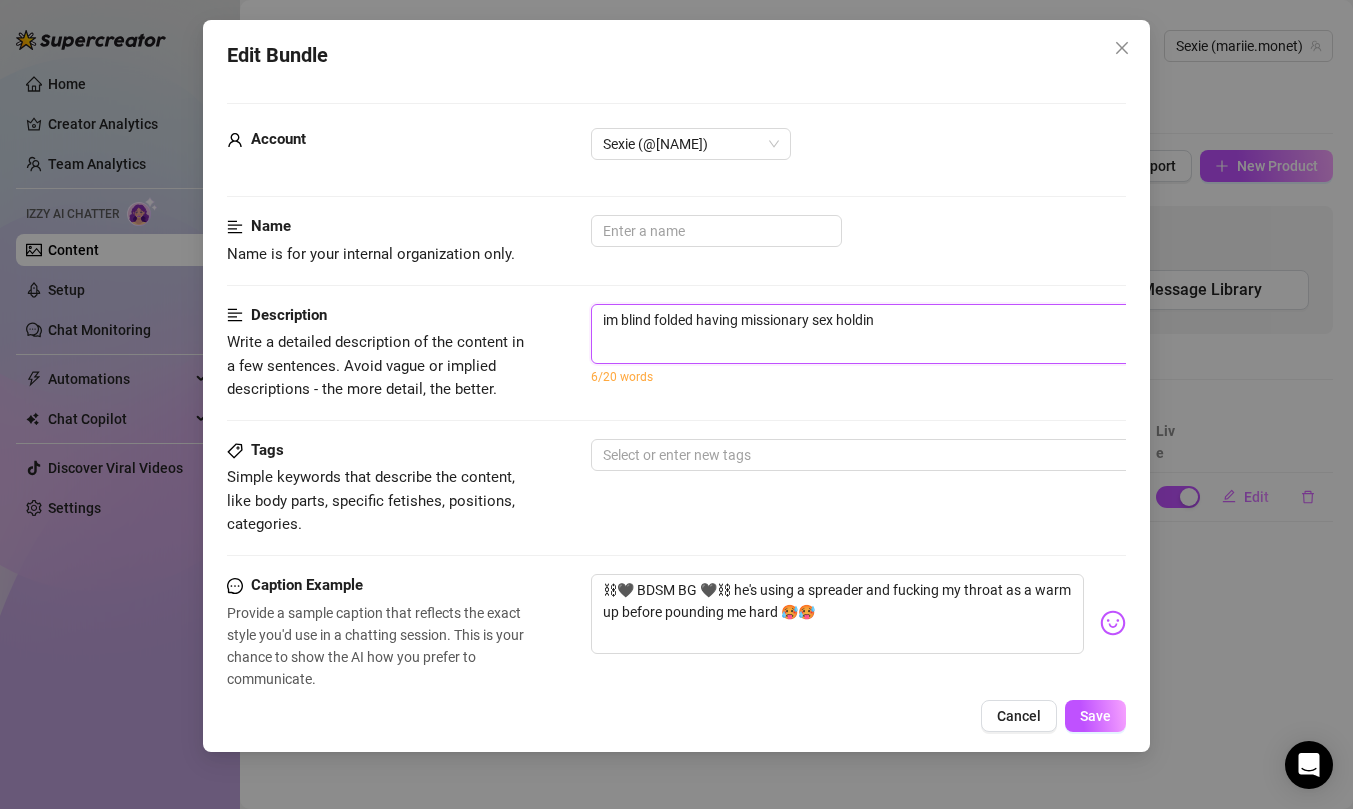 type on "im blind folded having missionary sex holding" 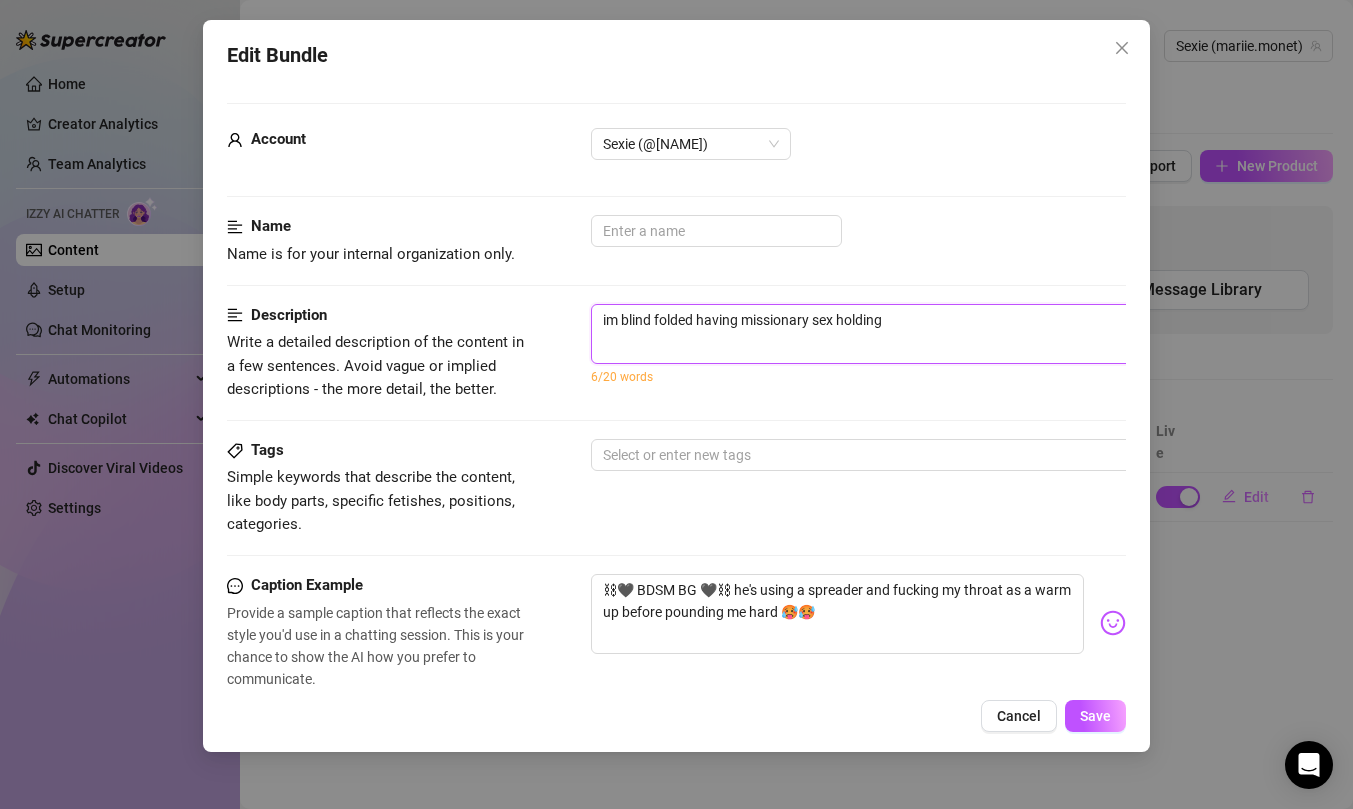 type on "im blind folded having missionary sex holding" 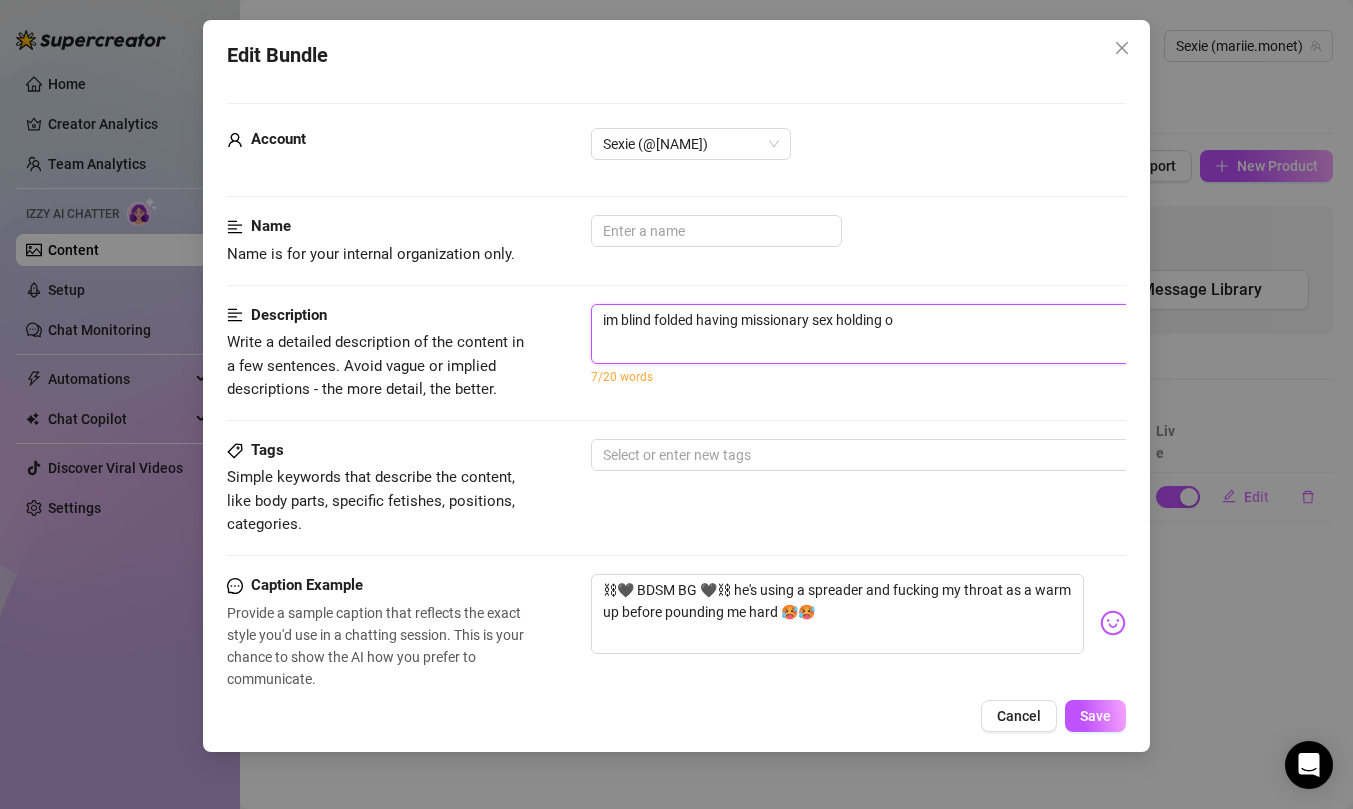 type 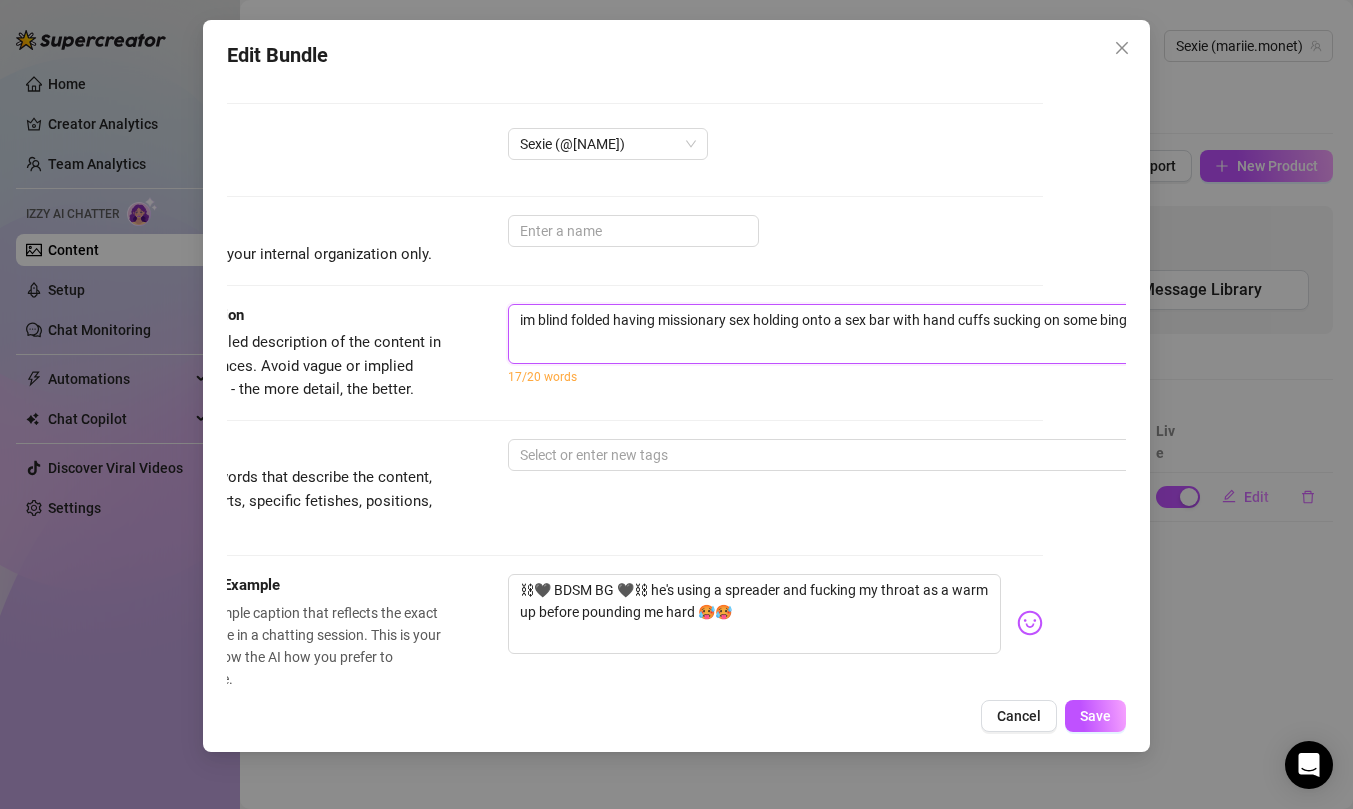 scroll, scrollTop: 0, scrollLeft: 91, axis: horizontal 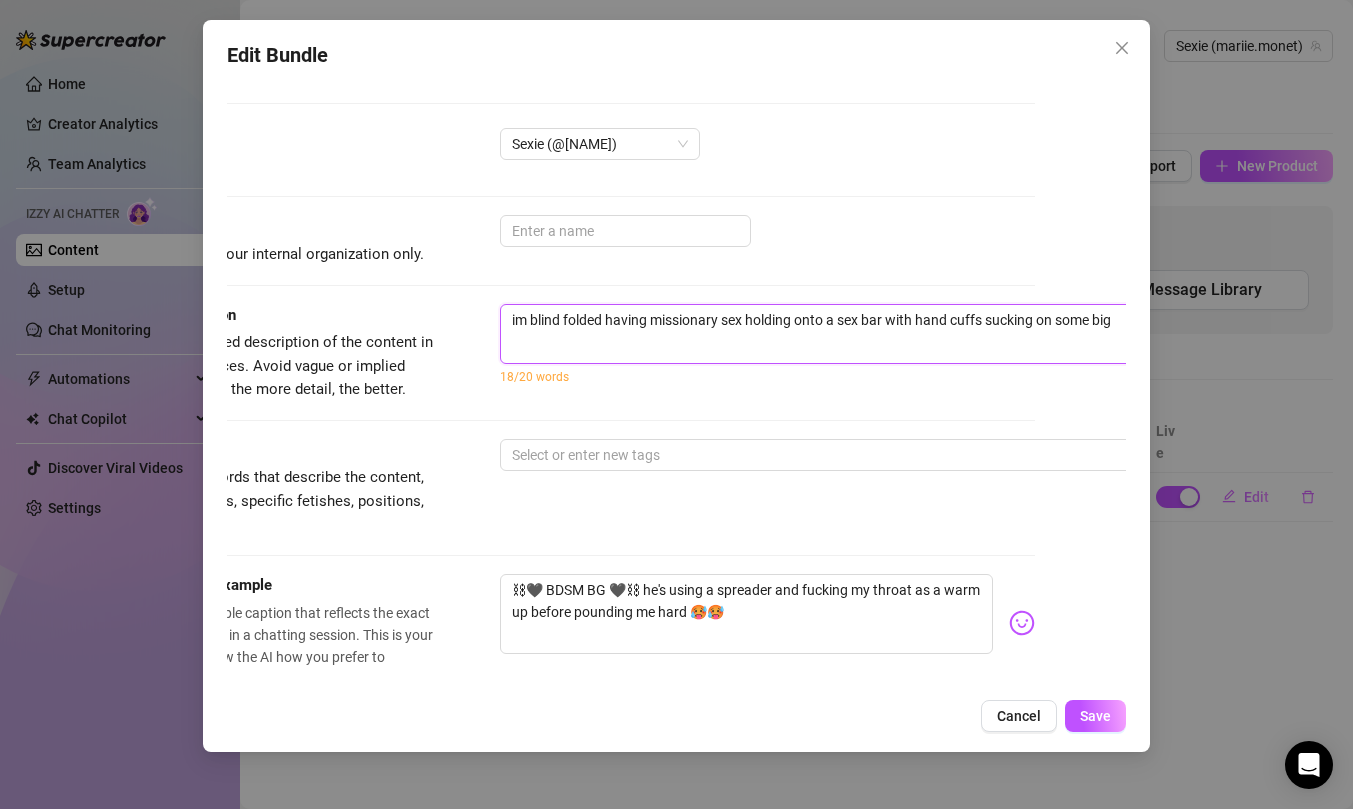 click on "im blind folded having missionary sex holding onto a sex bar with hand cuffs sucking on some big" at bounding box center [850, 334] 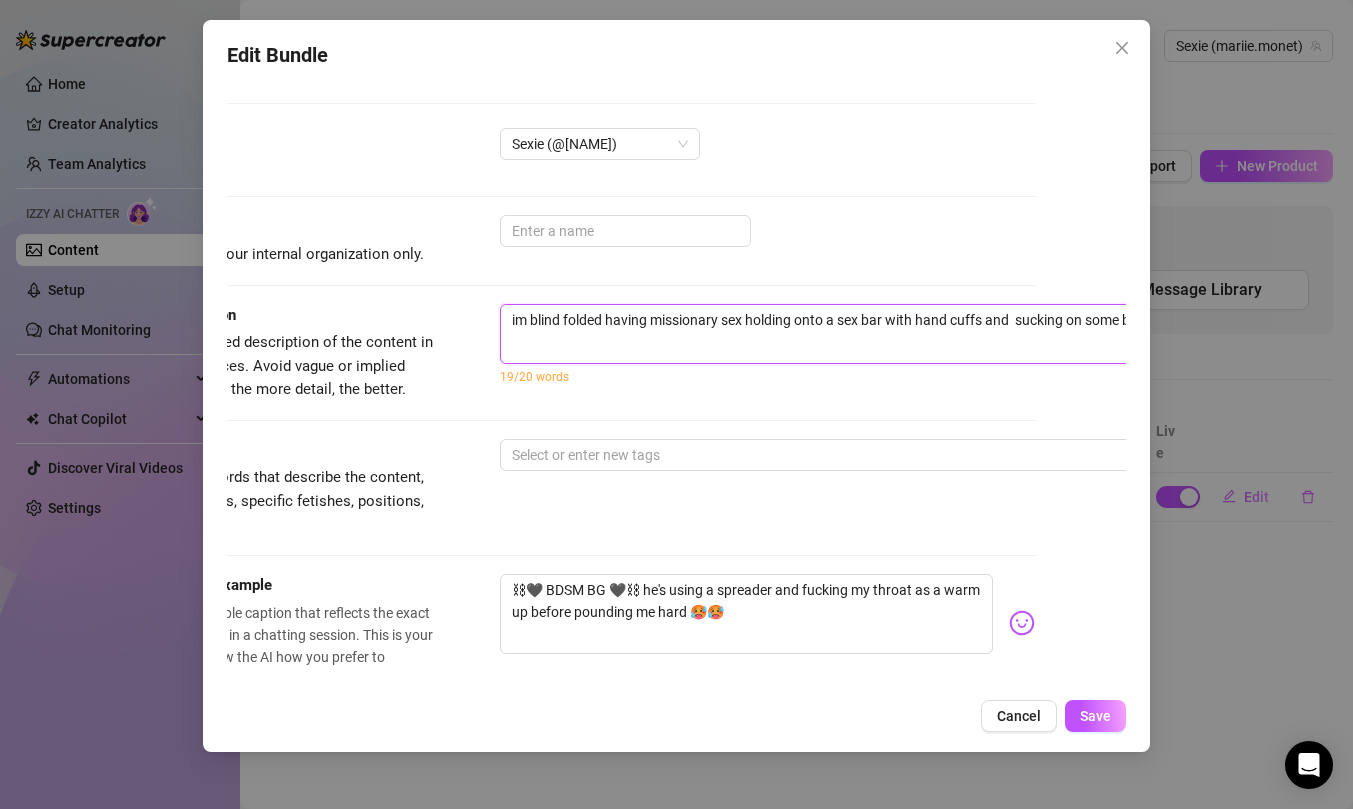 click on "im blind folded having missionary sex holding onto a sex bar with hand cuffs and  sucking on some big" at bounding box center (850, 334) 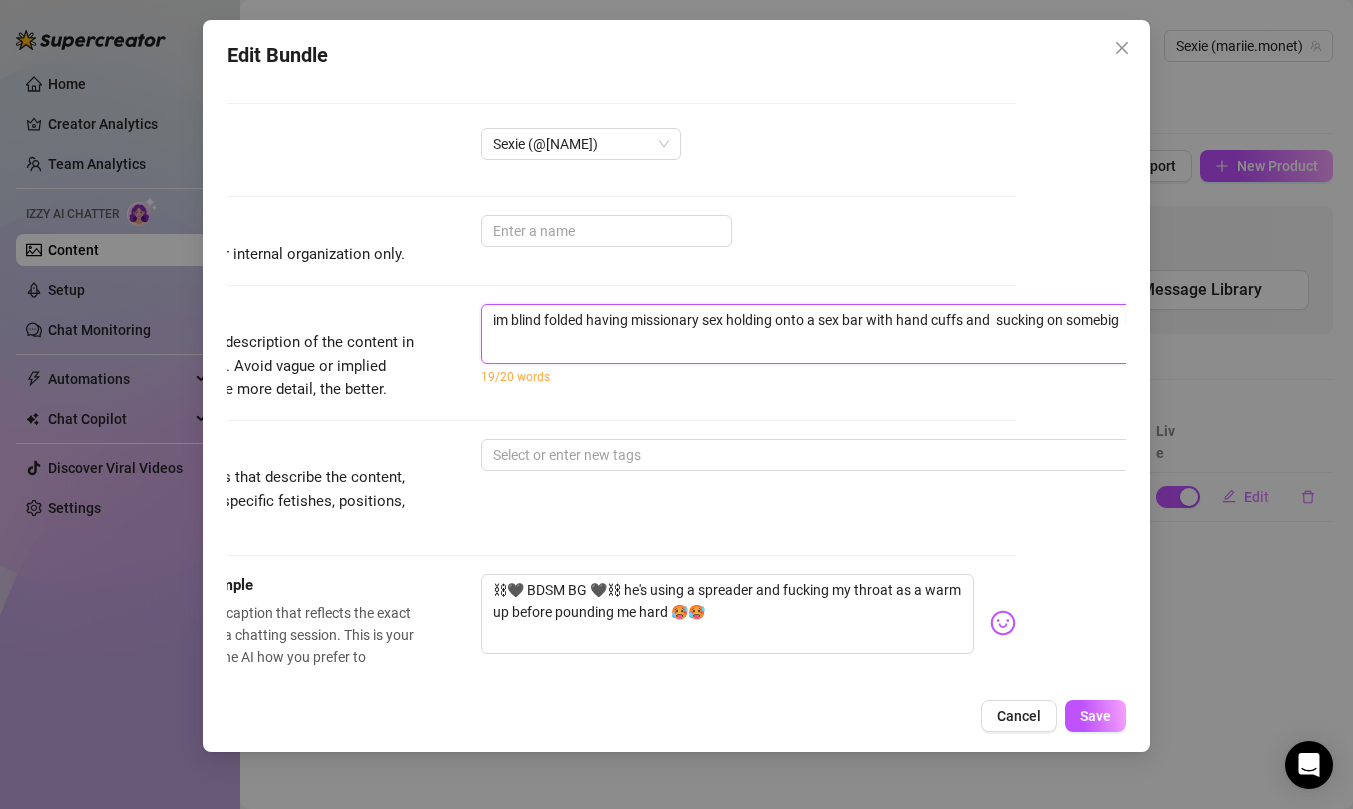 scroll, scrollTop: 0, scrollLeft: 113, axis: horizontal 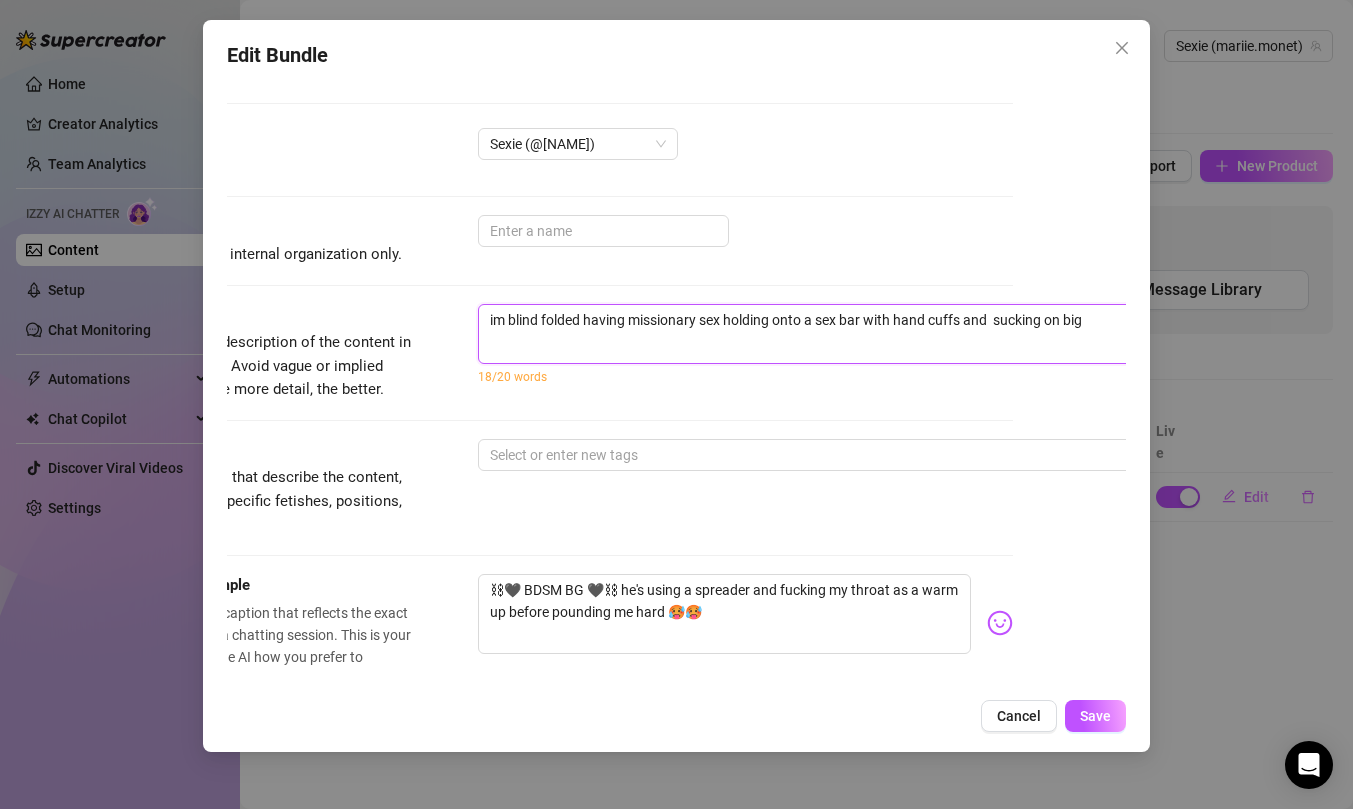 click on "im blind folded having missionary sex holding onto a sex bar with hand cuffs and  sucking on big" at bounding box center [828, 334] 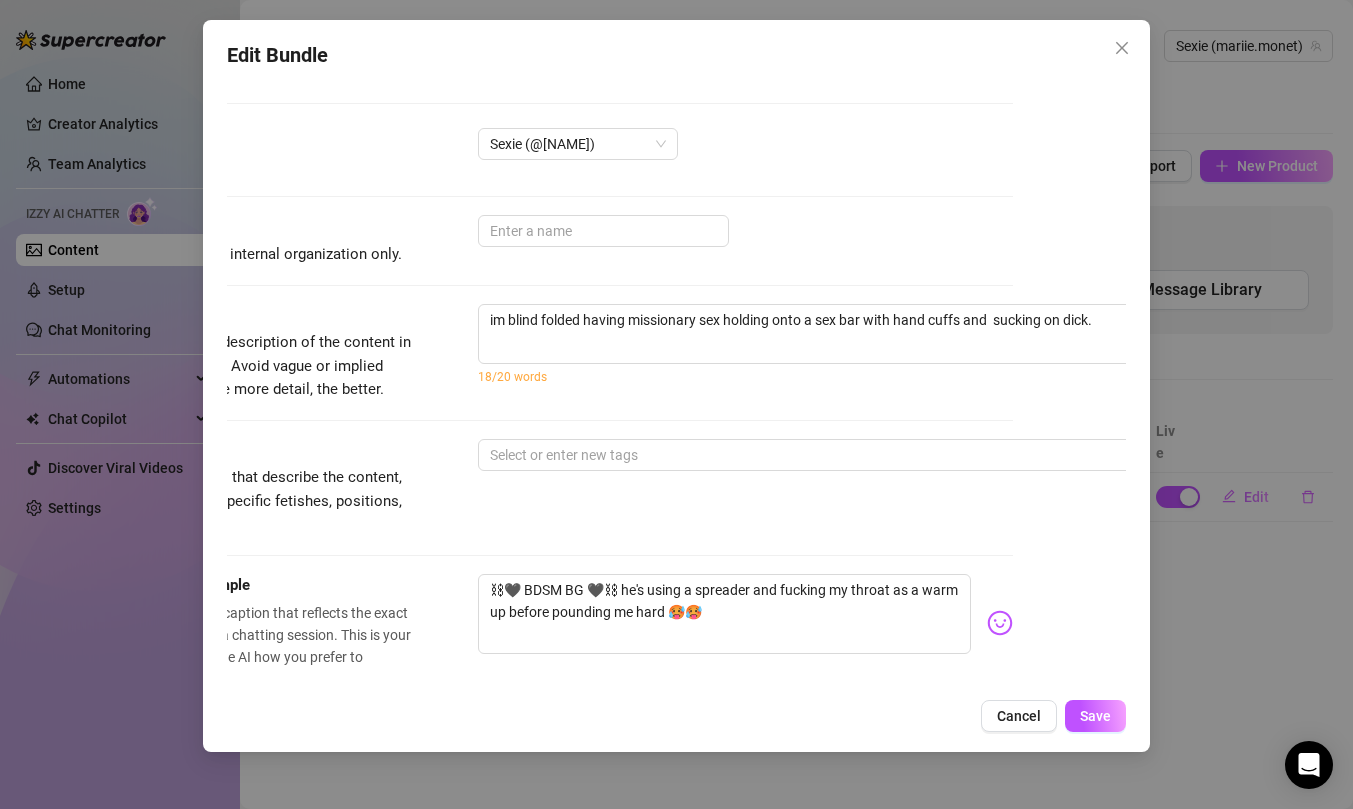 click at bounding box center [563, 420] 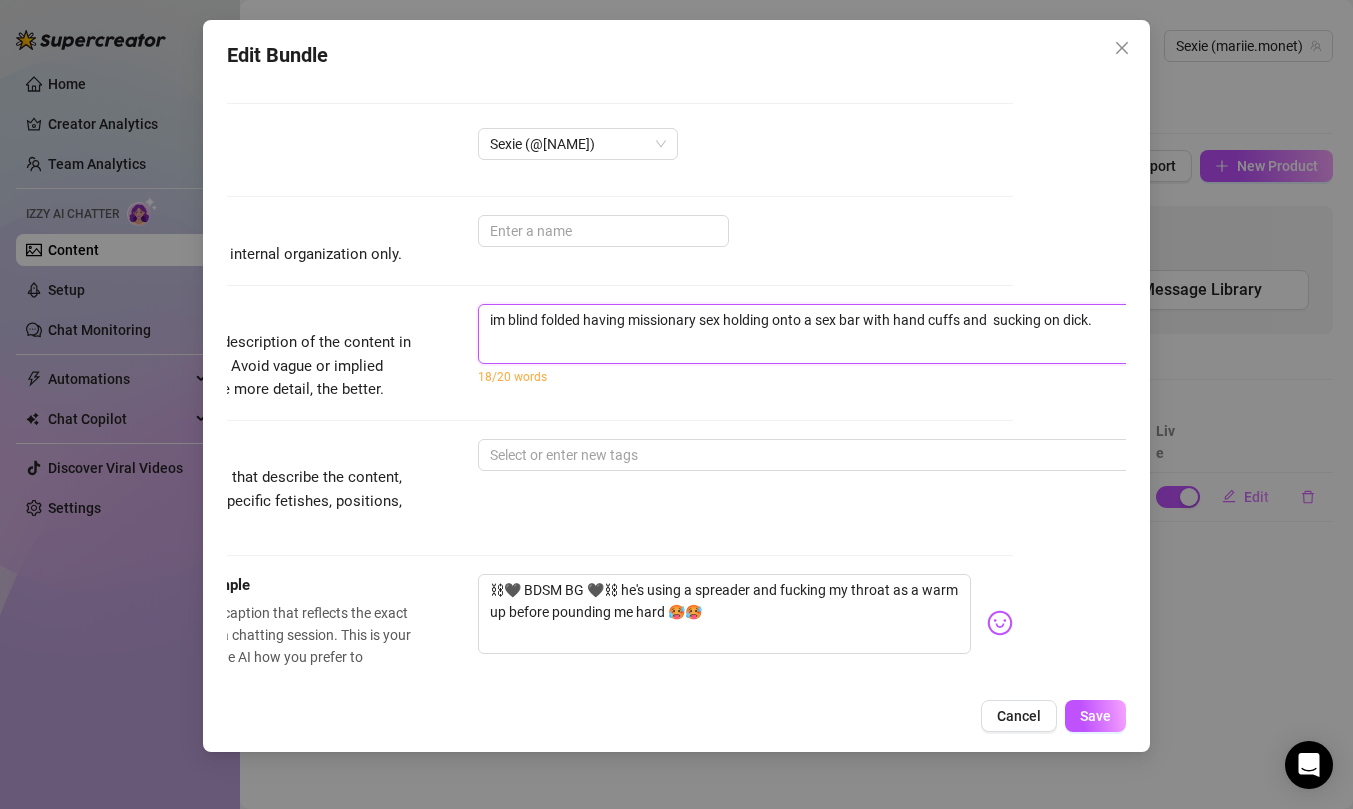 click on "im blind folded having missionary sex holding onto a sex bar with hand cuffs and  sucking on dick." at bounding box center [828, 334] 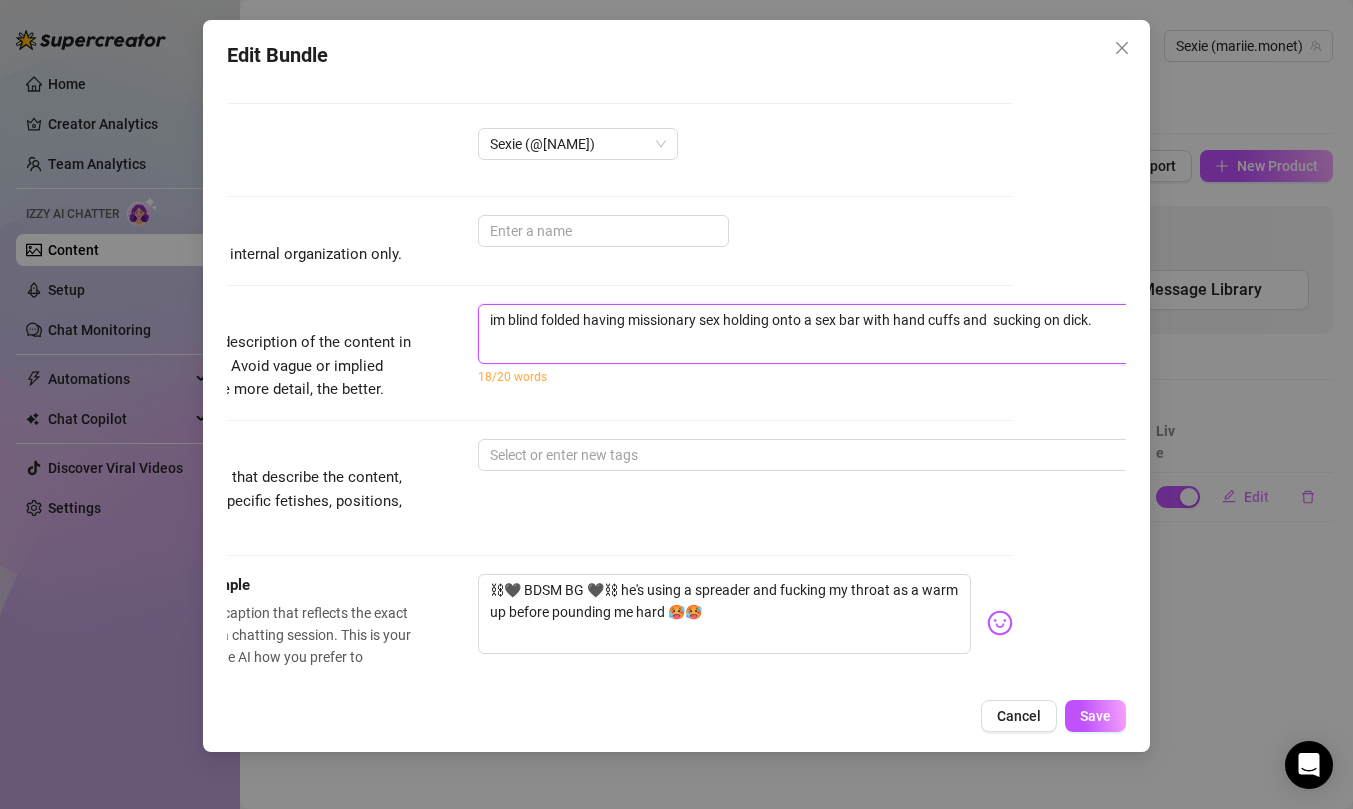 click on "im blind folded having missionary sex holding onto a sex bar with hand cuffs and  sucking on dick." at bounding box center [828, 334] 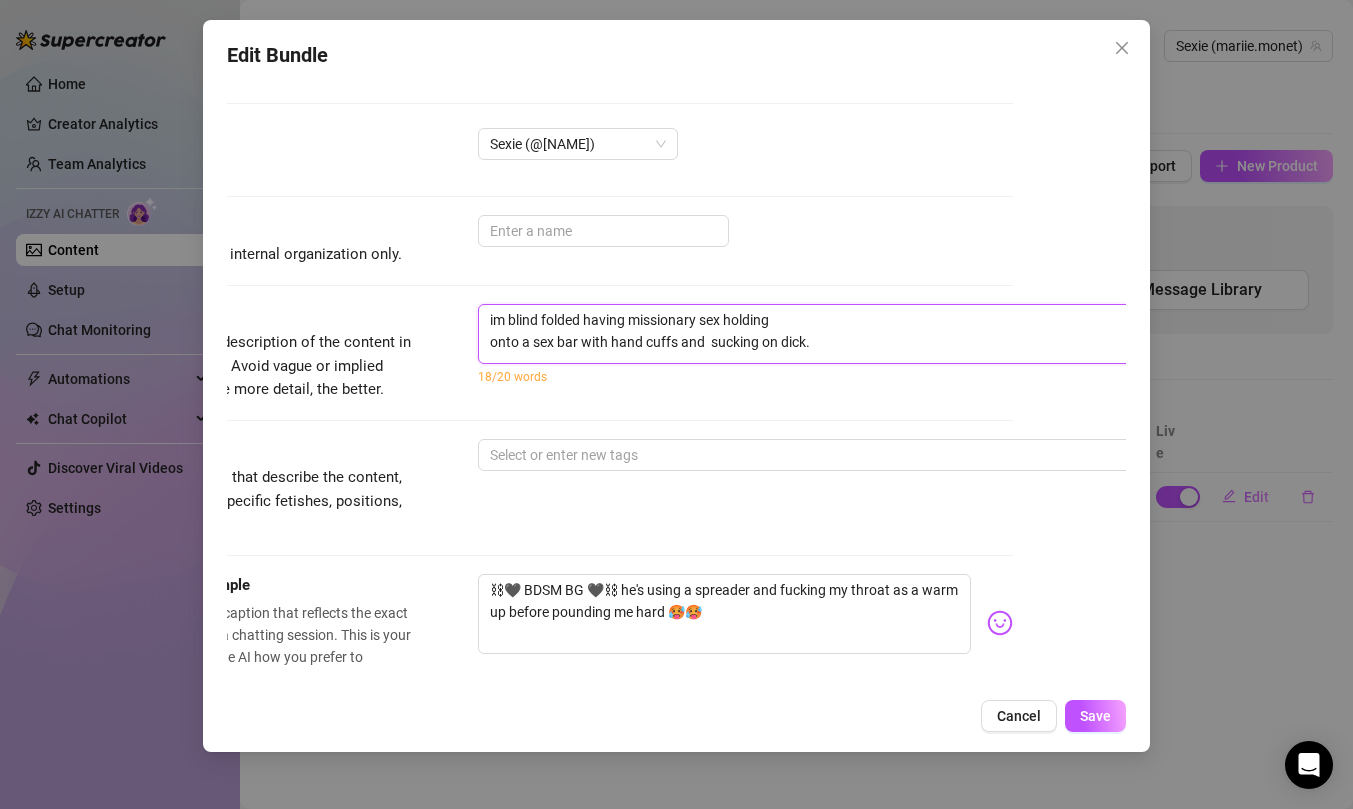 click on "im blind folded having missionary sex holding
onto a sex bar with hand cuffs and  sucking on dick." at bounding box center (828, 334) 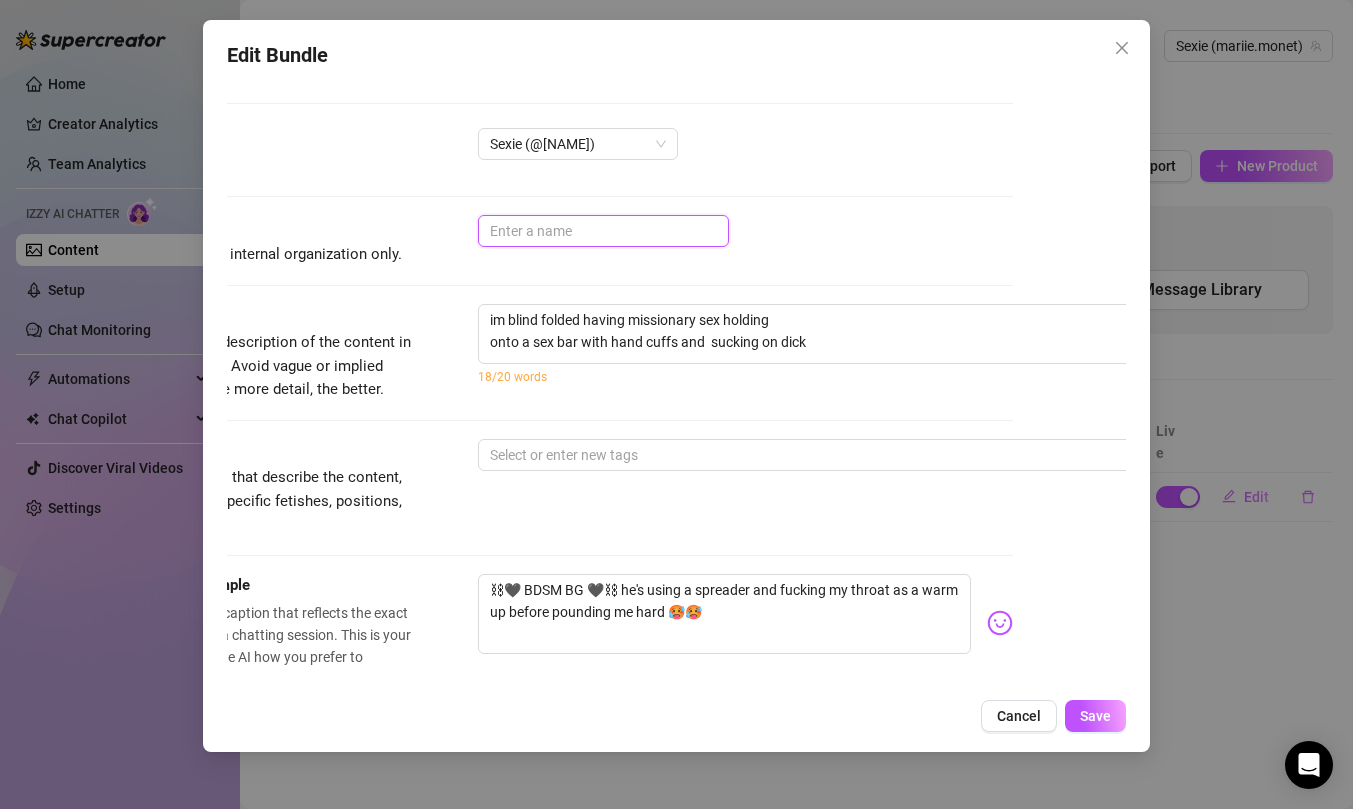 click at bounding box center (603, 231) 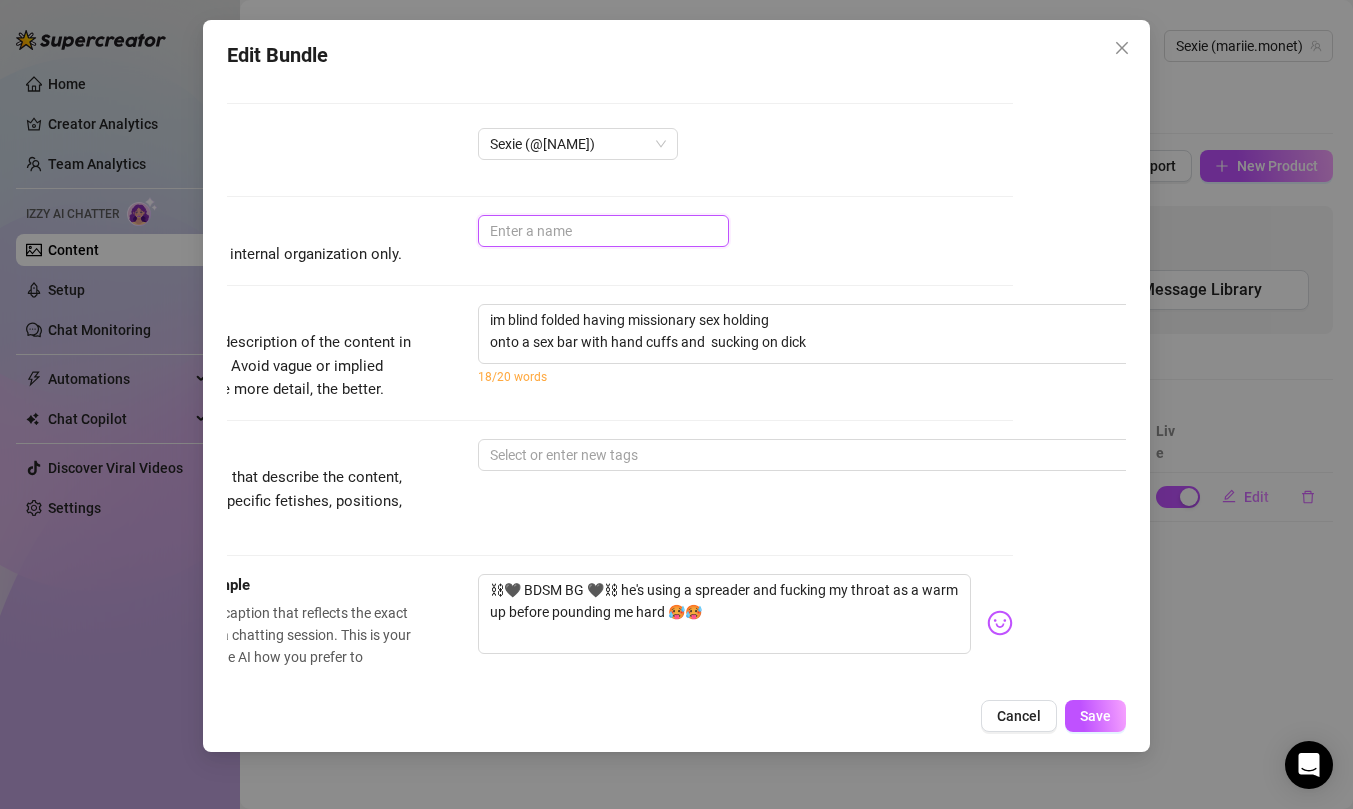 scroll, scrollTop: 0, scrollLeft: 0, axis: both 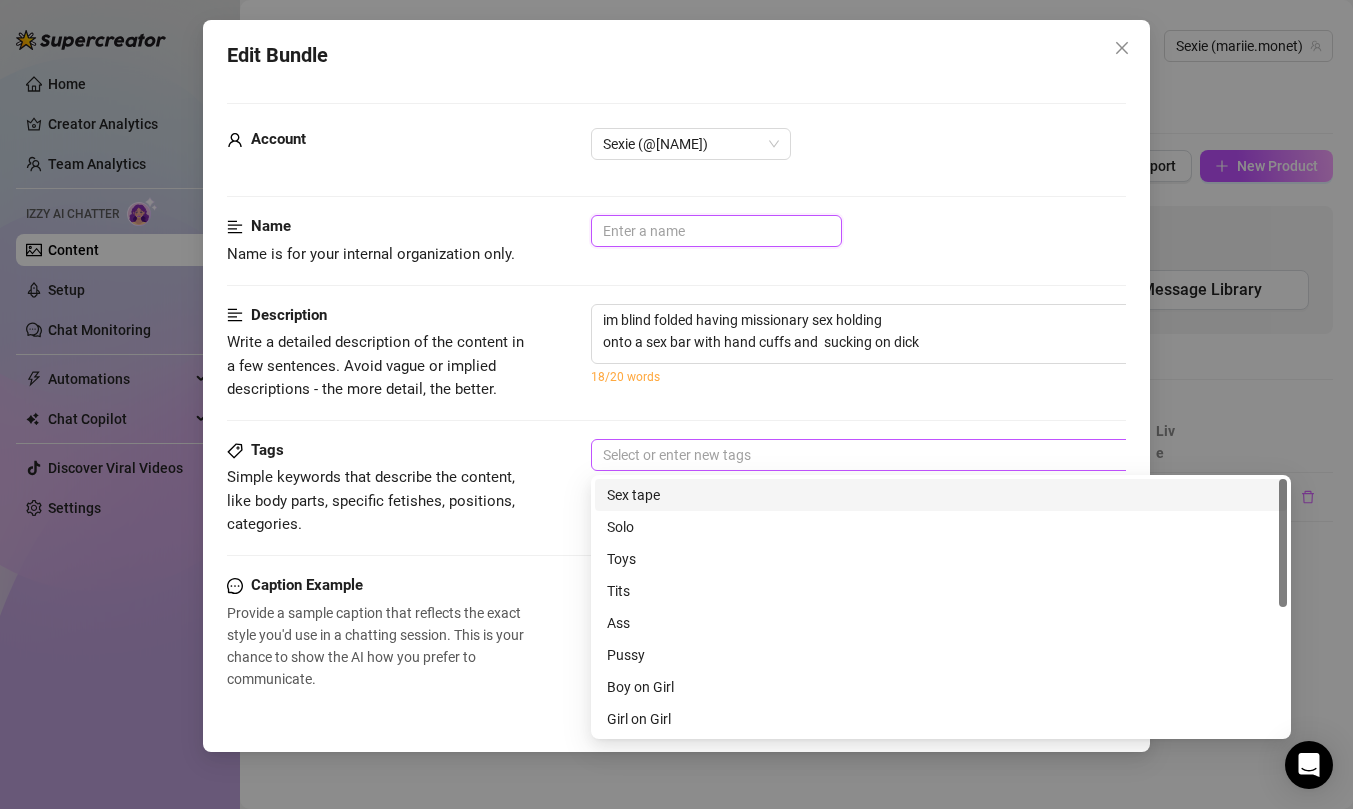 click at bounding box center (930, 455) 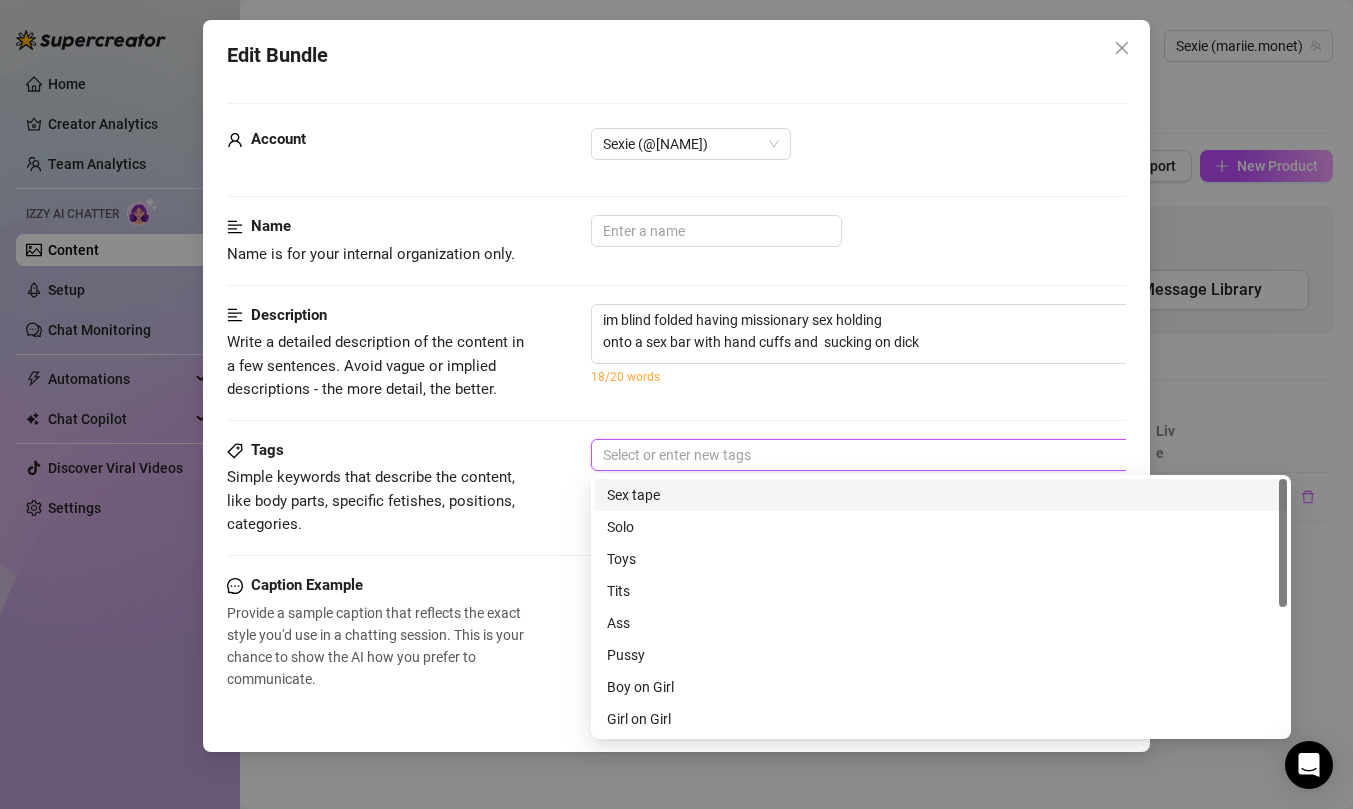 click on "Sex tape" at bounding box center (941, 495) 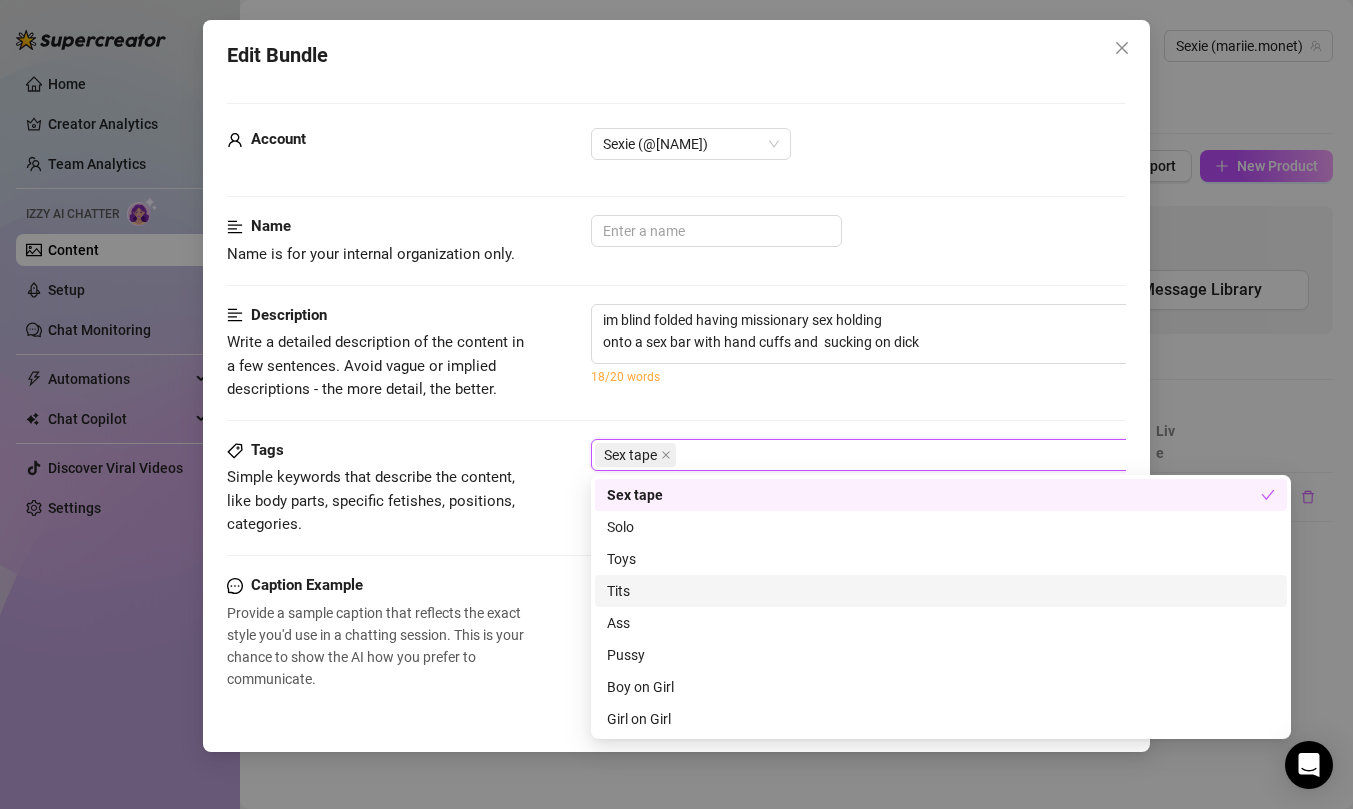 click on "Tits" at bounding box center (941, 591) 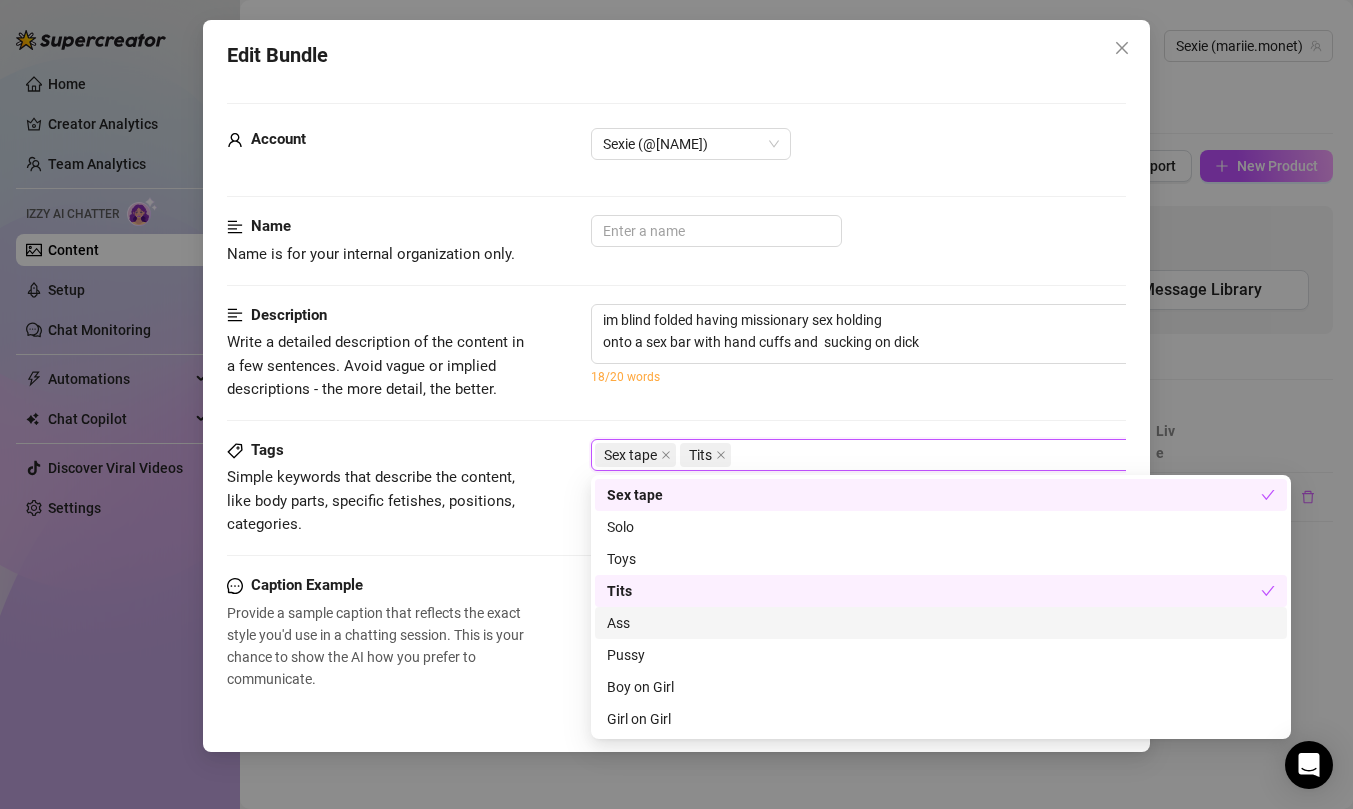 click on "Ass" at bounding box center [941, 623] 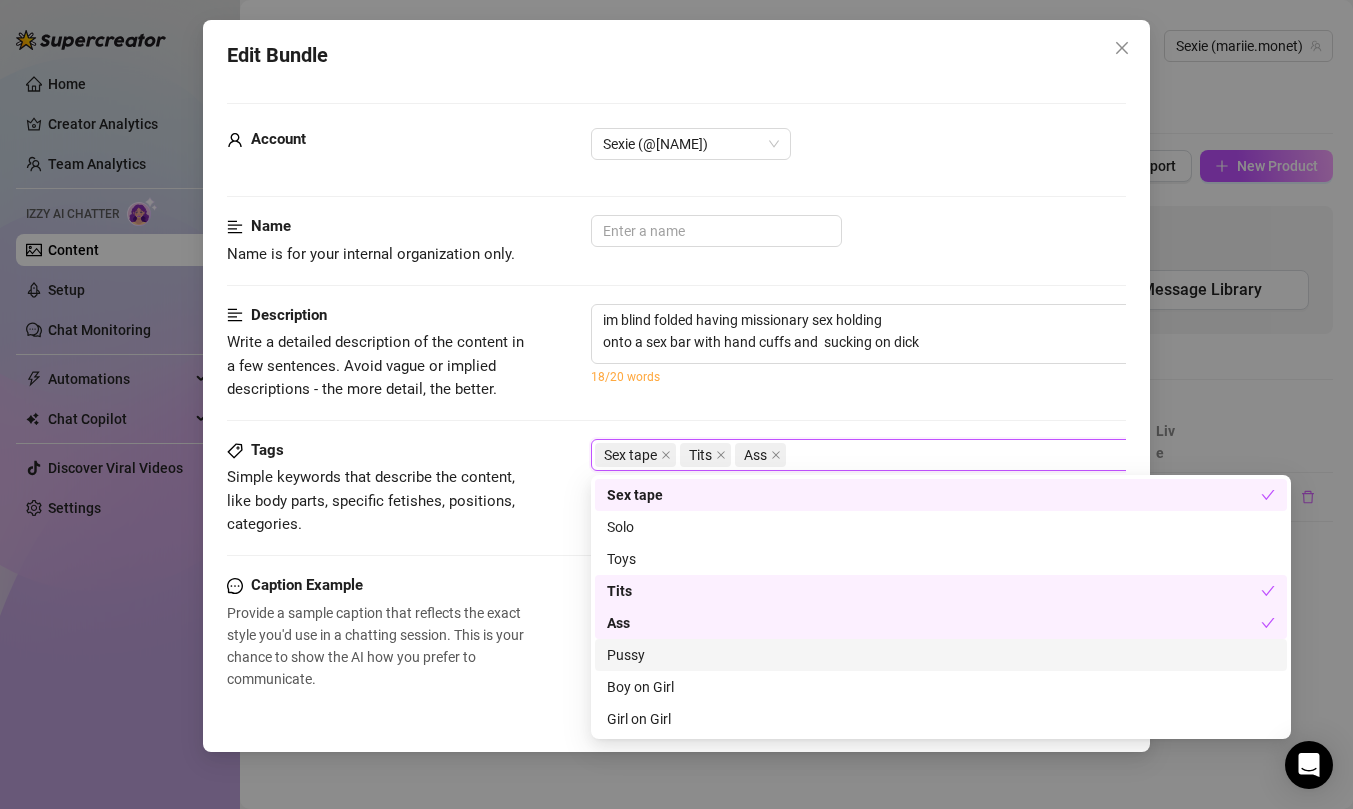 click on "Pussy" at bounding box center [941, 655] 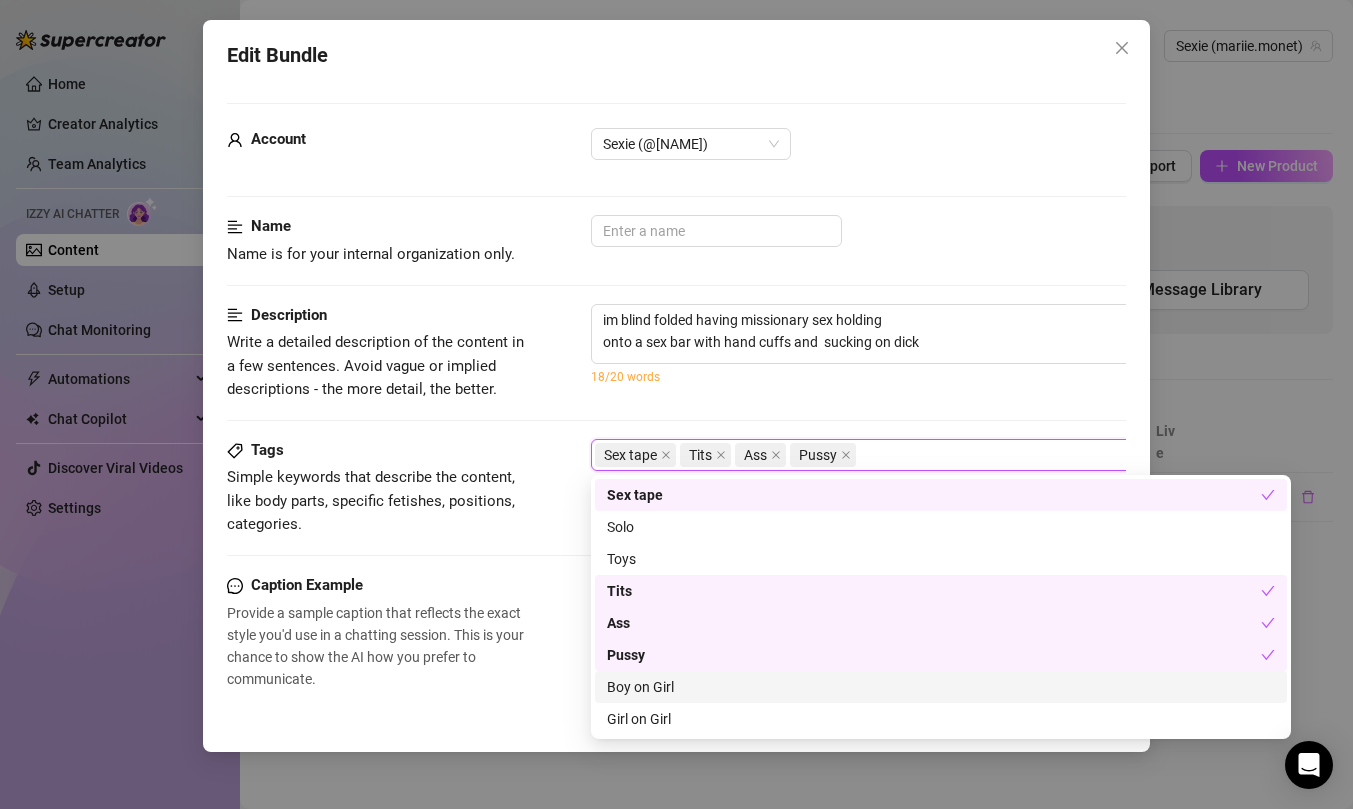 click on "Boy on Girl" at bounding box center [941, 687] 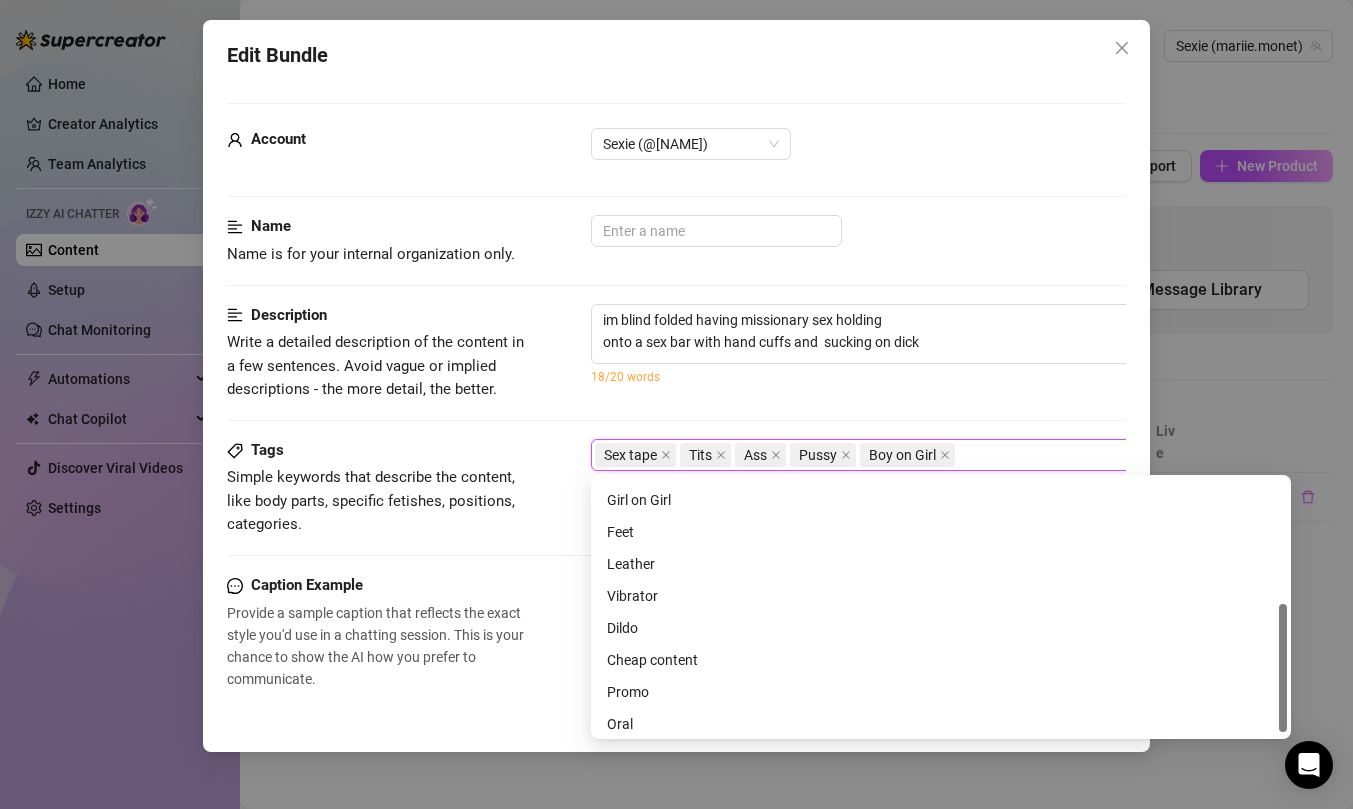 scroll, scrollTop: 256, scrollLeft: 0, axis: vertical 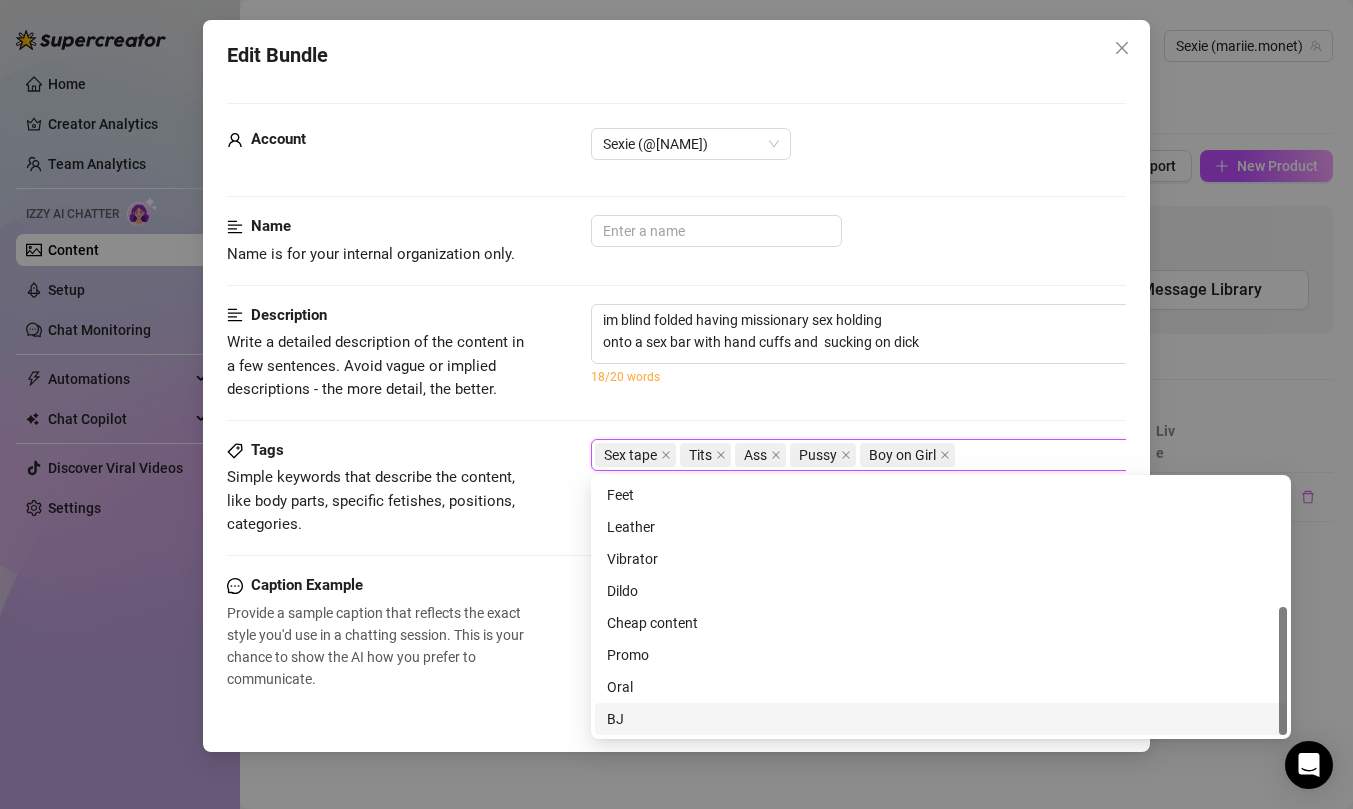 click on "BJ" at bounding box center [941, 719] 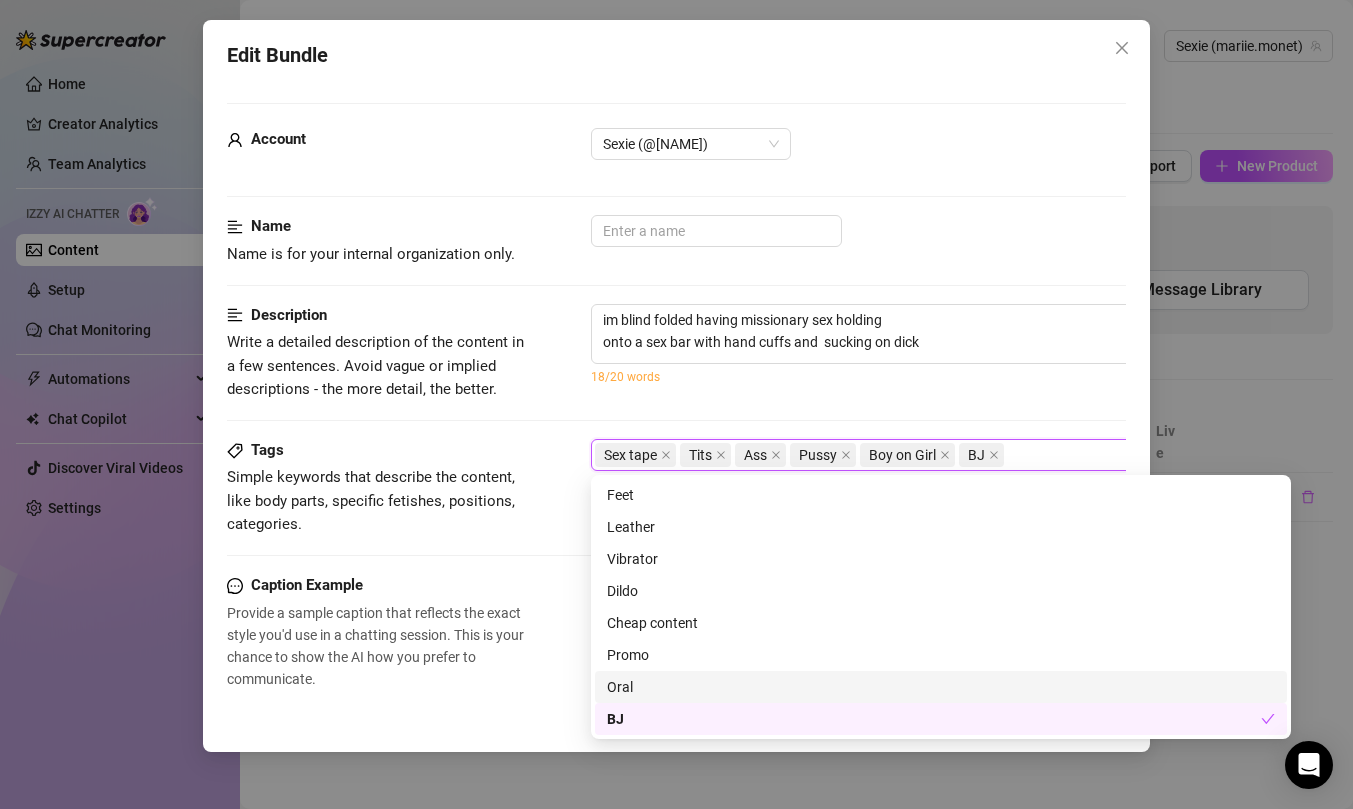 click on "Oral" at bounding box center [941, 687] 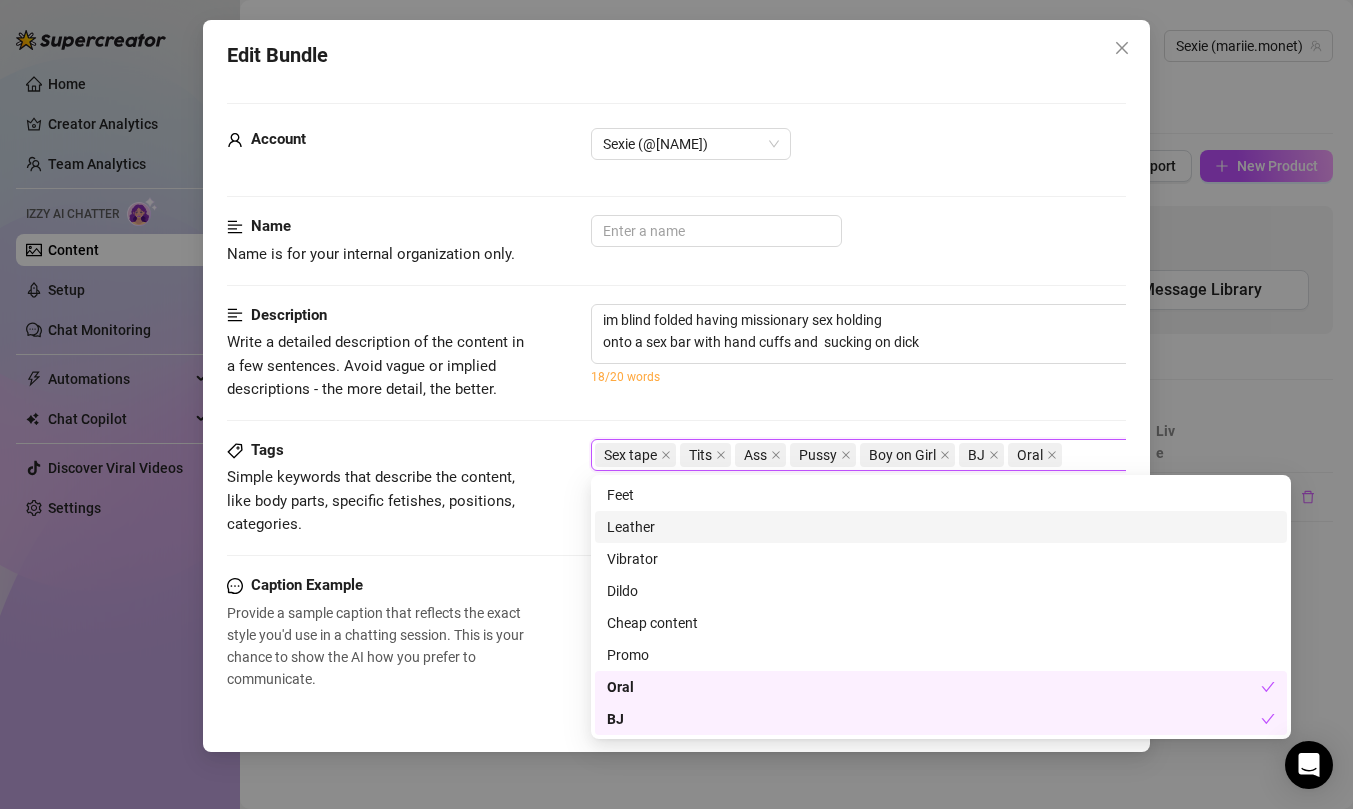 click on "Leather" at bounding box center [941, 527] 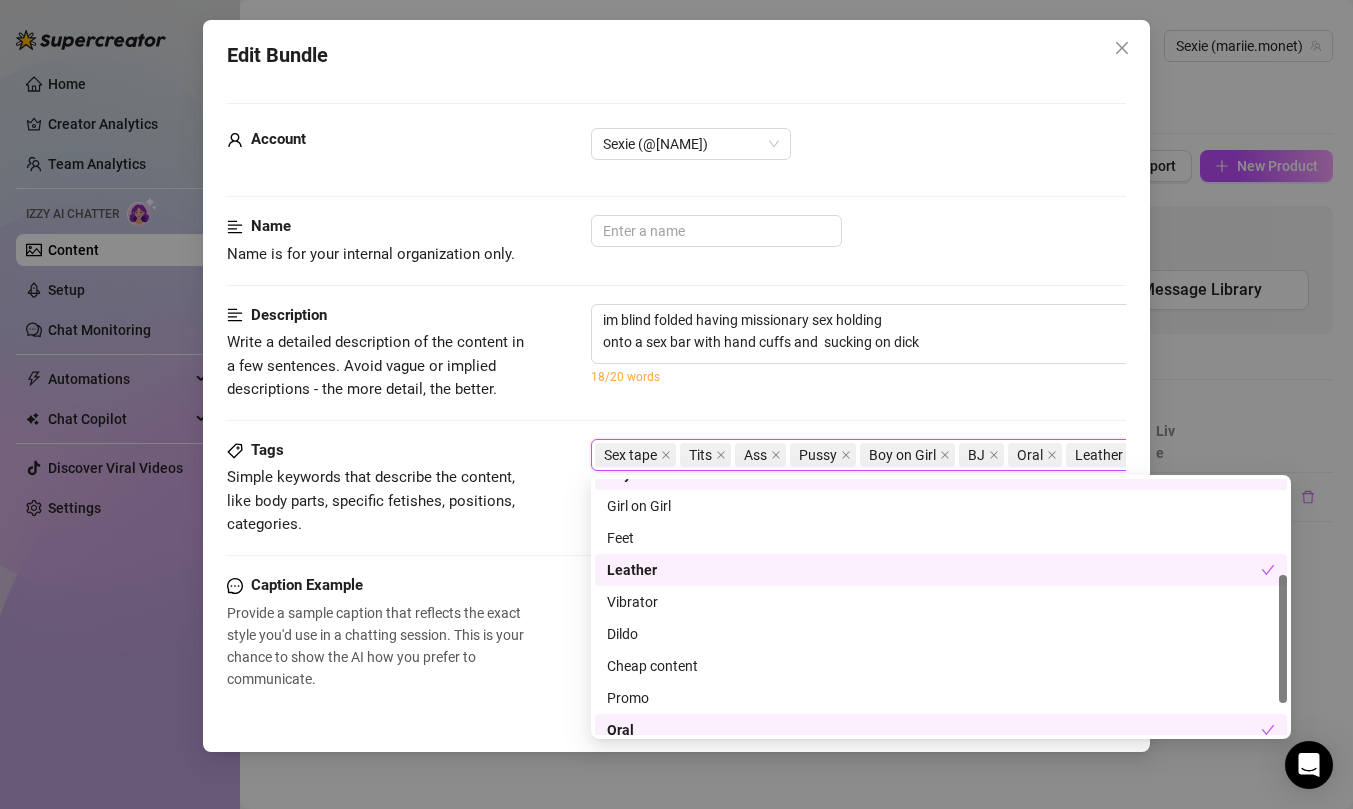 scroll, scrollTop: 185, scrollLeft: 0, axis: vertical 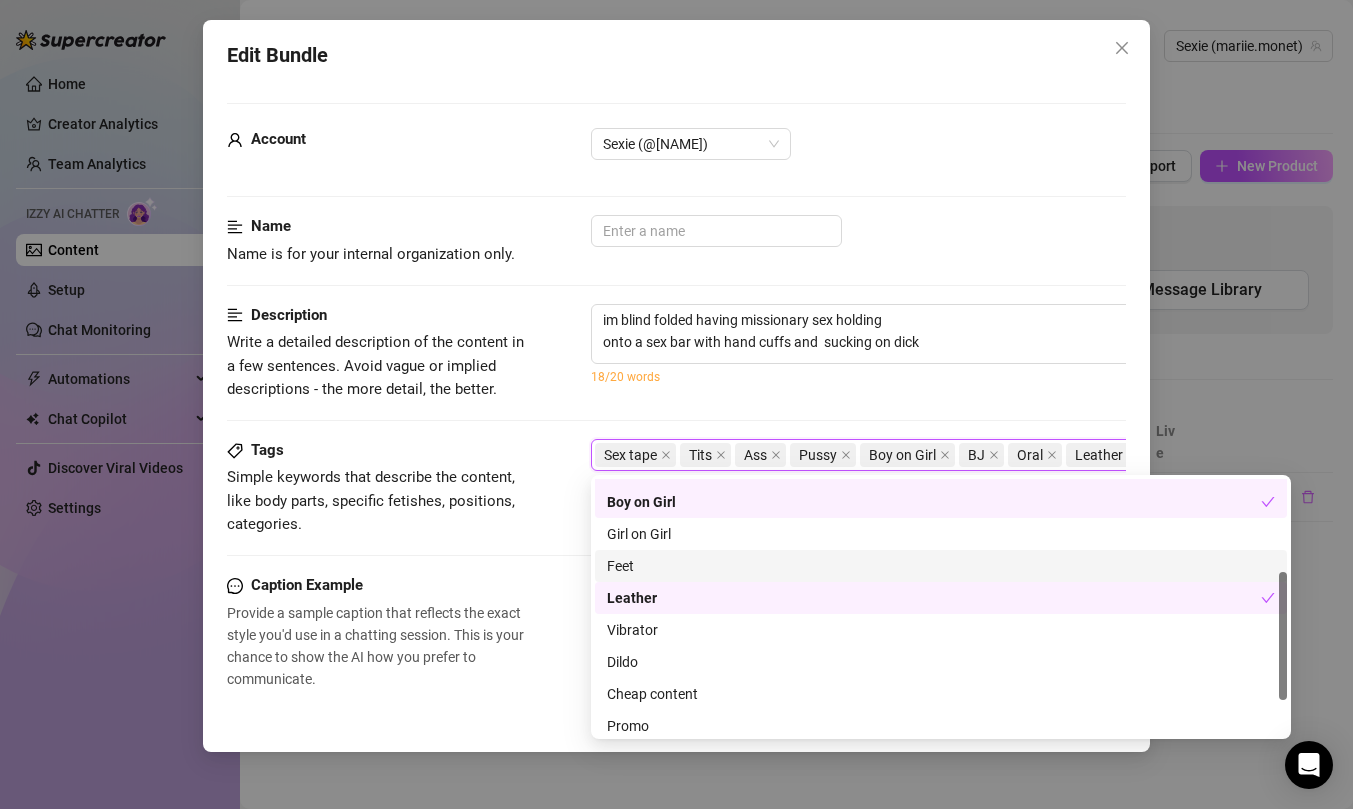 click on "Feet" at bounding box center [941, 566] 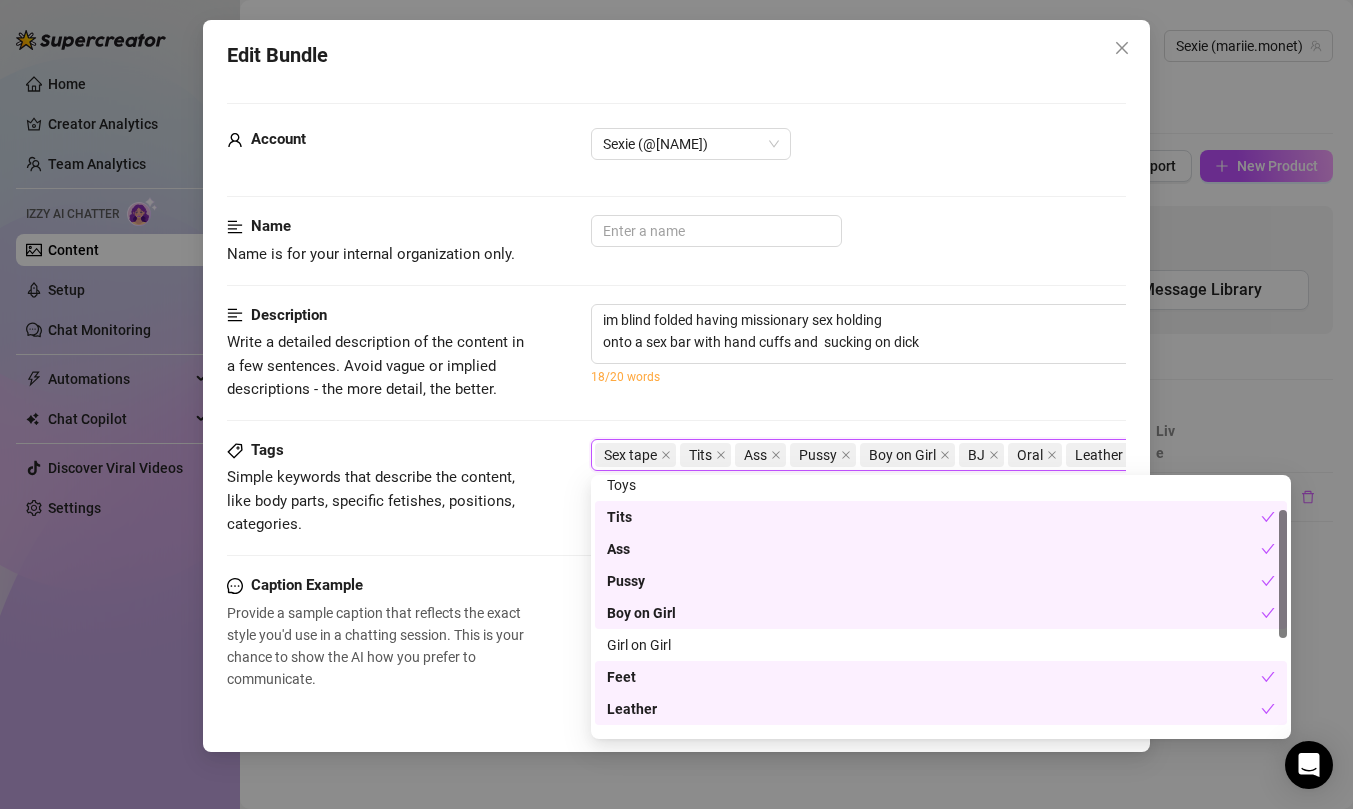 scroll, scrollTop: 0, scrollLeft: 0, axis: both 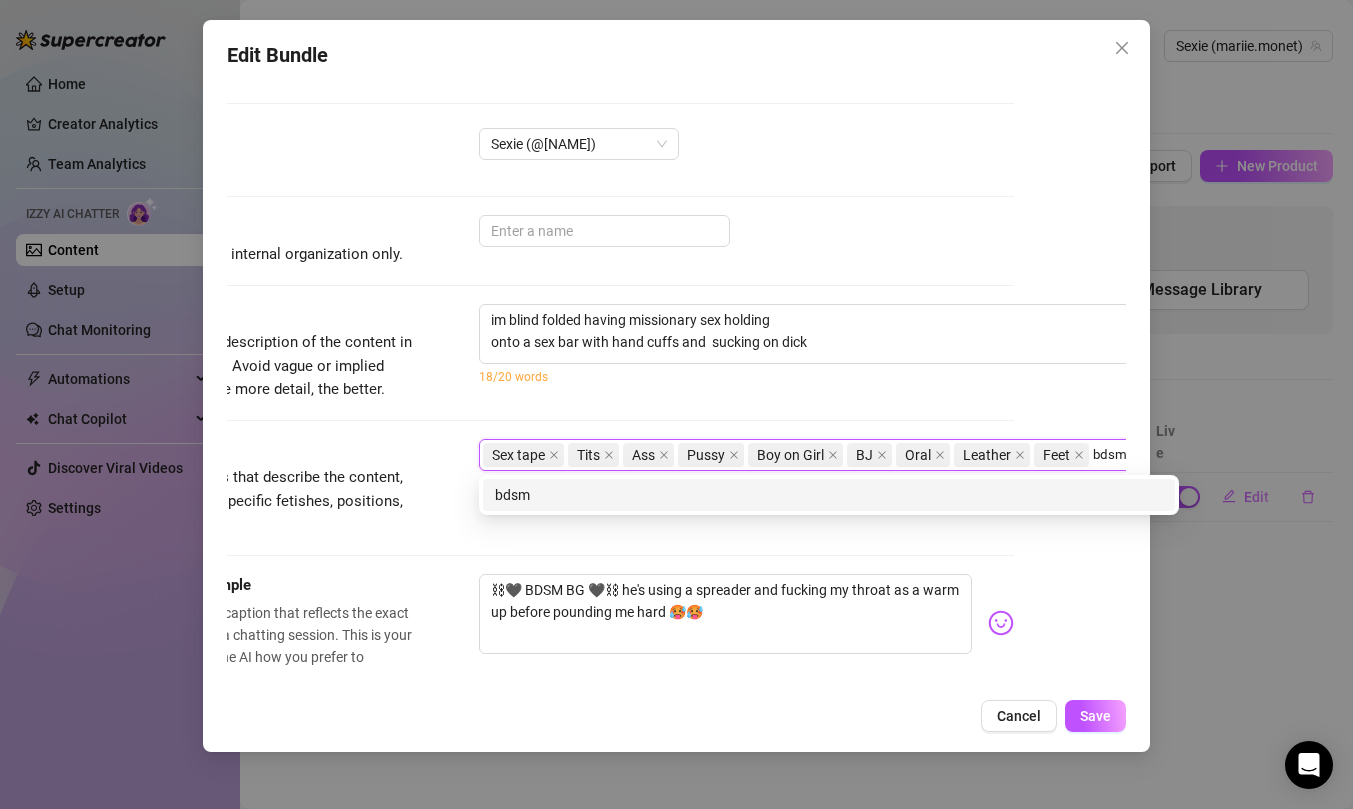 click on "bdsm" at bounding box center (829, 495) 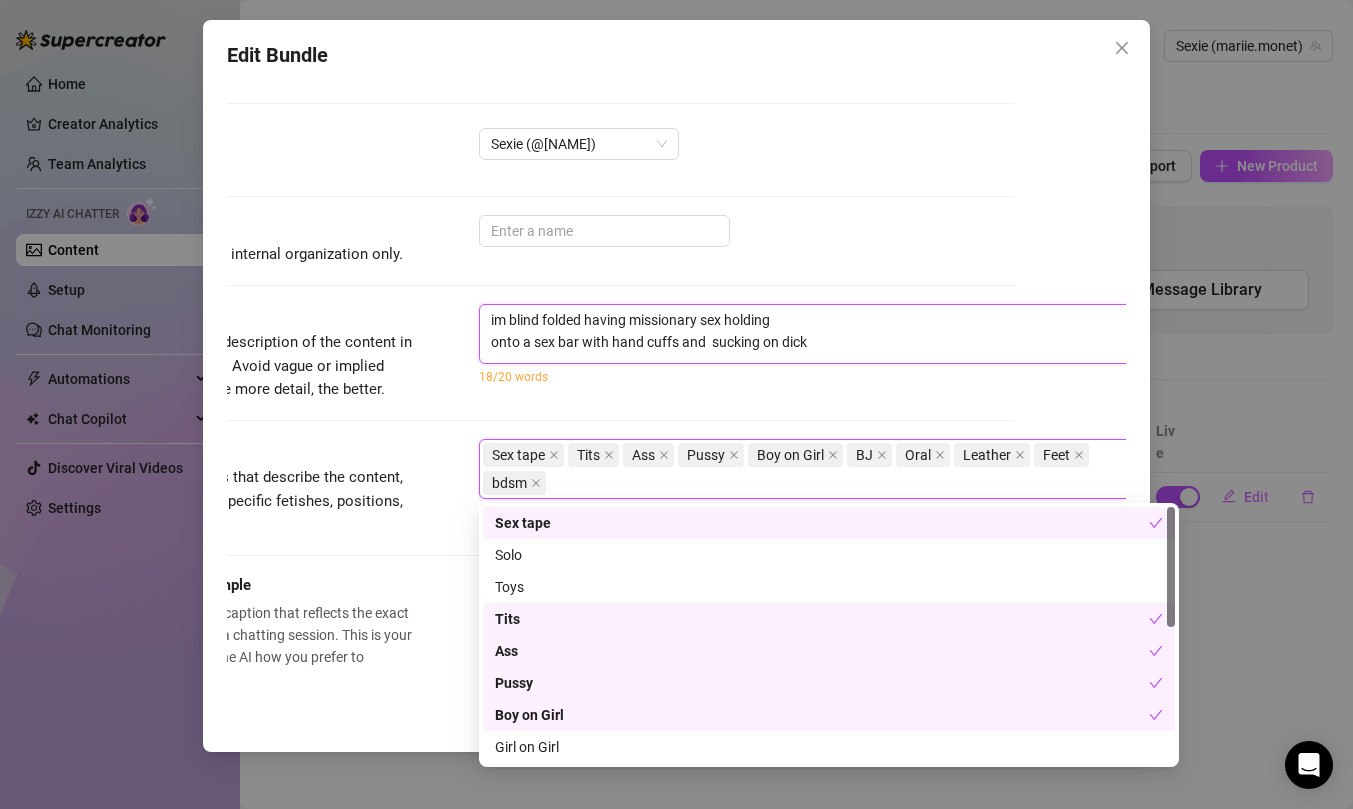 click on "im blind folded having missionary sex holding
onto a sex bar with hand cuffs and  sucking on dick" at bounding box center [829, 334] 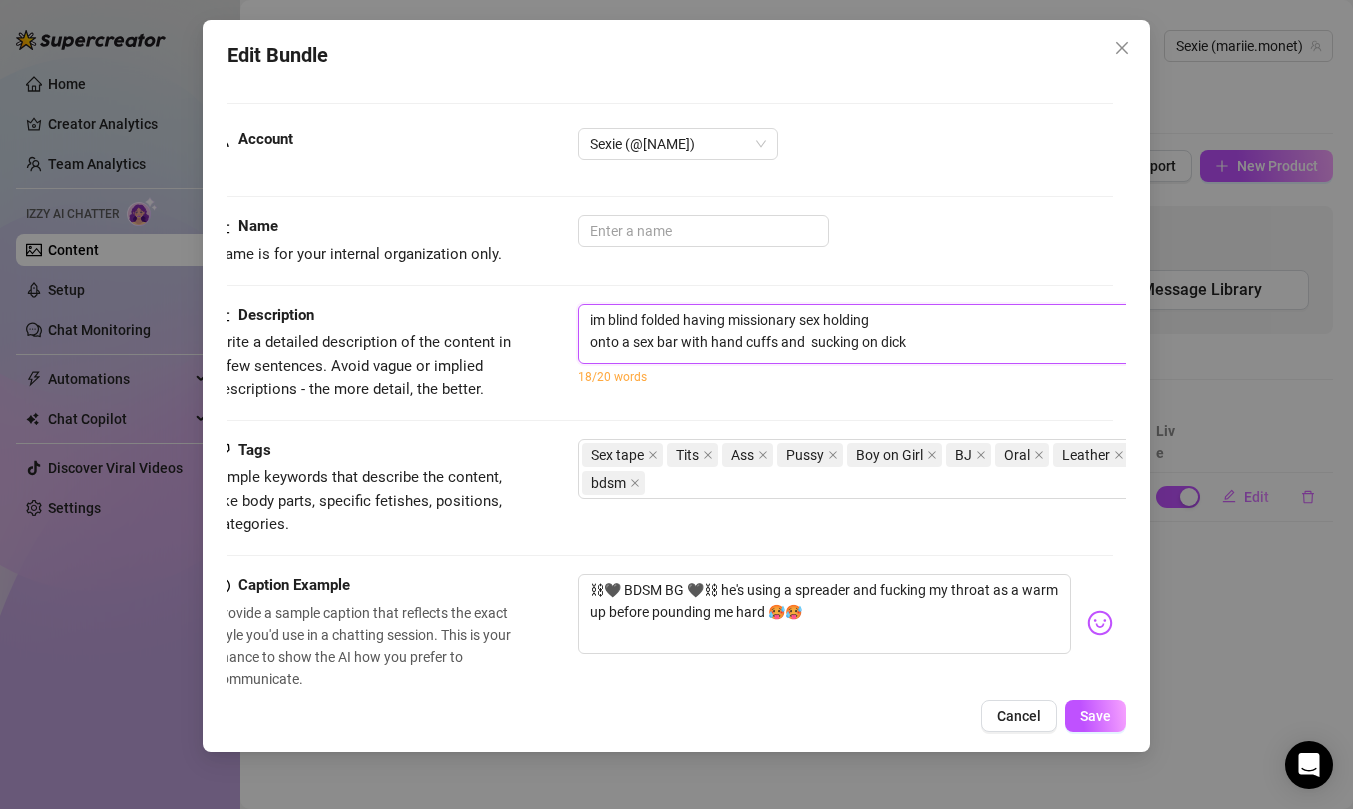 scroll, scrollTop: 0, scrollLeft: 0, axis: both 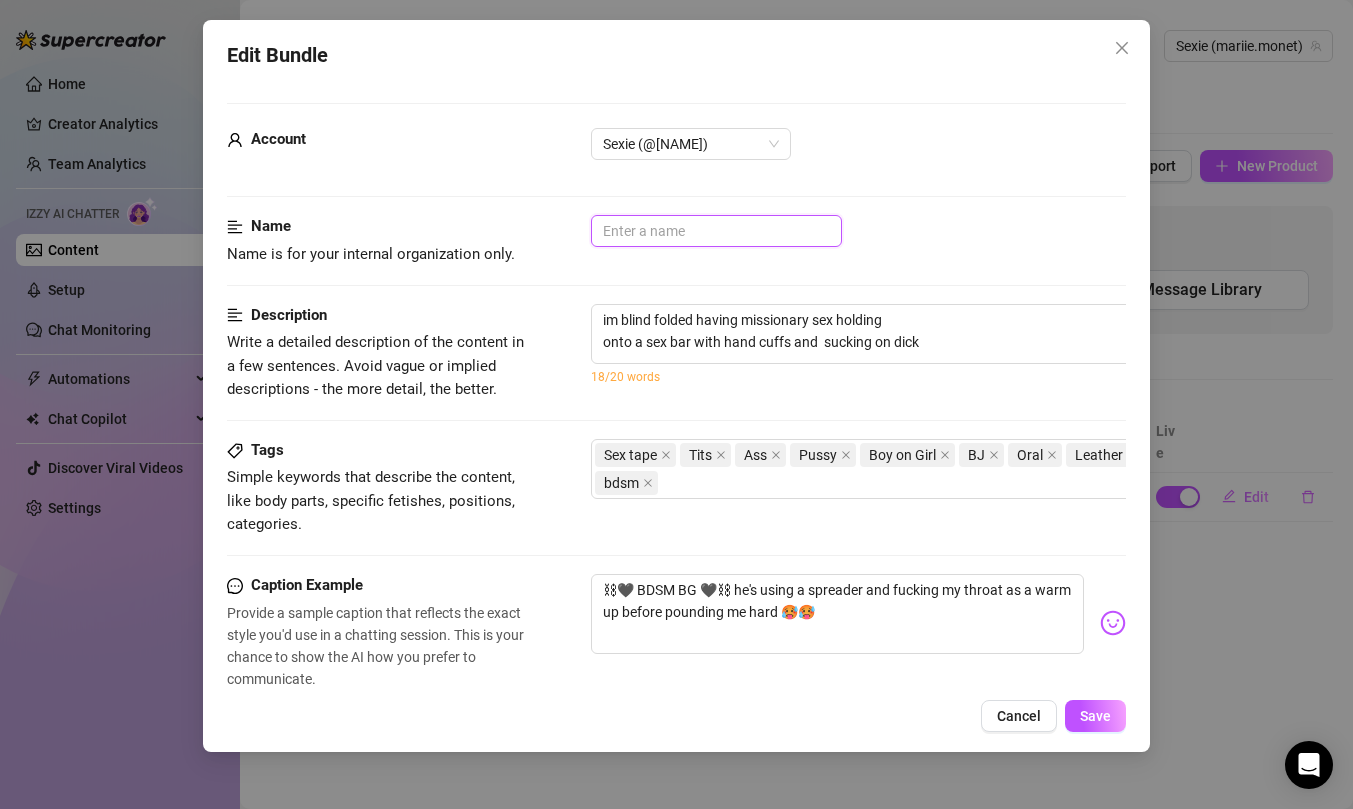 click at bounding box center (716, 231) 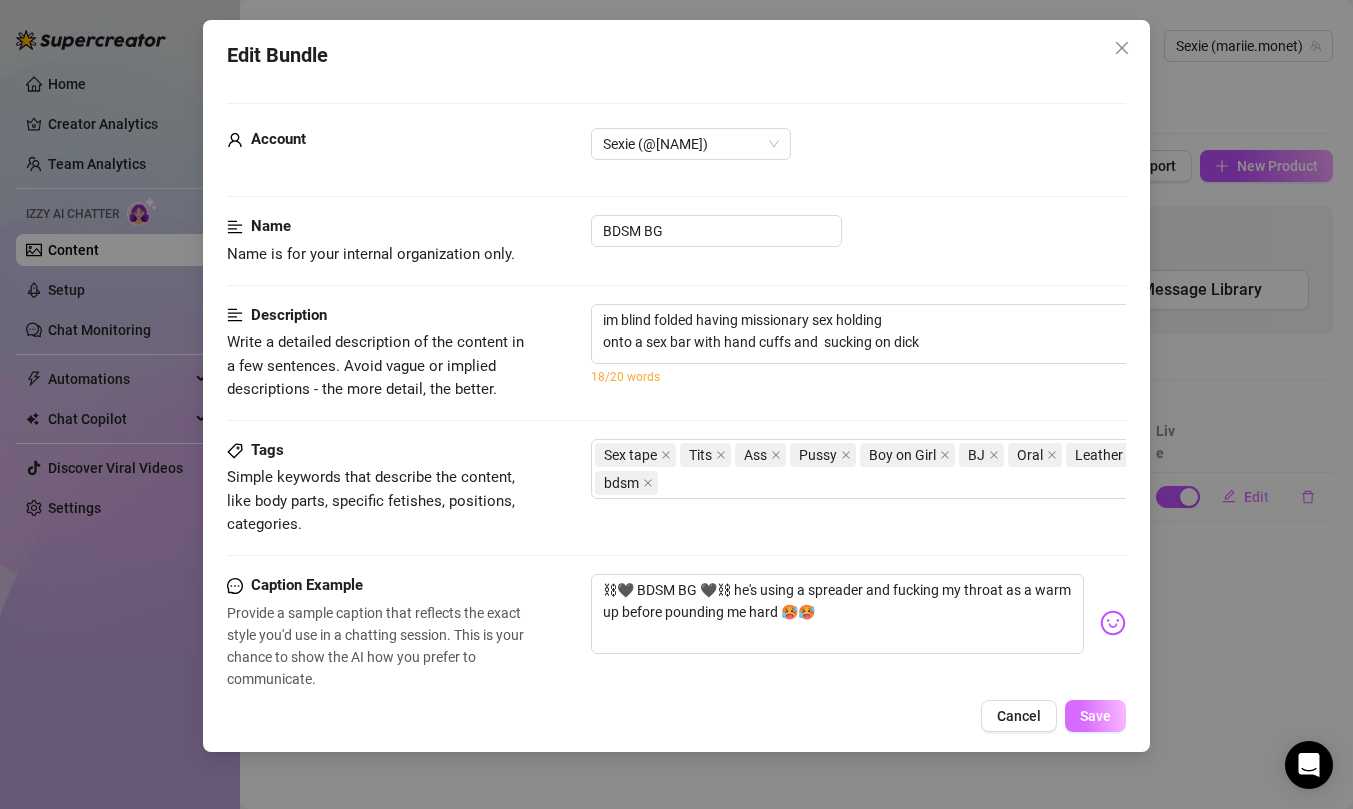 click on "Save" at bounding box center (1095, 716) 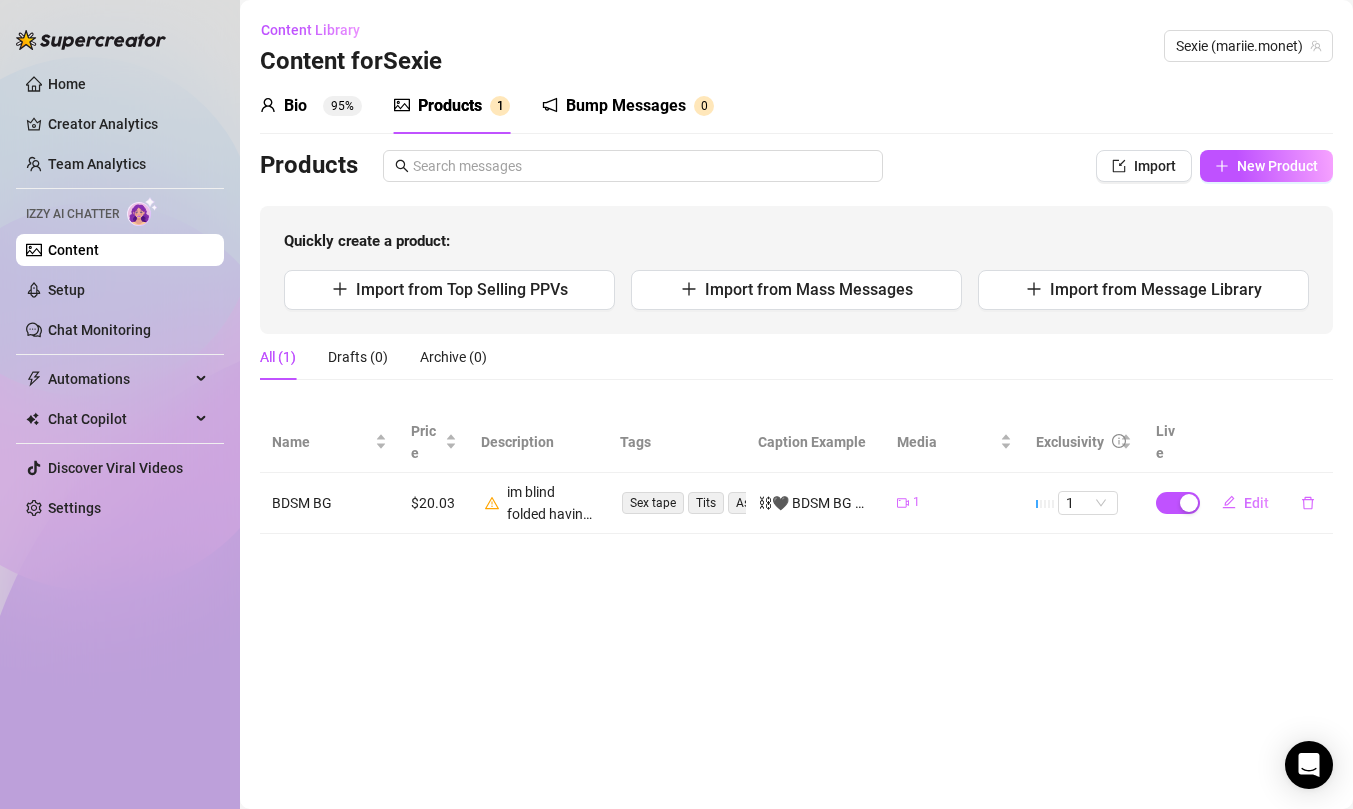 click on "Products" at bounding box center (450, 106) 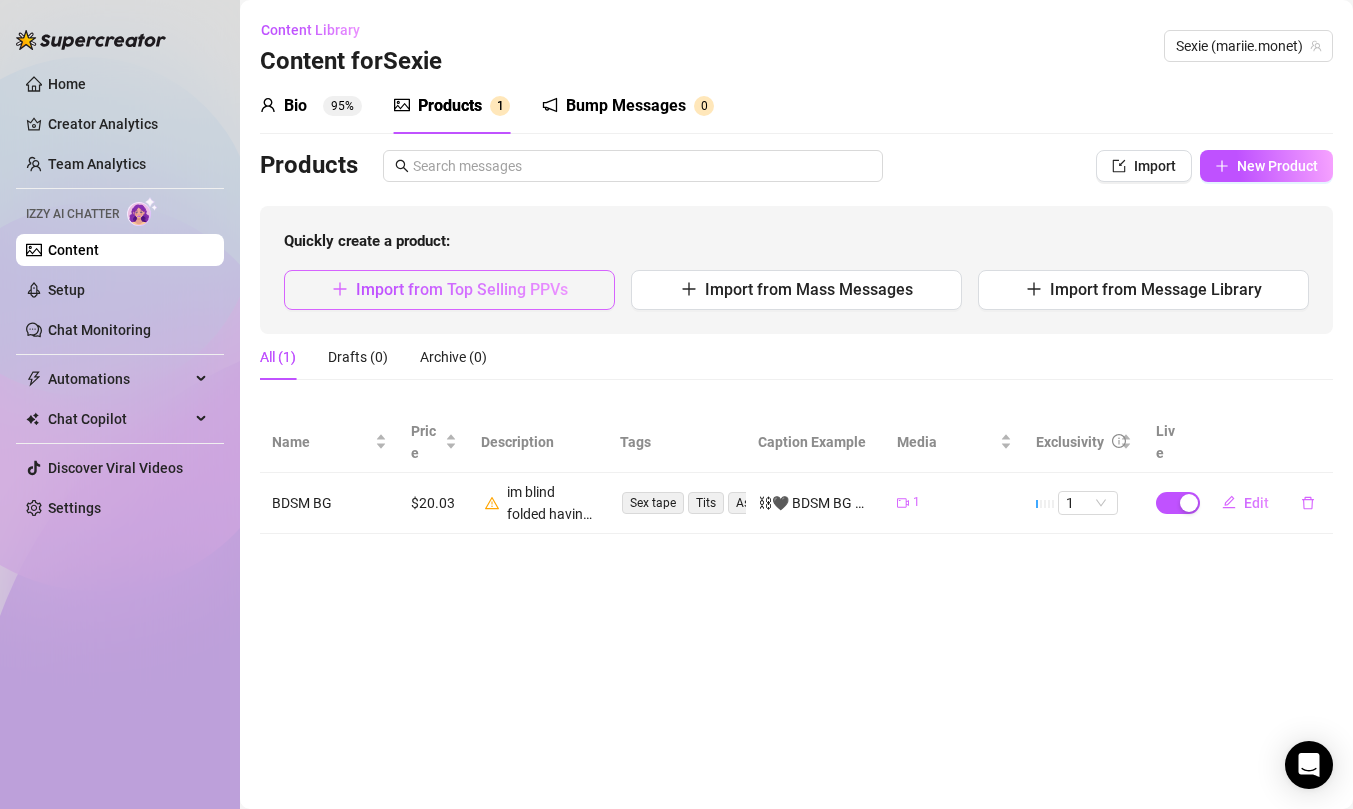 click on "Import from Top Selling PPVs" at bounding box center [462, 289] 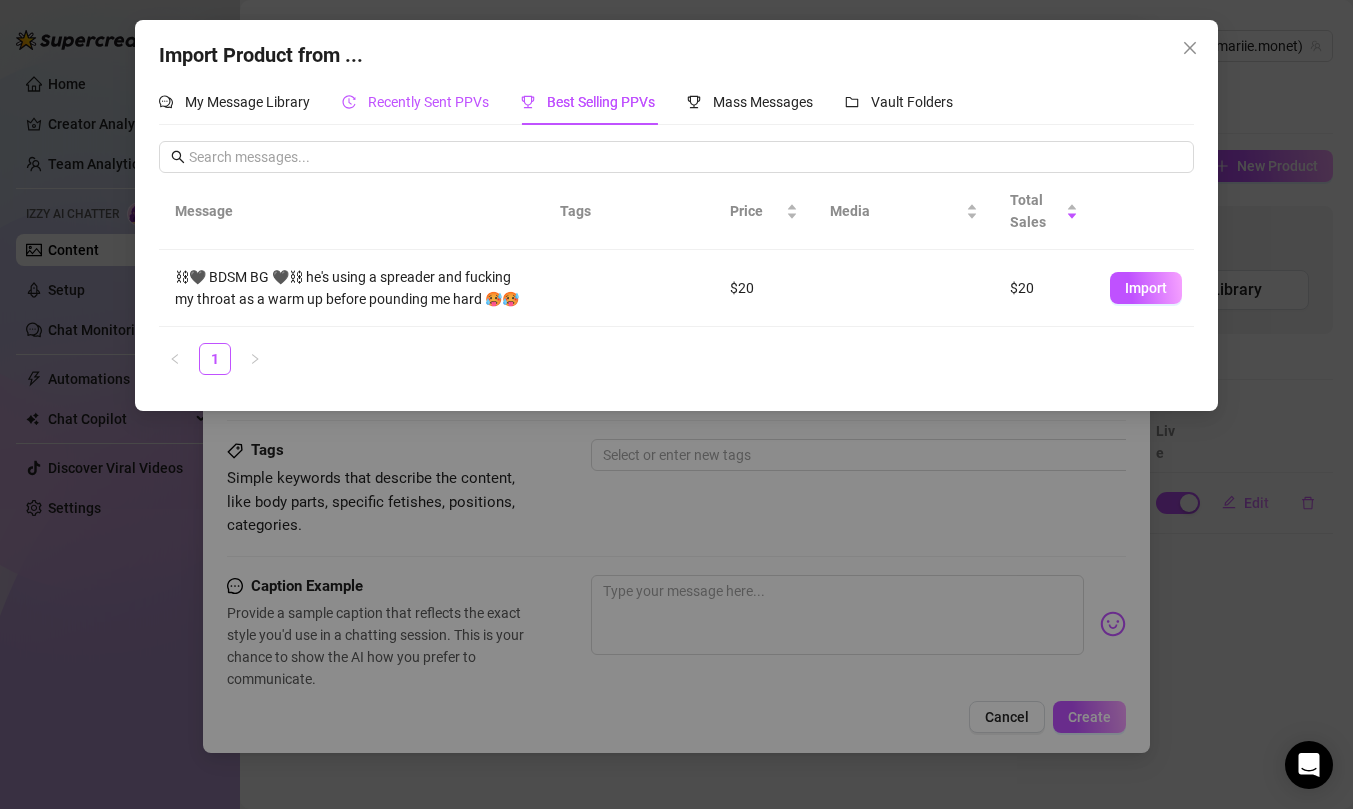 click on "Recently Sent PPVs" at bounding box center [428, 102] 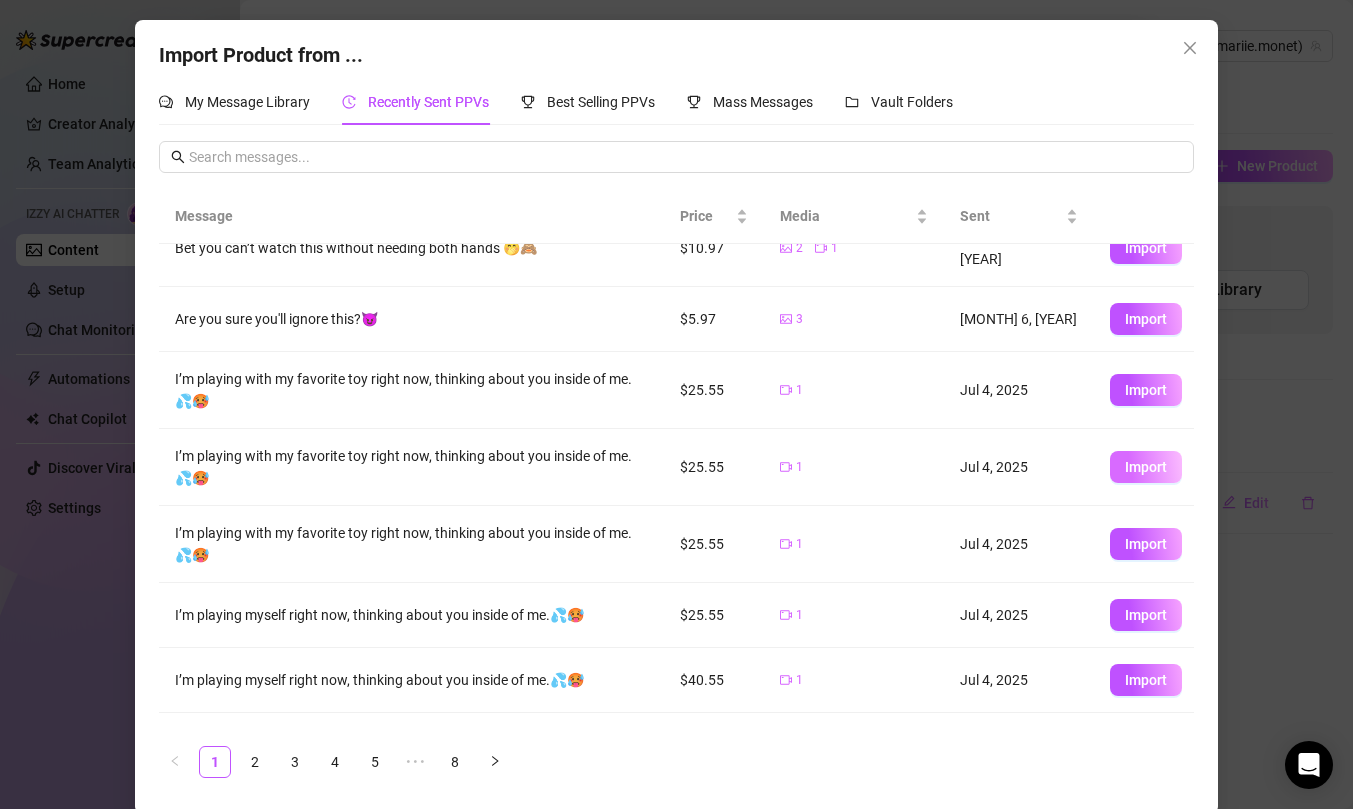 scroll, scrollTop: 212, scrollLeft: 0, axis: vertical 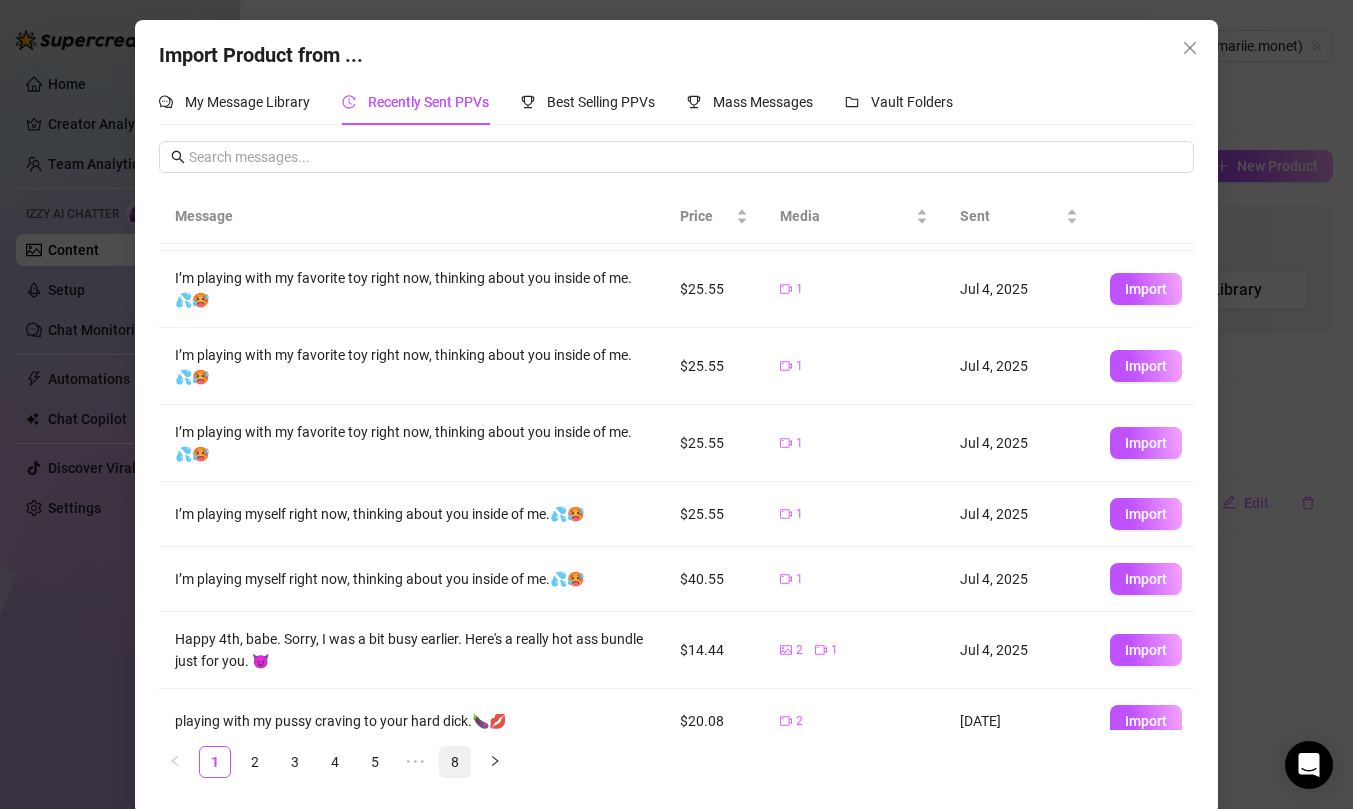 click on "8" at bounding box center (455, 762) 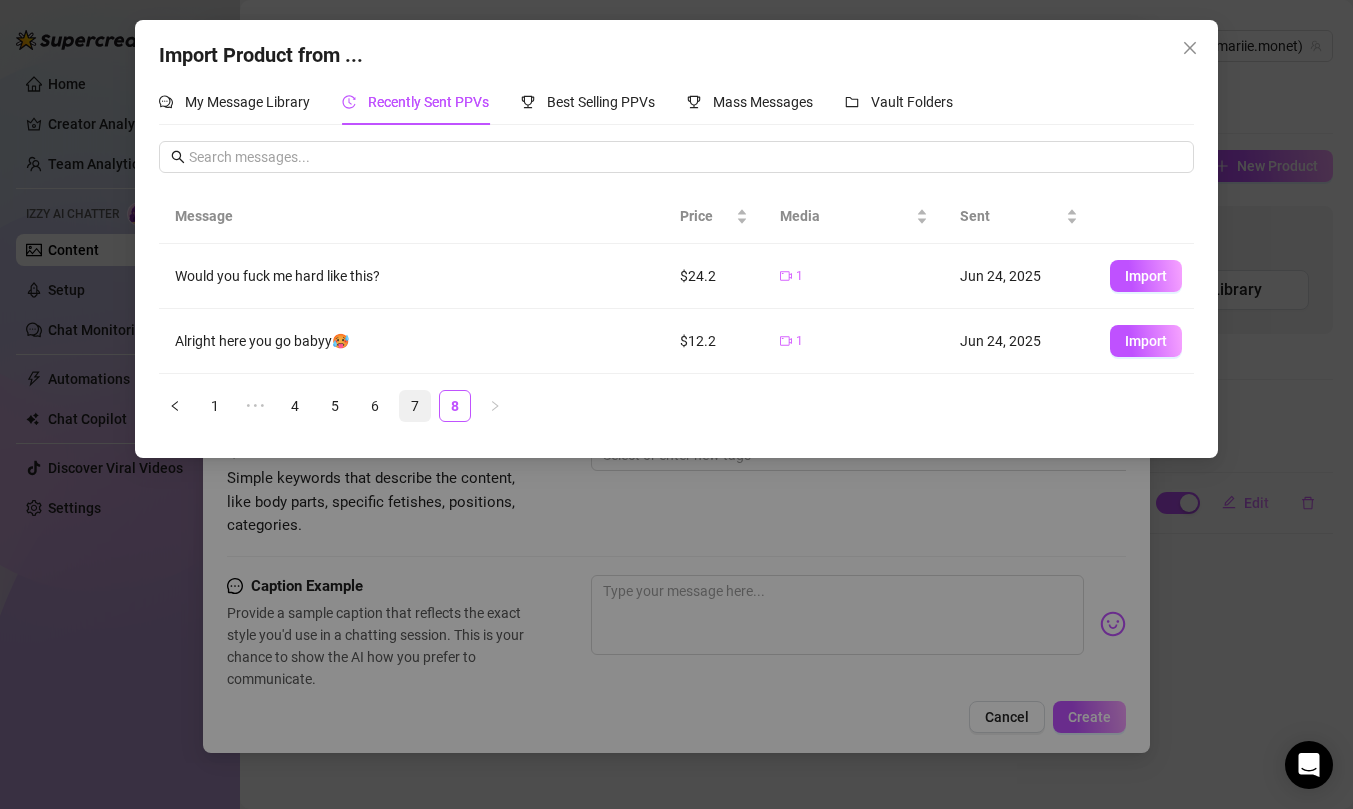 click on "7" at bounding box center (415, 406) 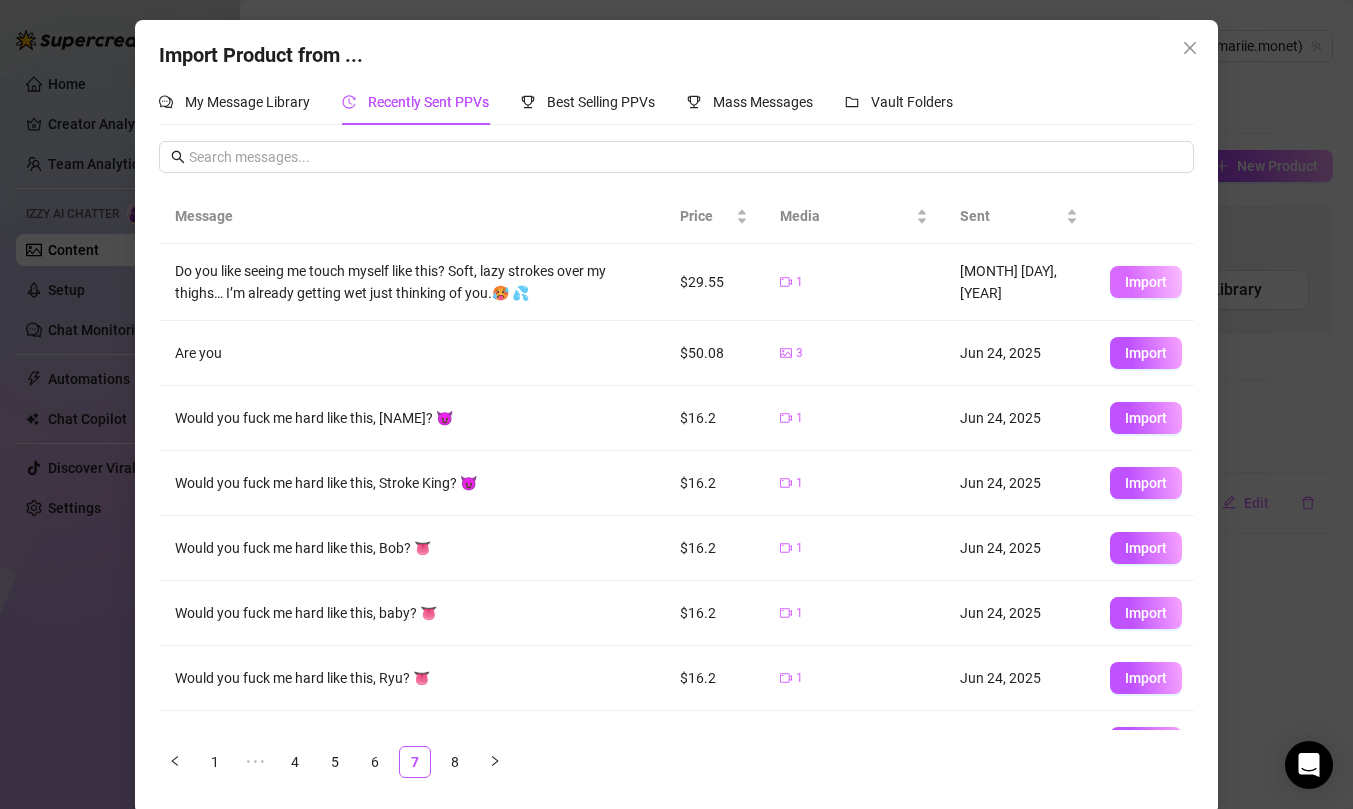 click on "Import" at bounding box center [1146, 282] 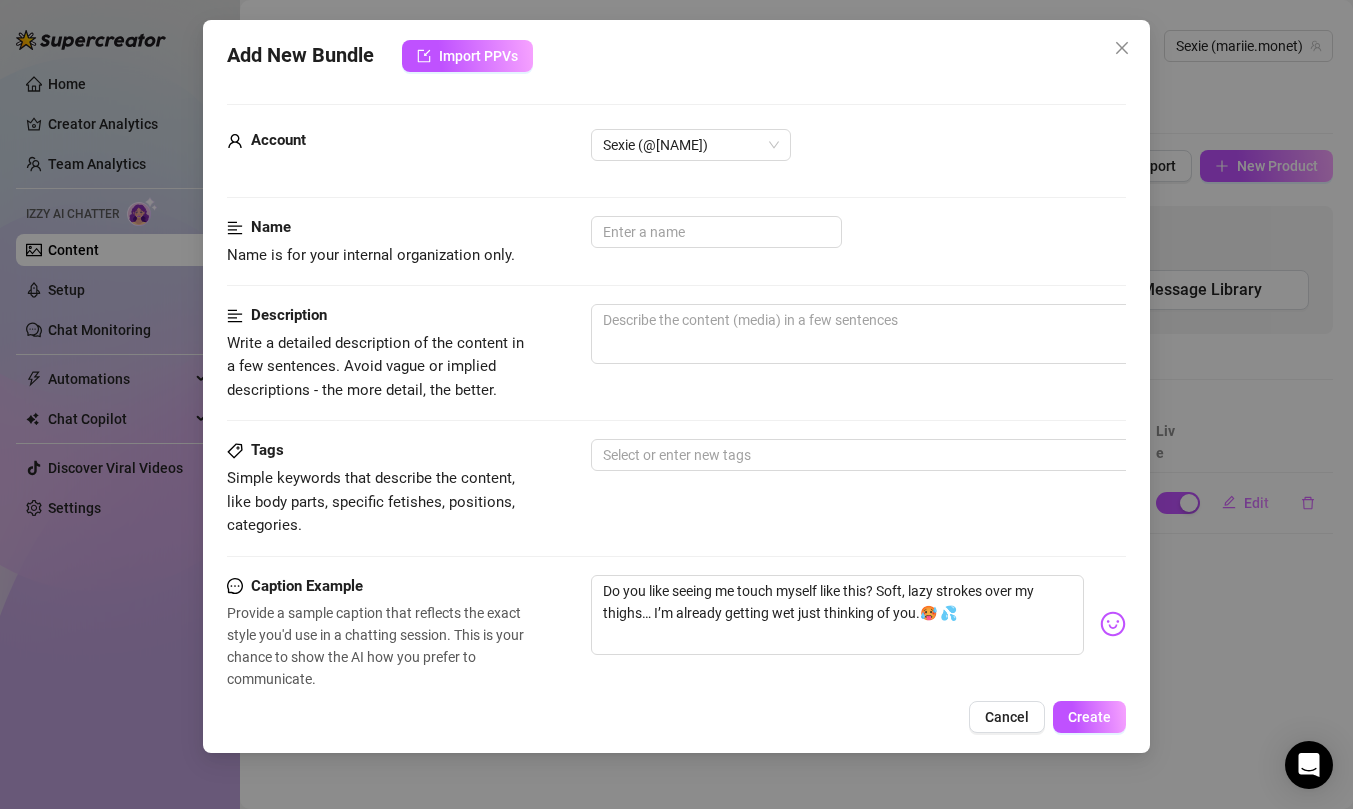 scroll, scrollTop: 588, scrollLeft: 0, axis: vertical 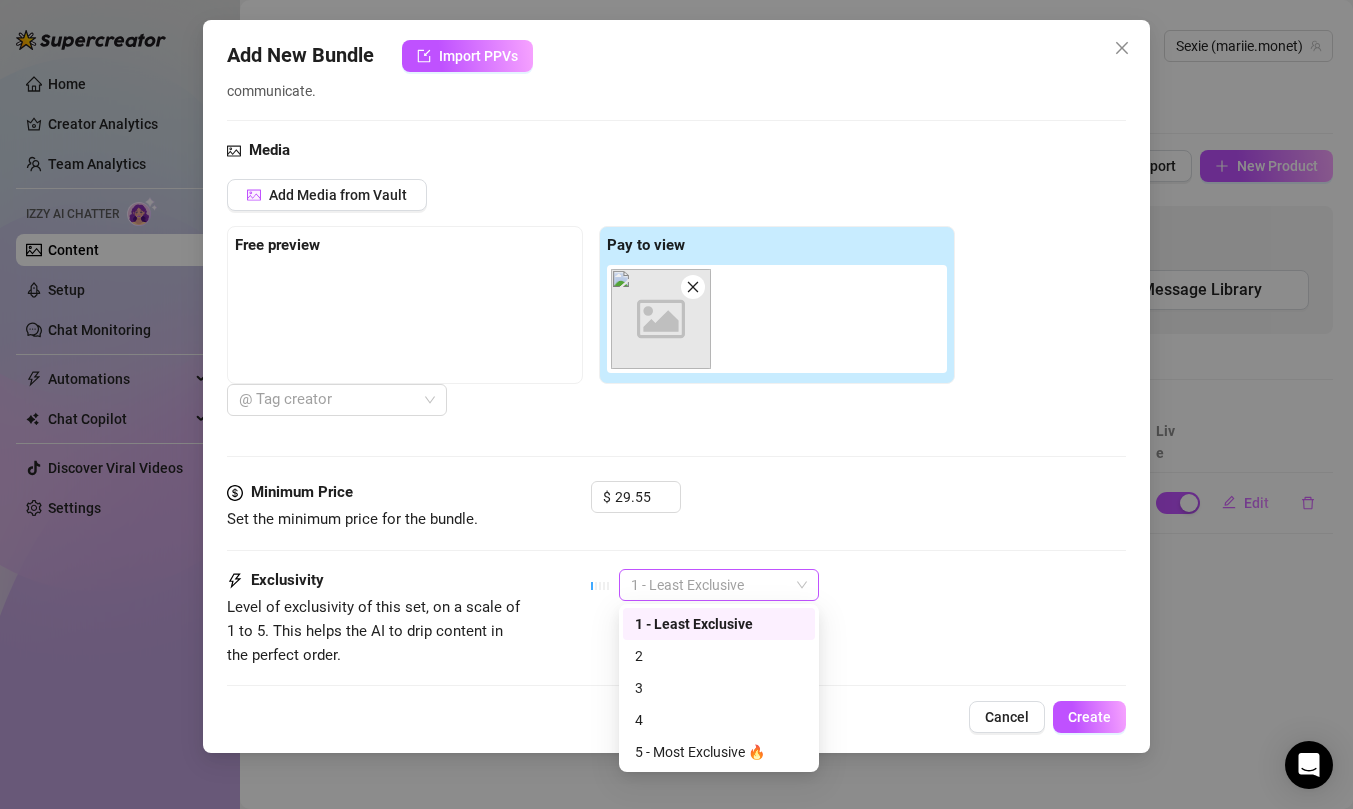 click on "1 - Least Exclusive" at bounding box center (719, 585) 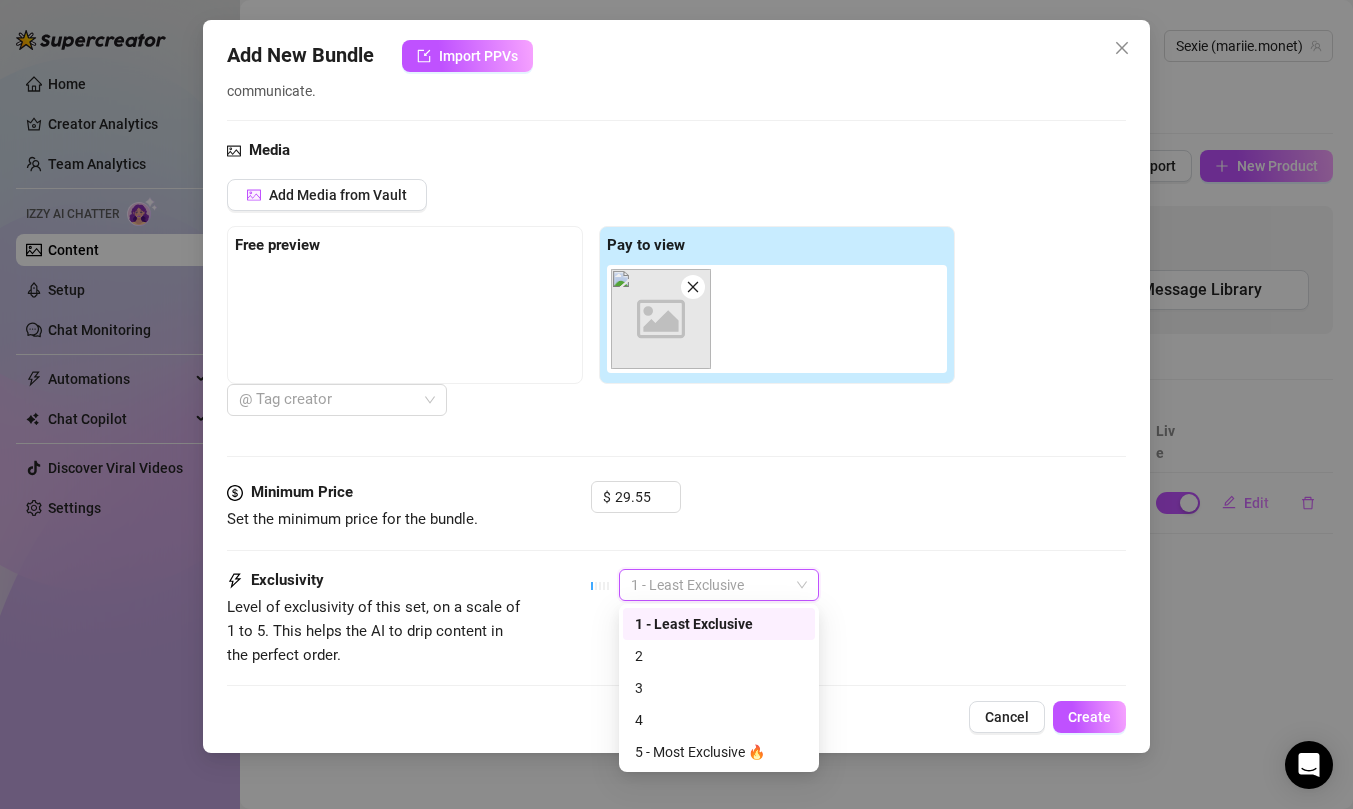click on "$ 29.55" at bounding box center (858, 506) 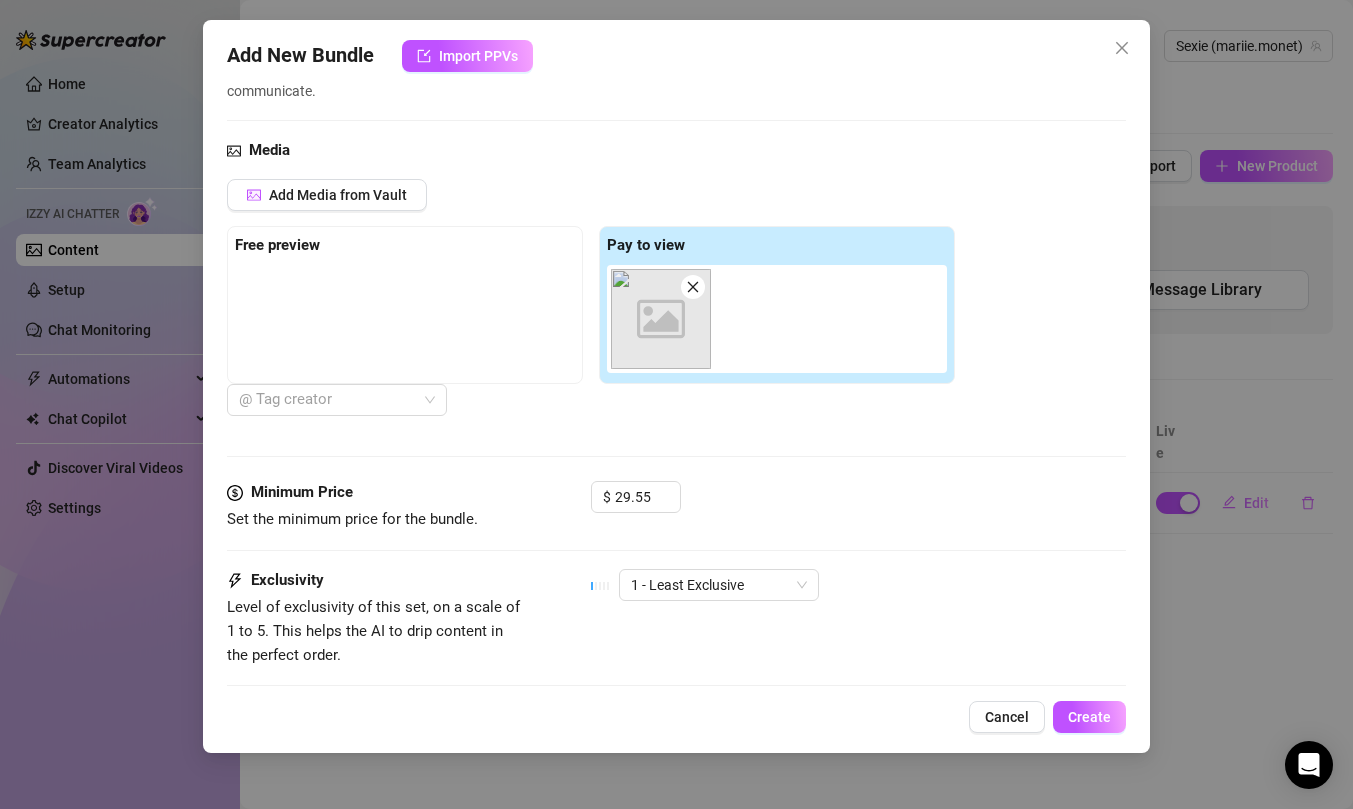 click on "$ 29.55" at bounding box center [858, 506] 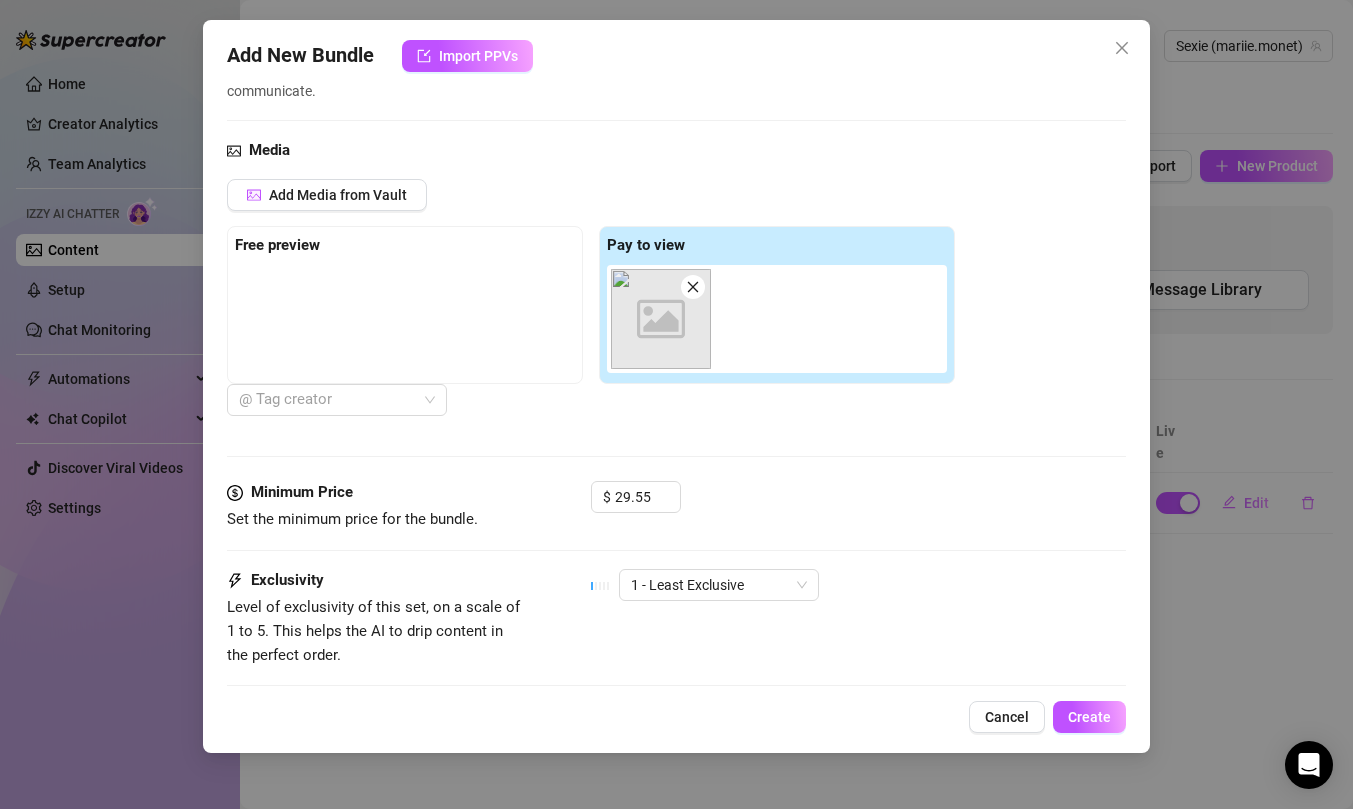 click at bounding box center [693, 287] 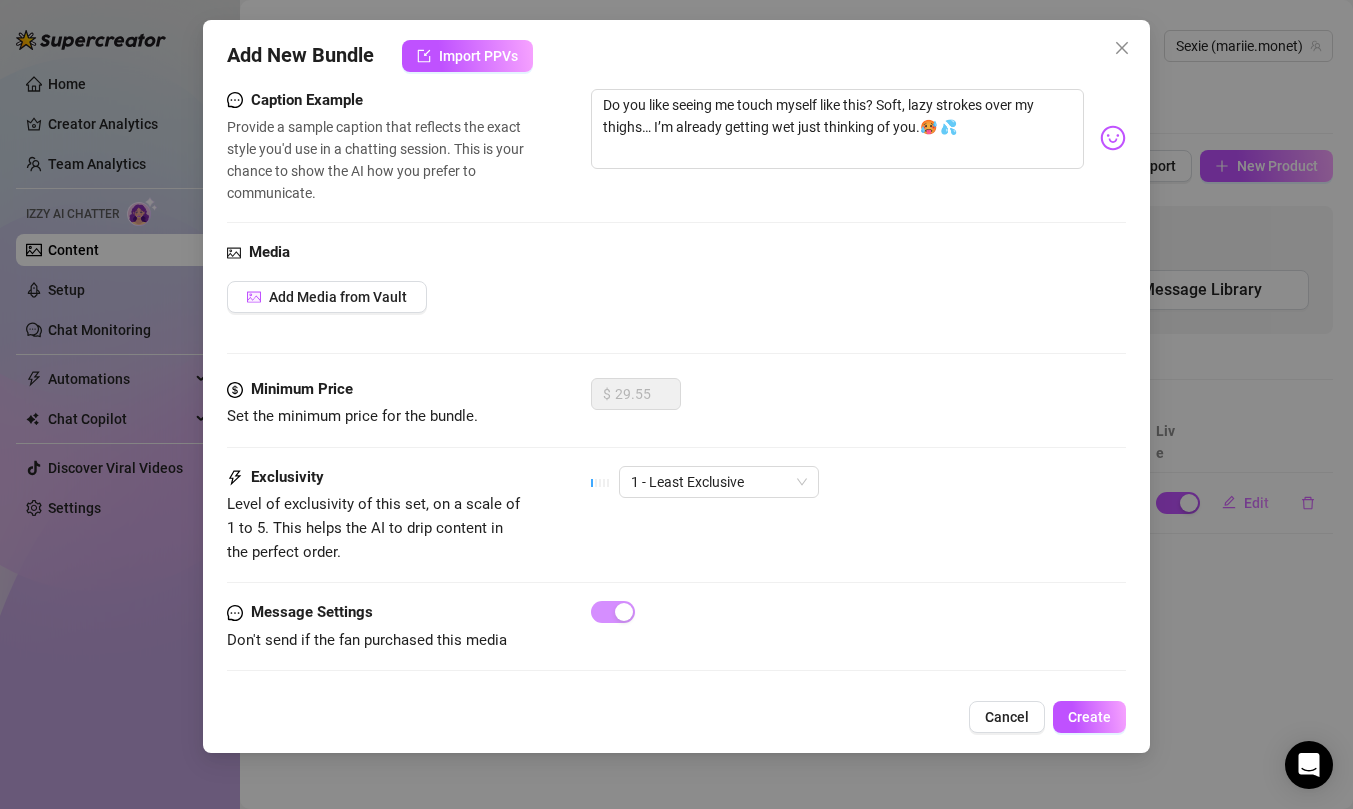 scroll, scrollTop: 486, scrollLeft: 0, axis: vertical 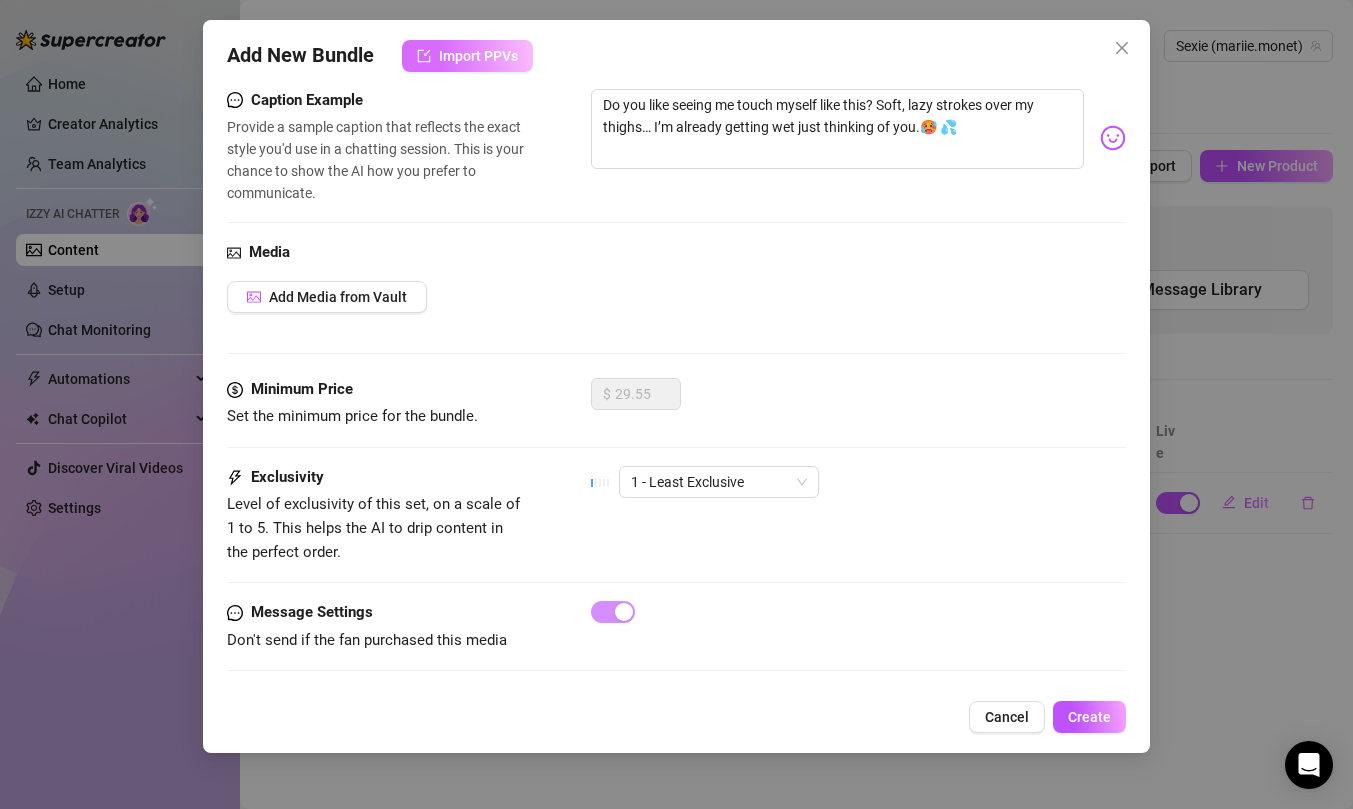 click on "Import PPVs" at bounding box center [478, 56] 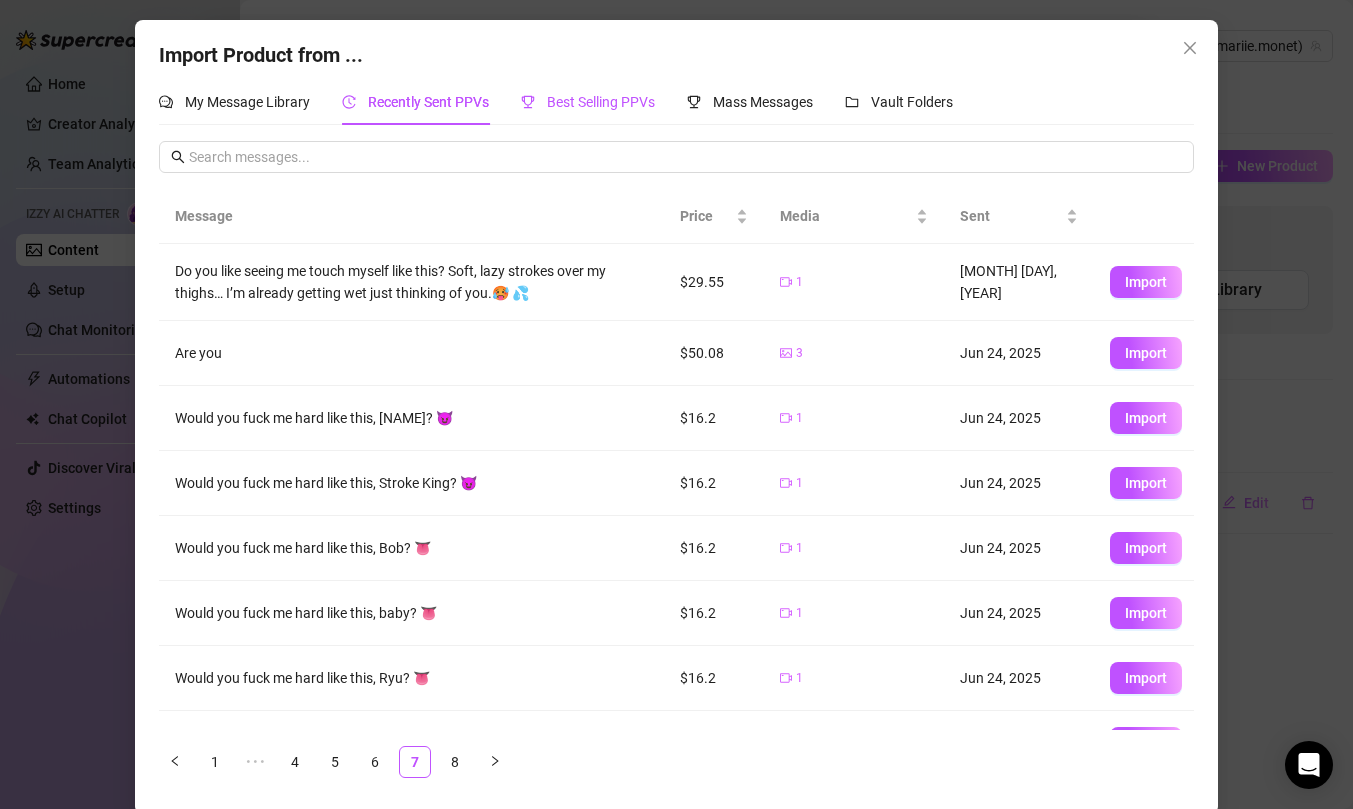 click on "Best Selling PPVs" at bounding box center (601, 102) 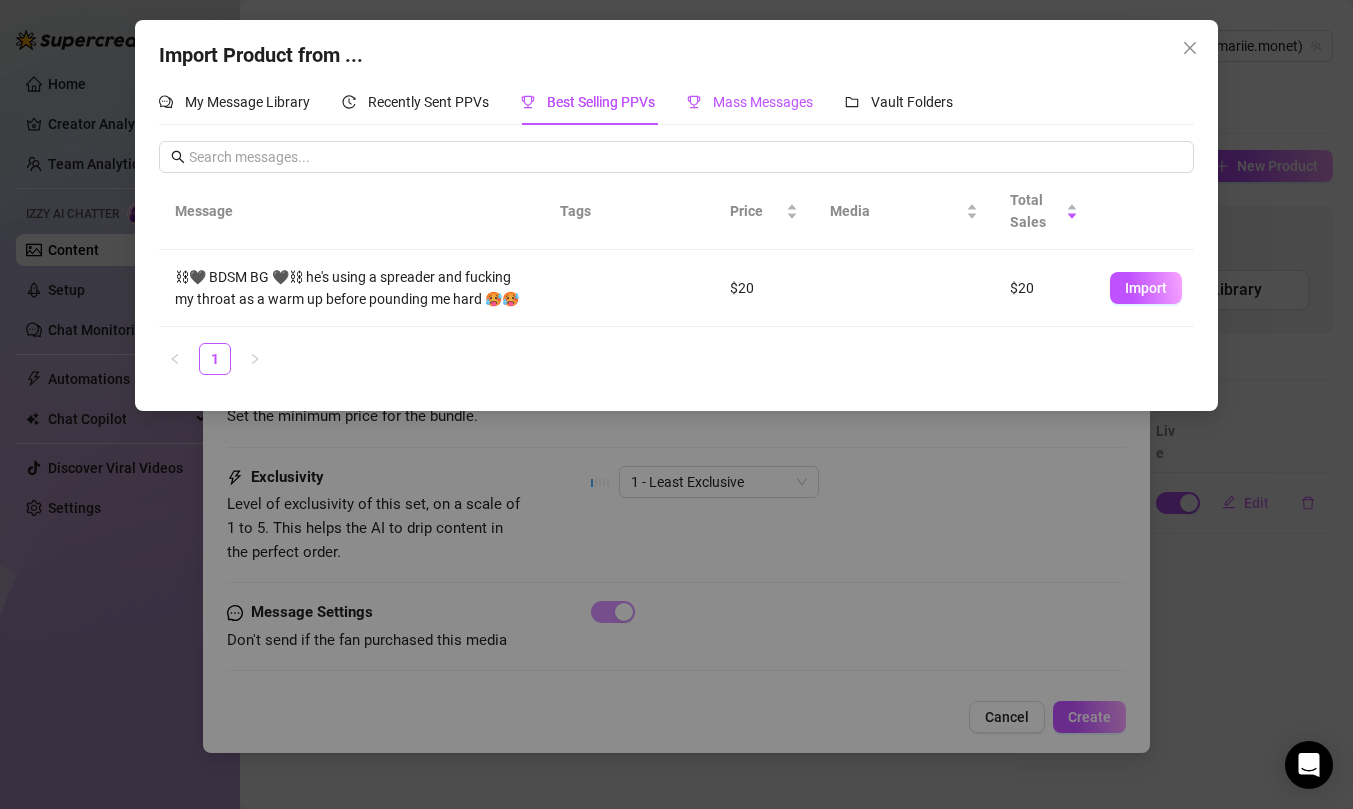 click on "Mass Messages" at bounding box center [763, 102] 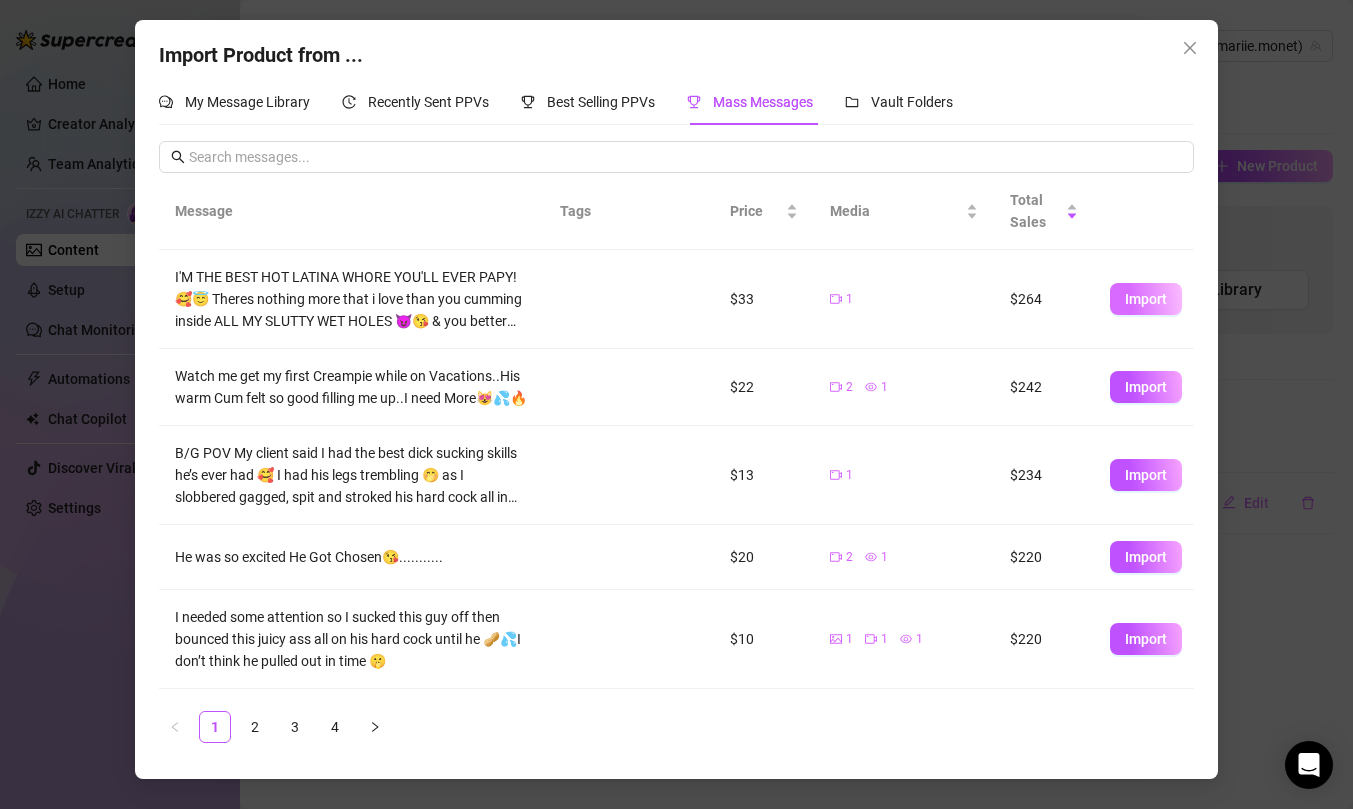 click on "Import" at bounding box center [1146, 299] 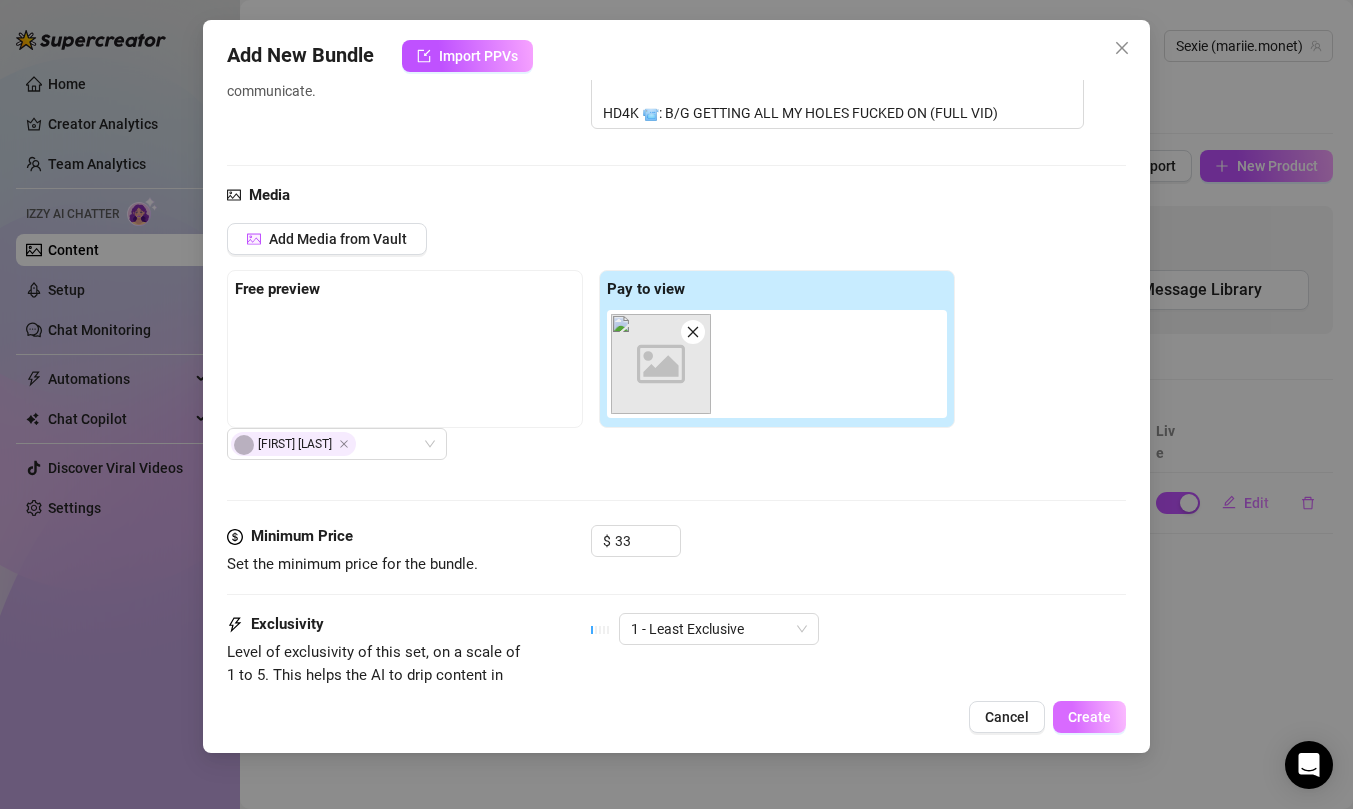 click on "Create" at bounding box center [1089, 717] 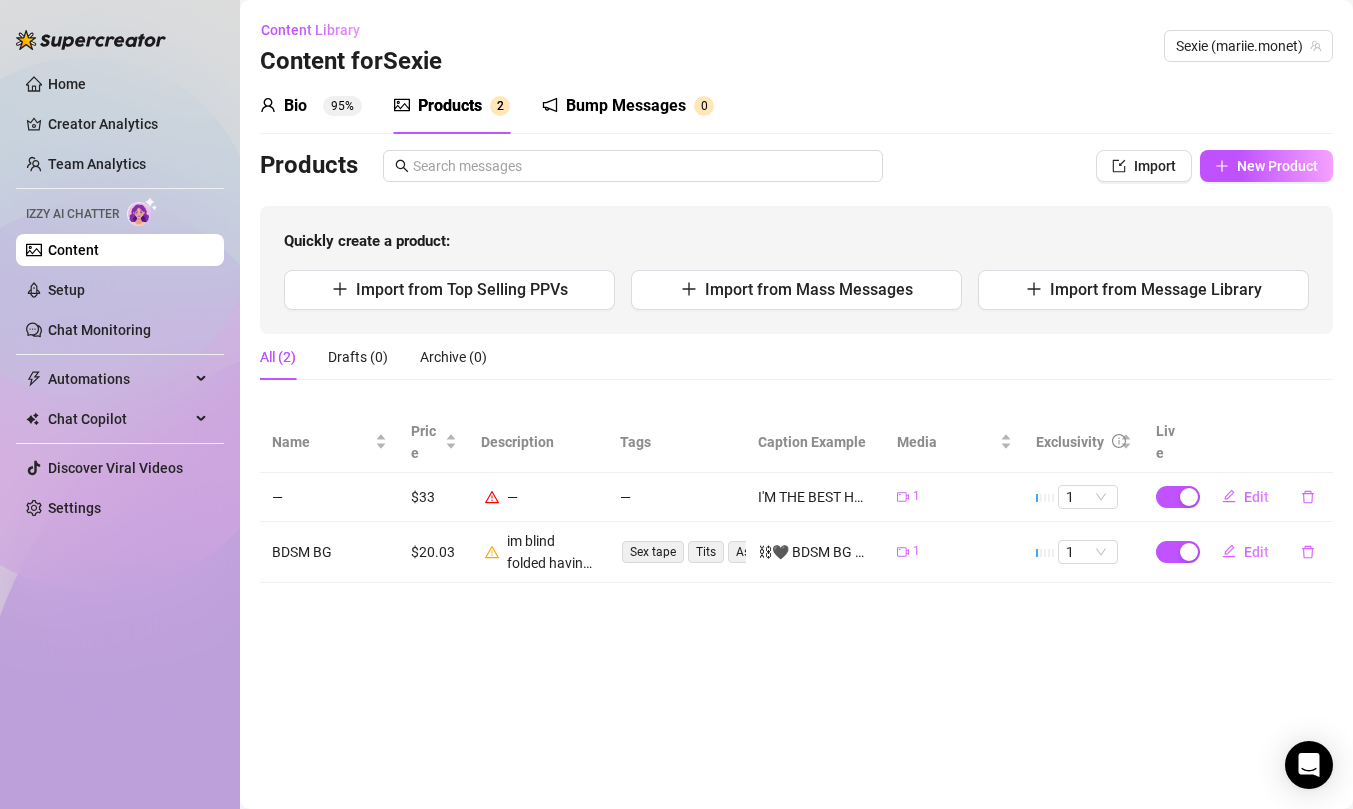 click on "Content Library Content for Sexie (mariie.monet) Bio 95% Products 2 Bump Messages 0 Bio Import Bio from other creator Personal Info Chatting Lifestyle Physiques Content Intimate Details Socials Train Izzy Name Required [FIRST] [LAST] Nickname(s) [FIRST] Gender Required Female Male Non-Binary / Genderqueer Agender Bigender Genderfluid Other Where did you grow up? Required [STATE] Where is your current homebase? (City/Area of your home) Required [CITY] What is your timezone of your current location? If you are currently traveling, choose your current location Required United States of America ( Pacific Time ) Are you currently traveling? If so, where are you right now? what are you doing there? no Birth Date Required [MONTH] [DAY]th, [YEAR] Zodiac Sign Sagittarius Sexual Orientation Required bi sexual Relationship Status Required single Do you have any siblings? How many? 10 Do you have any children? How many? 0 Do you have any pets? 0 What do you do for work currently? bartender, hairstylist, entrepreneur X" at bounding box center [796, 404] 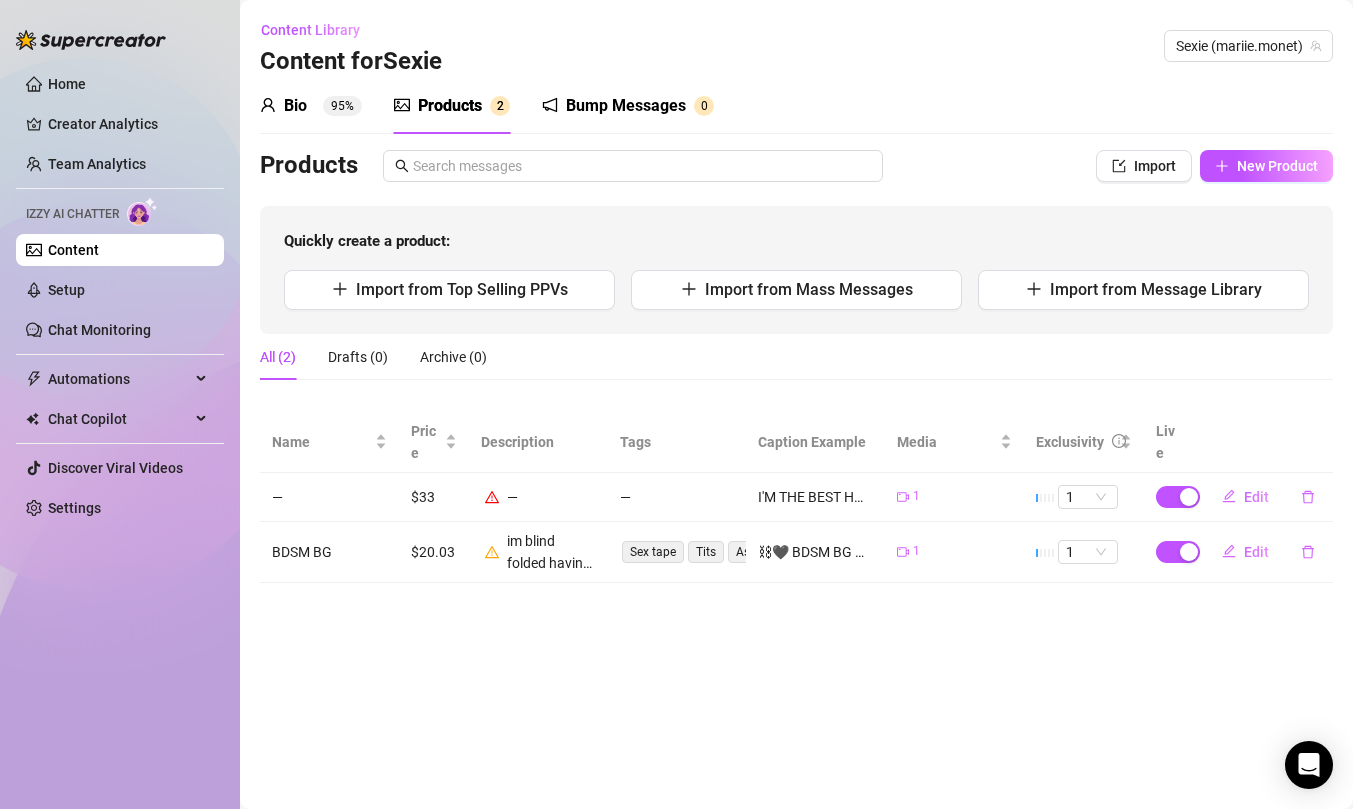 click on "Bio   95%" at bounding box center [311, 106] 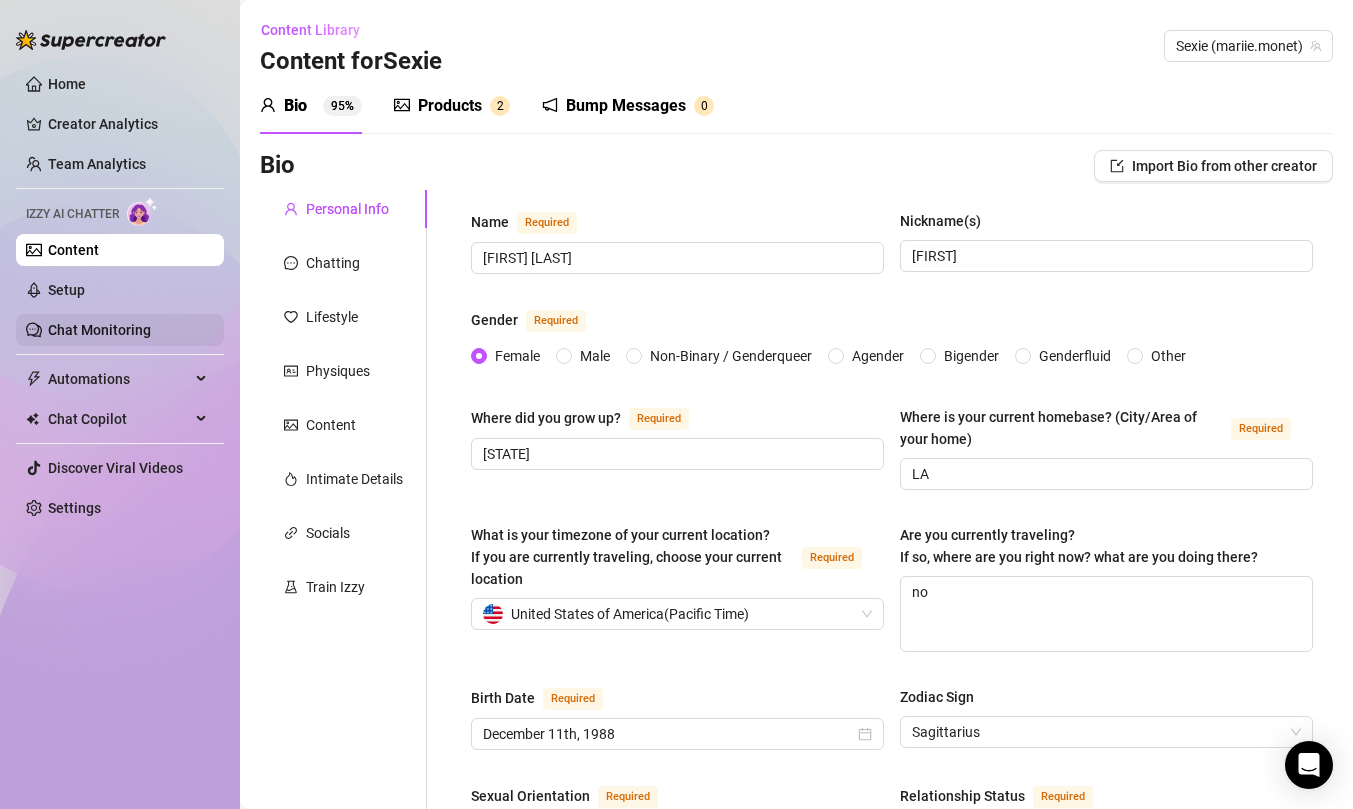 click on "Chat Monitoring" at bounding box center [99, 330] 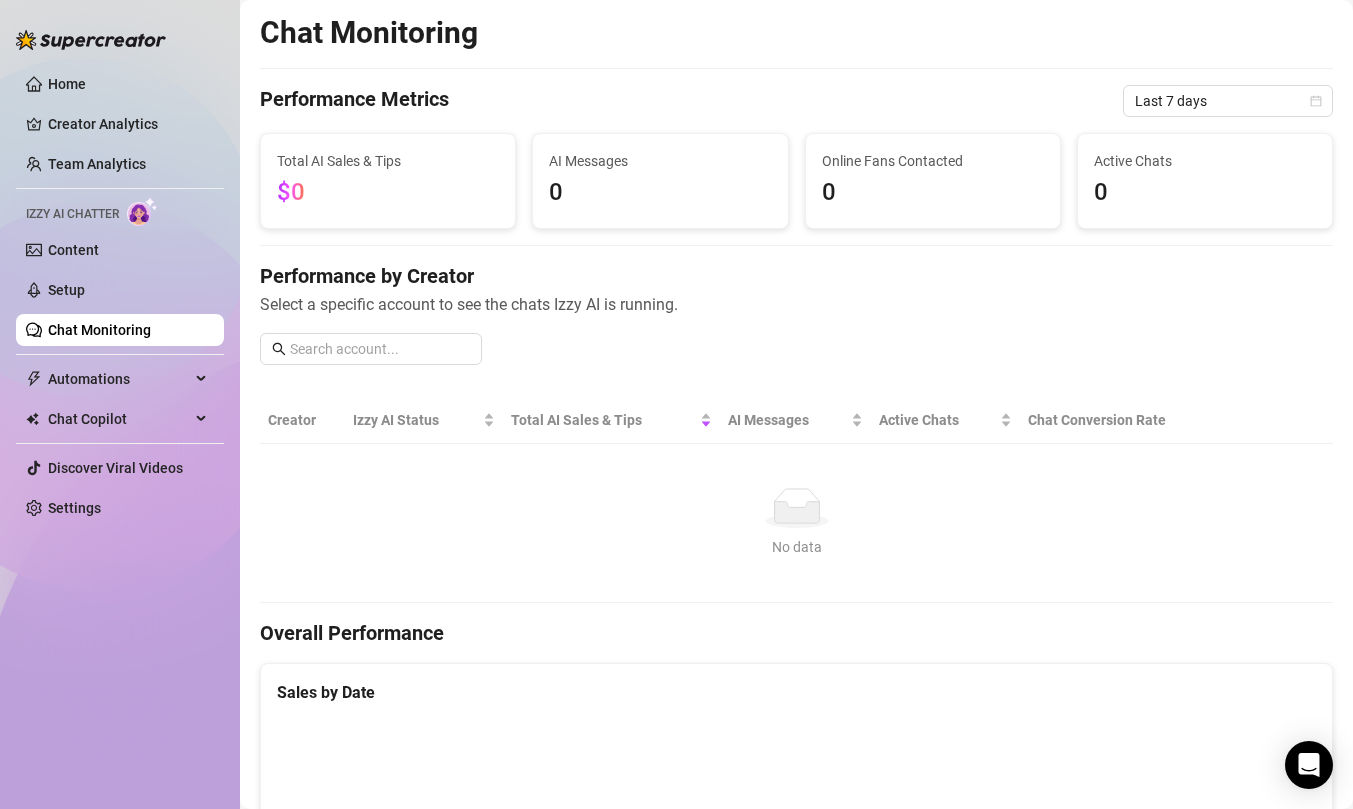 click on "Chat Monitoring" at bounding box center (99, 330) 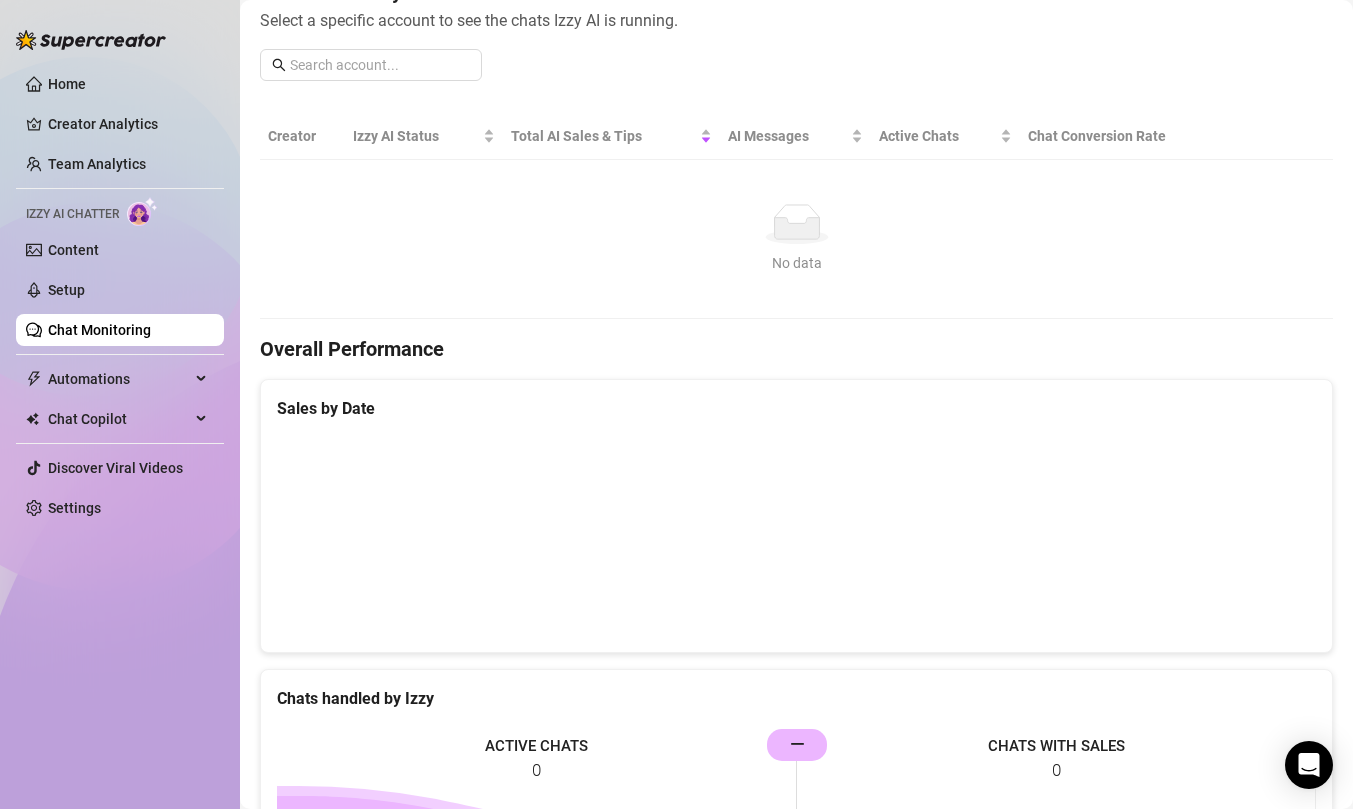 scroll, scrollTop: 0, scrollLeft: 0, axis: both 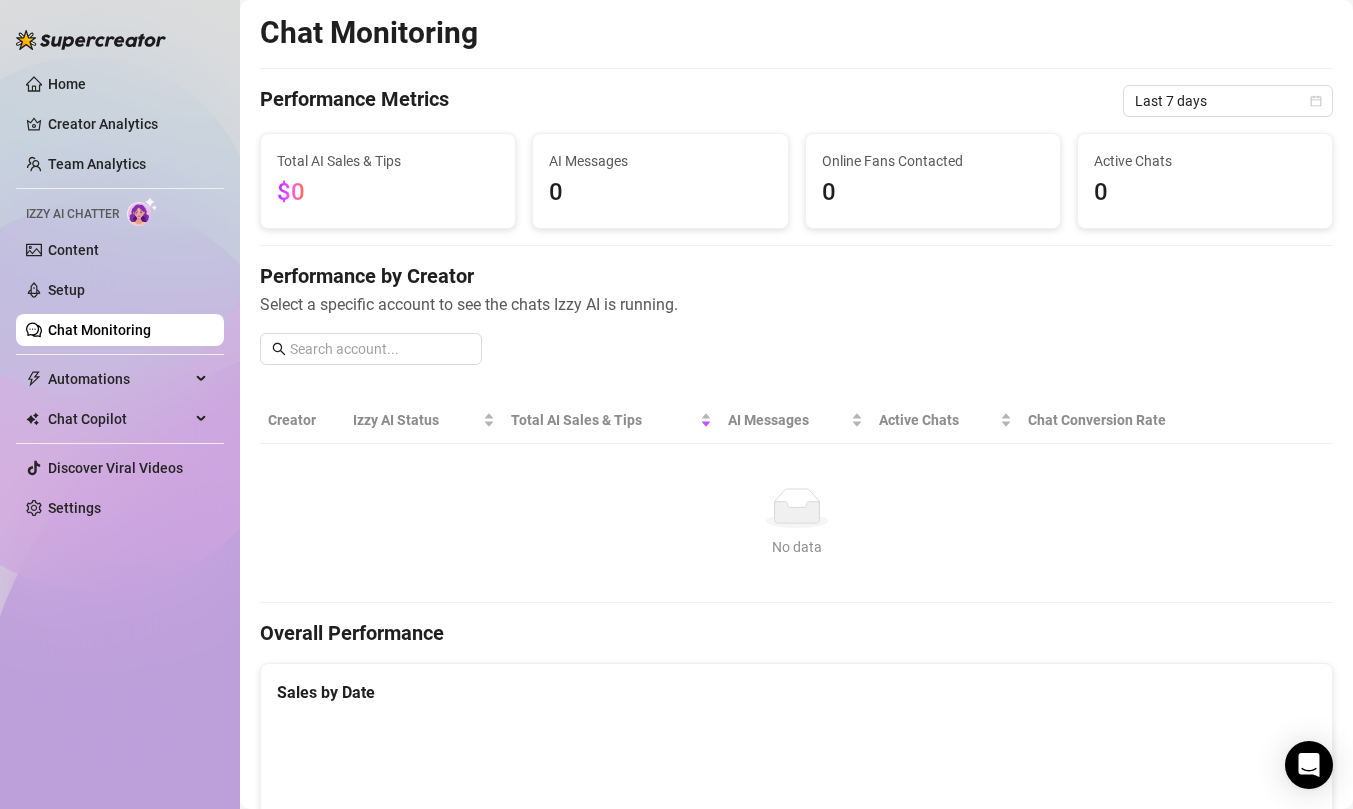 click on "Chat Monitoring" at bounding box center (99, 330) 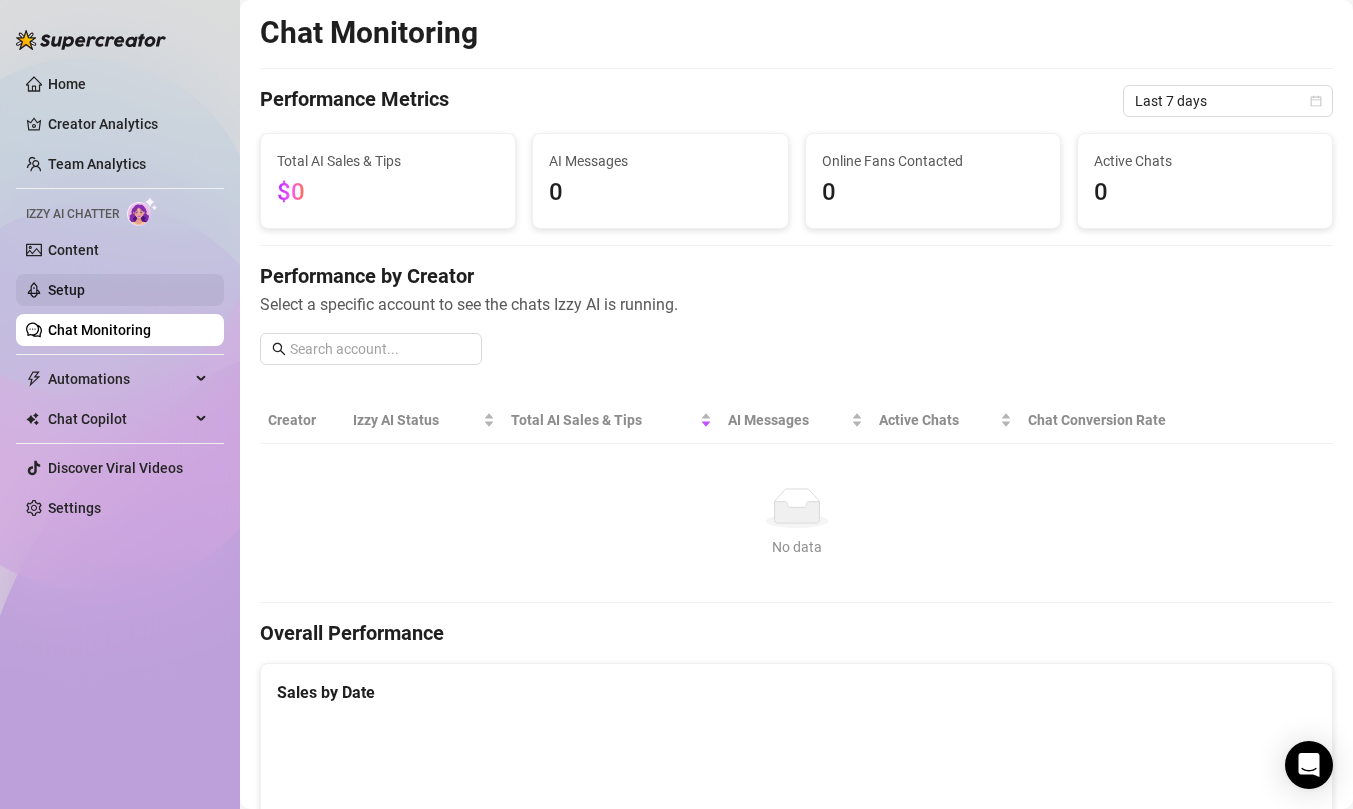 click on "Setup" at bounding box center (66, 290) 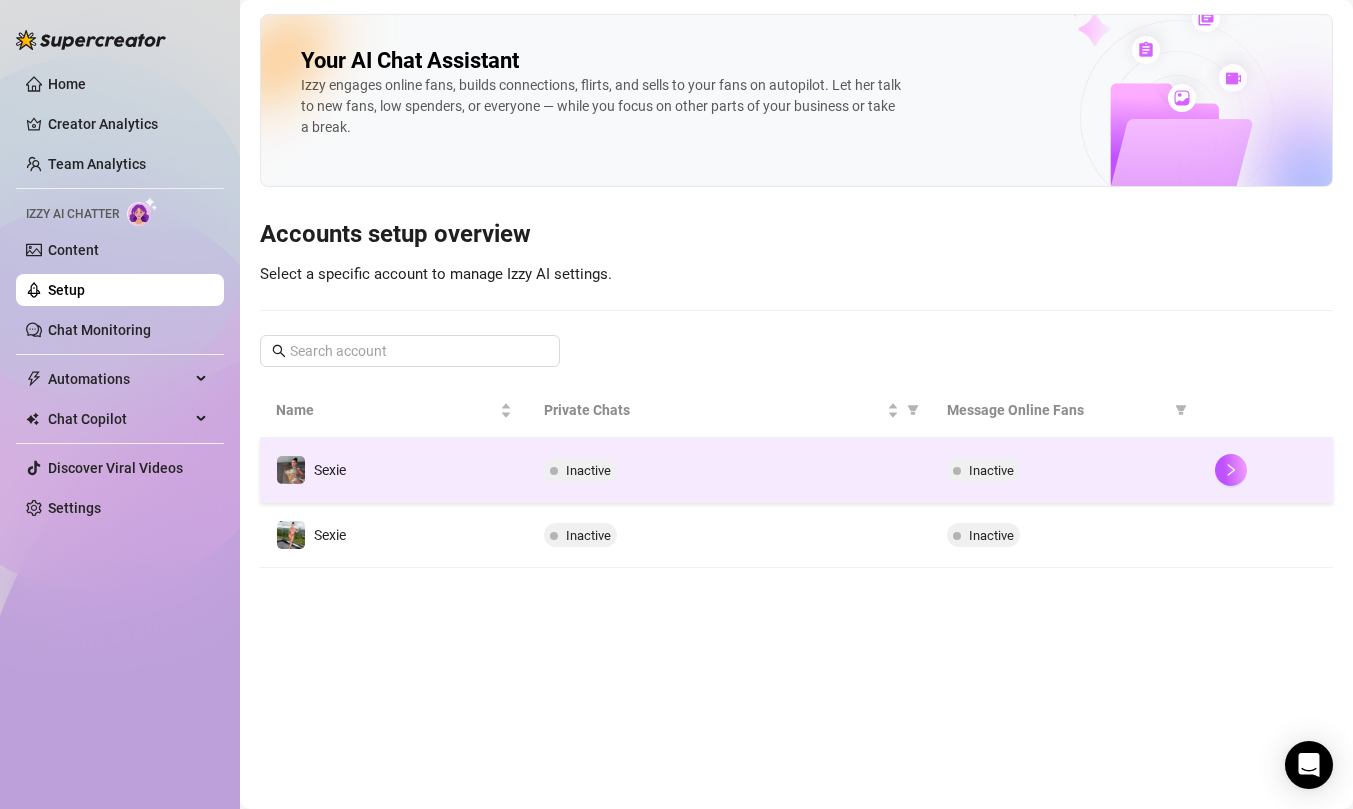 click on "Sexie" at bounding box center (394, 470) 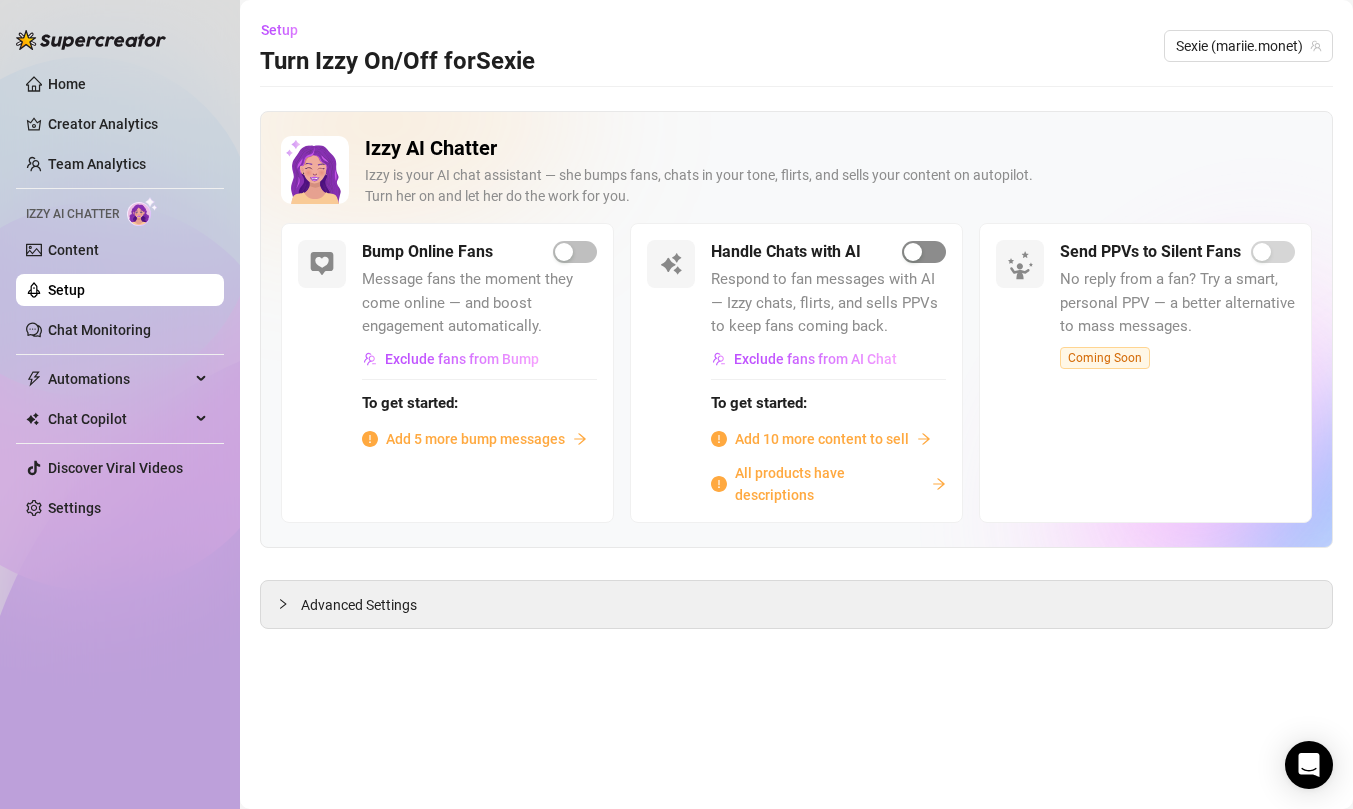 click at bounding box center (913, 252) 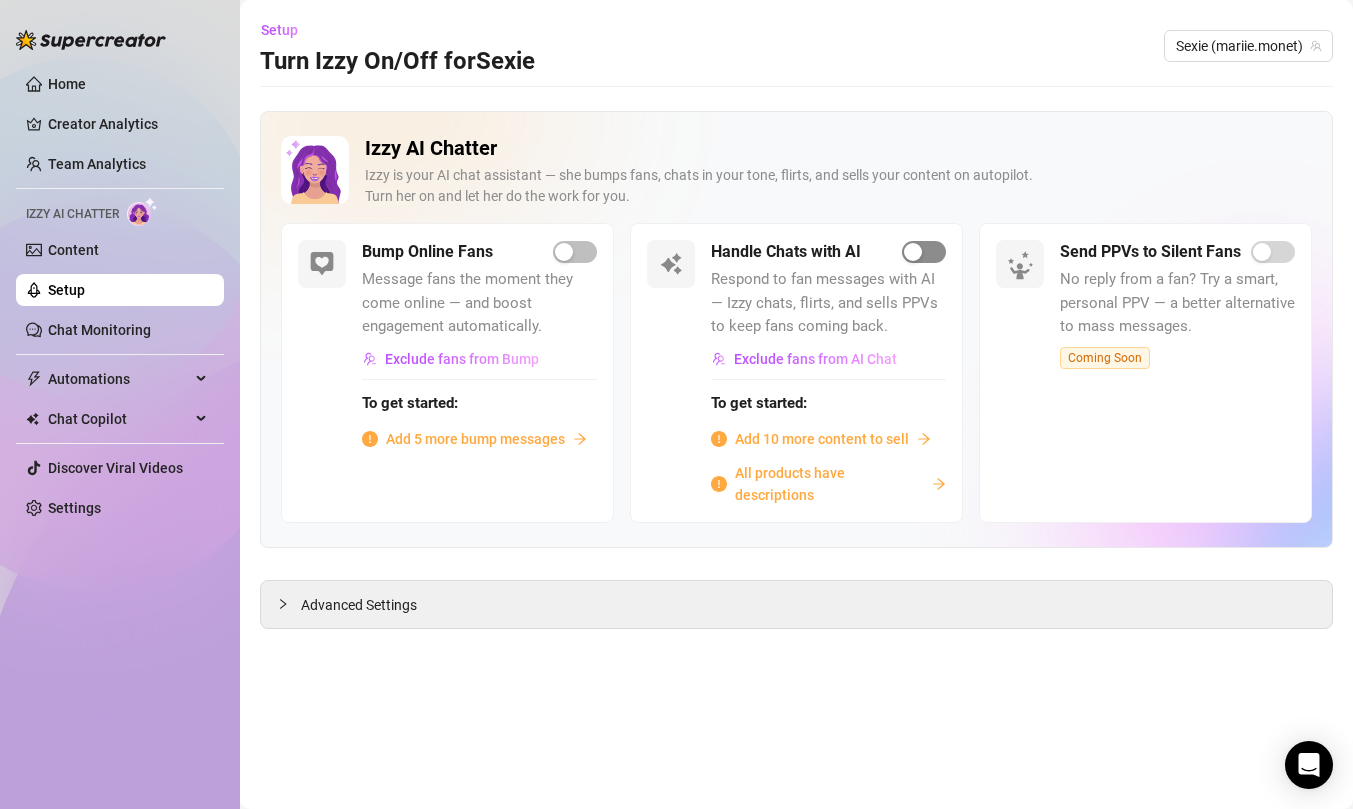 click at bounding box center [924, 252] 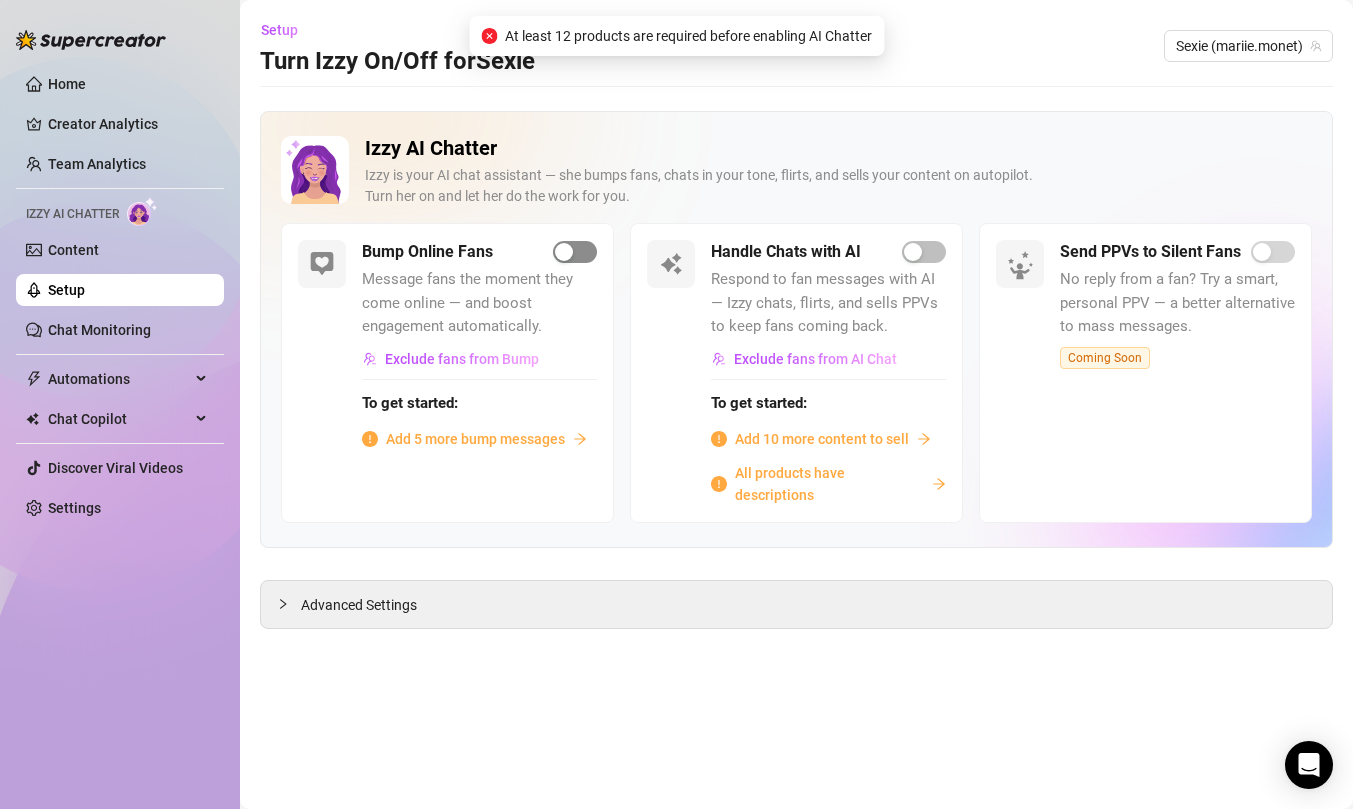 click at bounding box center (575, 252) 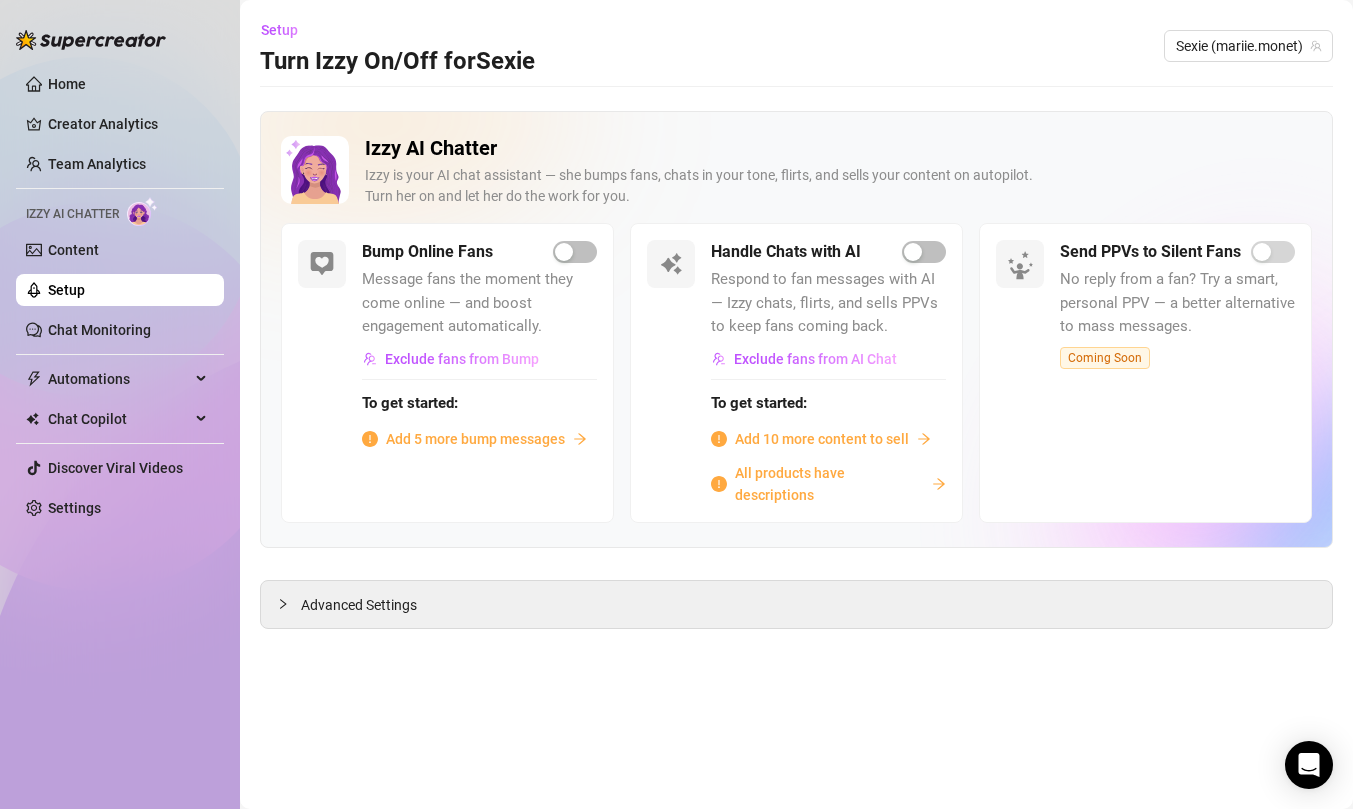 click on "Add 10 more content to sell" at bounding box center (822, 439) 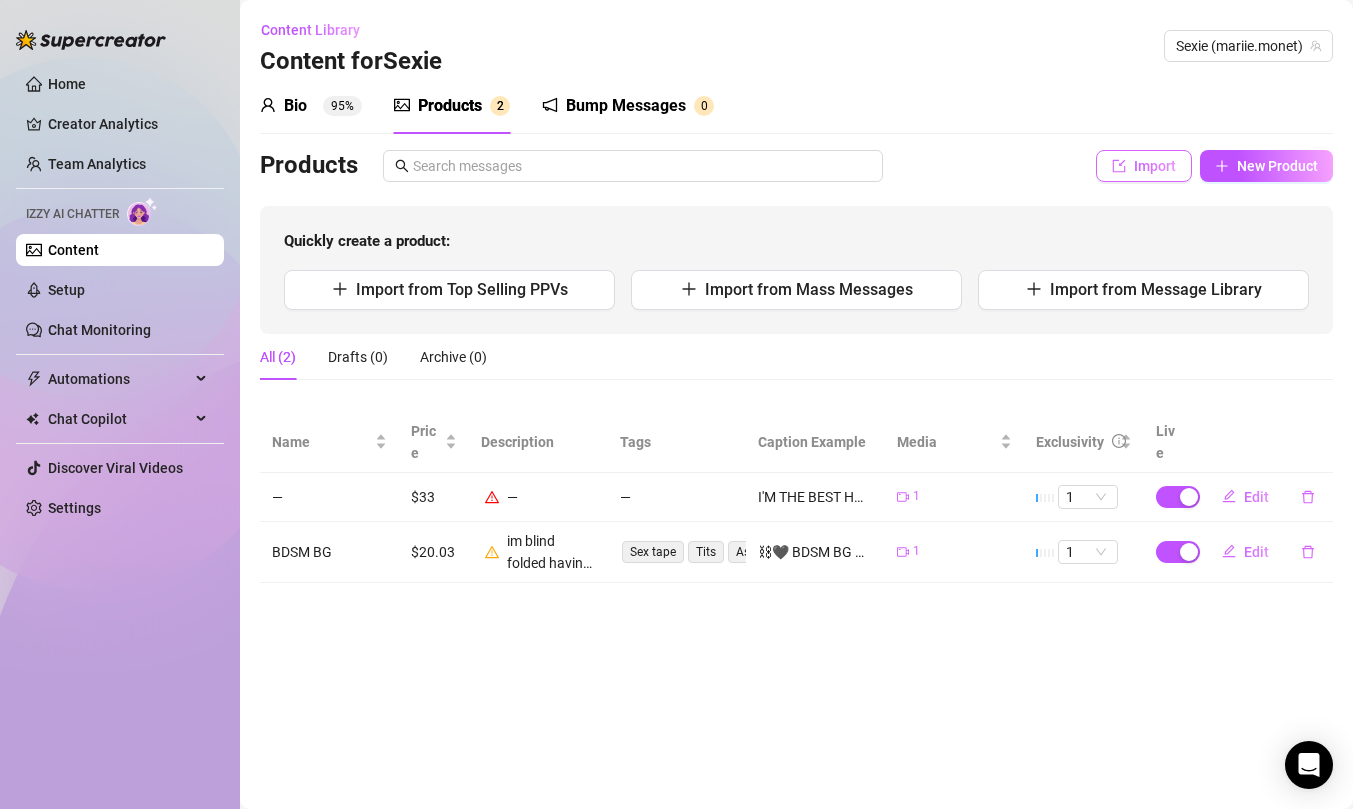 click on "Import" at bounding box center (1155, 166) 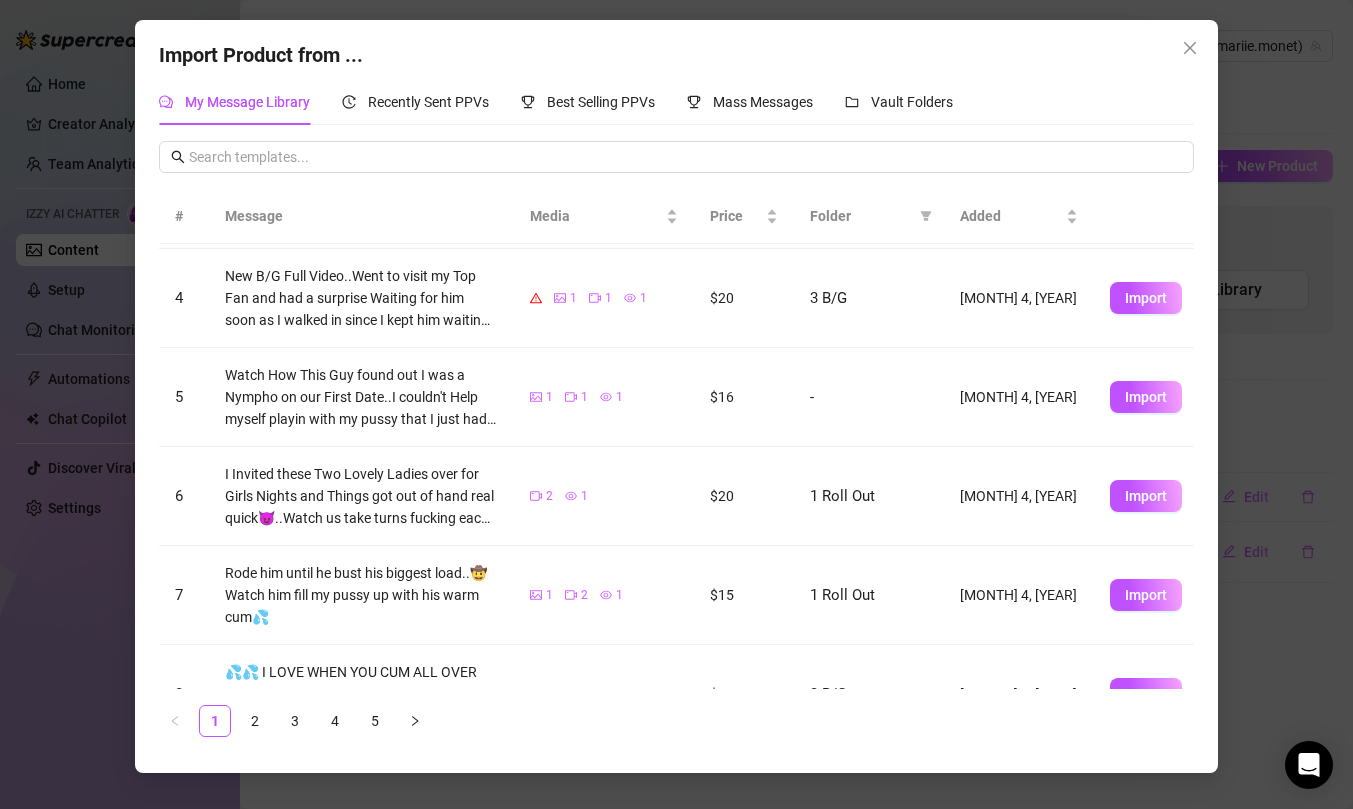 scroll, scrollTop: 501, scrollLeft: 0, axis: vertical 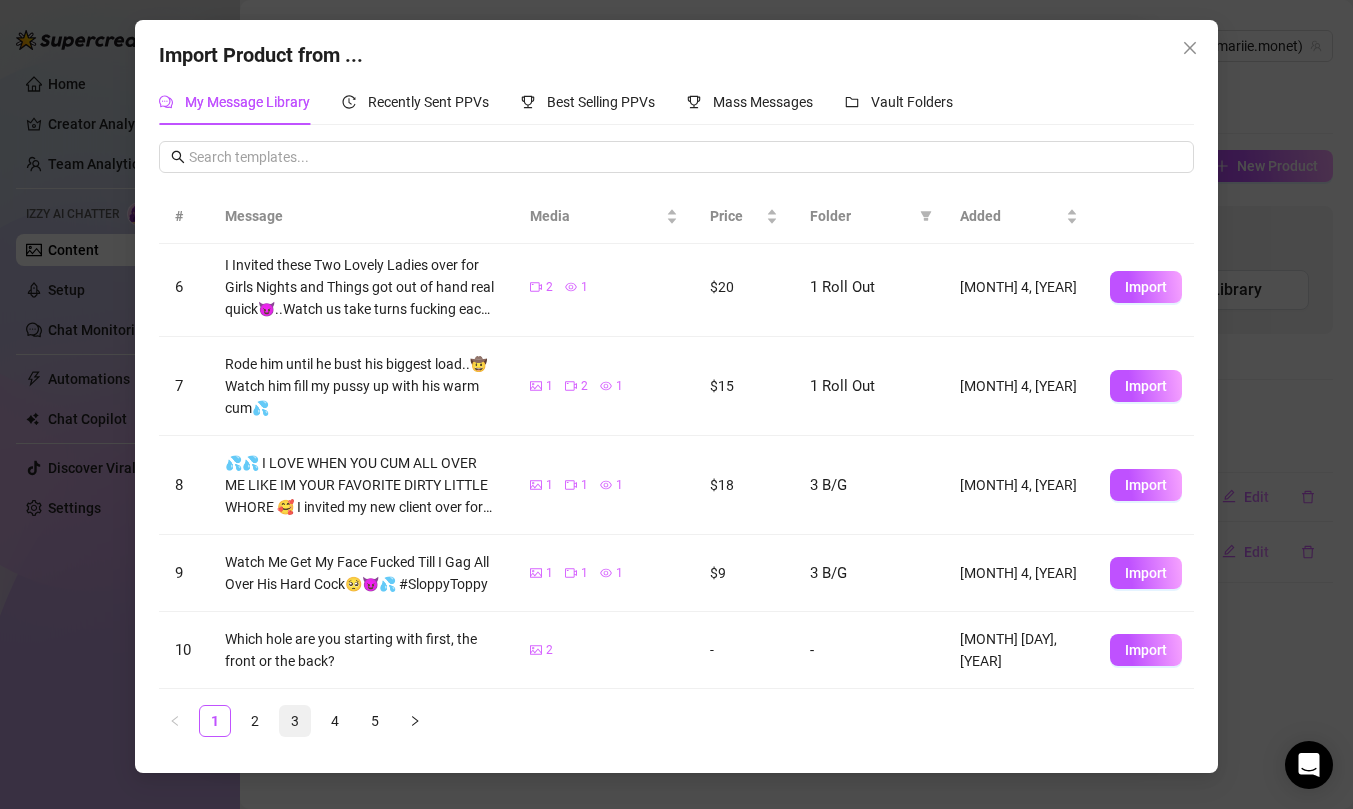 click on "3" at bounding box center [295, 721] 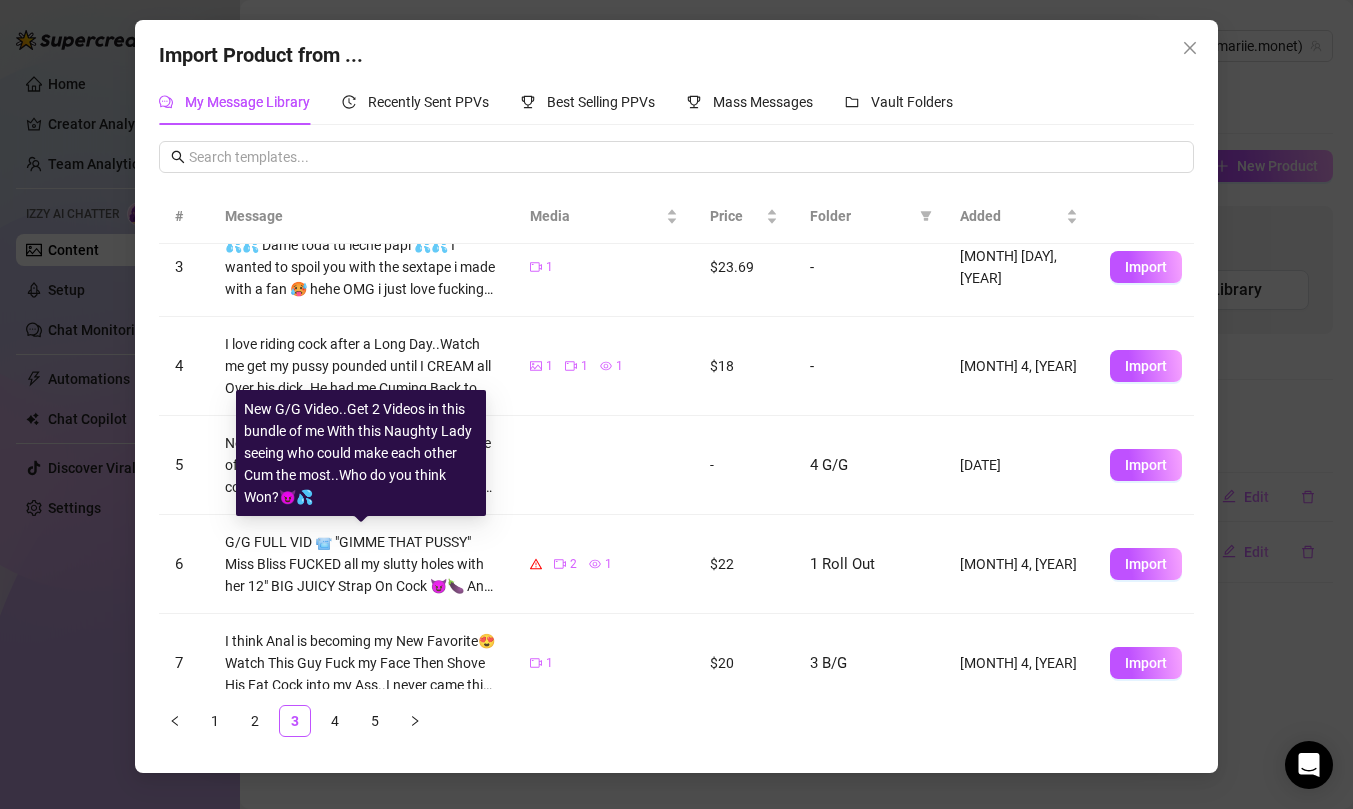 scroll, scrollTop: 545, scrollLeft: 0, axis: vertical 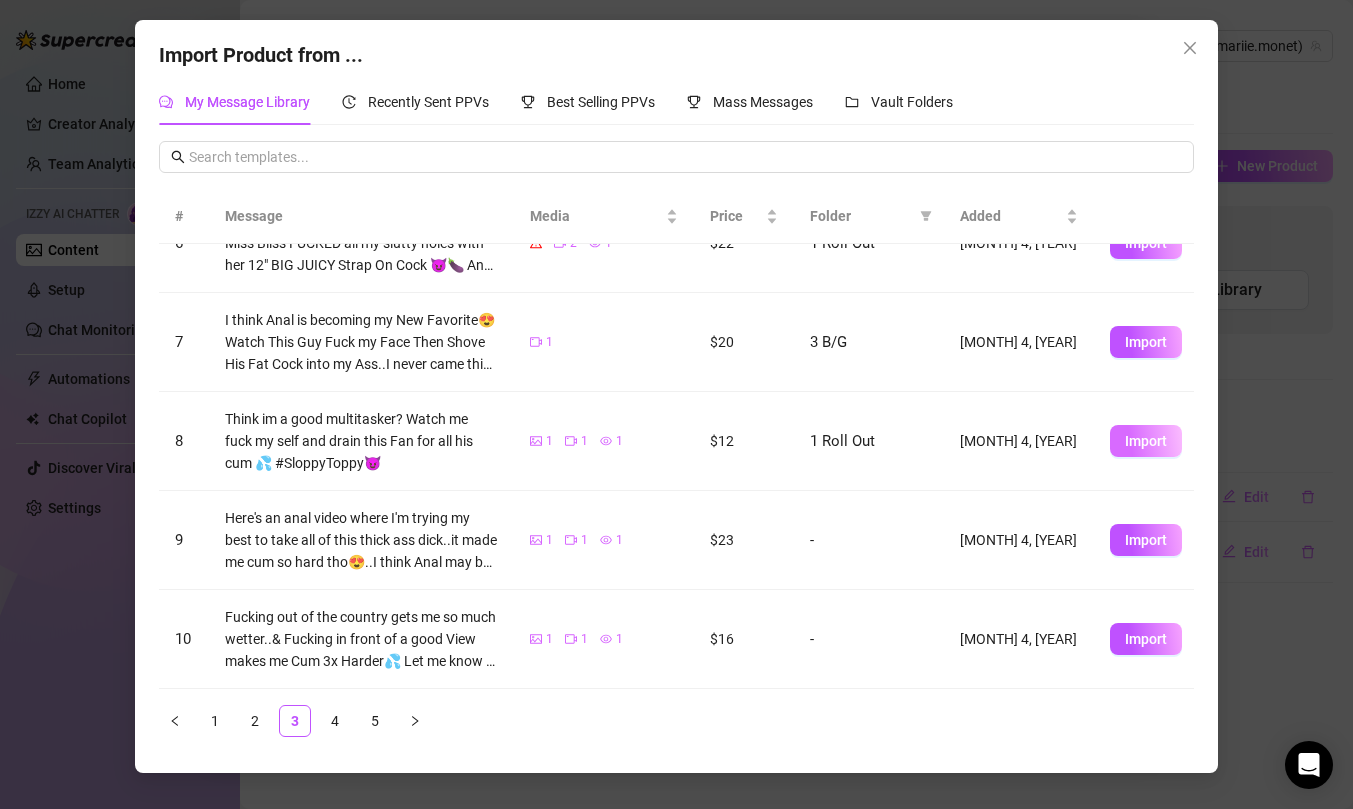 click on "Import" at bounding box center (1146, 441) 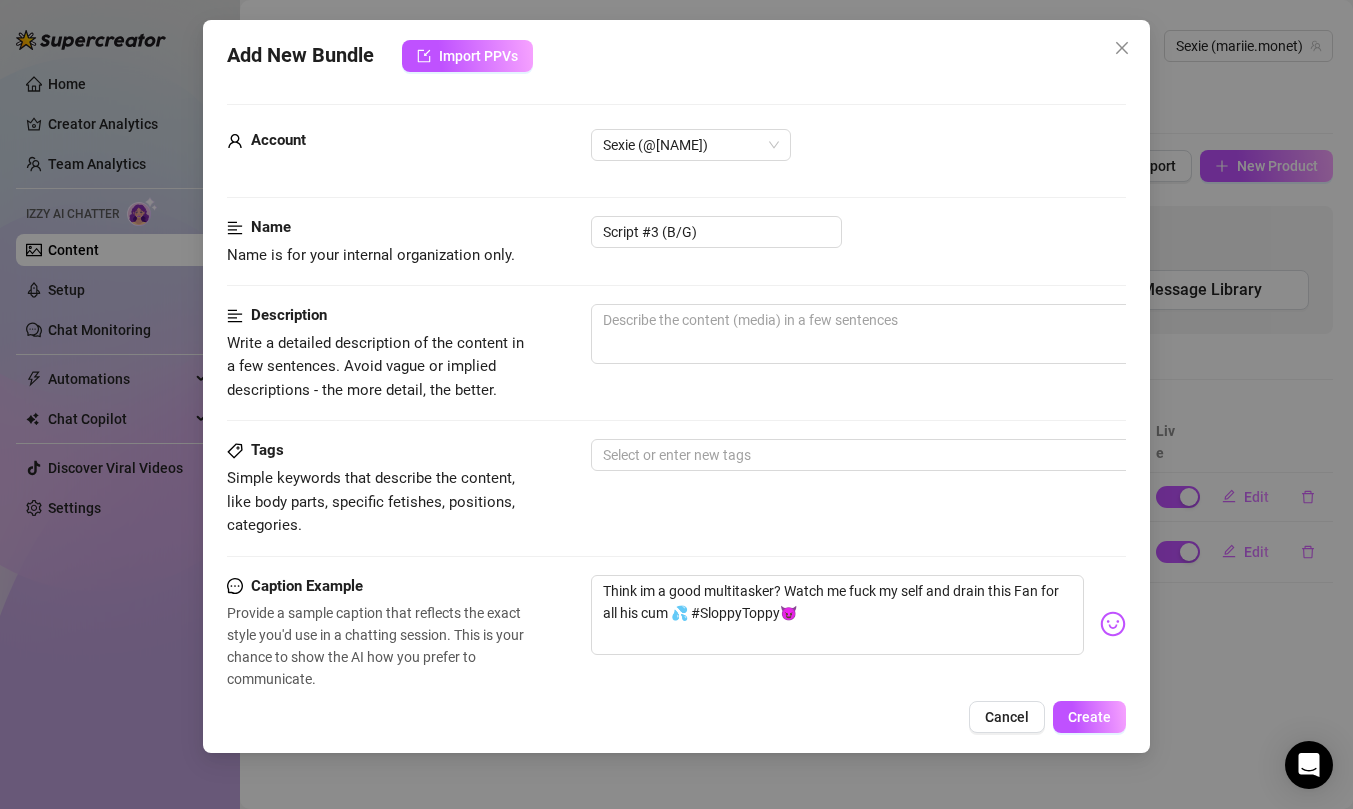 scroll, scrollTop: 588, scrollLeft: 0, axis: vertical 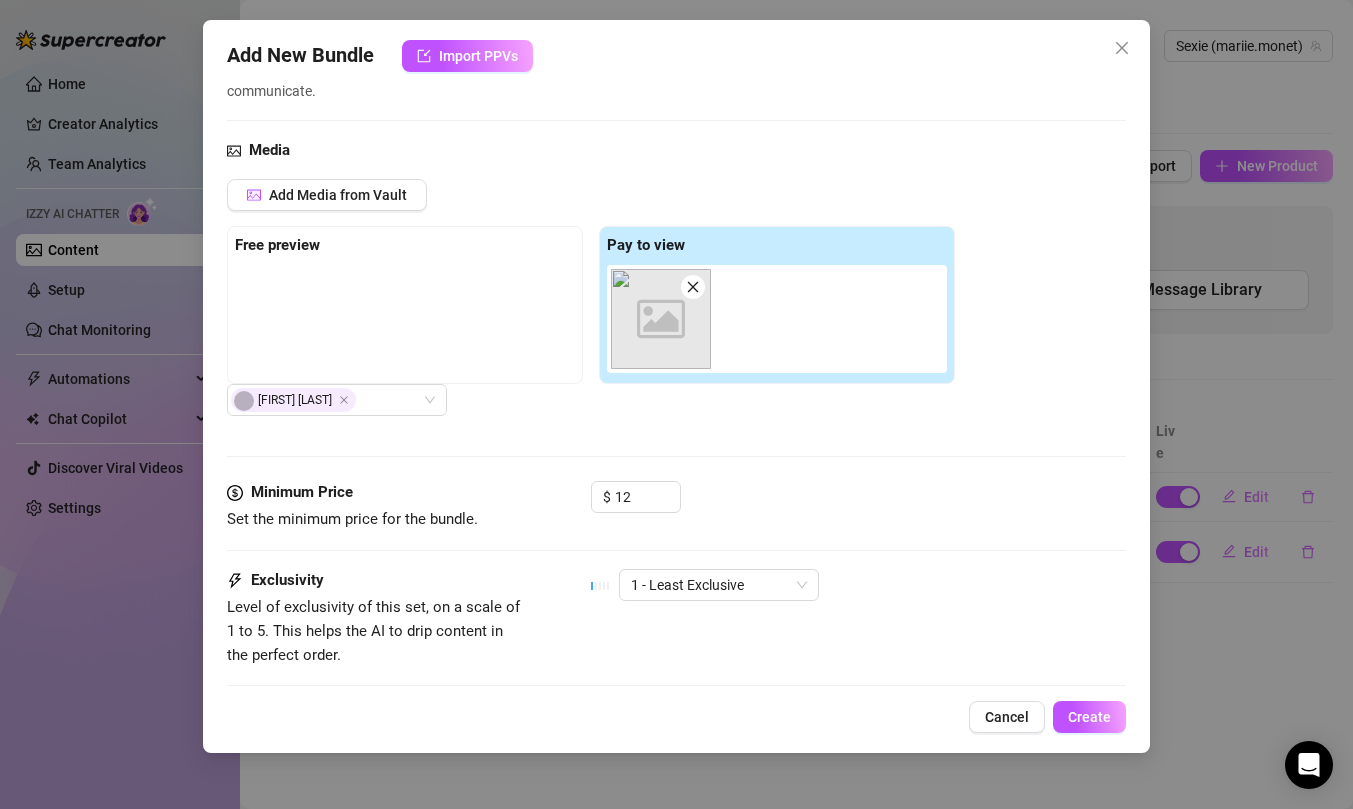 click at bounding box center (409, 269) 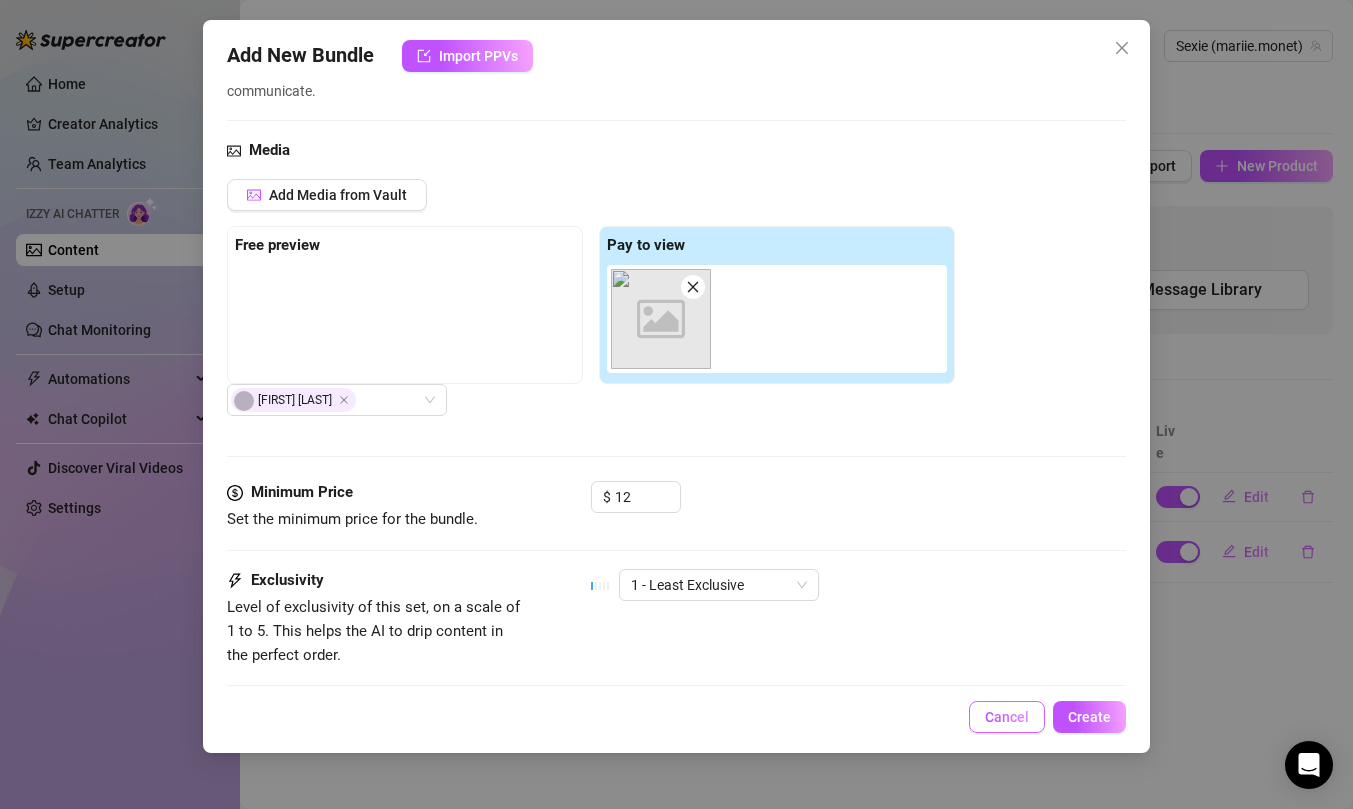 click on "Cancel" at bounding box center (1007, 717) 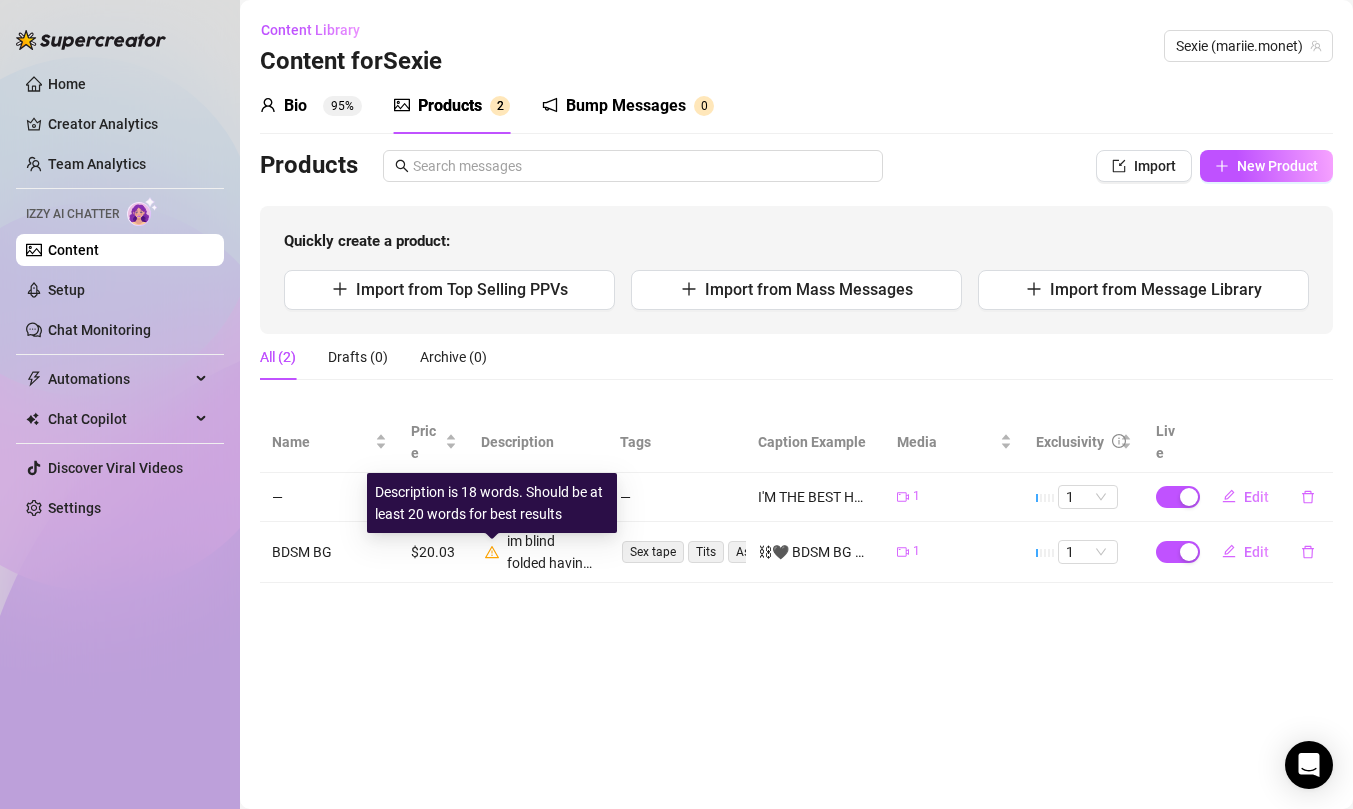 click 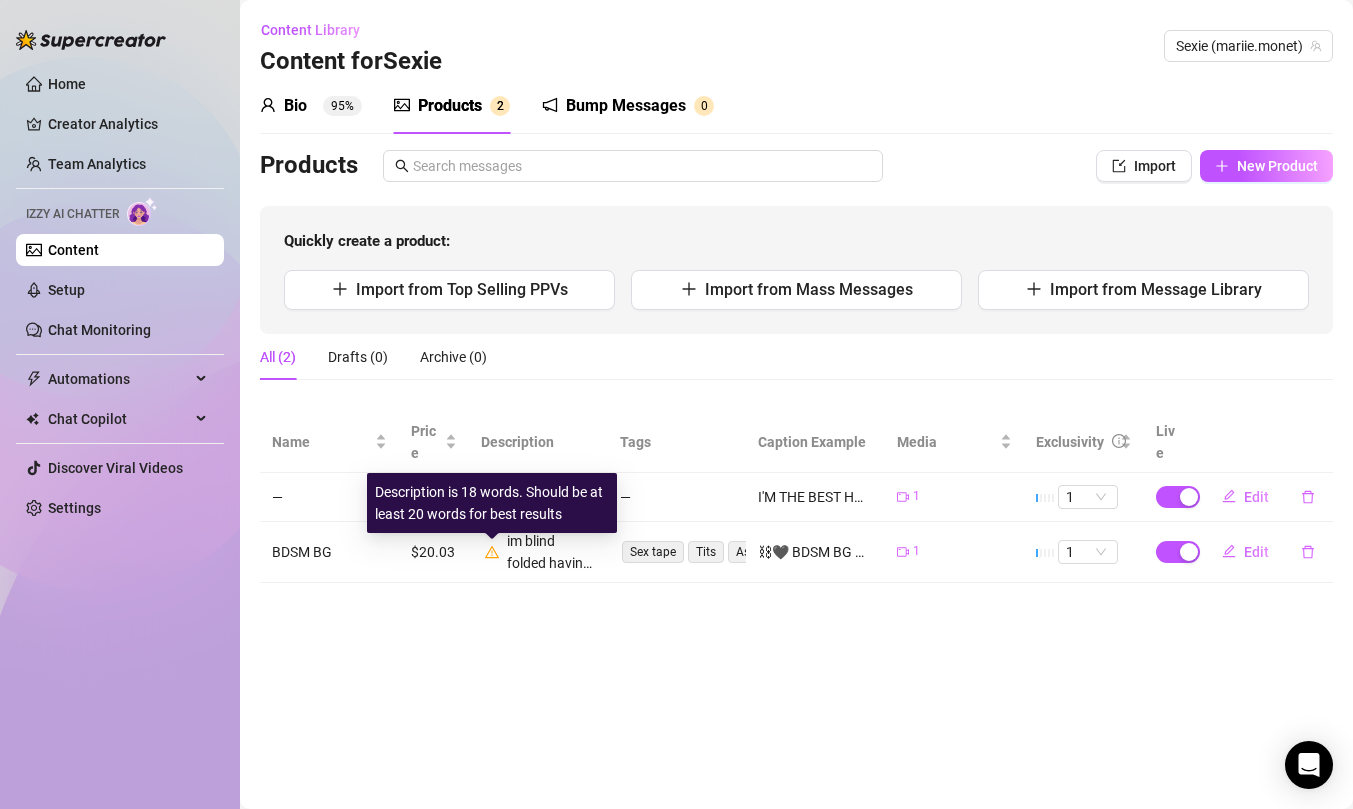 click 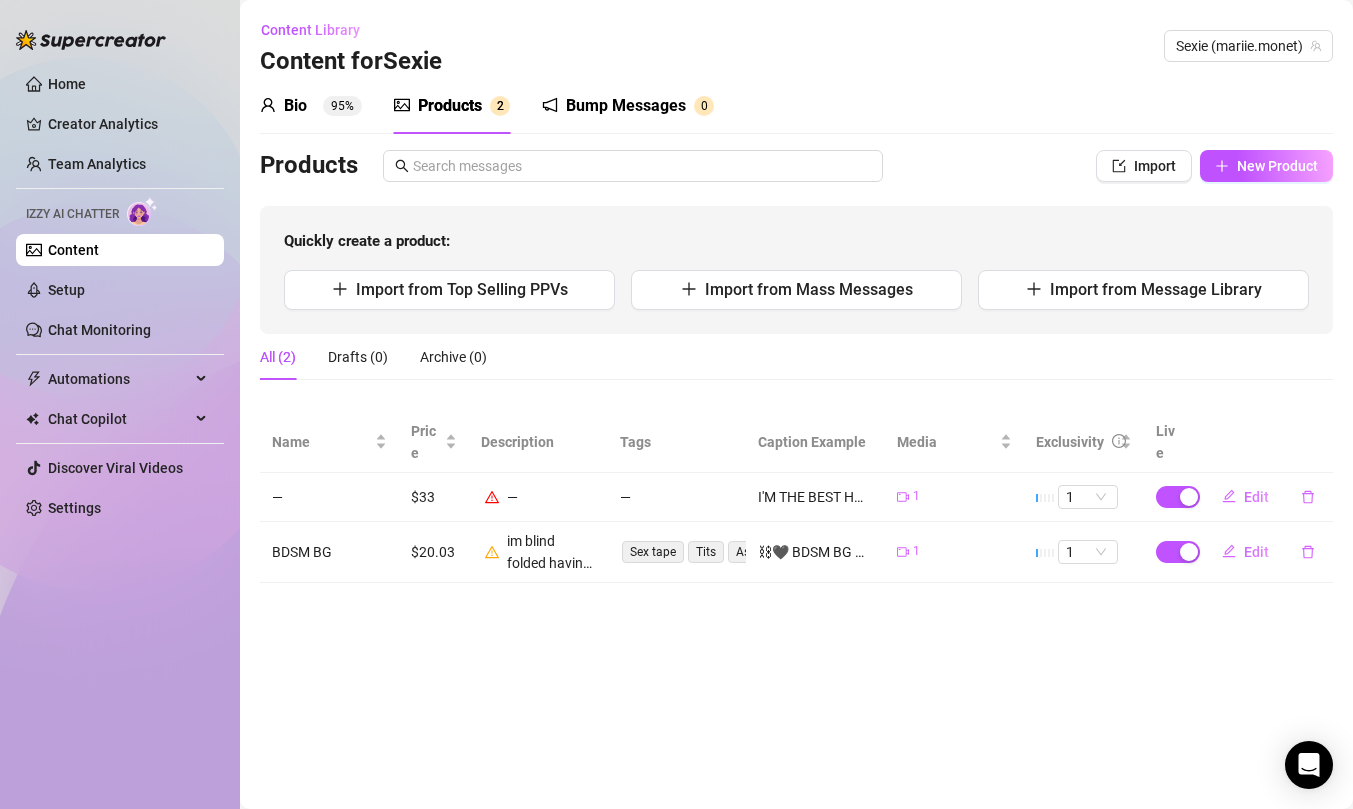 click on "BDSM BG" at bounding box center [329, 552] 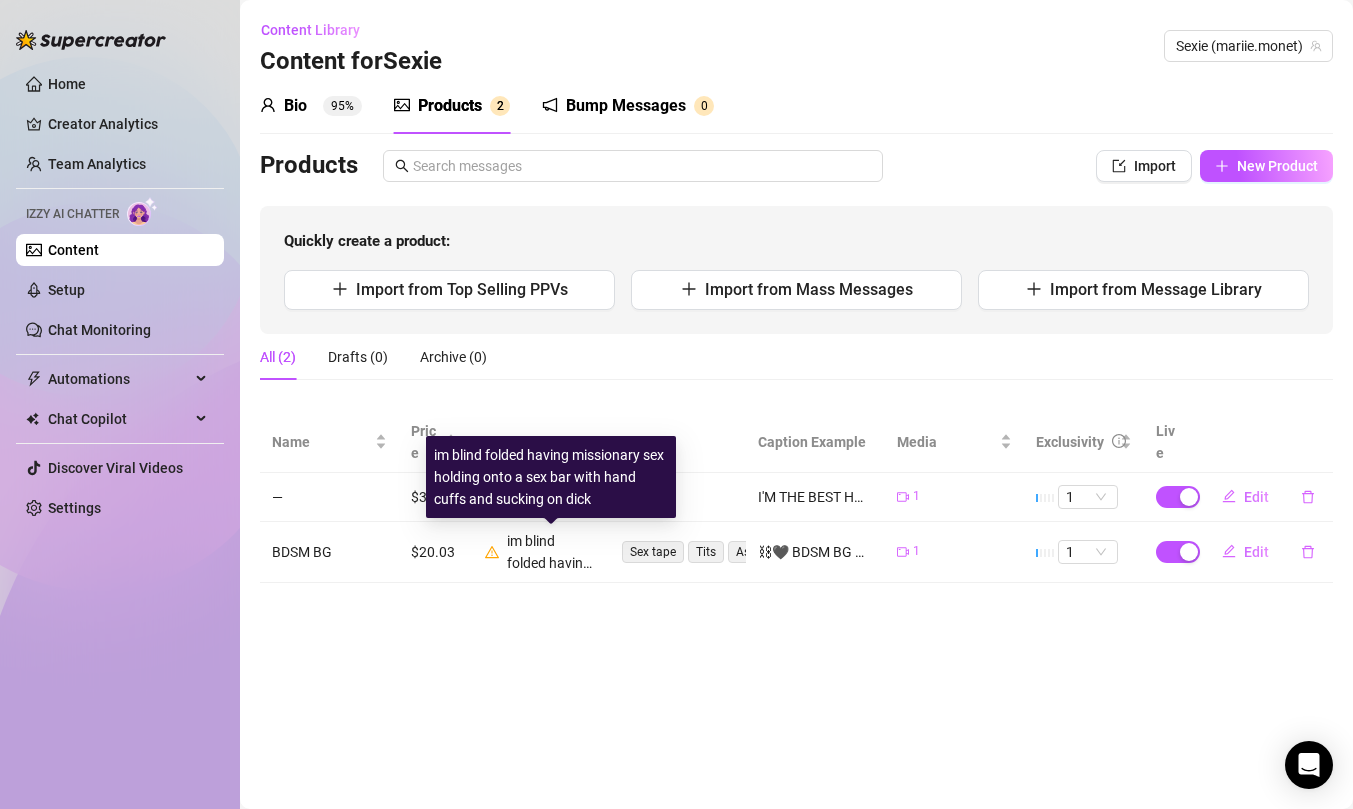 click on "im blind folded having missionary sex holding
onto a sex bar with hand cuffs and  sucking on dick" at bounding box center (551, 552) 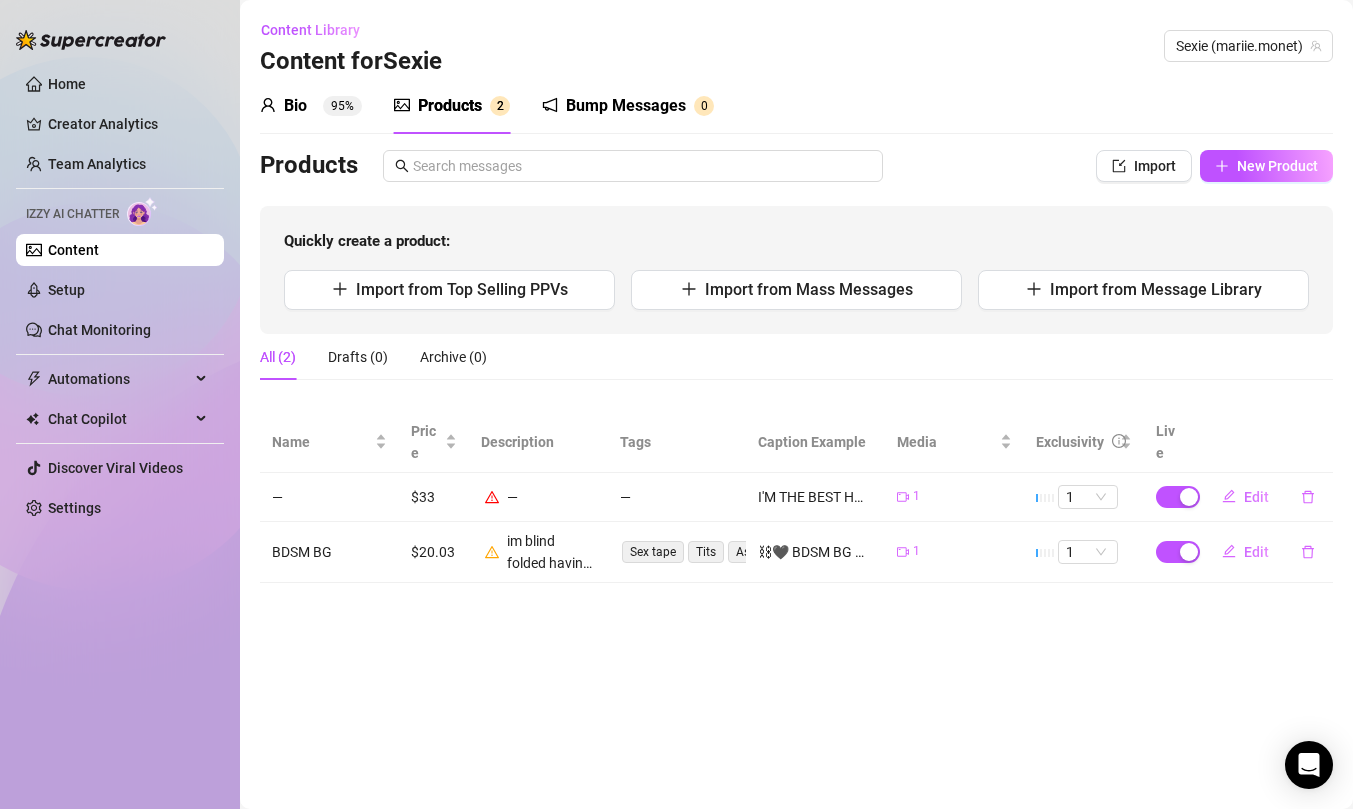 click 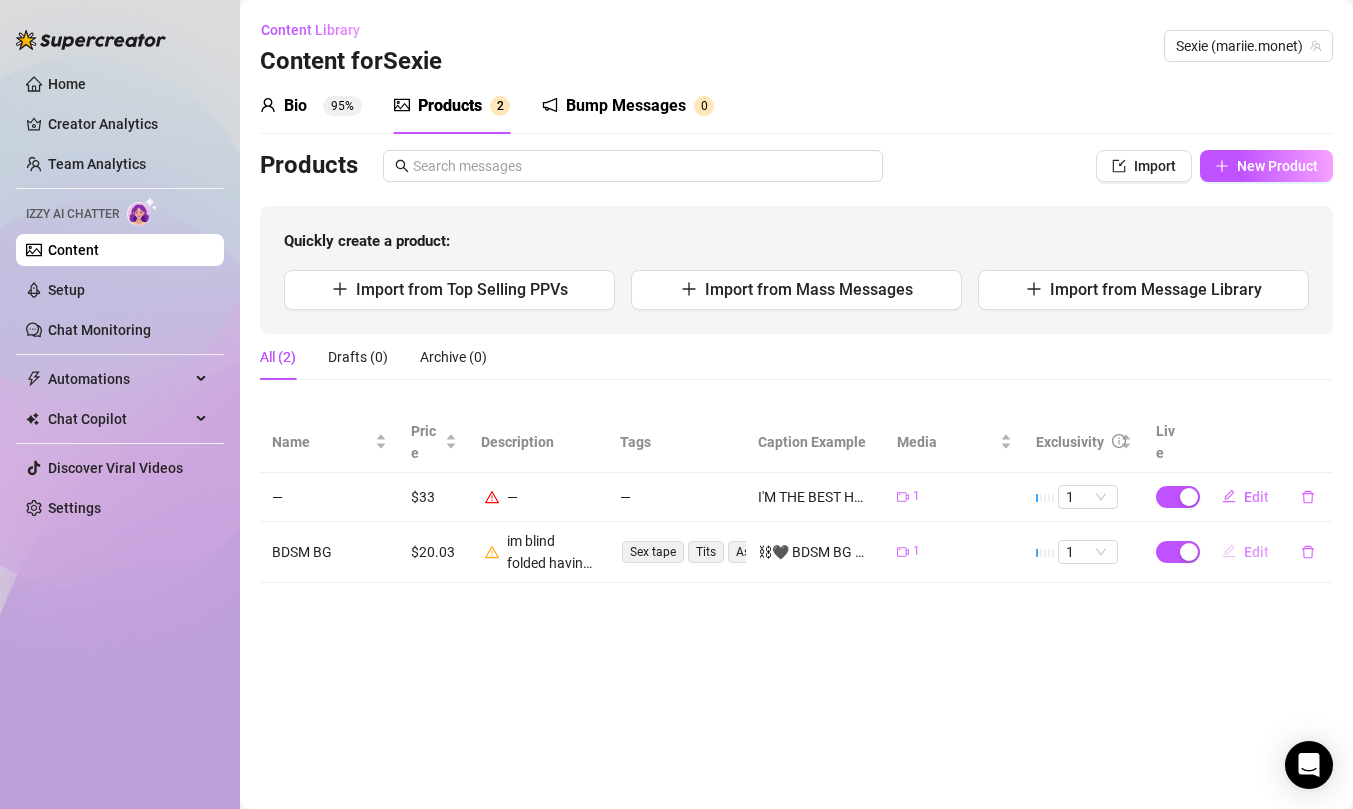 click on "Edit" at bounding box center [1256, 552] 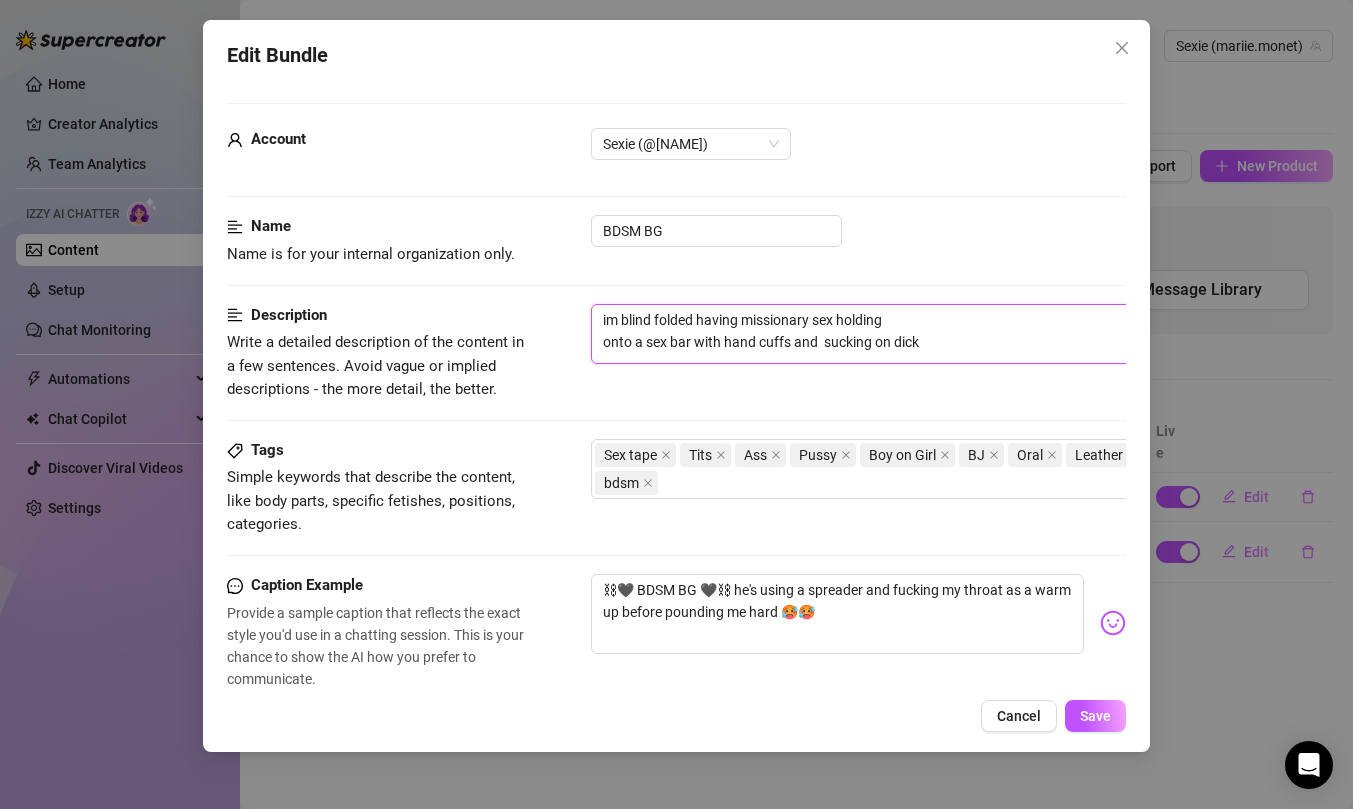 click on "im blind folded having missionary sex holding
onto a sex bar with hand cuffs and  sucking on dick" at bounding box center (941, 334) 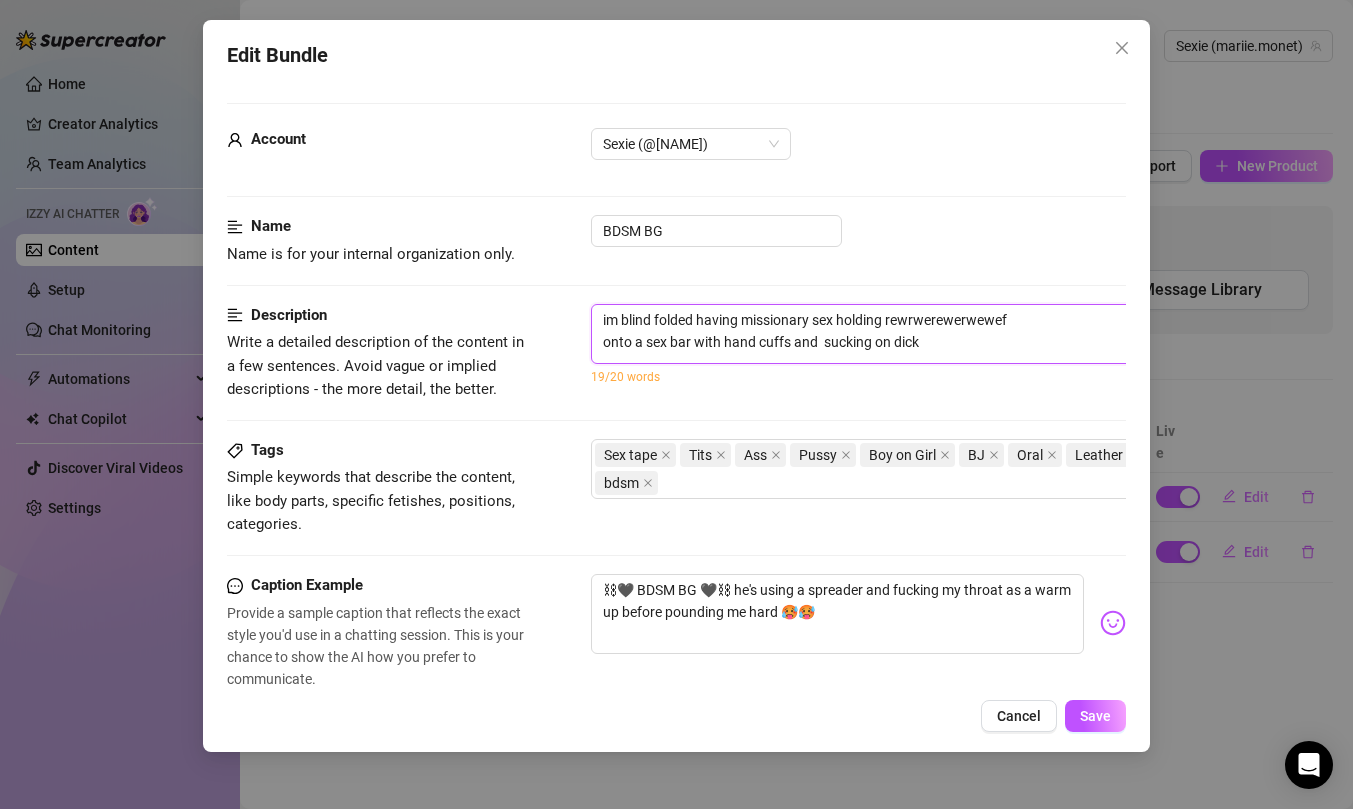 click on "im blind folded having missionary sex holding rewrwerewerwewef
onto a sex bar with hand cuffs and  sucking on dick" at bounding box center [941, 334] 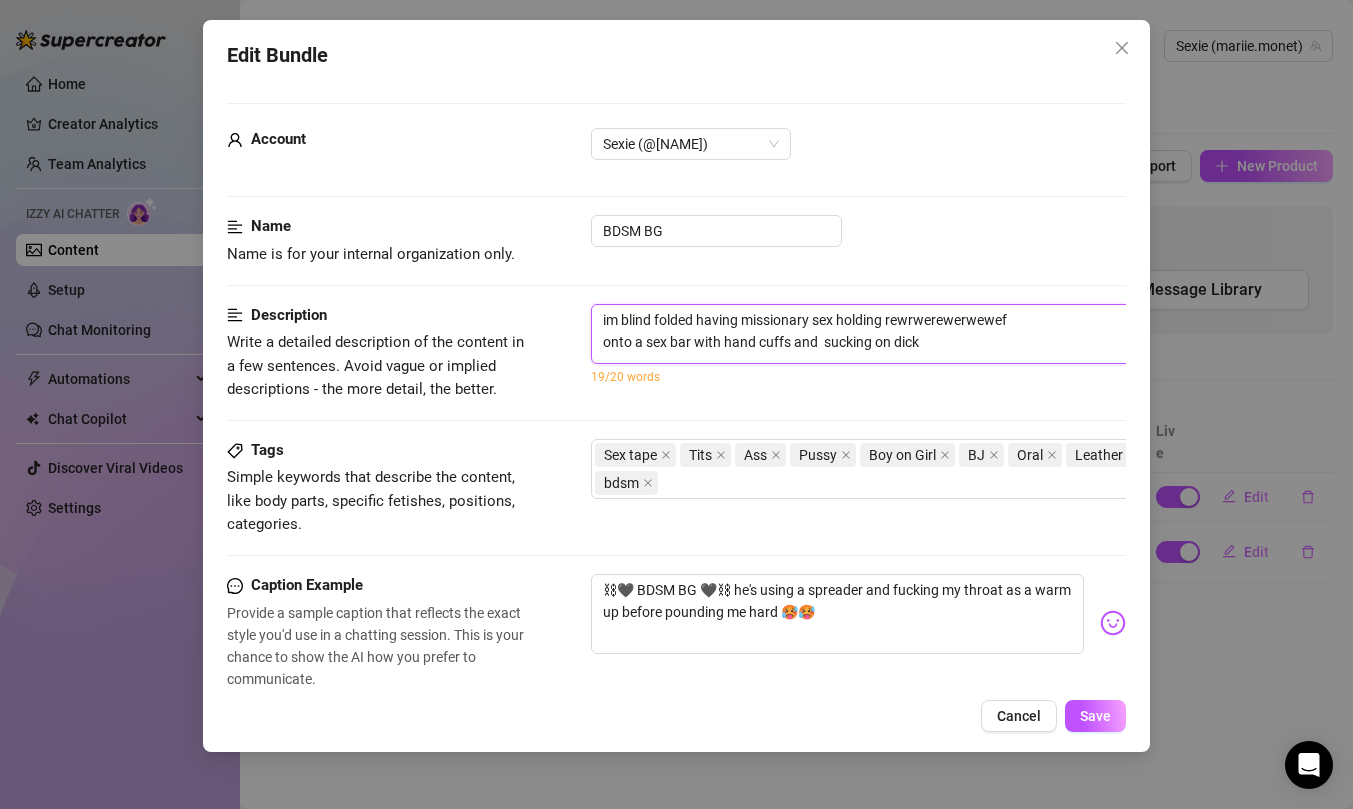 click on "im blind folded having missionary sex holding rewrwerewerwewef
onto a sex bar with hand cuffs and  sucking on dick" at bounding box center [941, 334] 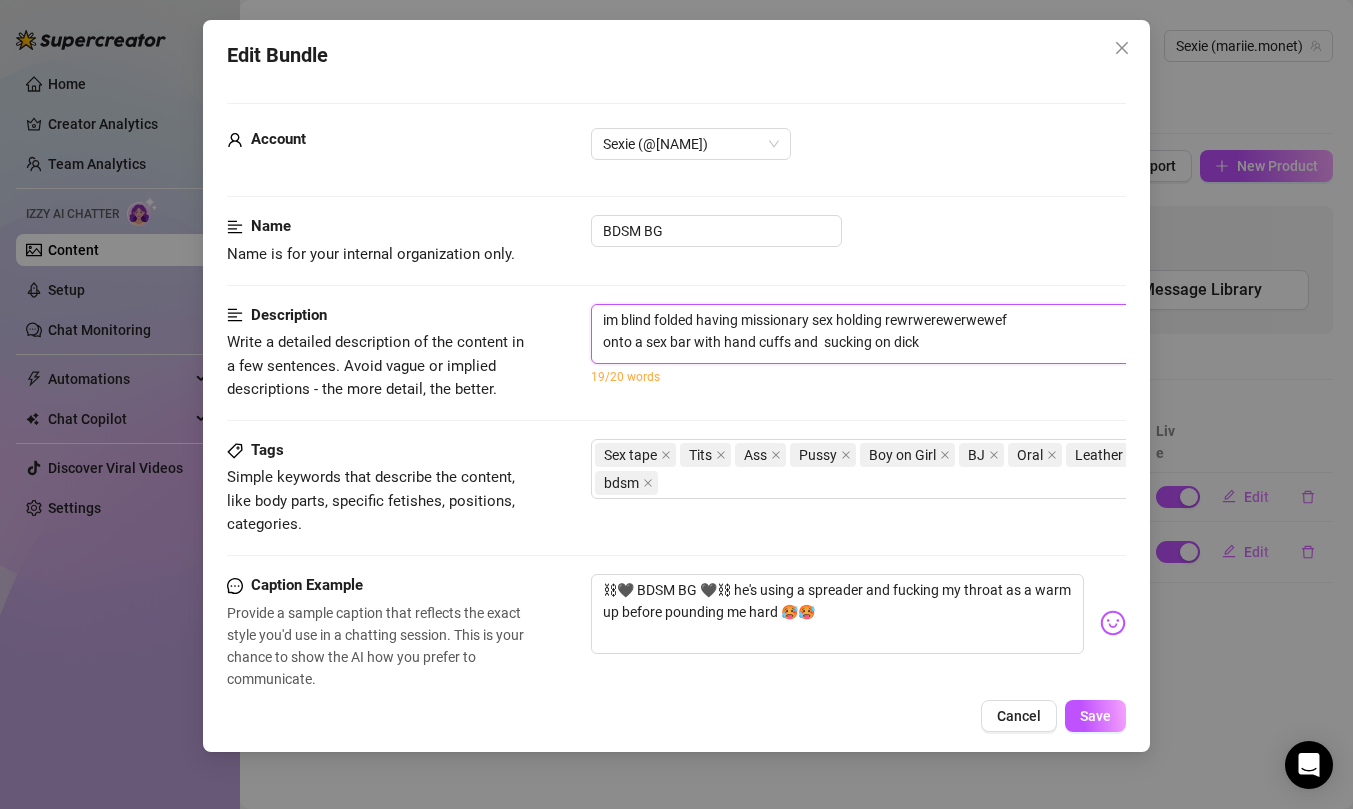 drag, startPoint x: 1009, startPoint y: 318, endPoint x: 884, endPoint y: 315, distance: 125.035995 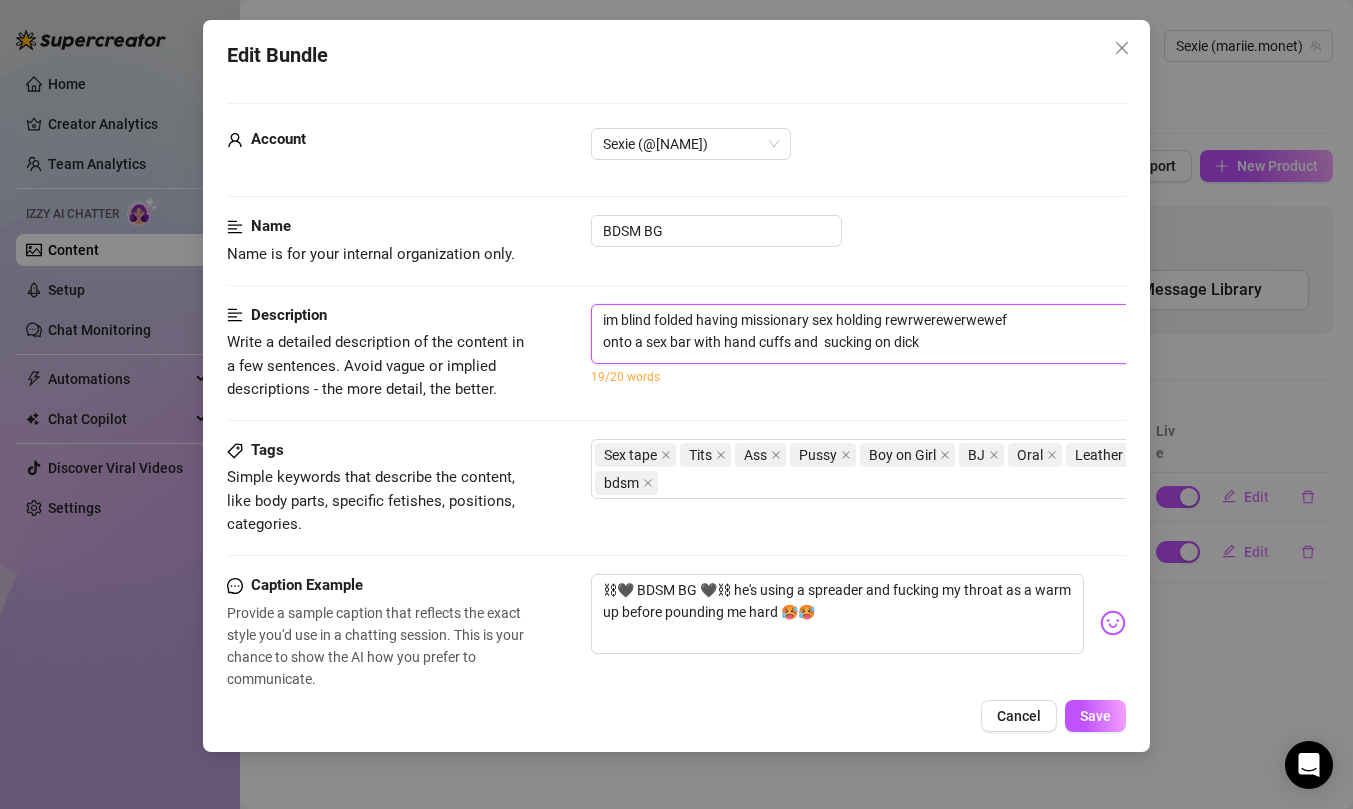click on "im blind folded having missionary sex holding rewrwerewerwewef
onto a sex bar with hand cuffs and  sucking on dick" at bounding box center (941, 334) 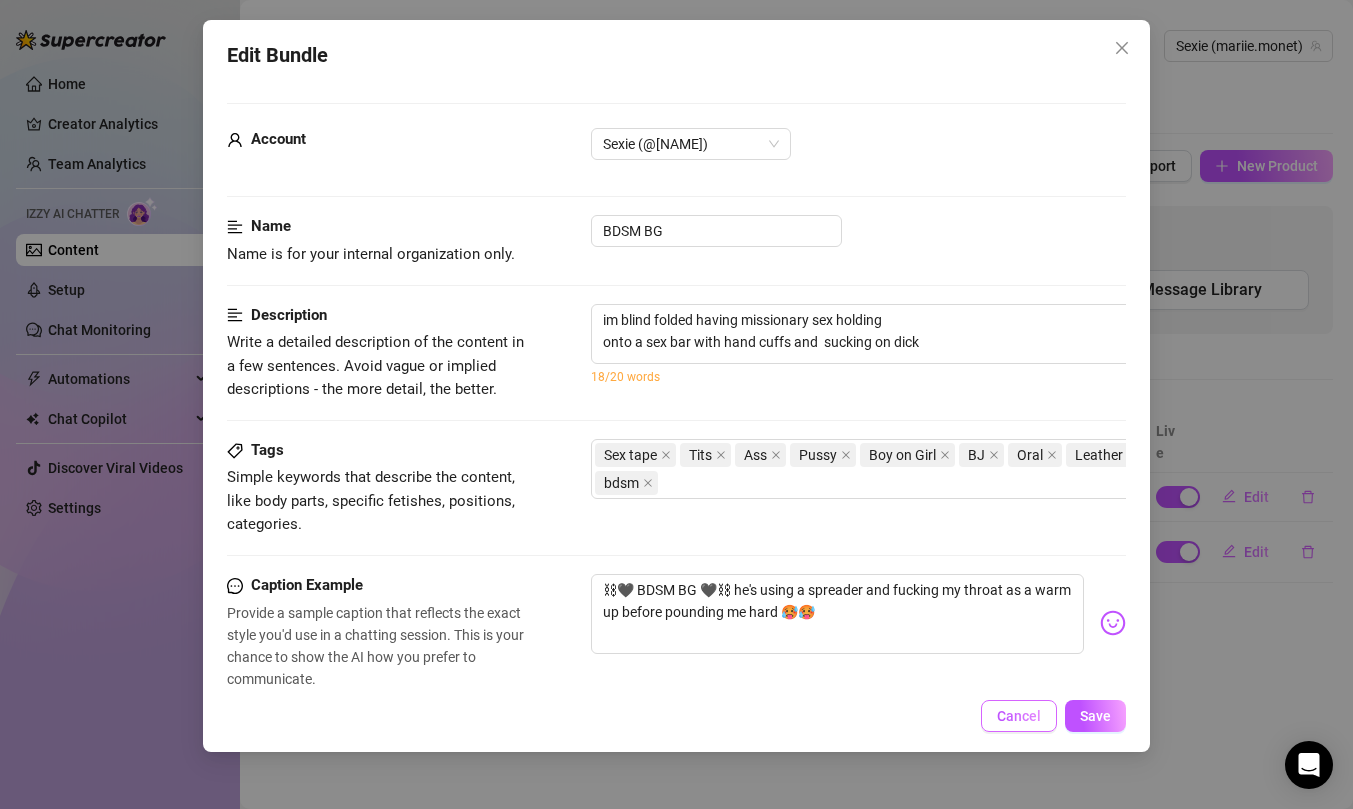 click on "Cancel" at bounding box center (1019, 716) 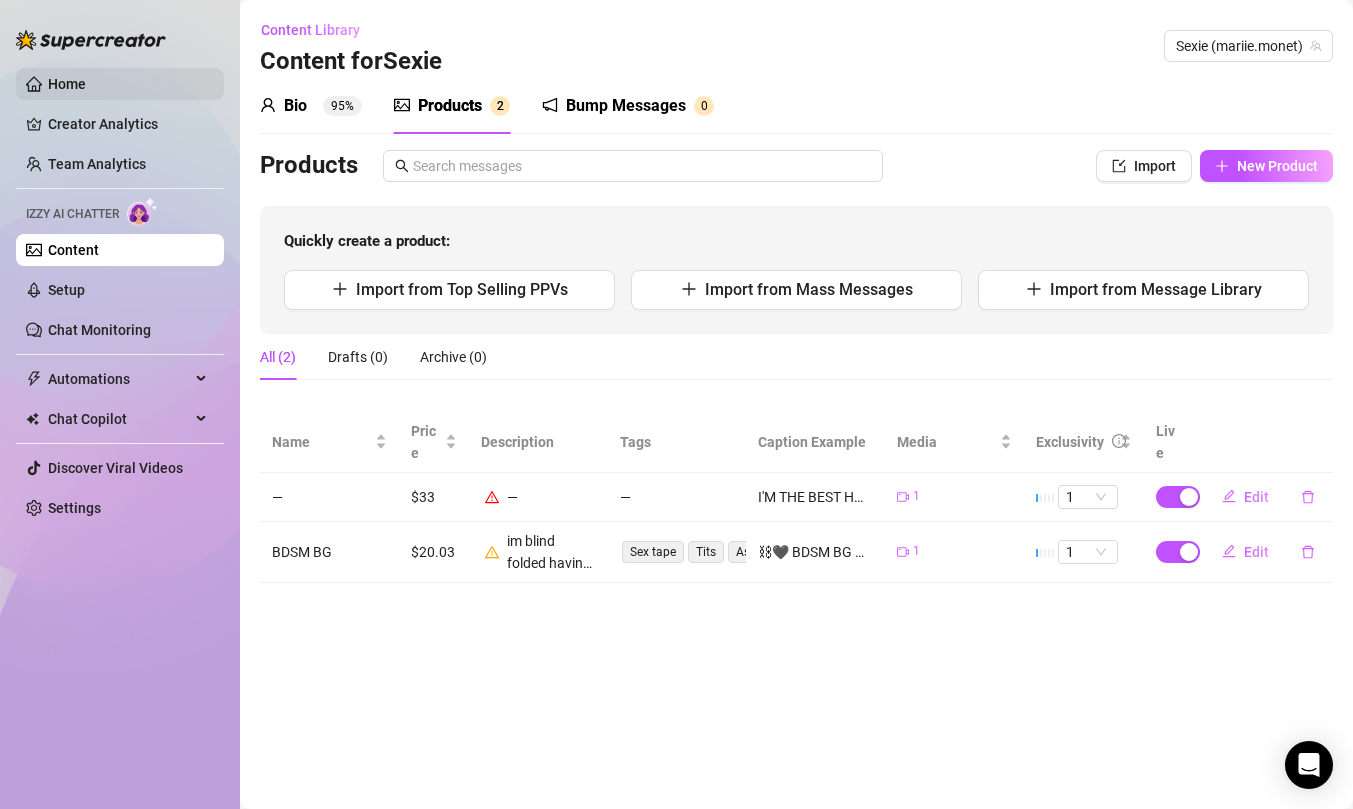 click on "Home" at bounding box center (67, 84) 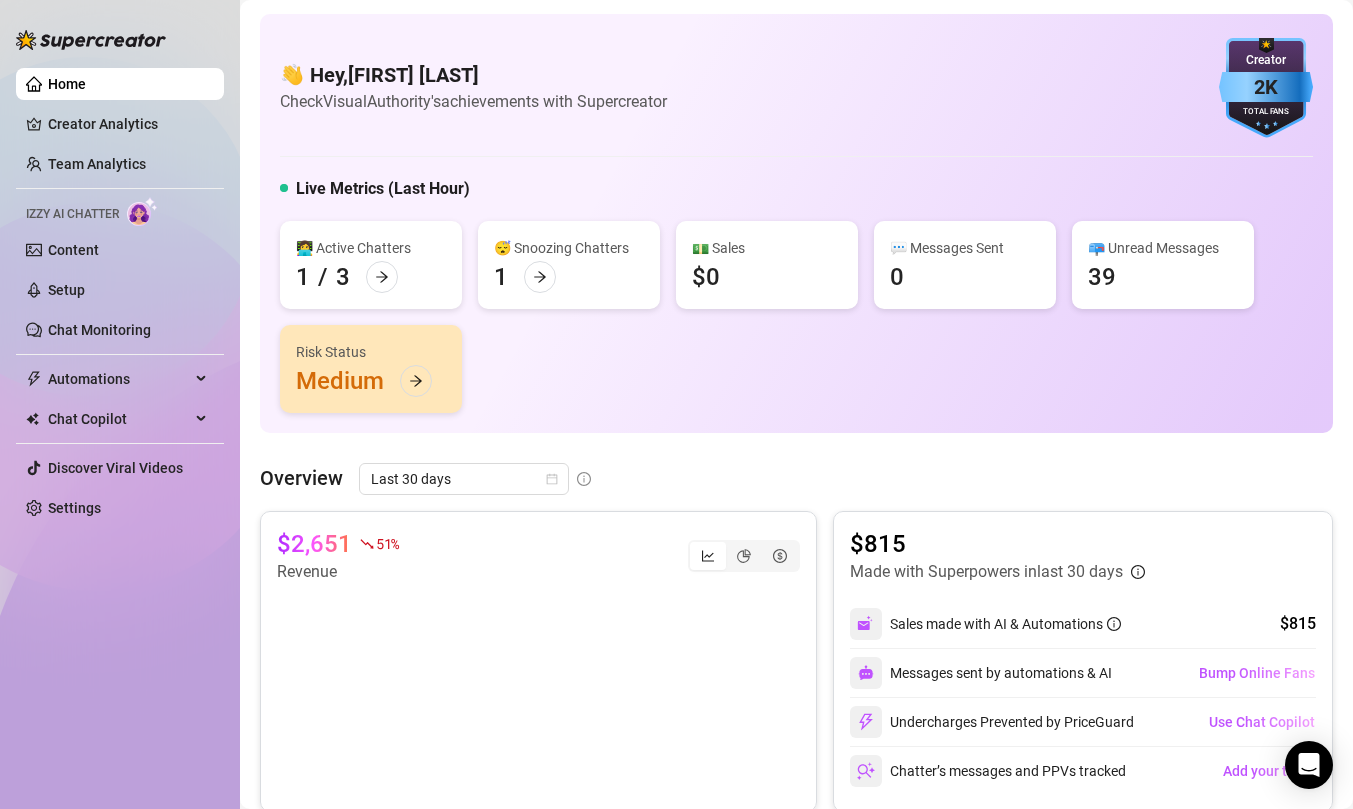 click on "1" at bounding box center (303, 277) 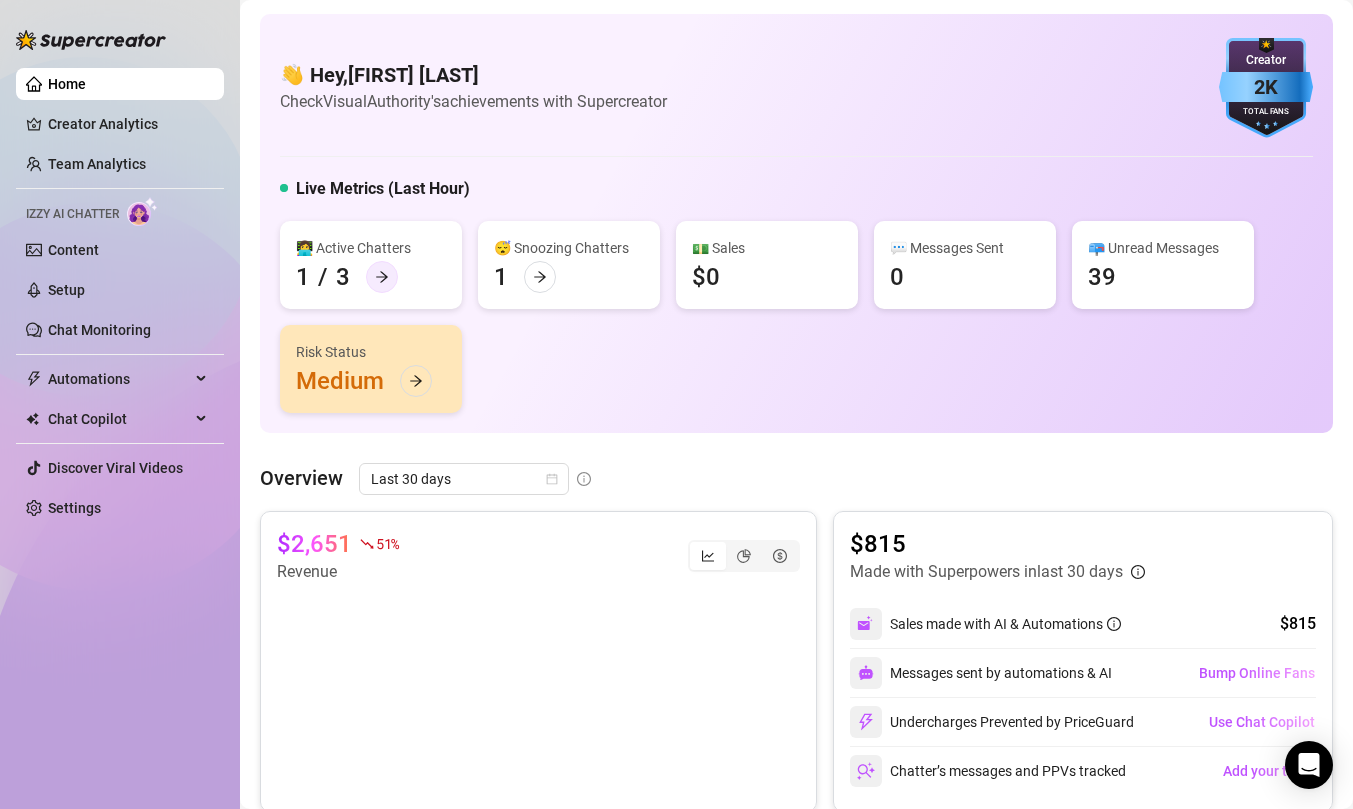 click at bounding box center (382, 277) 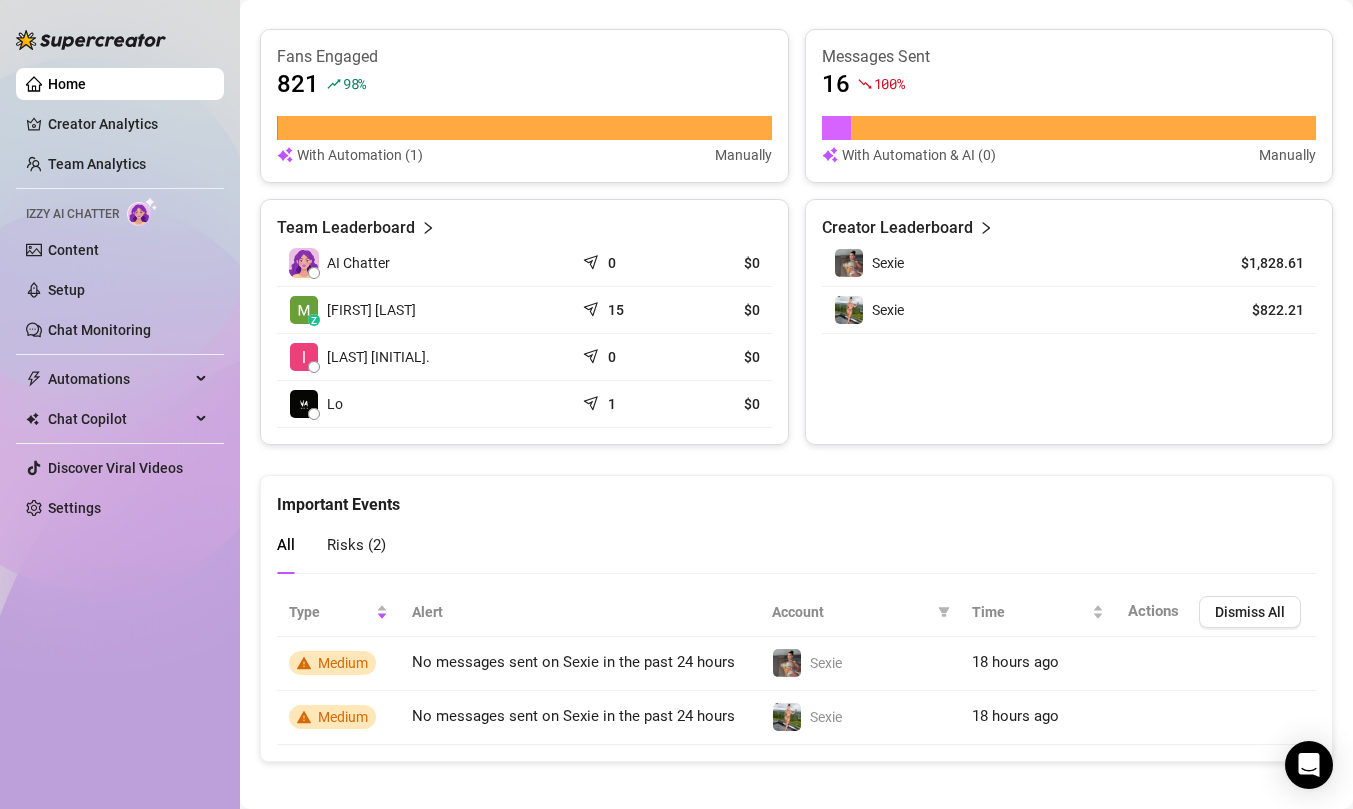 scroll, scrollTop: 835, scrollLeft: 0, axis: vertical 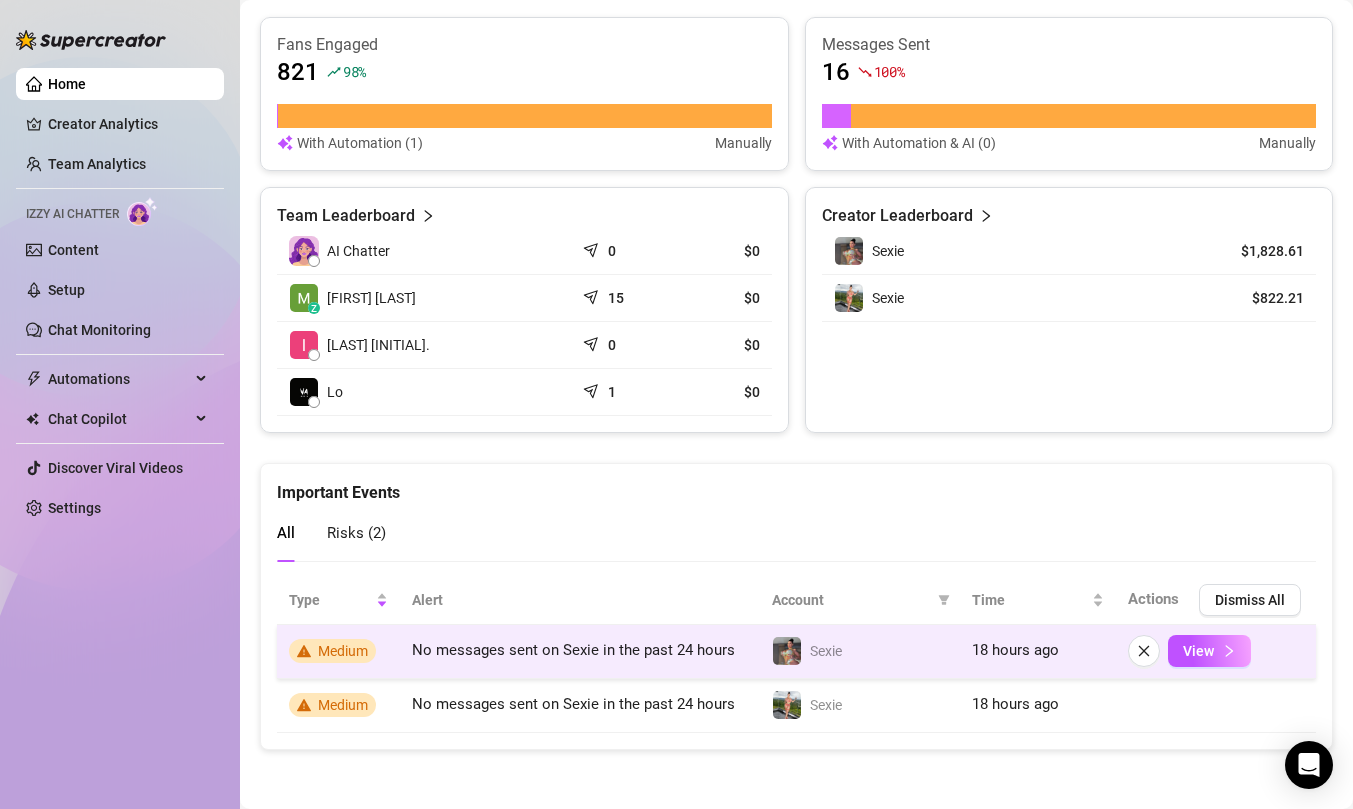 click on "Medium" at bounding box center [343, 651] 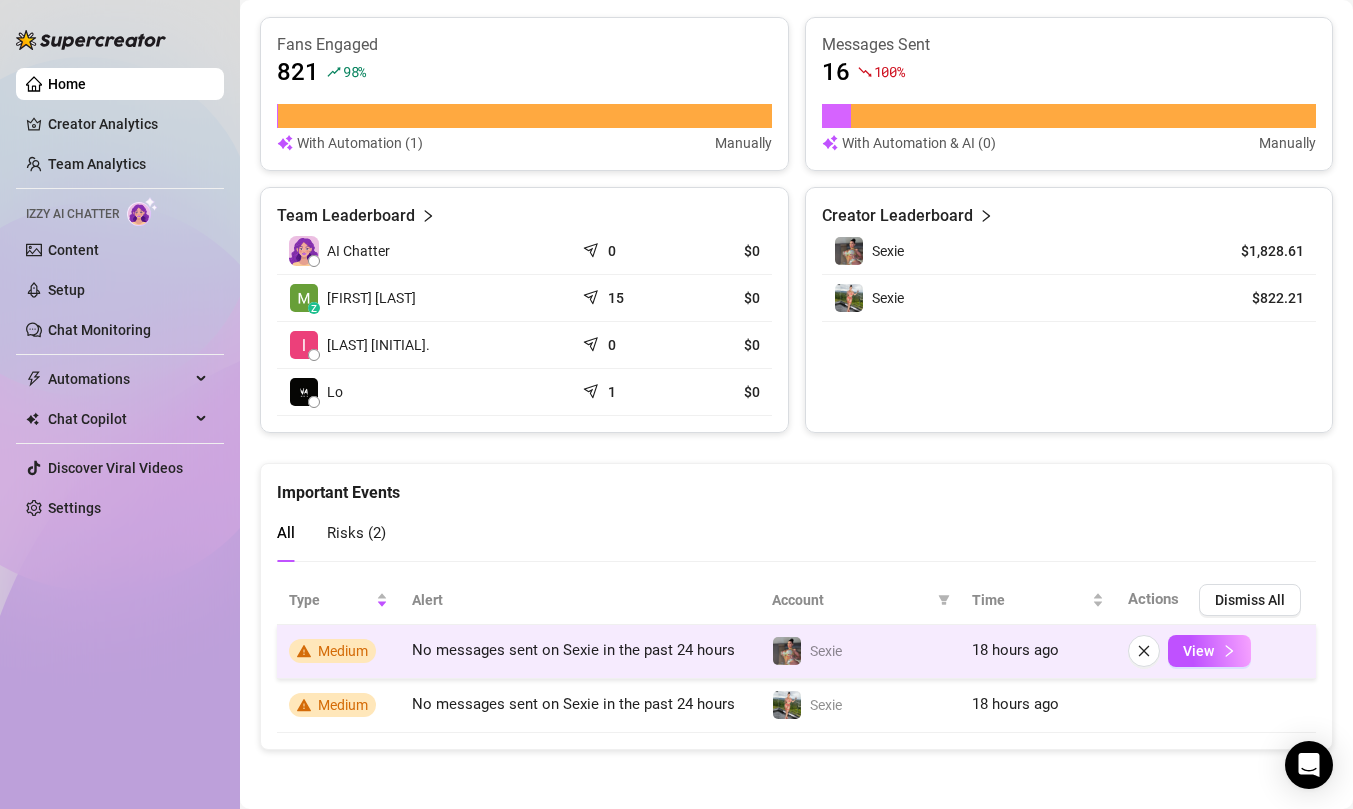 click on "Medium" at bounding box center [343, 651] 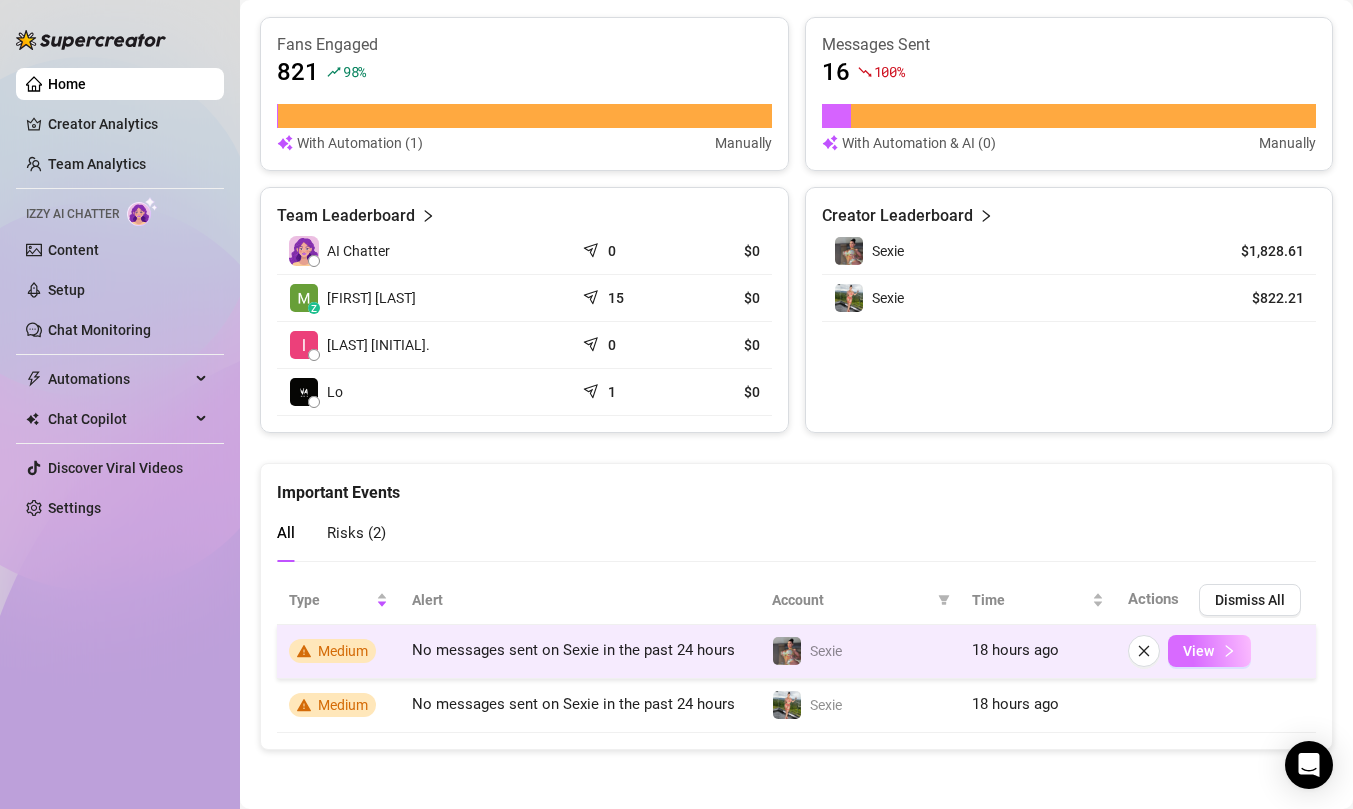 click on "View" at bounding box center [1198, 651] 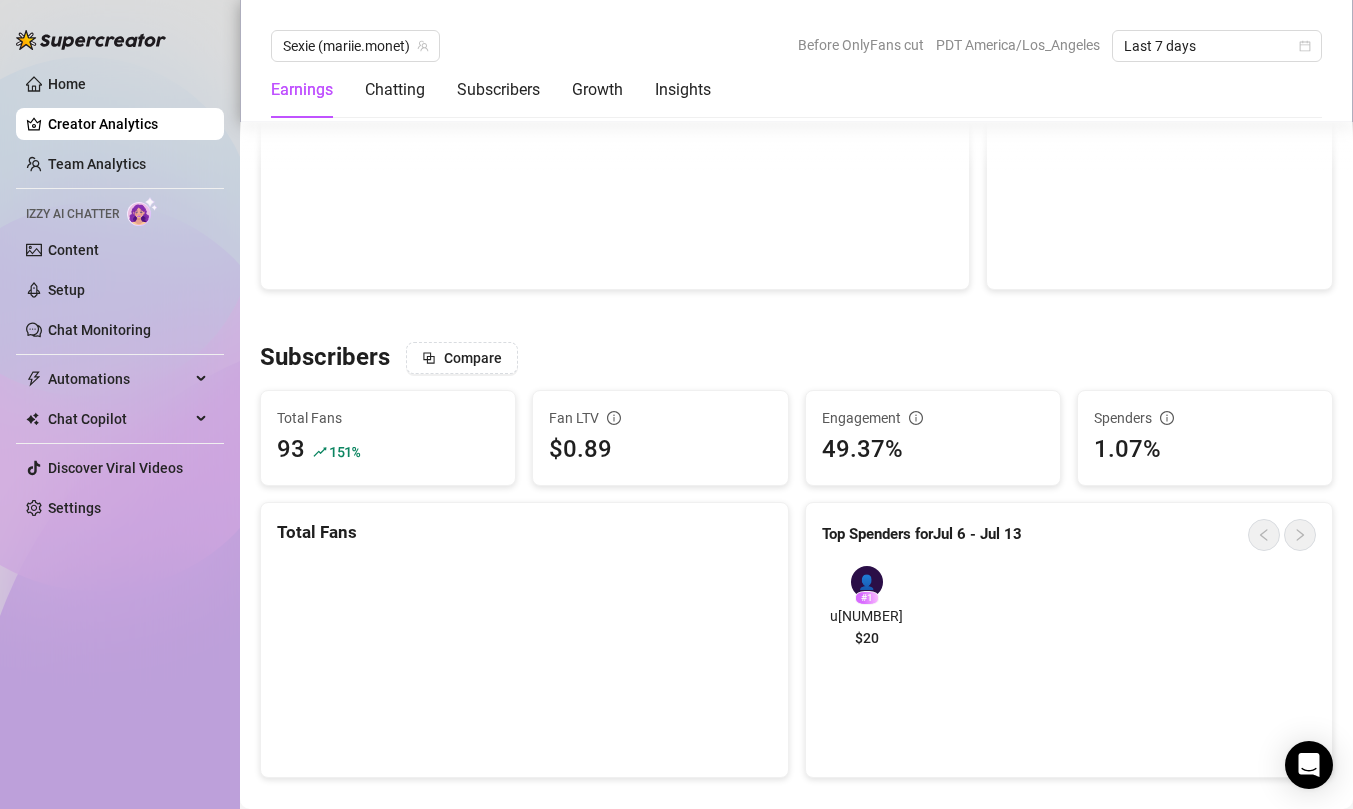 scroll, scrollTop: 1013, scrollLeft: 0, axis: vertical 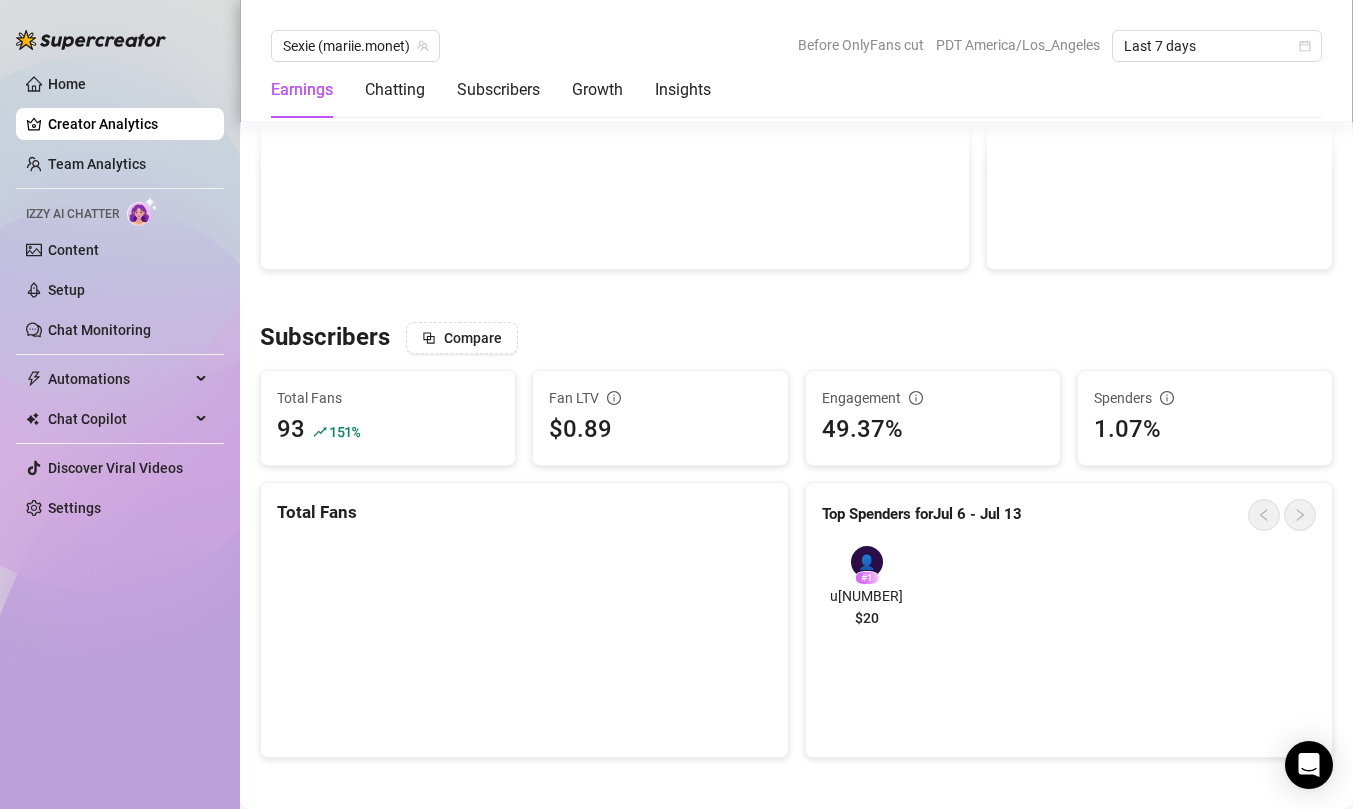 click on "# 1" at bounding box center [867, 578] 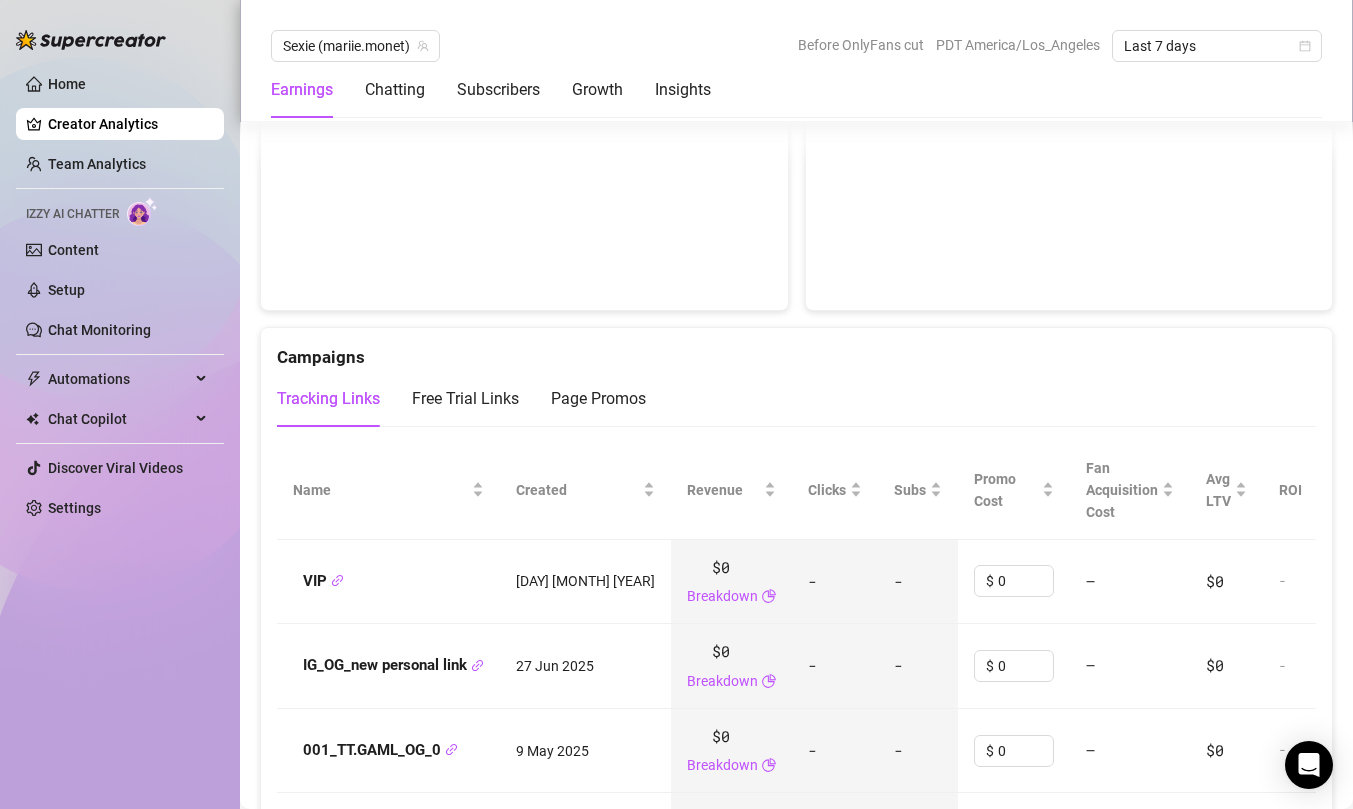 scroll, scrollTop: 2000, scrollLeft: 0, axis: vertical 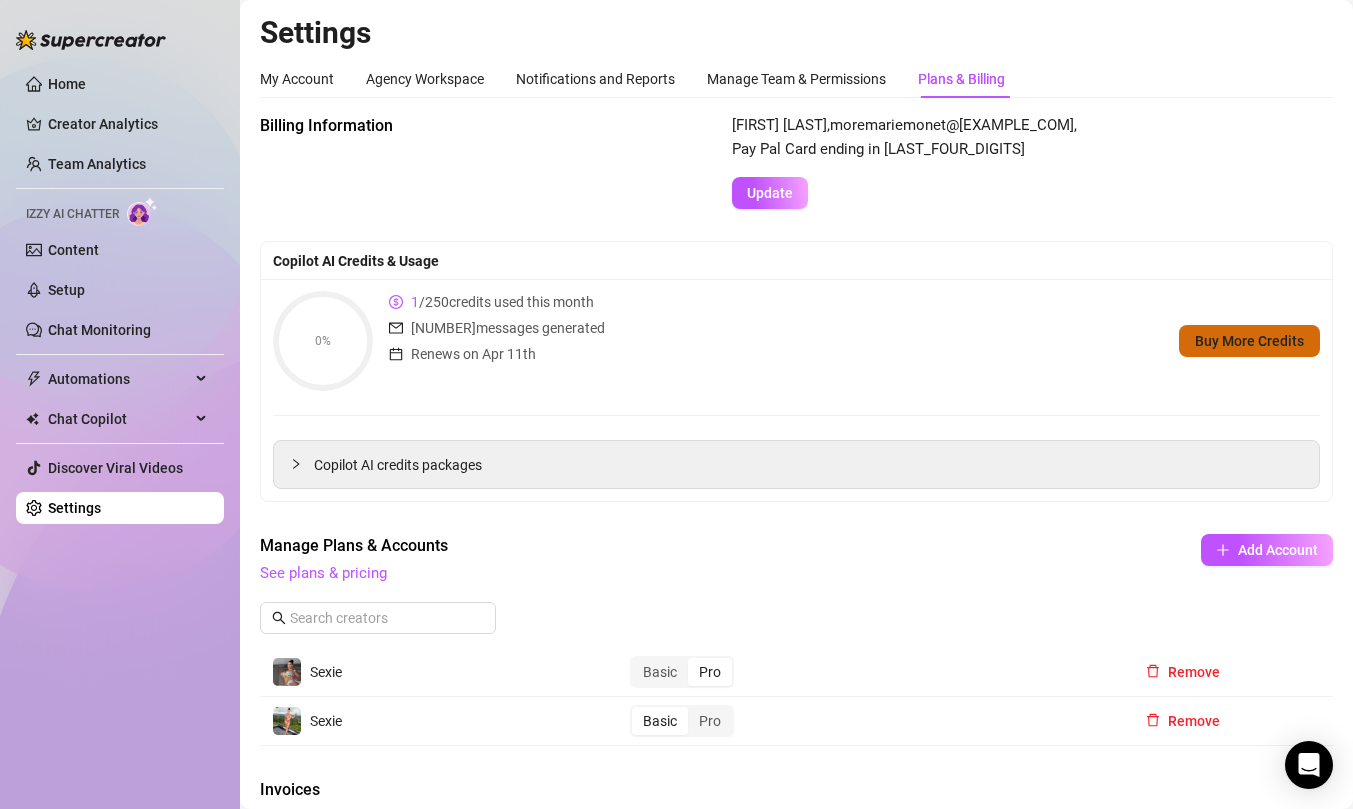 click on "Buy More Credits" at bounding box center [1249, 341] 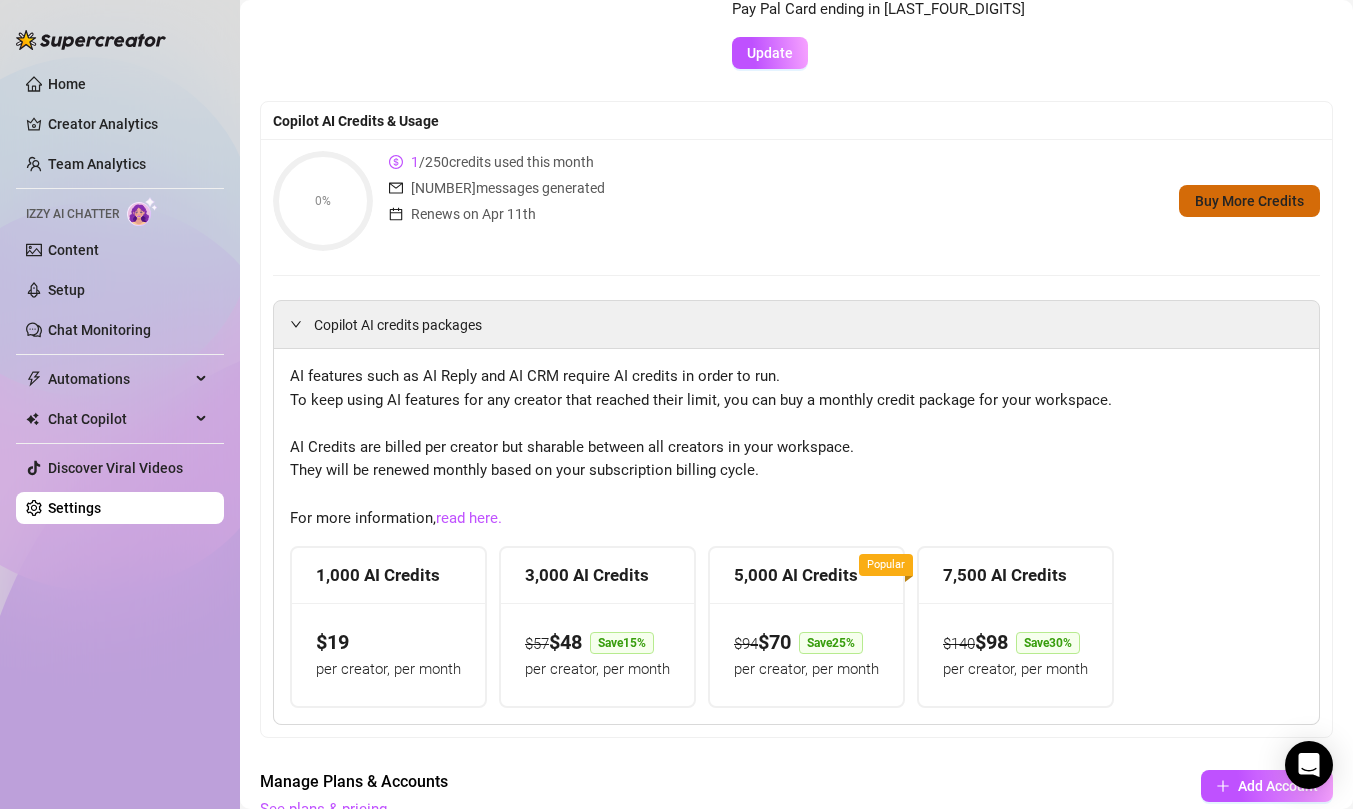 scroll, scrollTop: 248, scrollLeft: 0, axis: vertical 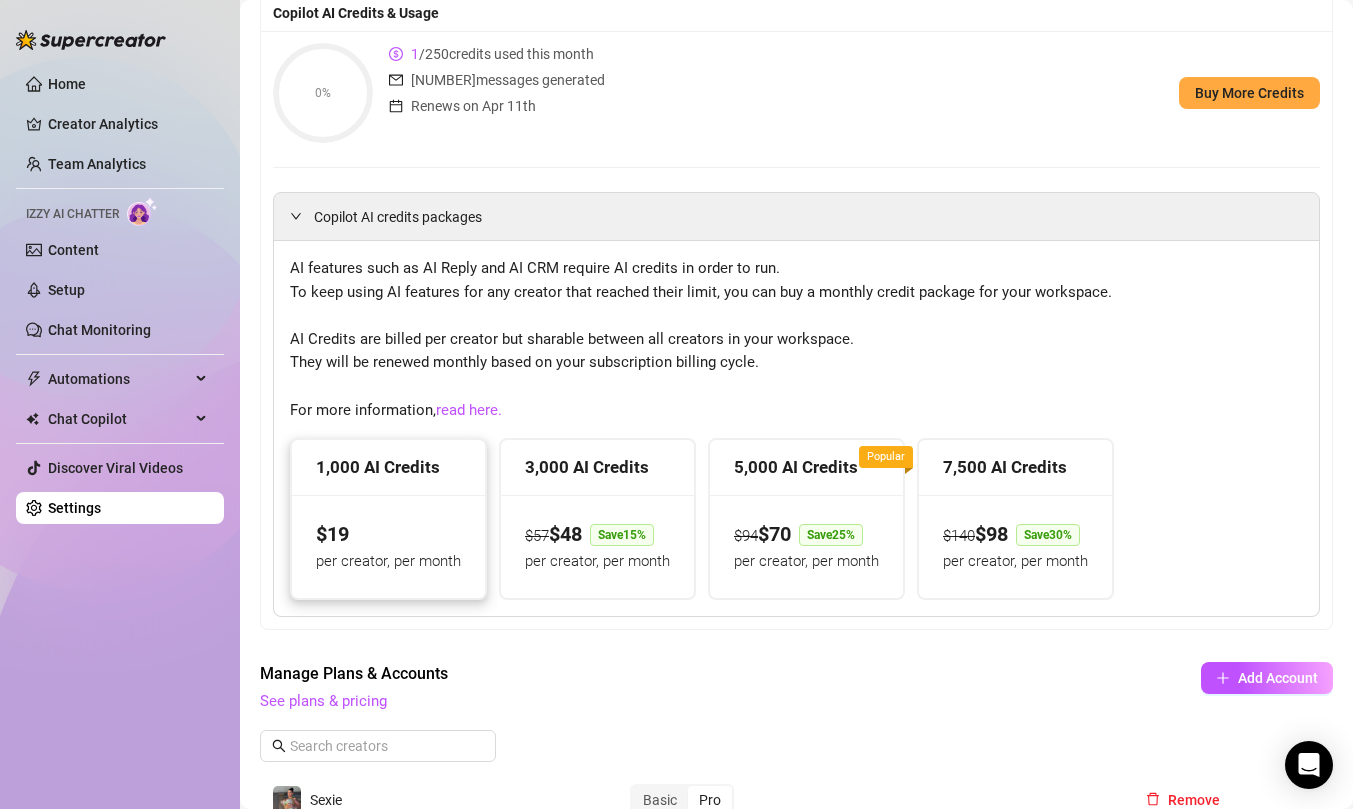 click on "$ 19 per creator, per month" at bounding box center [388, 546] 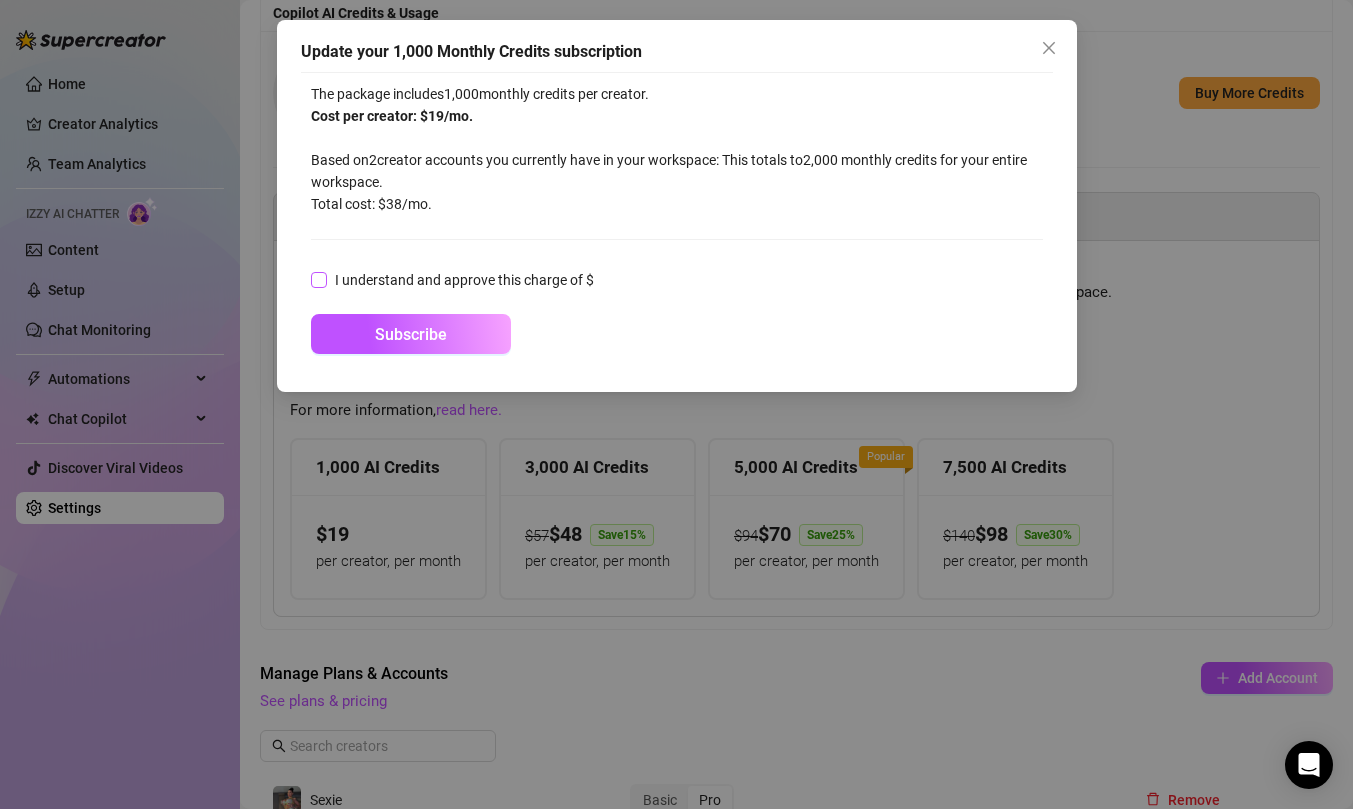 click on "I understand and approve this charge of $" at bounding box center (464, 280) 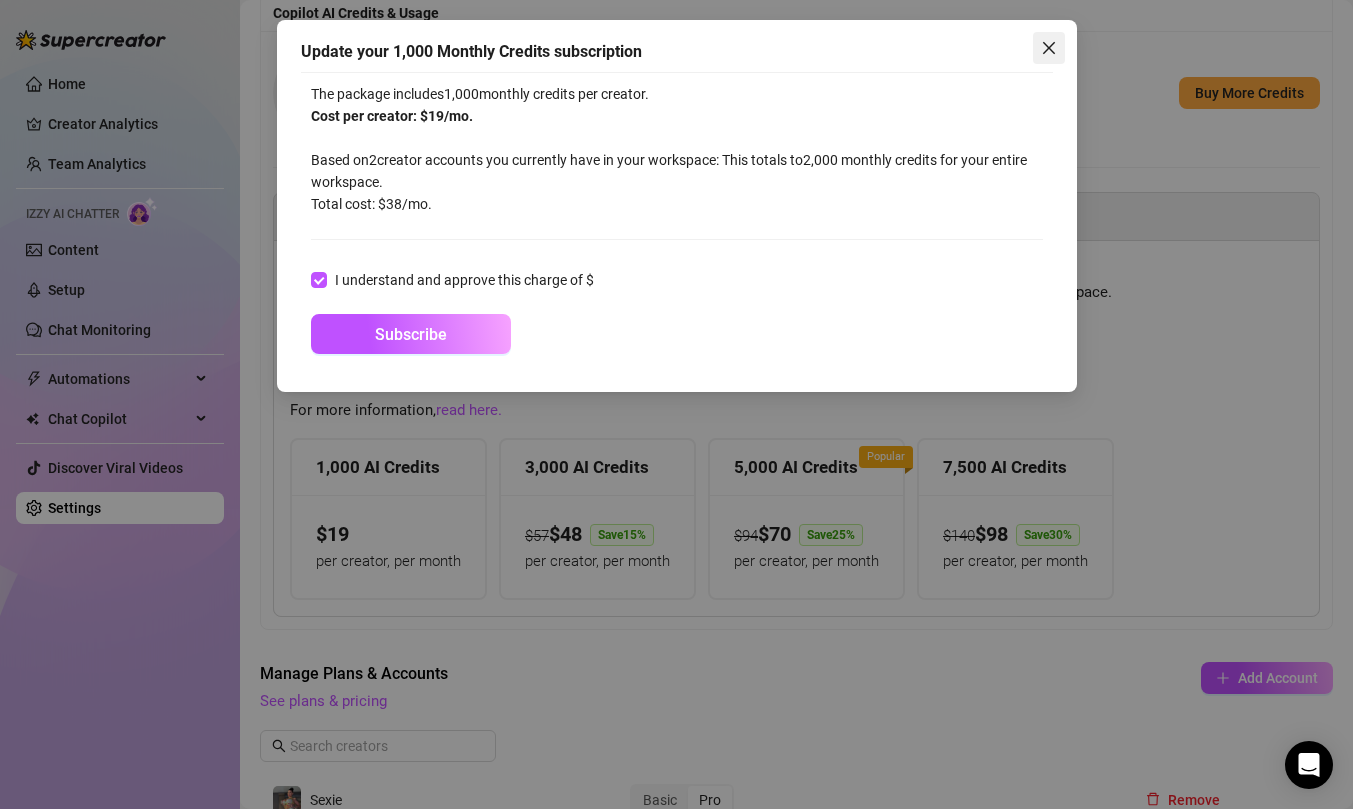 click 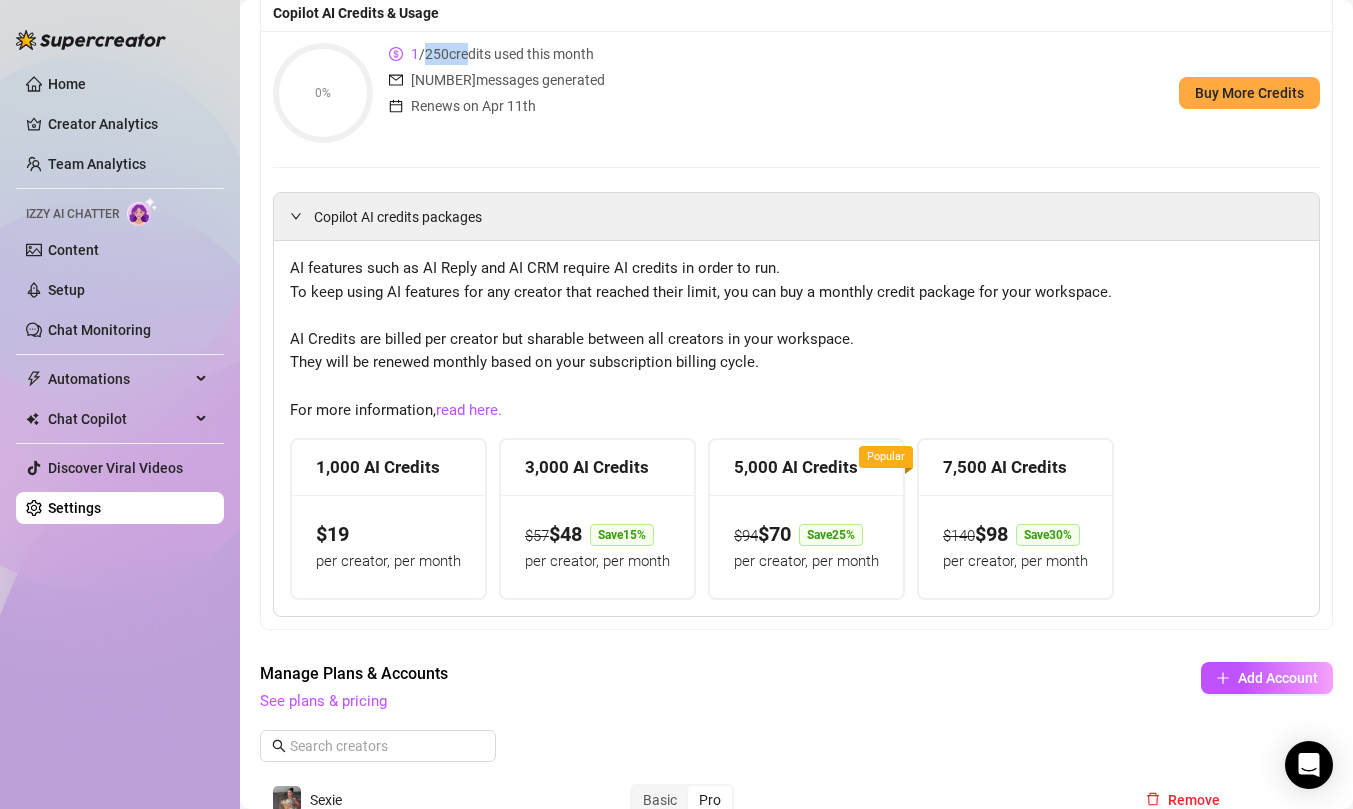 drag, startPoint x: 426, startPoint y: 54, endPoint x: 463, endPoint y: 57, distance: 37.12142 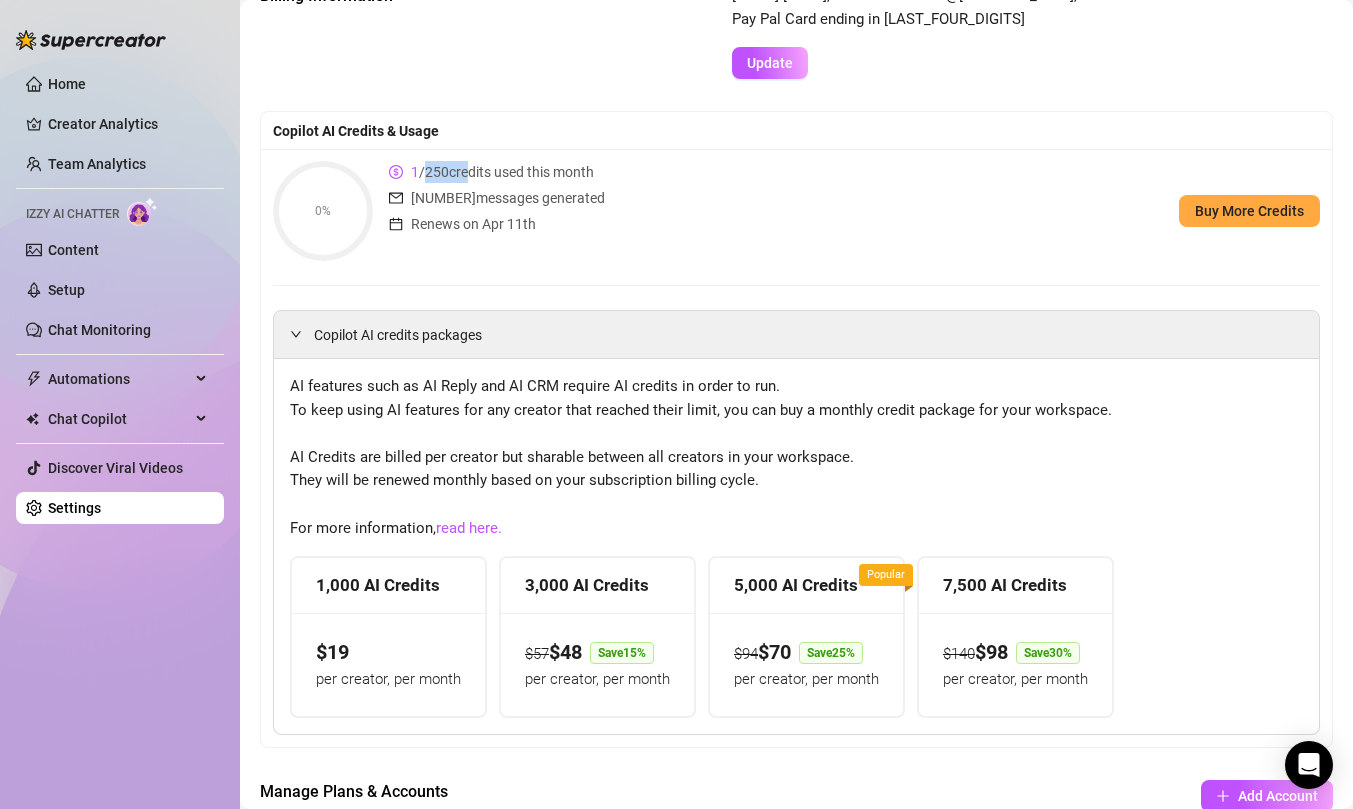 scroll, scrollTop: 48, scrollLeft: 0, axis: vertical 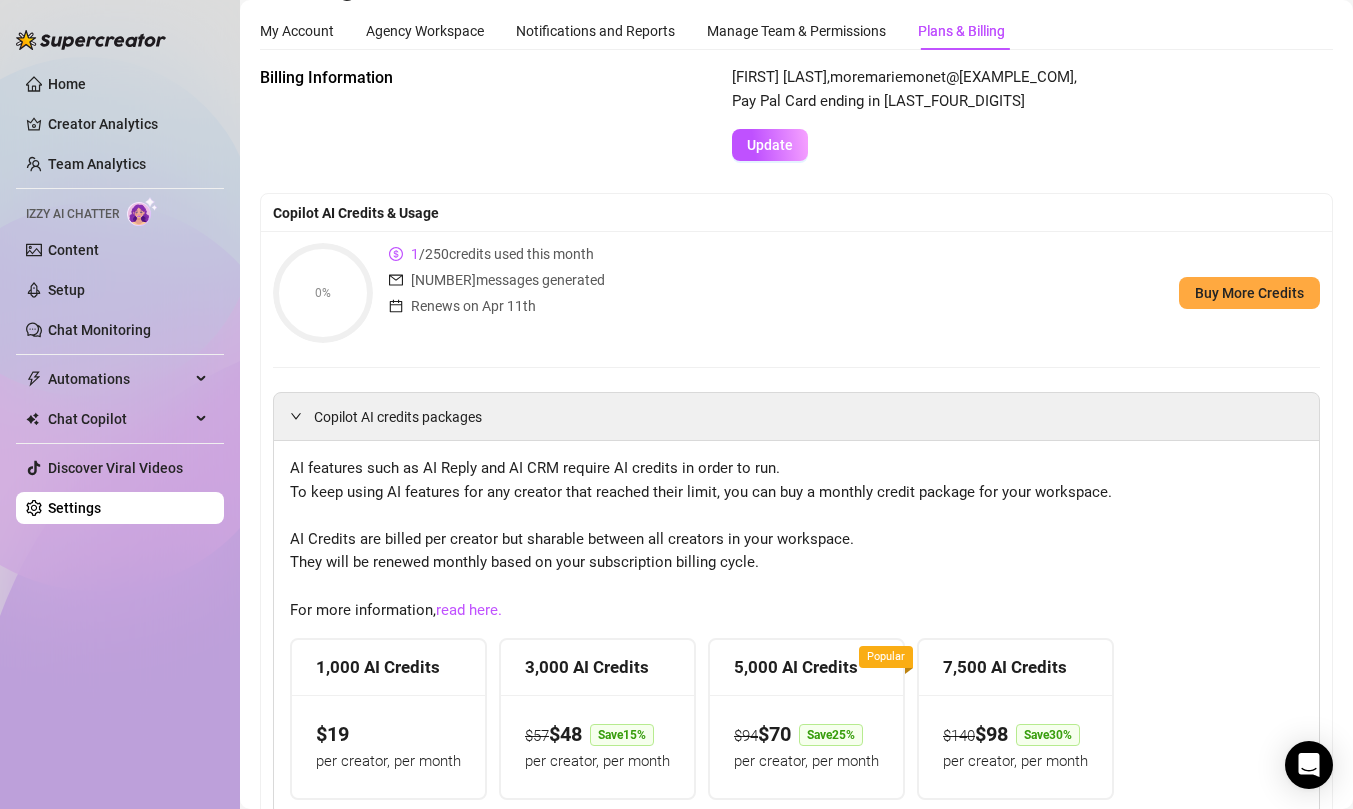 click on "Plans & Billing" at bounding box center (961, 31) 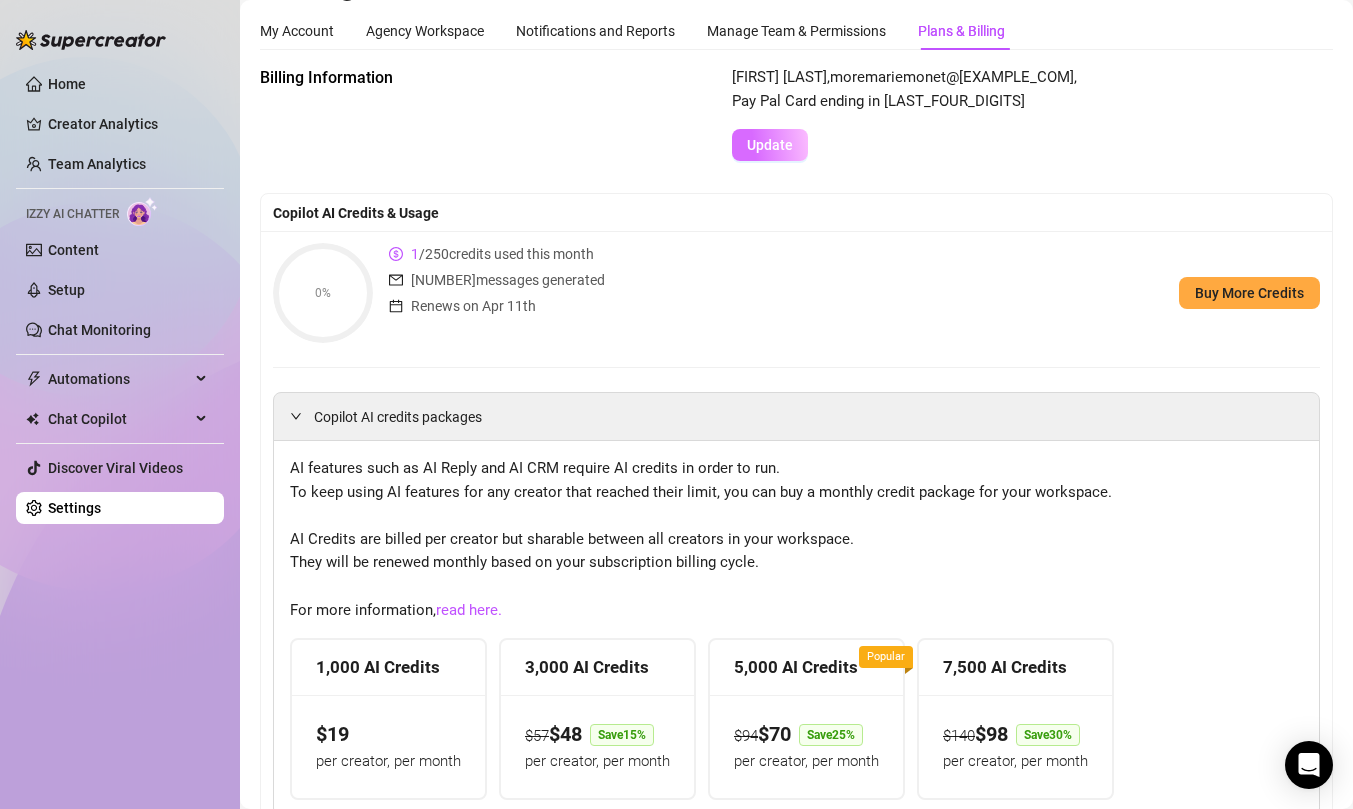 click on "Update" at bounding box center (770, 145) 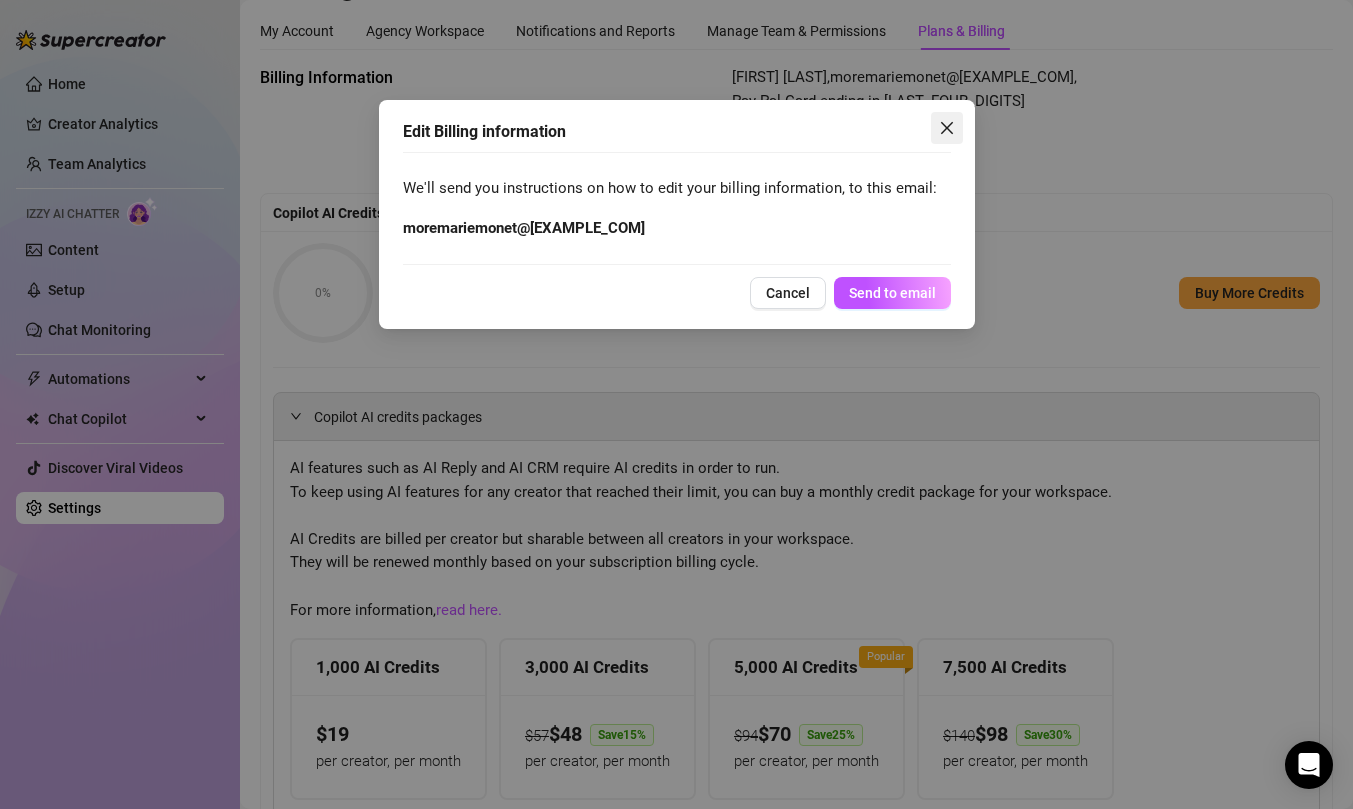 click 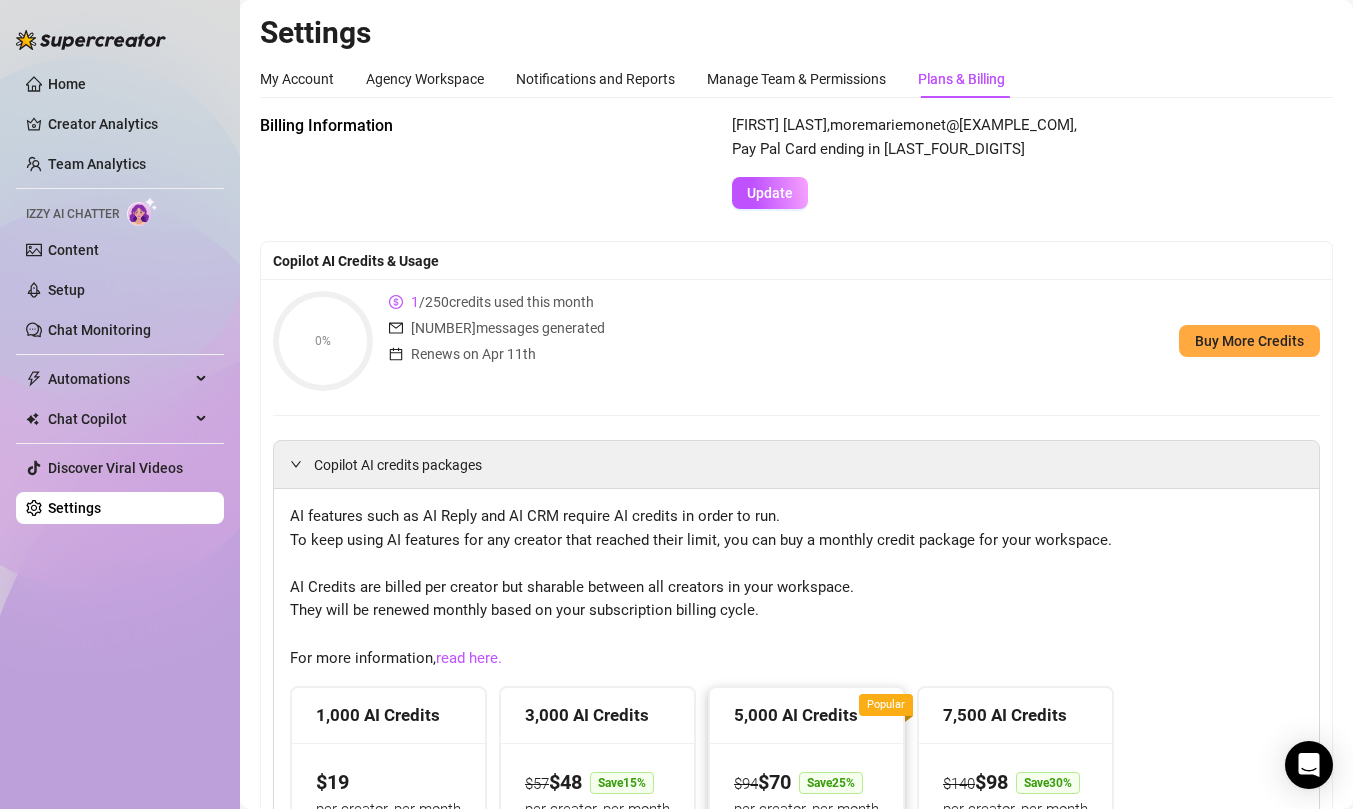scroll, scrollTop: 145, scrollLeft: 0, axis: vertical 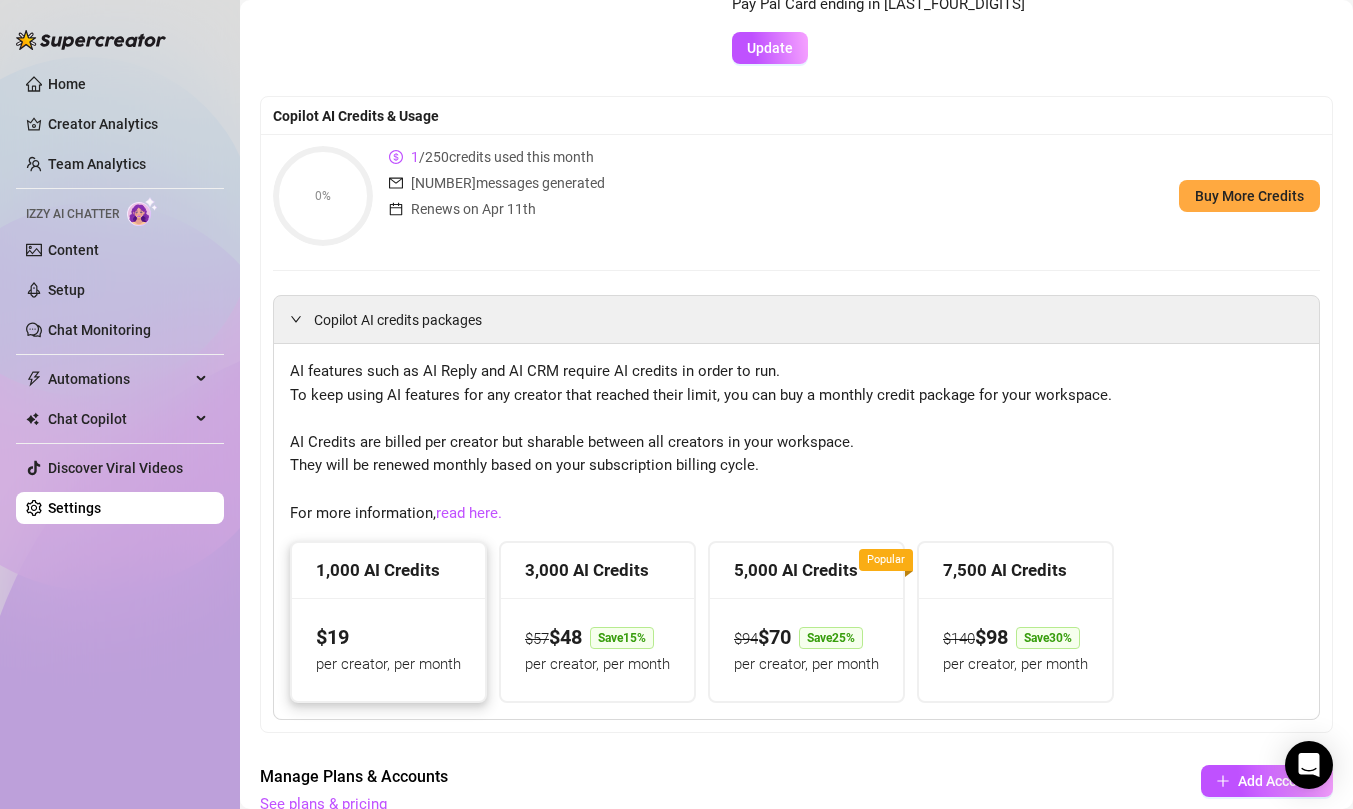 click on "$ 19 per creator, per month" at bounding box center [388, 649] 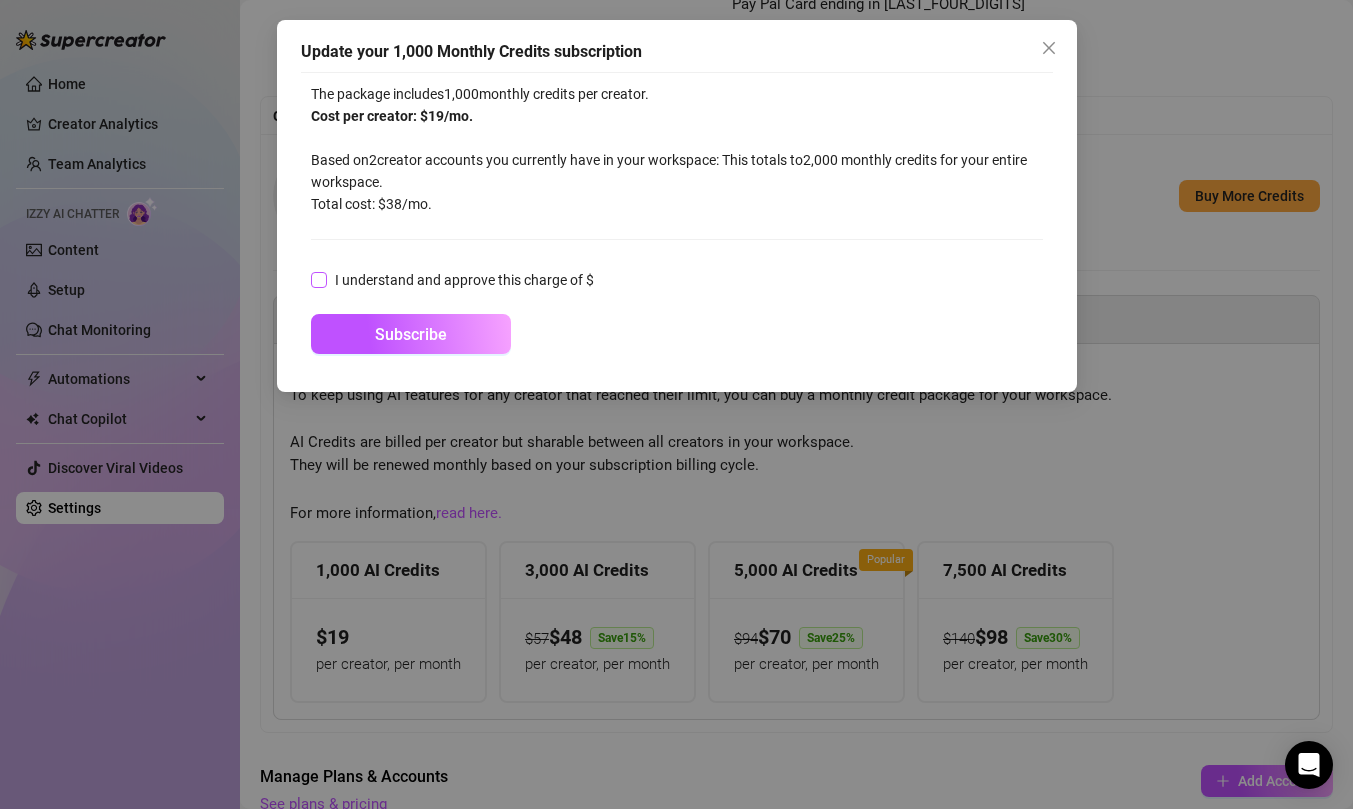 click at bounding box center [319, 280] 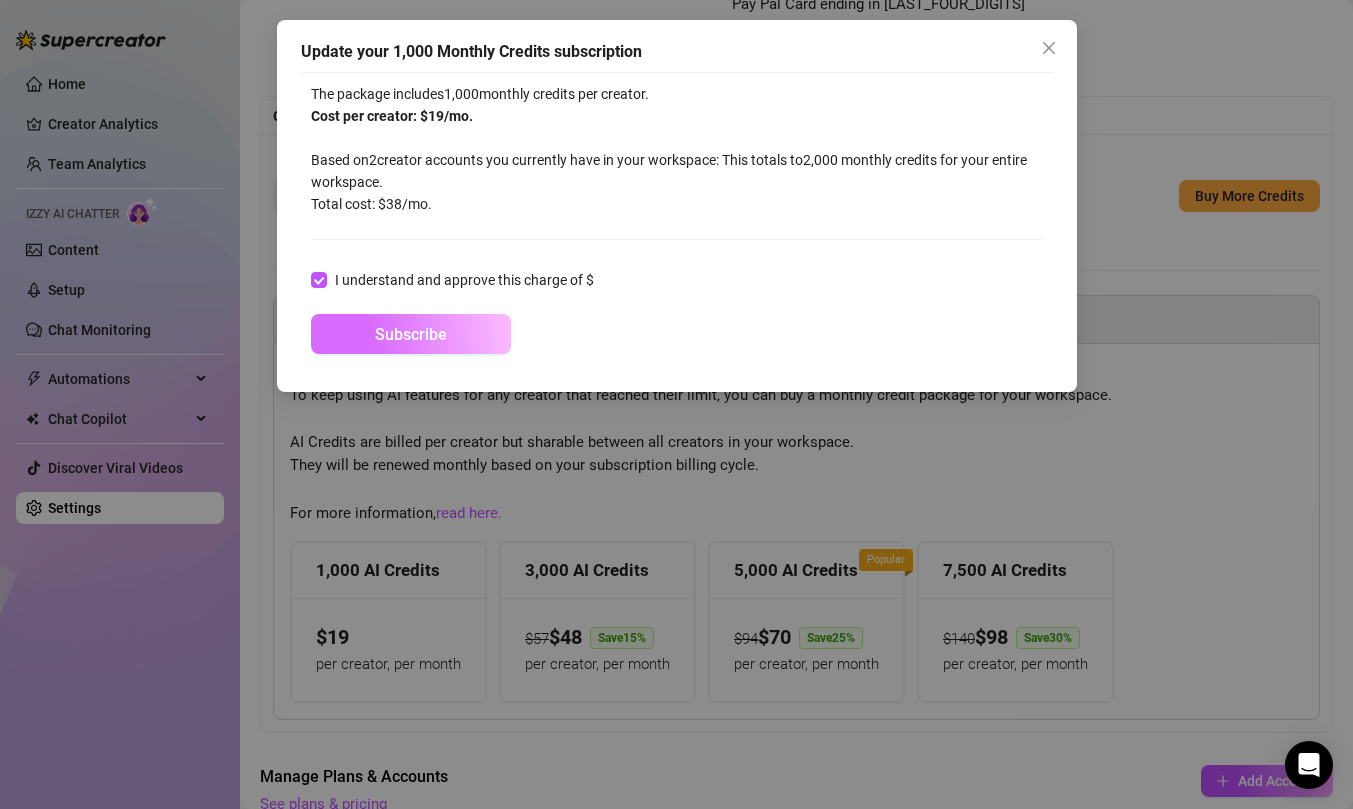 click on "Subscribe" at bounding box center [411, 334] 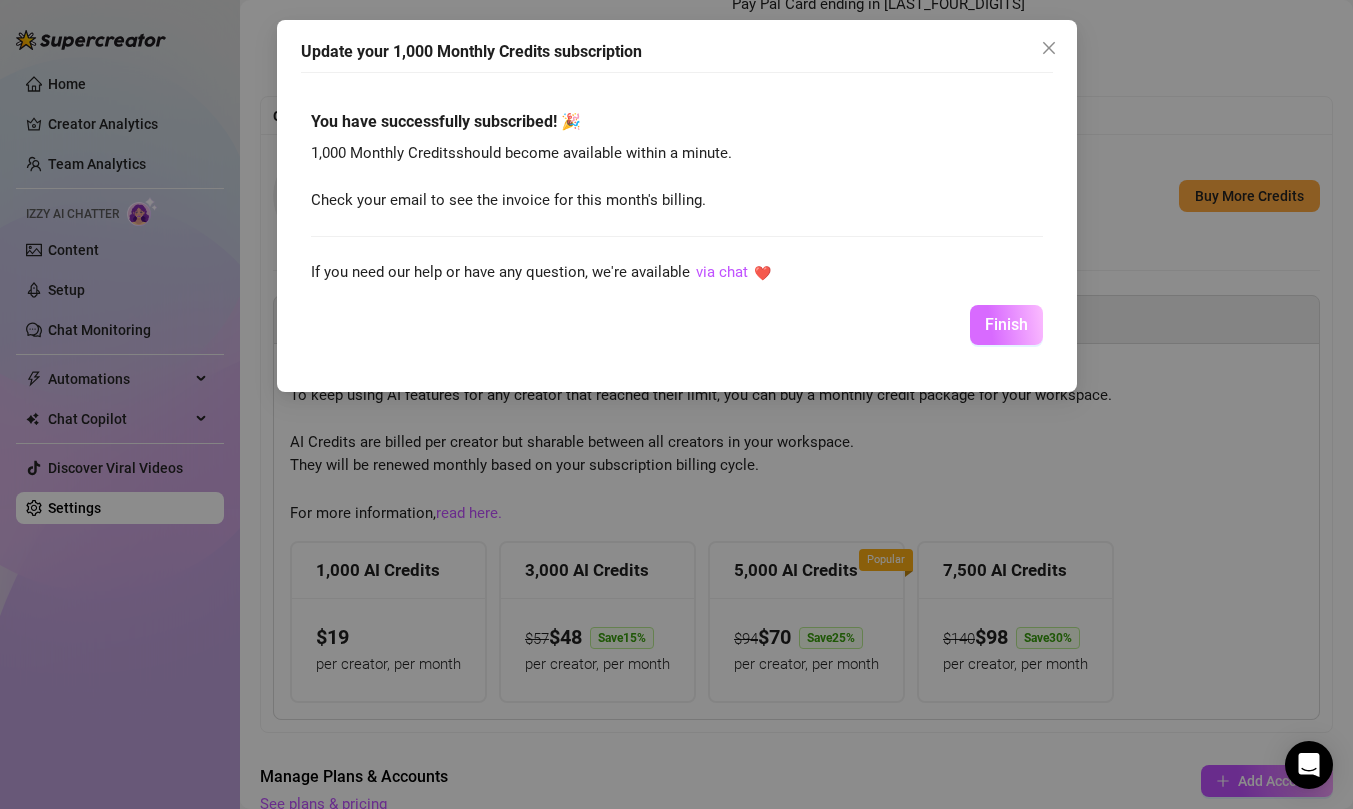 click on "Finish" at bounding box center (1006, 325) 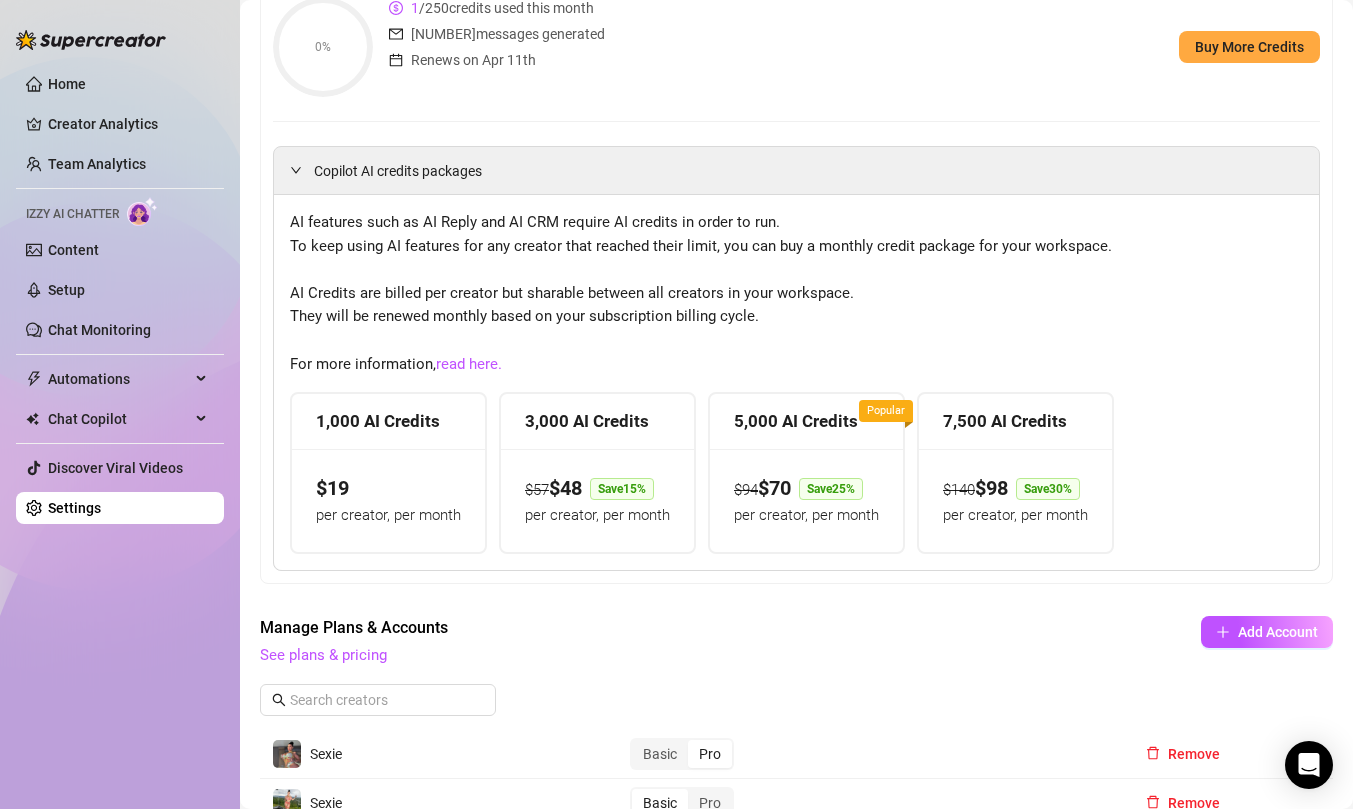 scroll, scrollTop: 0, scrollLeft: 0, axis: both 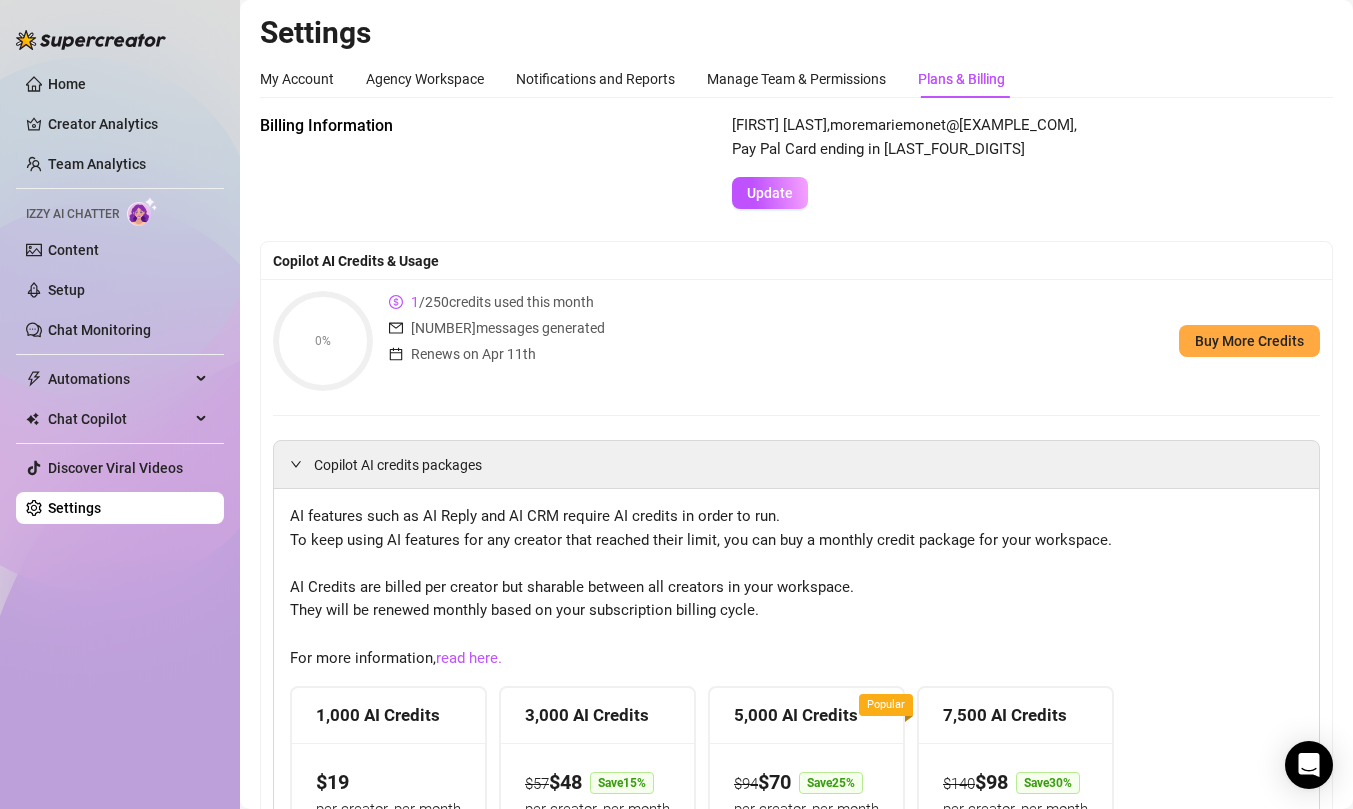click 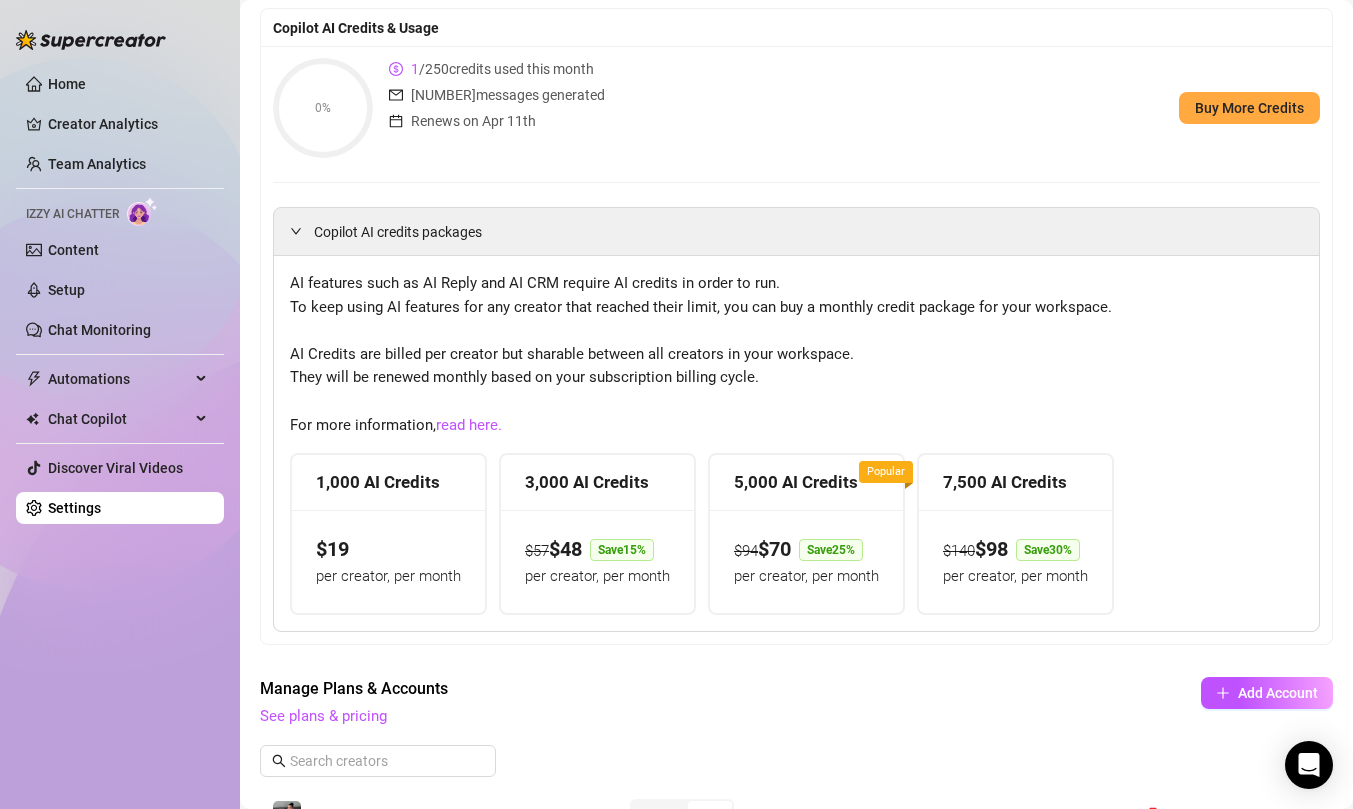 scroll, scrollTop: 0, scrollLeft: 0, axis: both 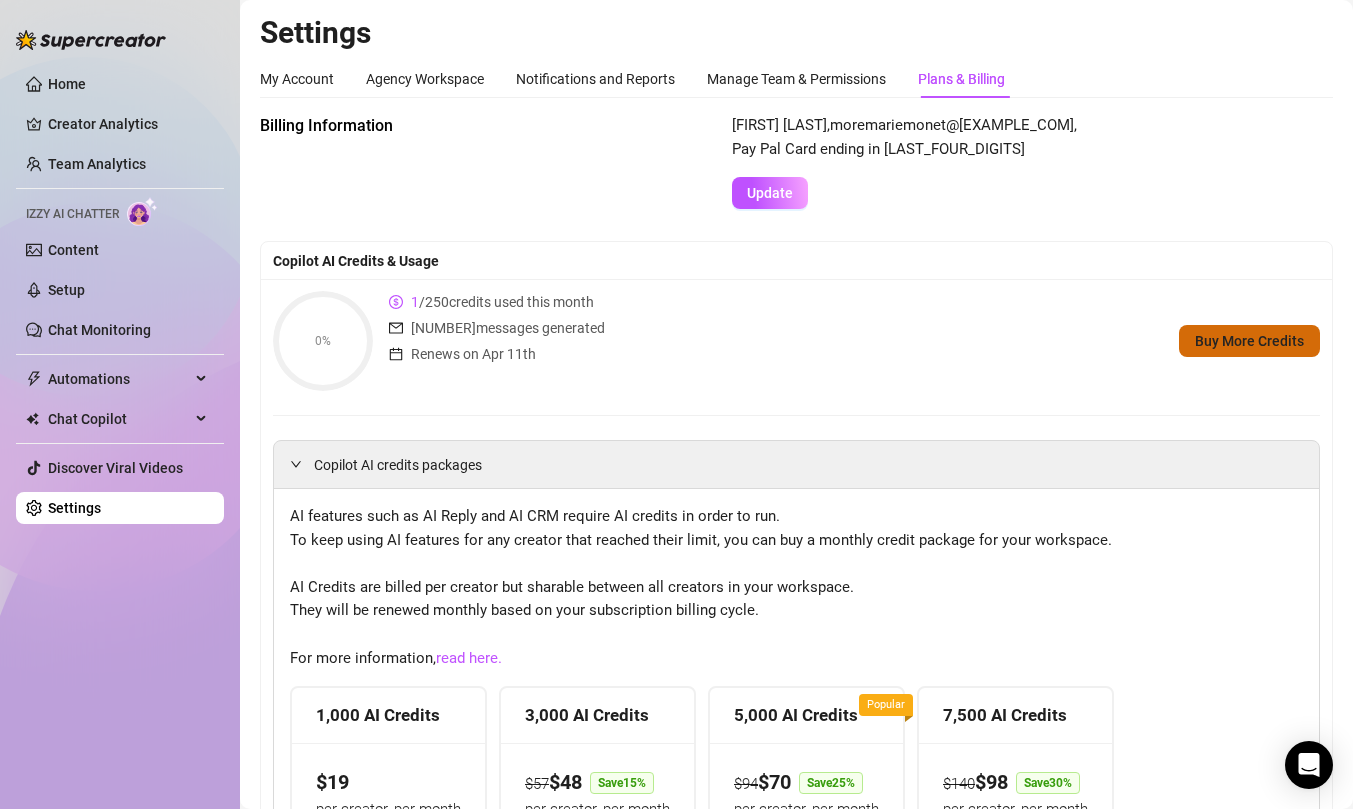 click on "Buy More Credits" at bounding box center [1249, 341] 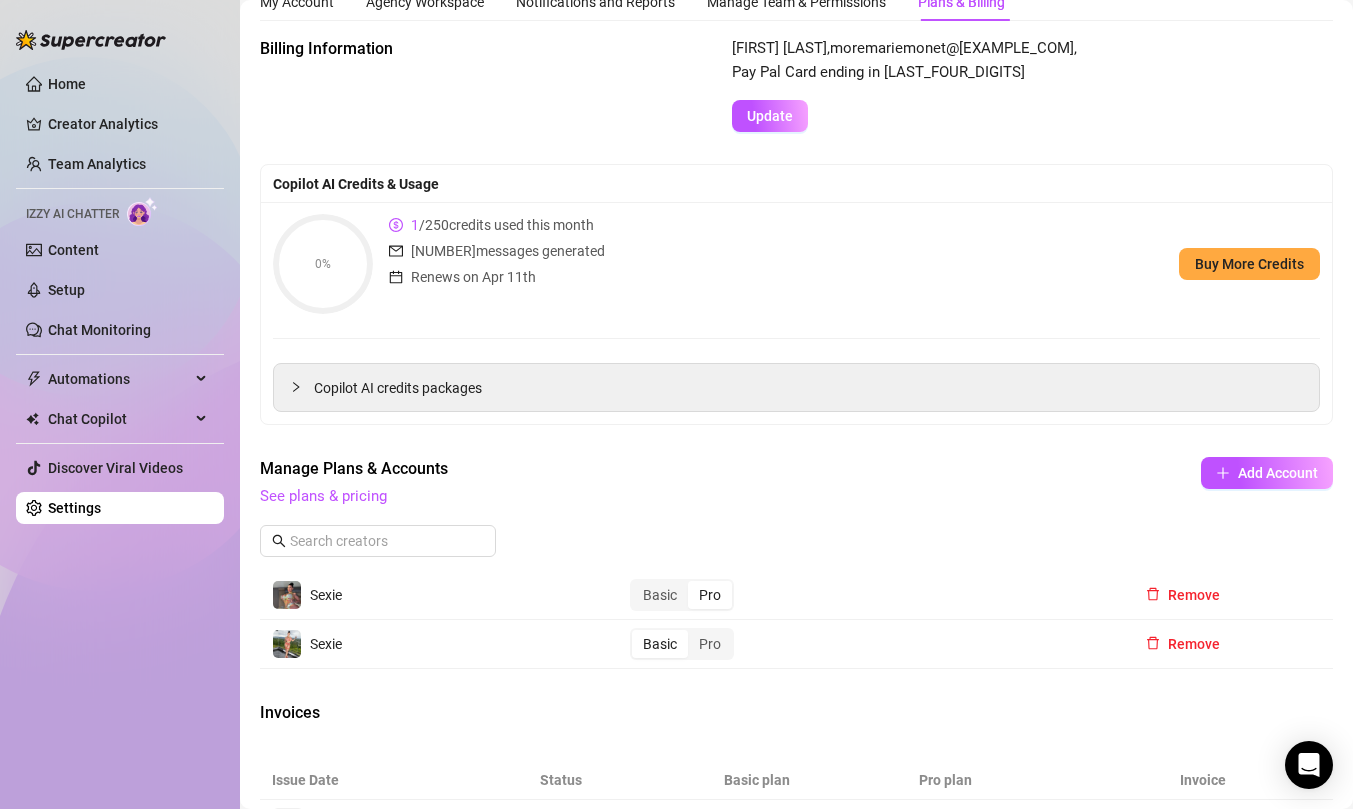 scroll, scrollTop: 0, scrollLeft: 0, axis: both 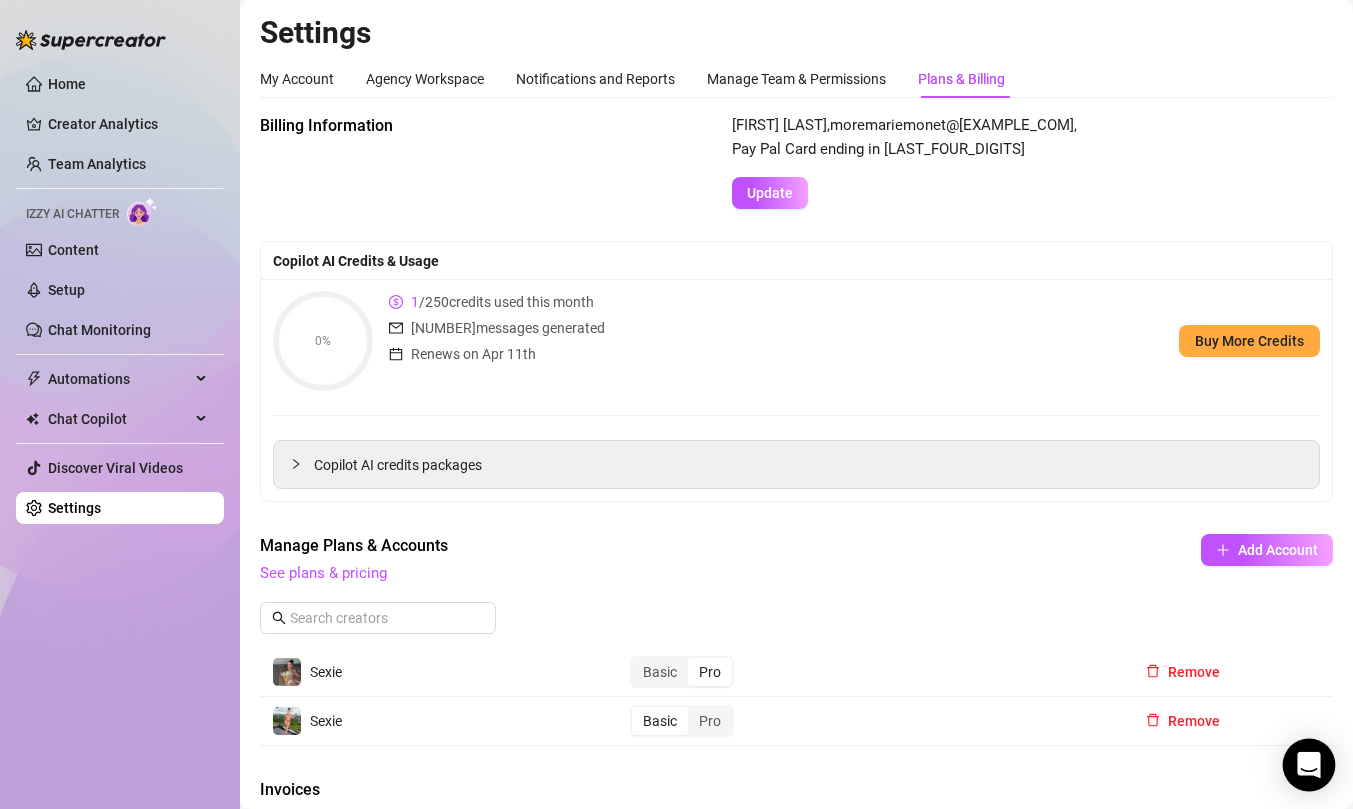 click at bounding box center [1309, 765] 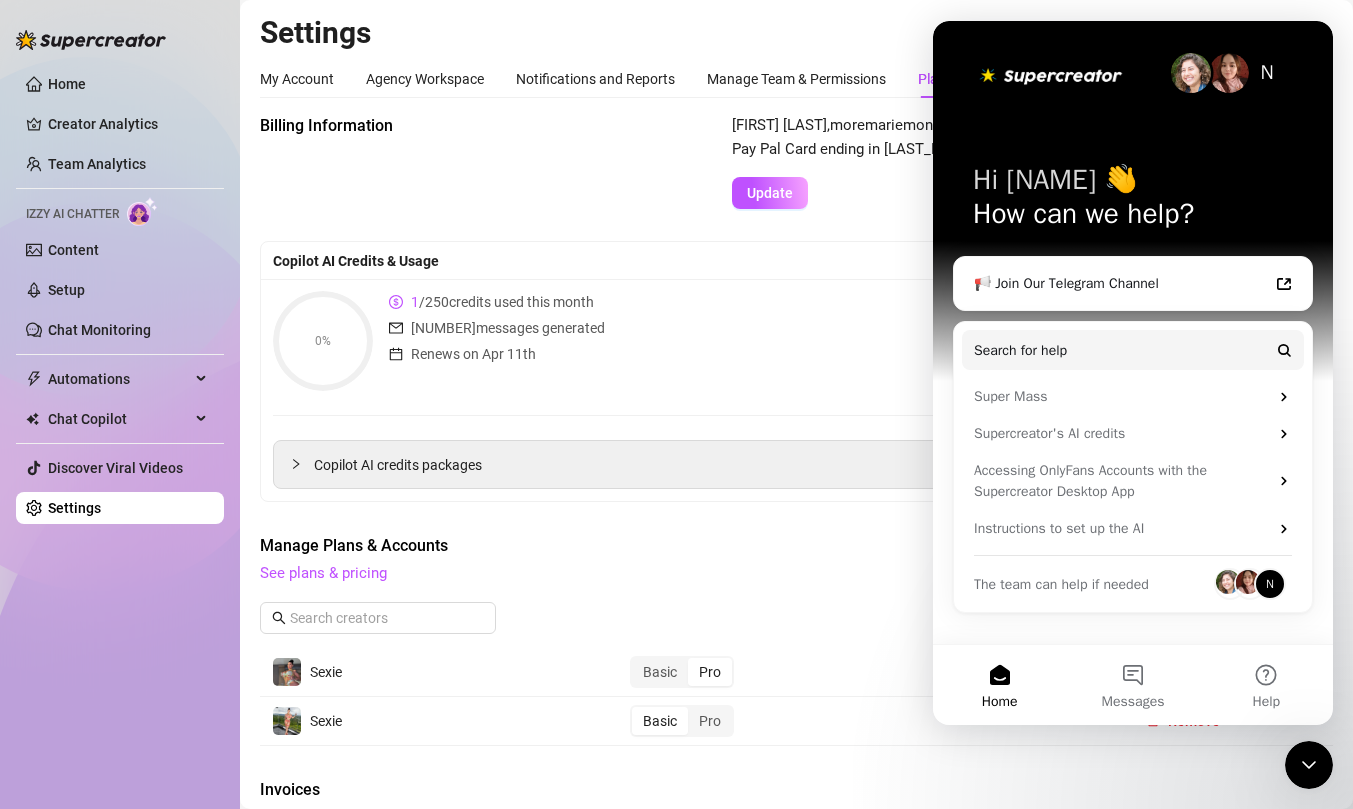 scroll, scrollTop: 0, scrollLeft: 0, axis: both 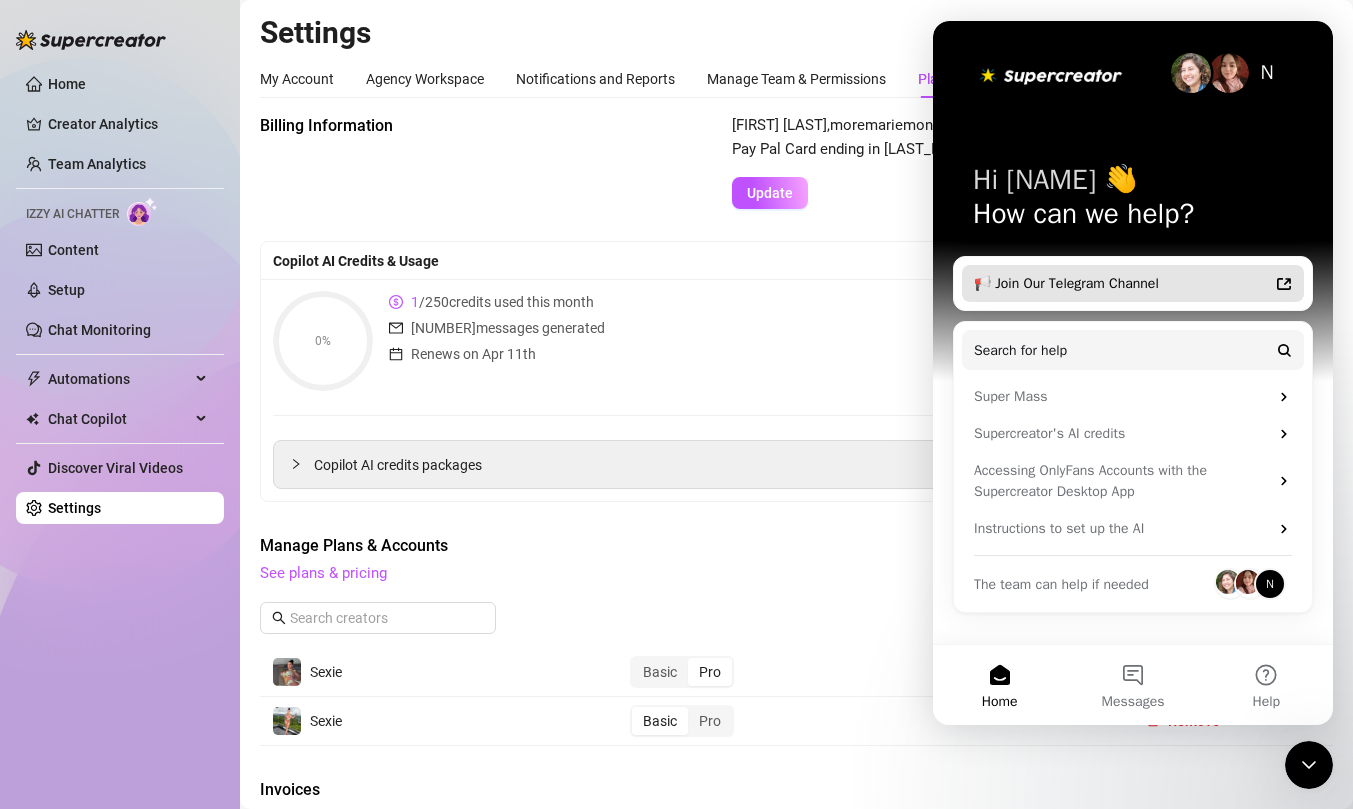 click on "📢 Join Our Telegram Channel" at bounding box center (1121, 283) 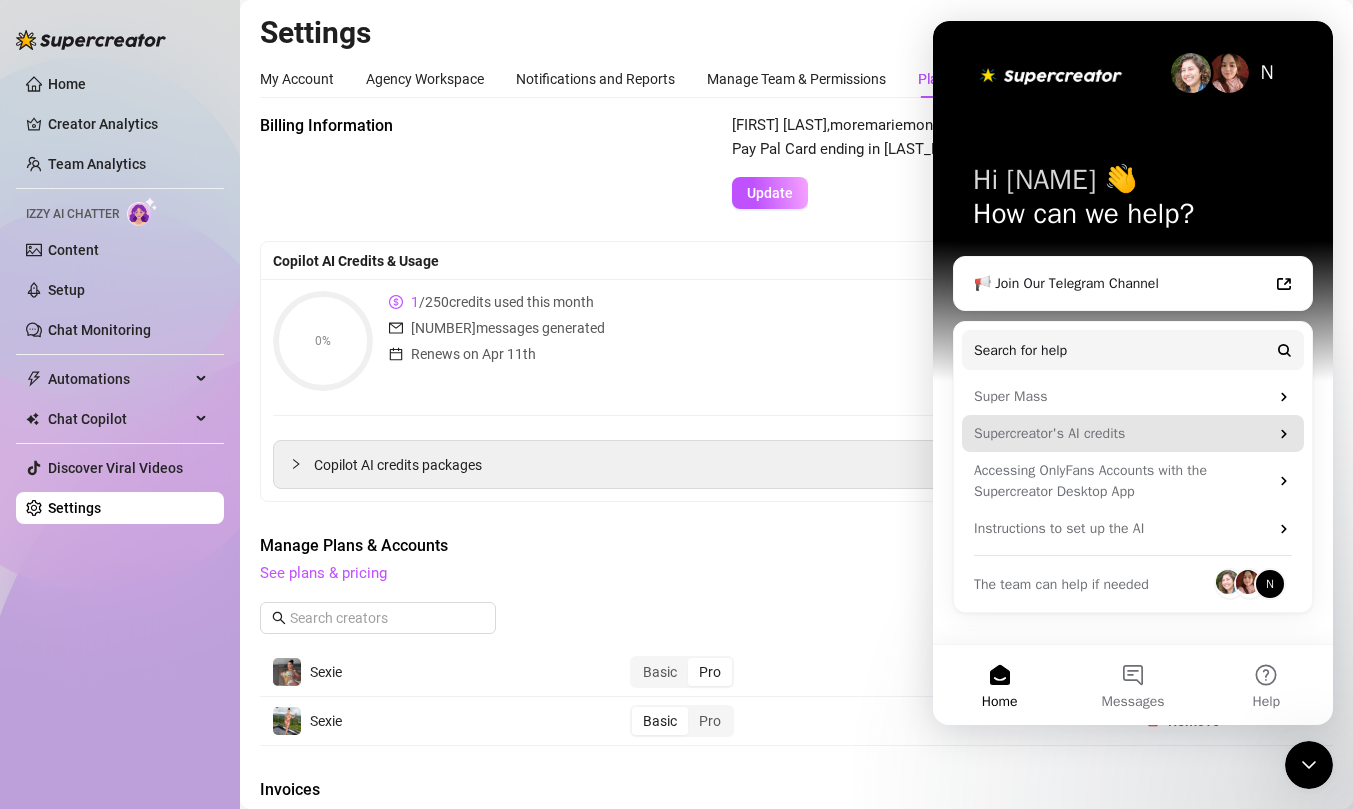 click on "Supercreator's AI credits" at bounding box center (1133, 433) 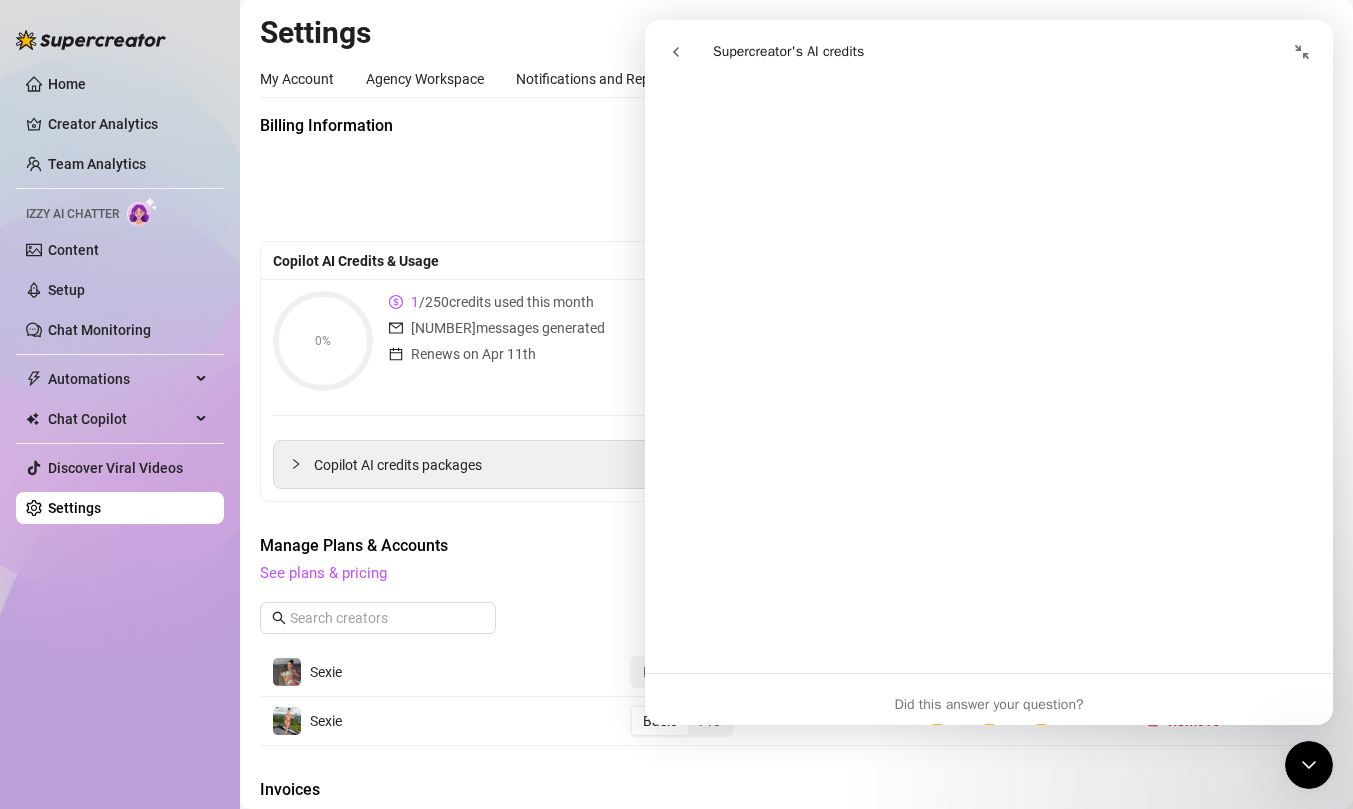 scroll, scrollTop: 1835, scrollLeft: 0, axis: vertical 